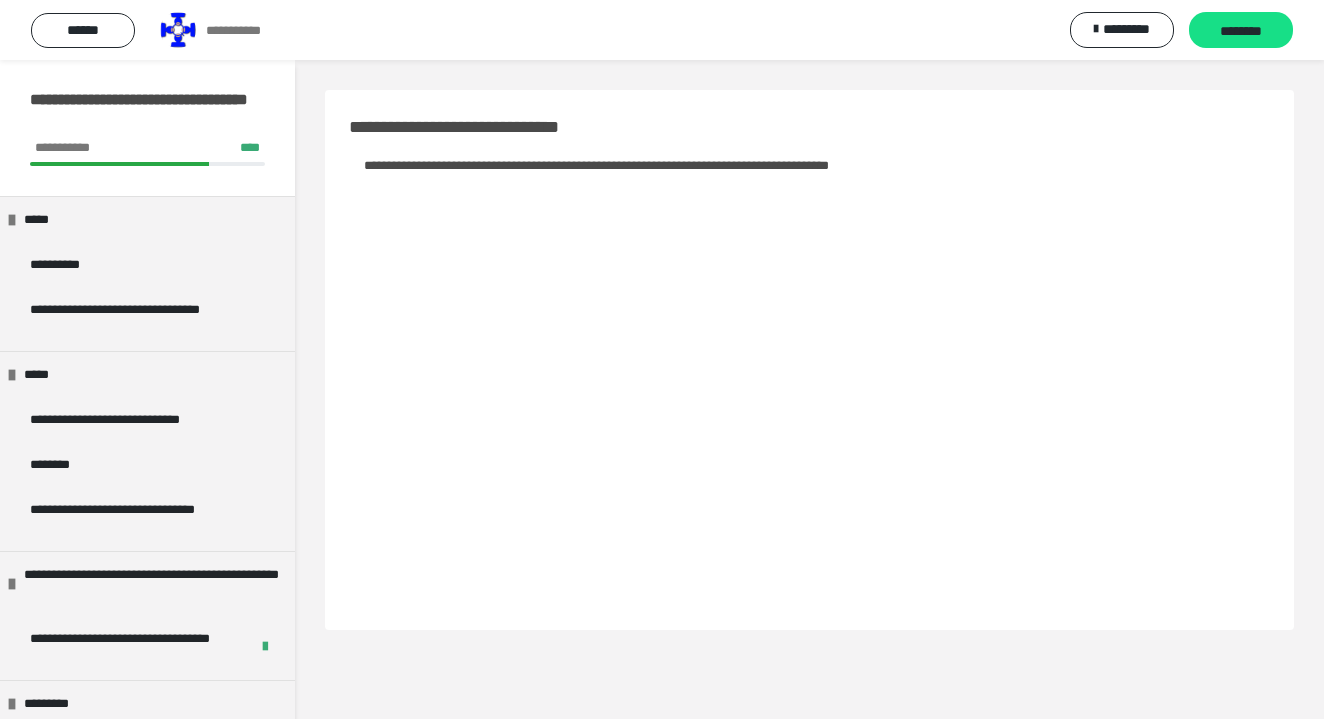 scroll, scrollTop: 0, scrollLeft: 0, axis: both 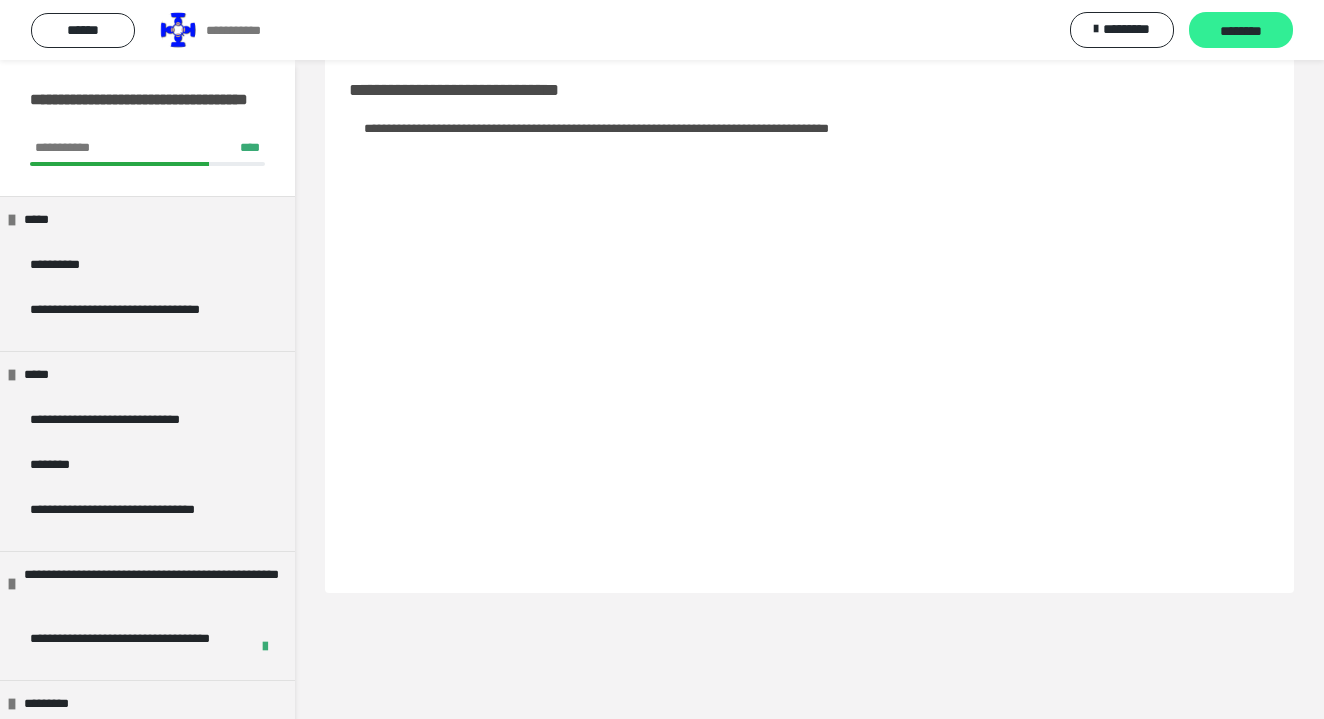click on "********" at bounding box center [1241, 31] 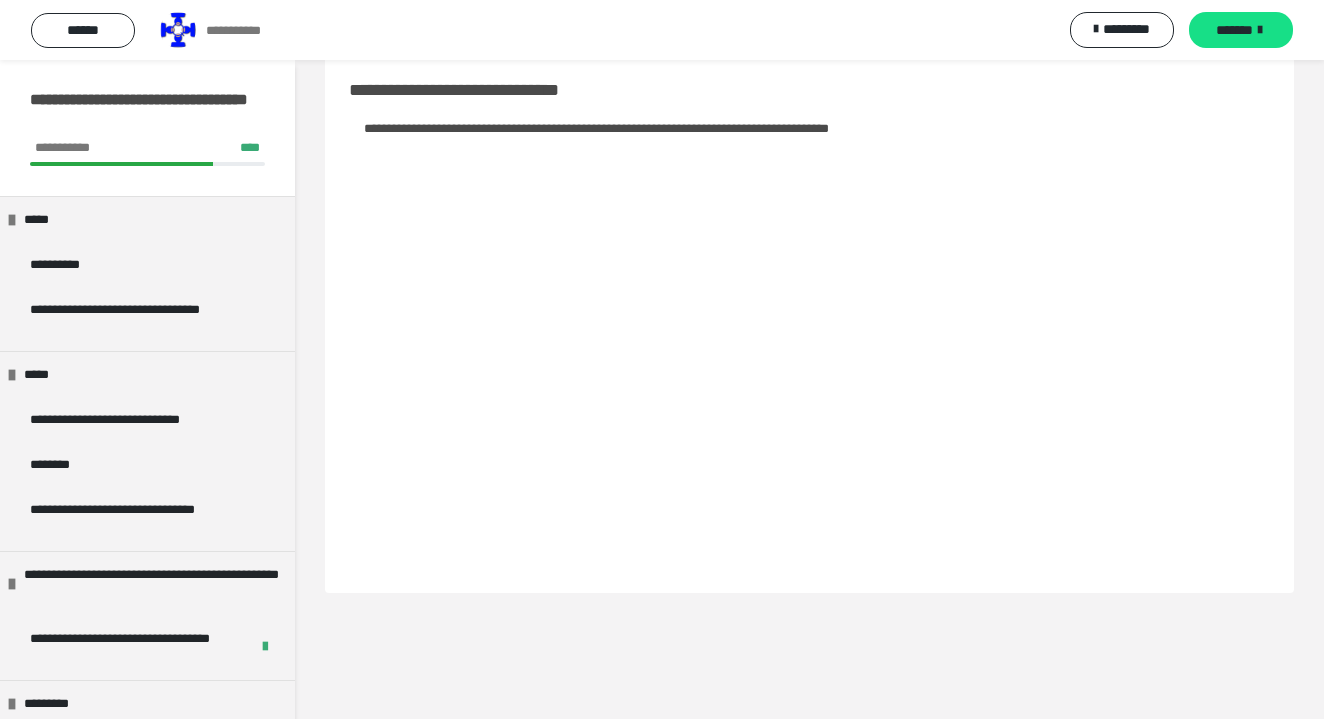 click on "*******" at bounding box center (1234, 30) 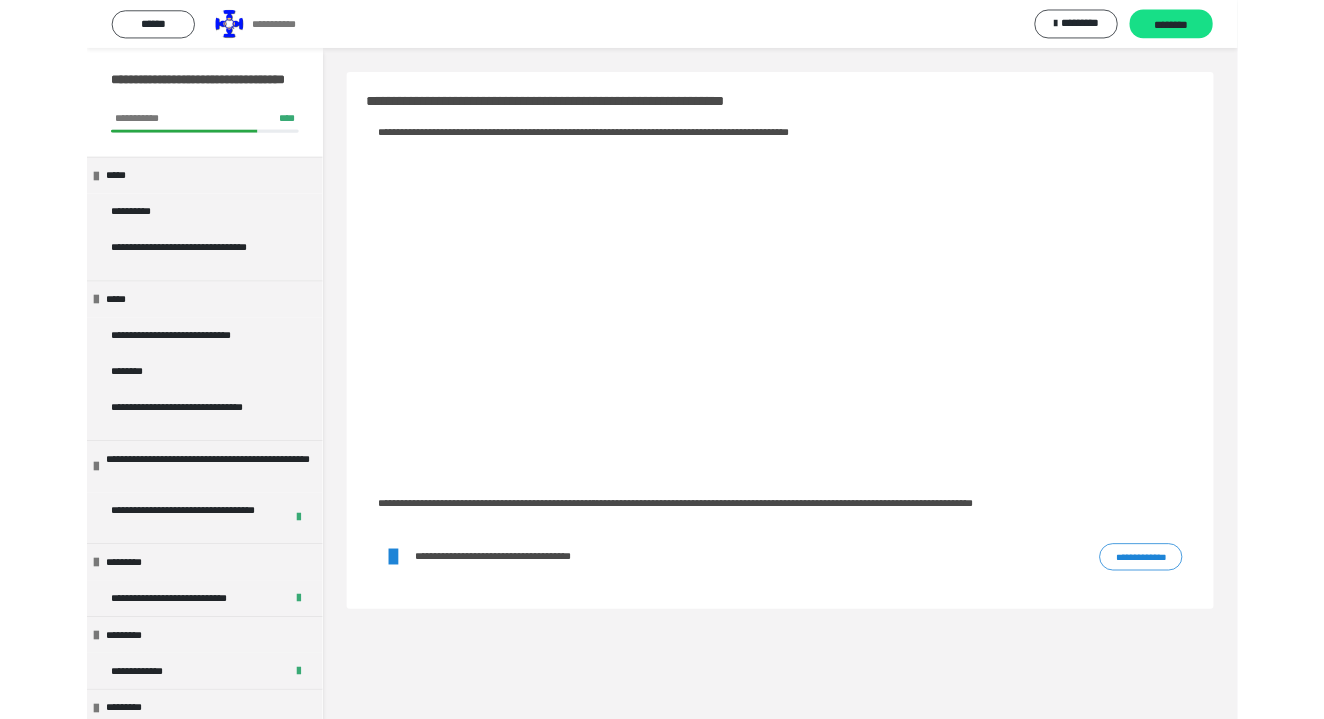 scroll, scrollTop: 60, scrollLeft: 0, axis: vertical 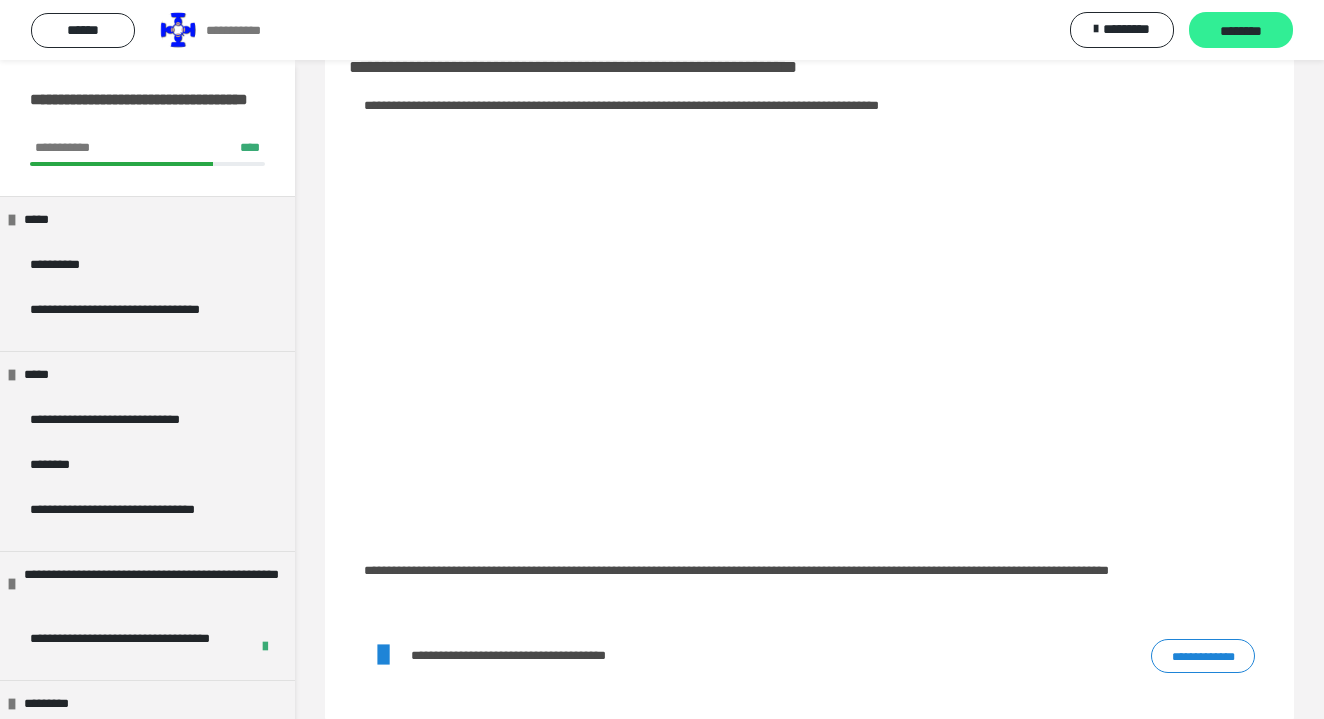 click on "********" at bounding box center [1241, 31] 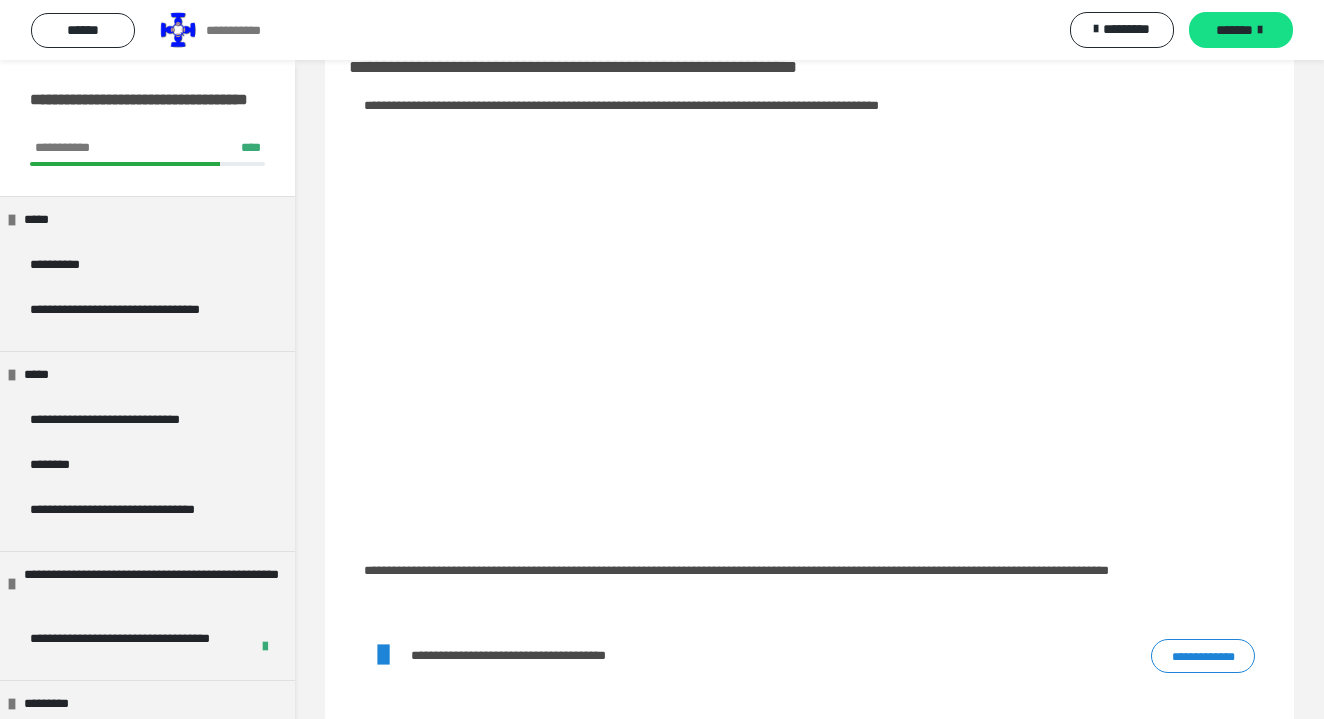 click on "*******" at bounding box center [1241, 30] 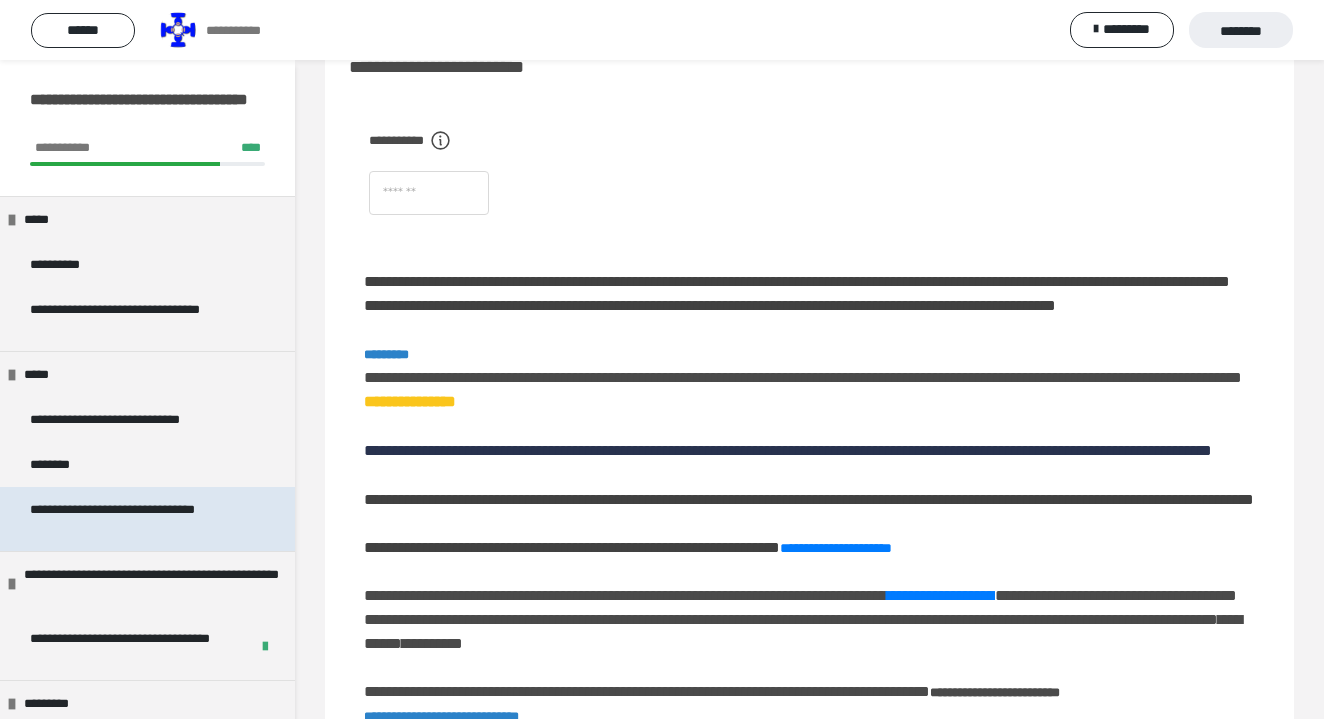 scroll, scrollTop: 65, scrollLeft: 0, axis: vertical 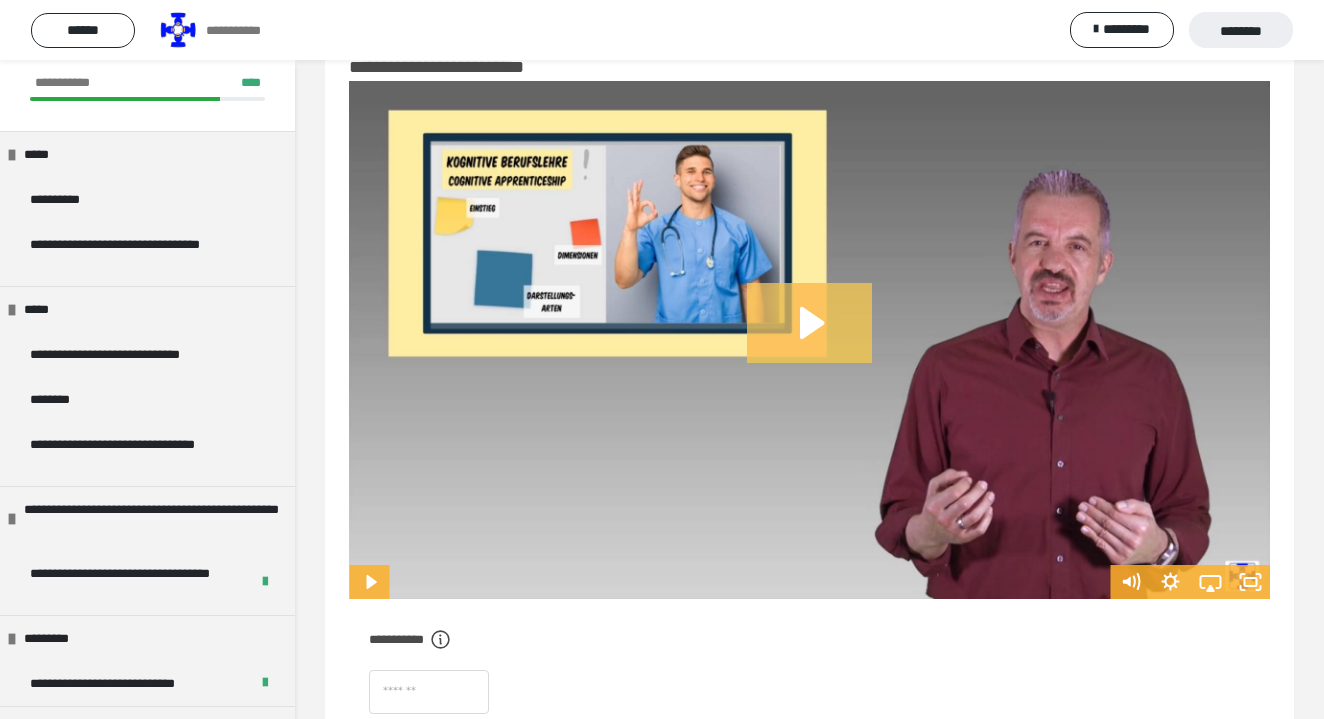 click 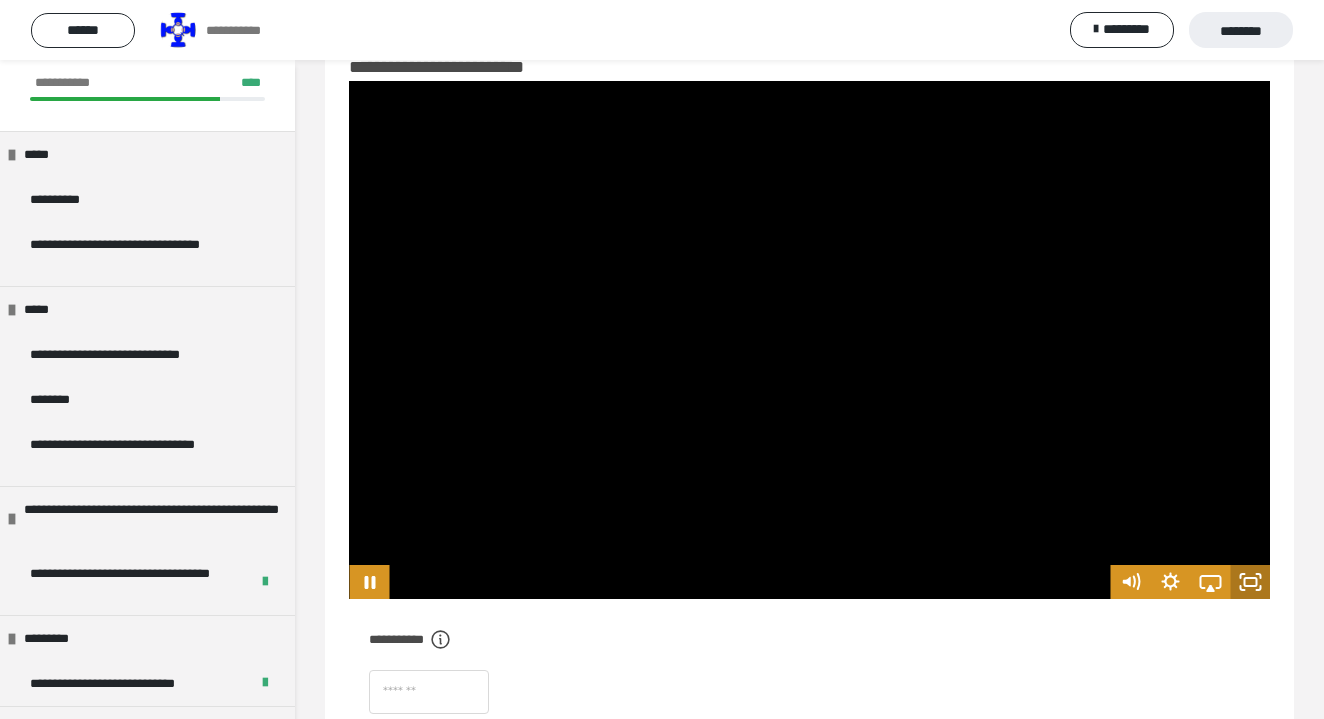 click 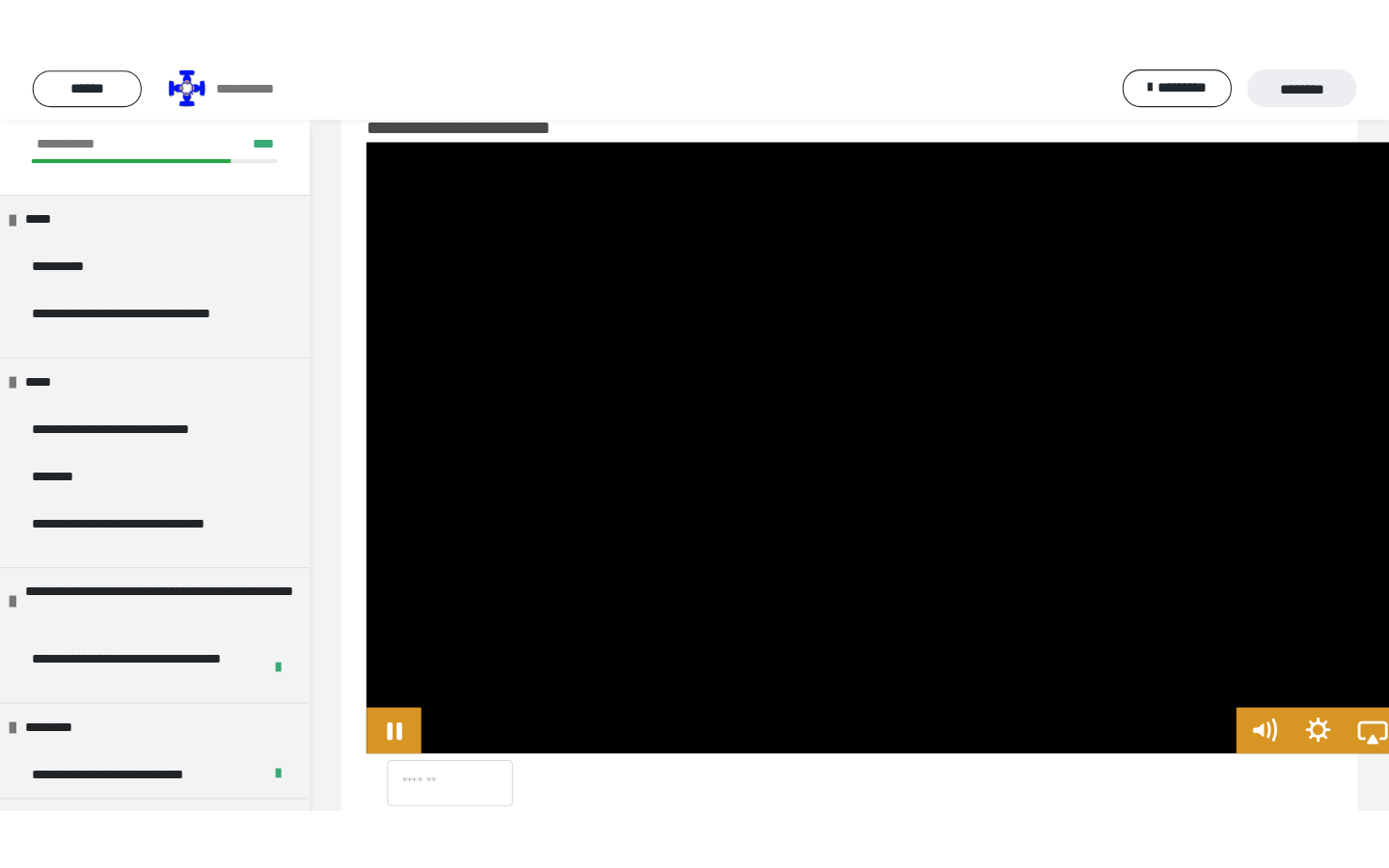 scroll, scrollTop: 0, scrollLeft: 0, axis: both 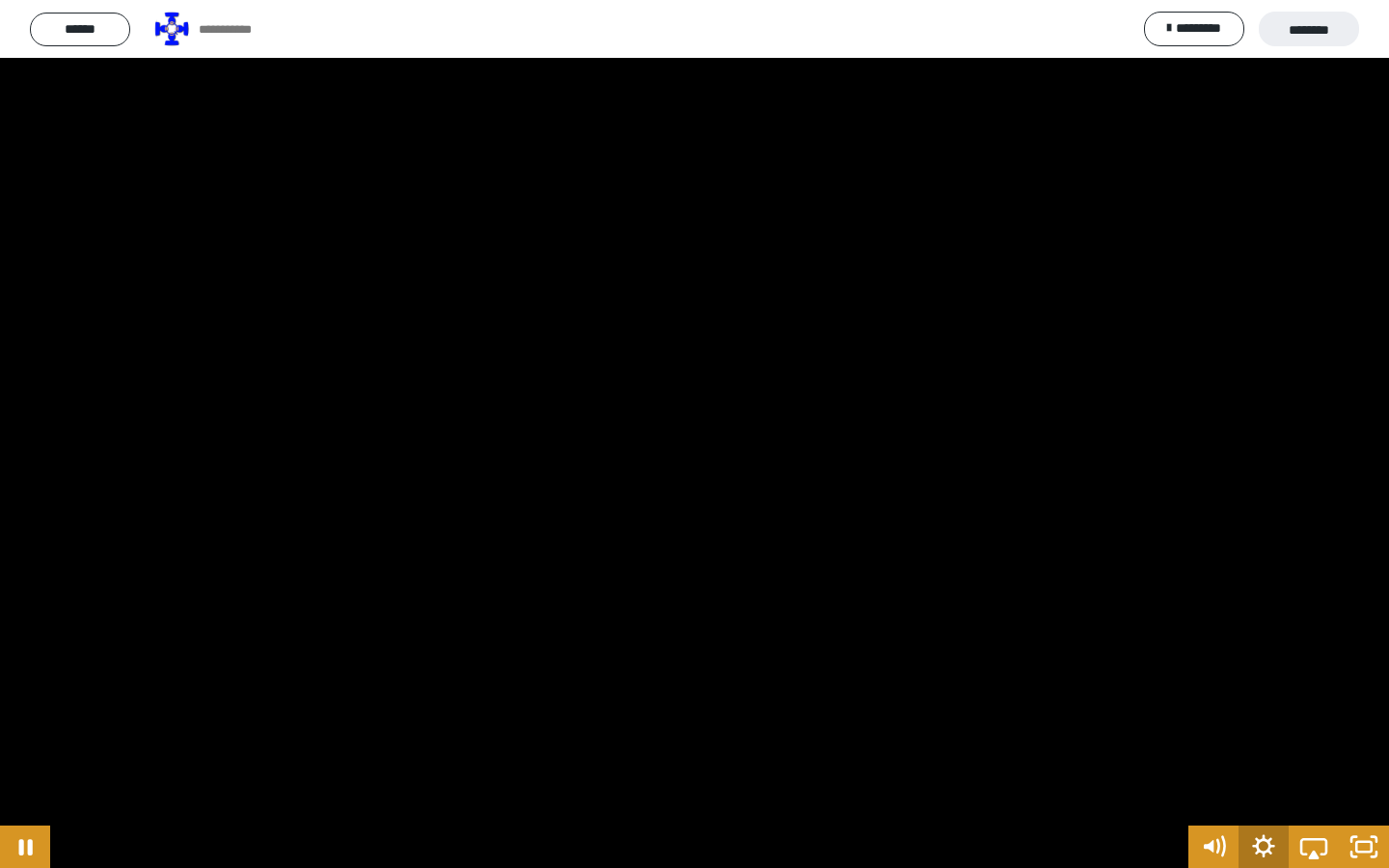 click 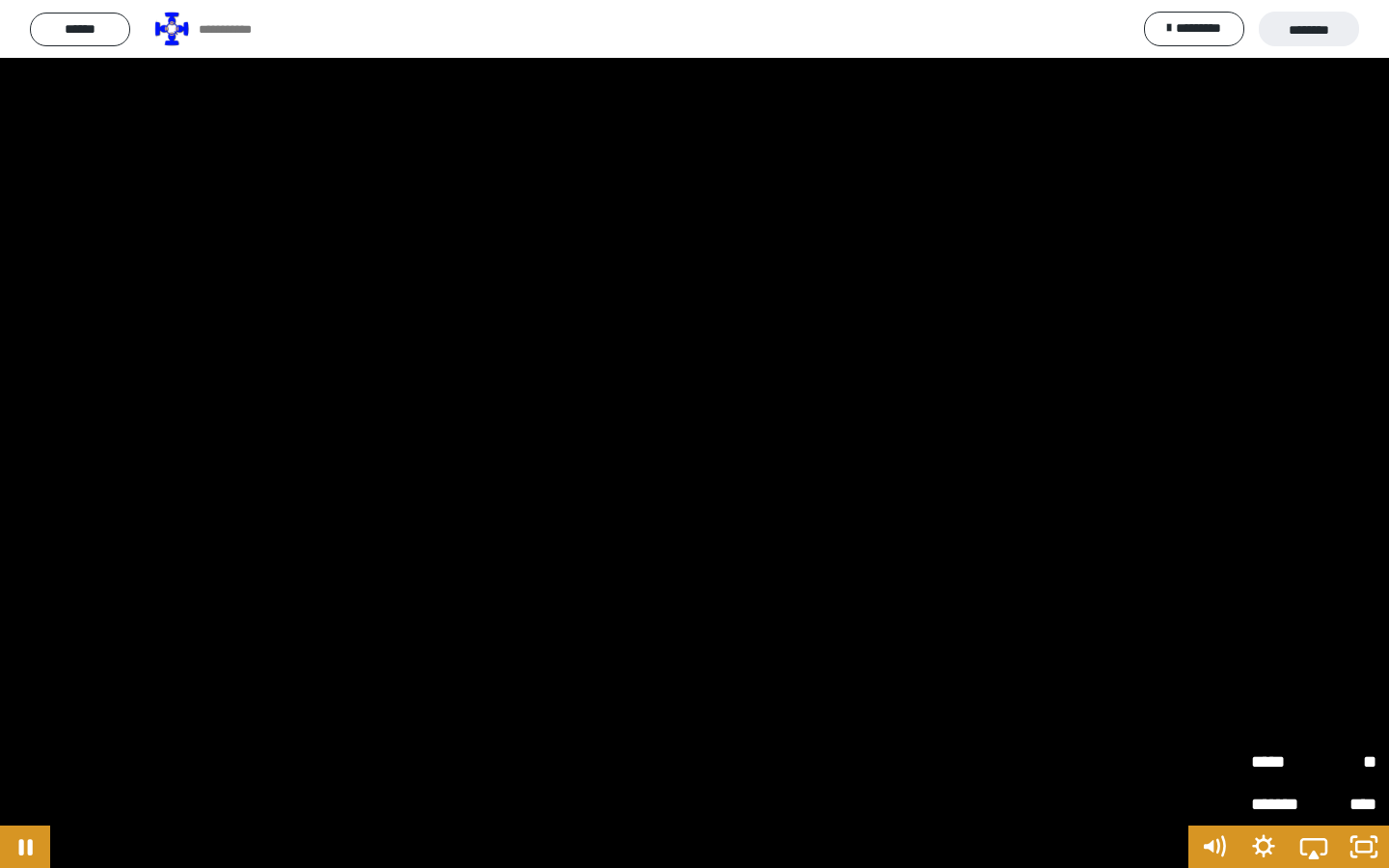 click on "*****" at bounding box center (1282, 761) 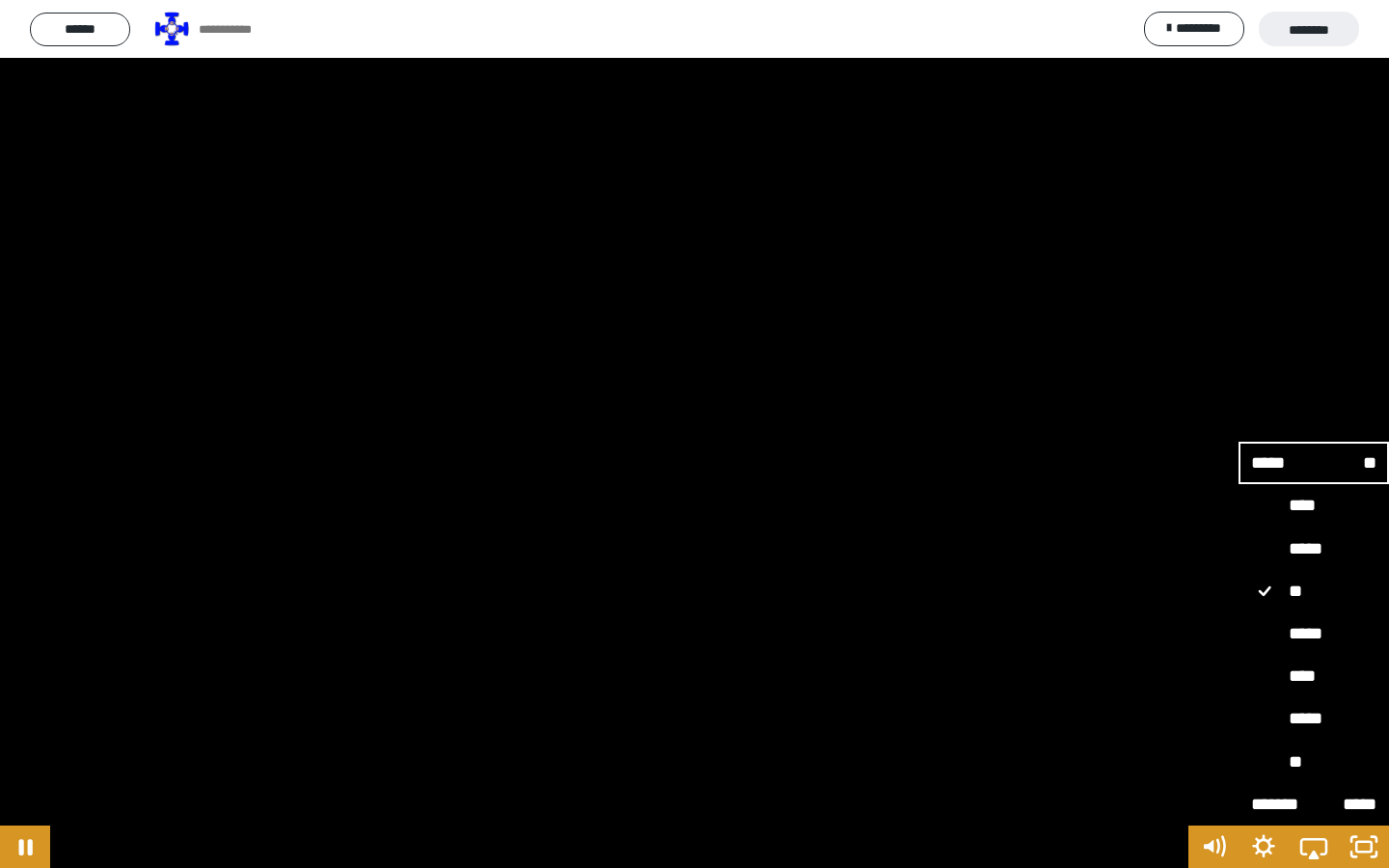 drag, startPoint x: 1300, startPoint y: 668, endPoint x: 1293, endPoint y: 638, distance: 30.80584 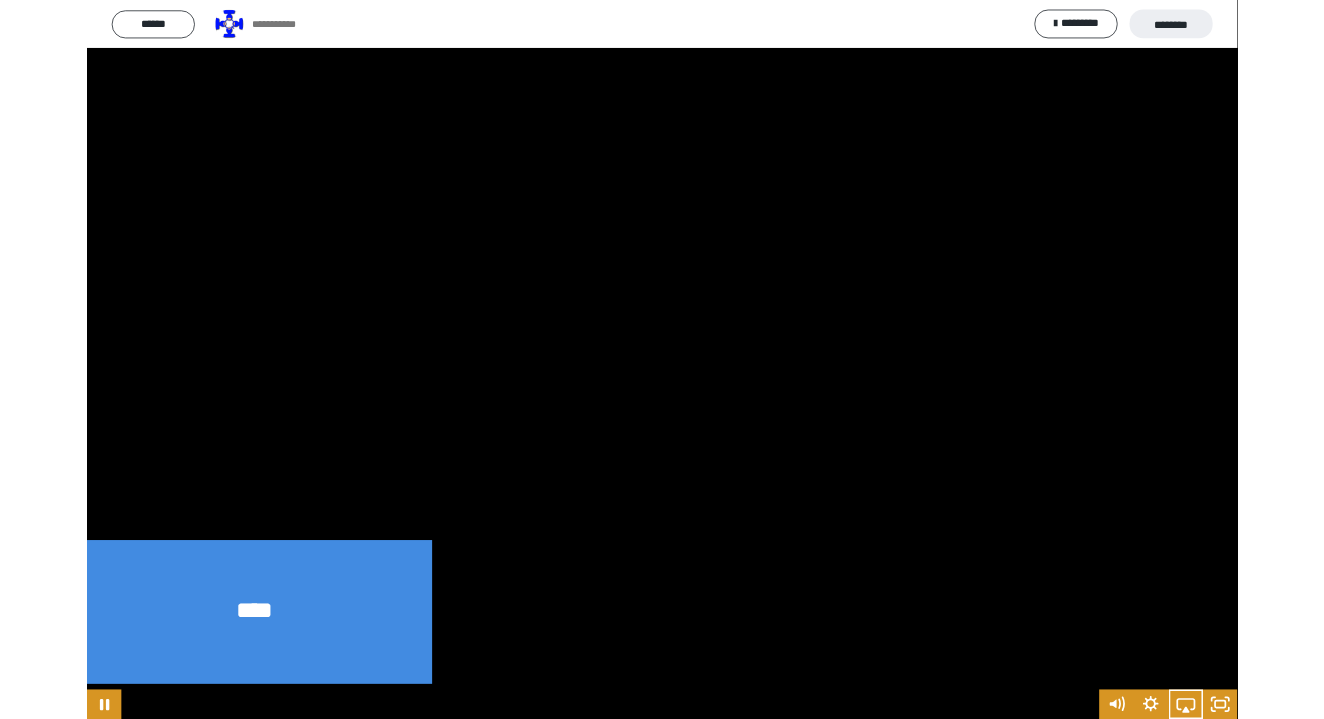 scroll, scrollTop: 60, scrollLeft: 0, axis: vertical 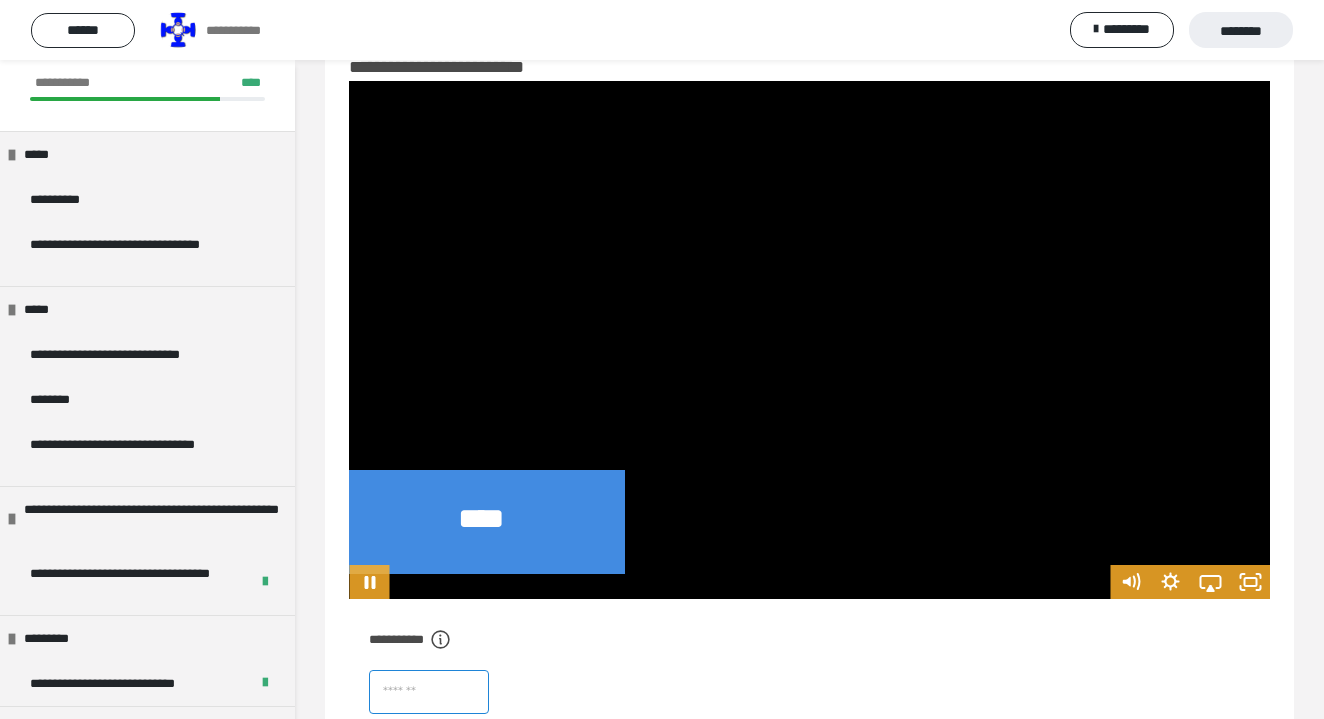 click at bounding box center (429, 692) 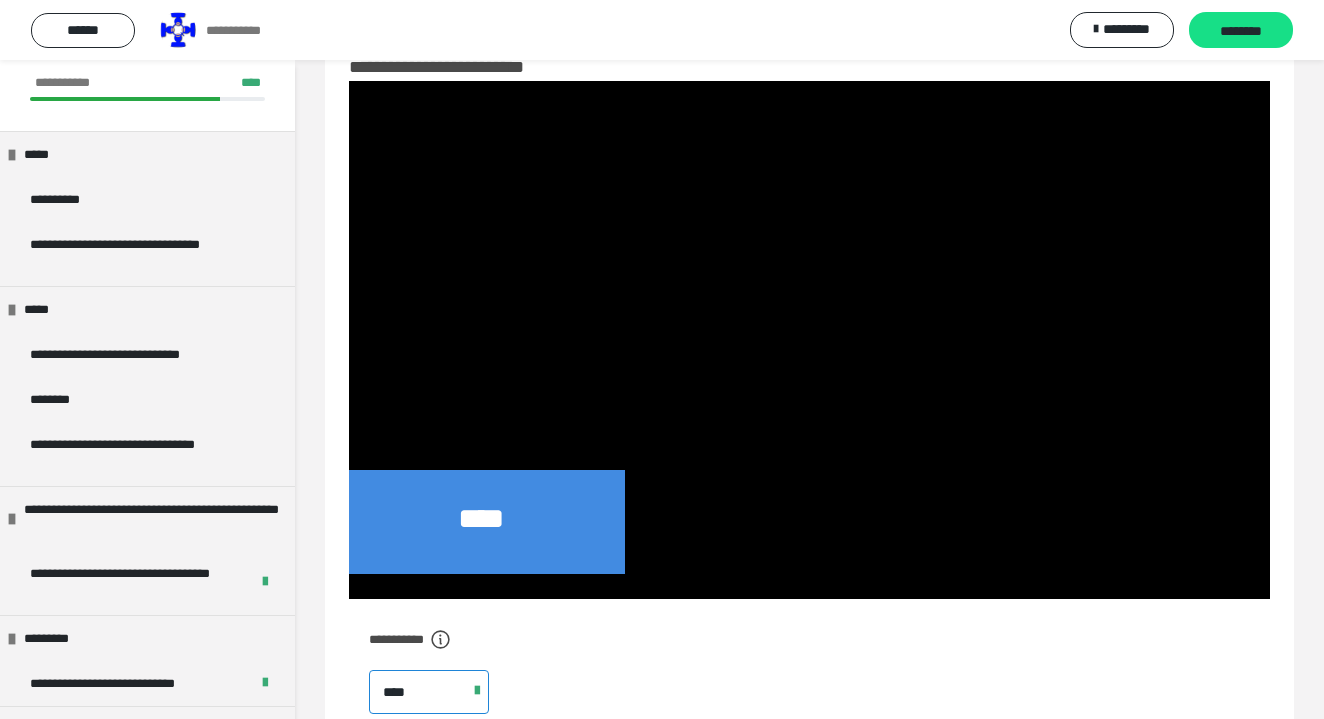 type on "****" 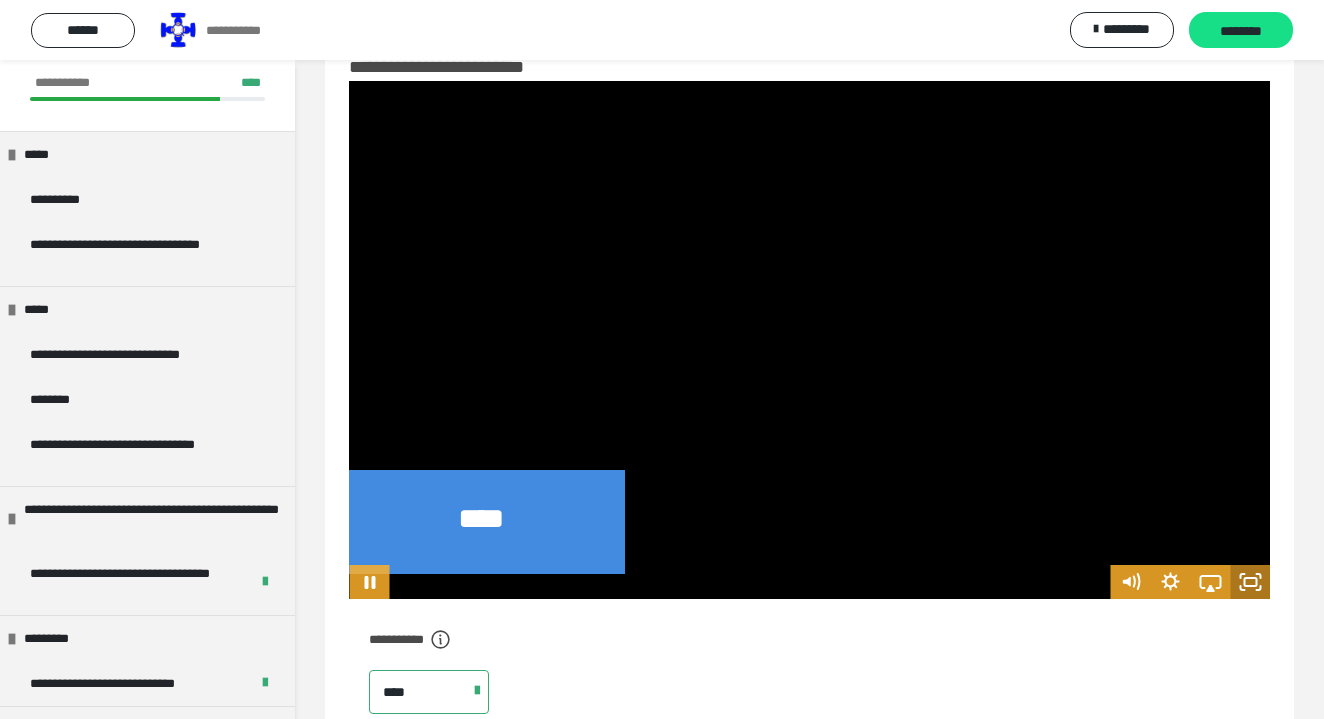 click 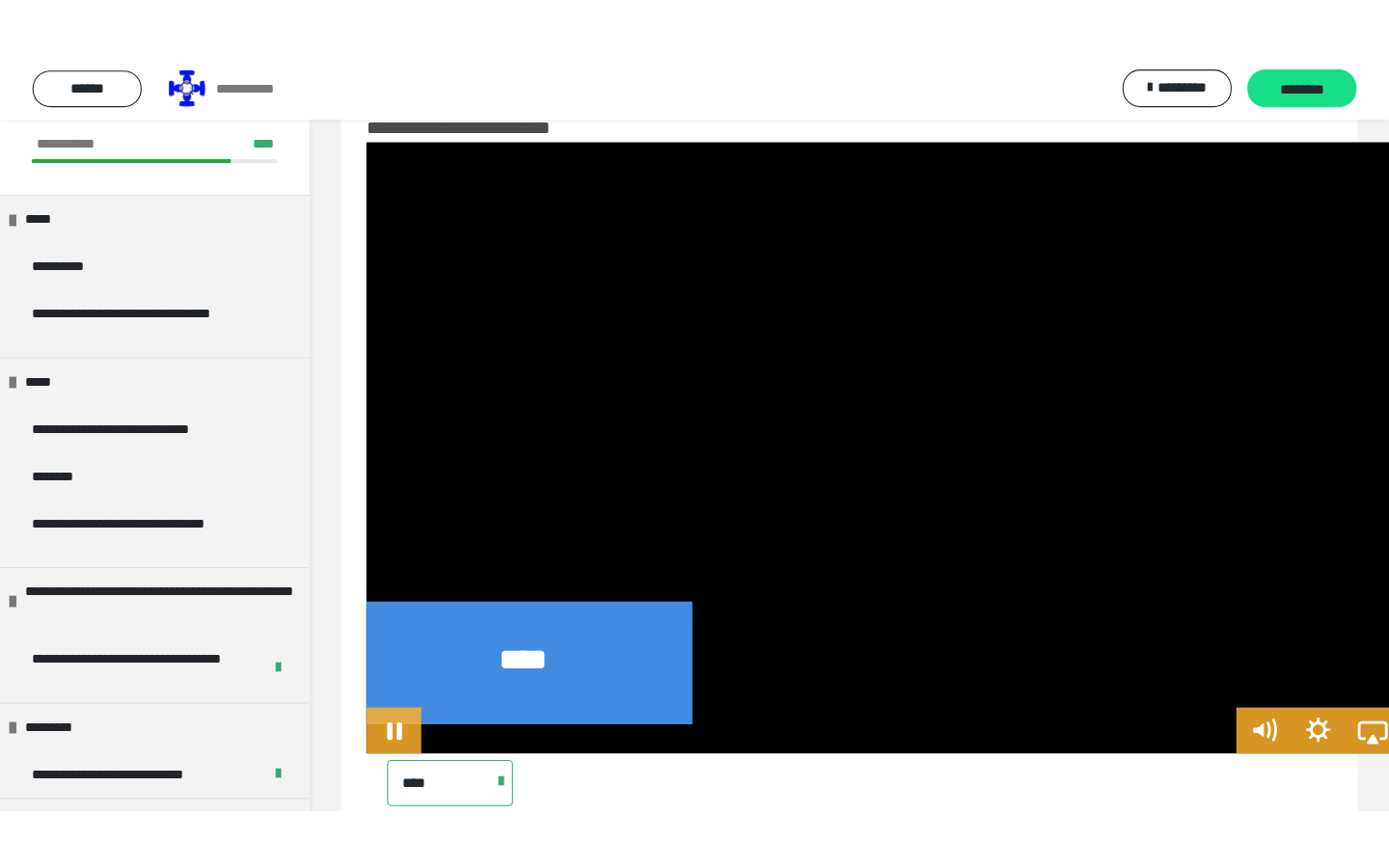 scroll, scrollTop: 0, scrollLeft: 0, axis: both 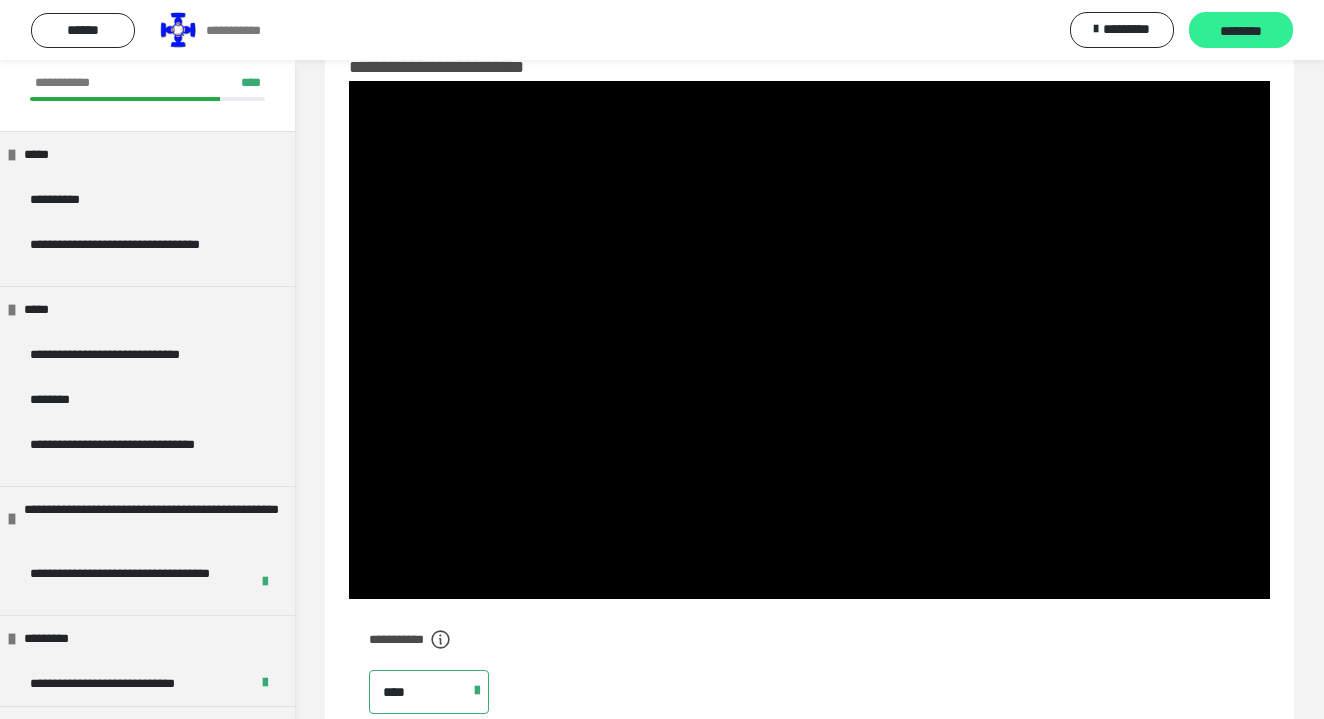 click on "********" at bounding box center [1241, 31] 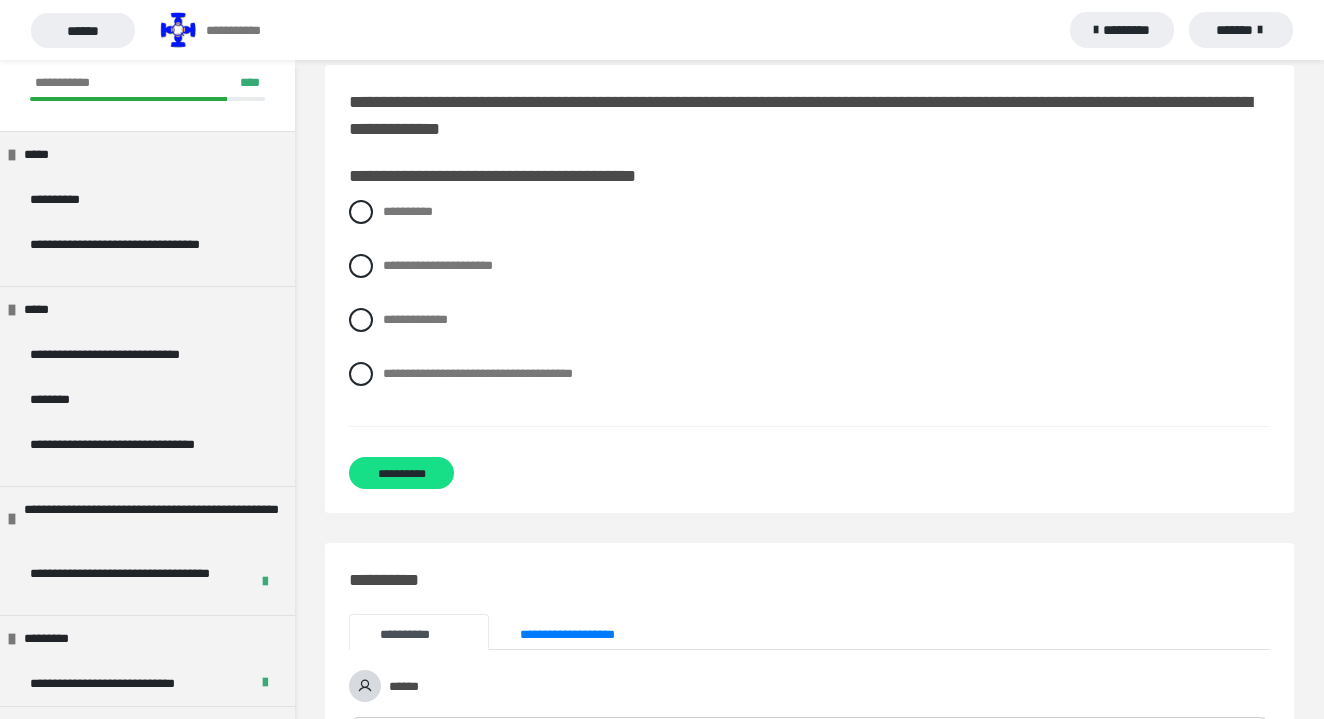 scroll, scrollTop: 28, scrollLeft: 0, axis: vertical 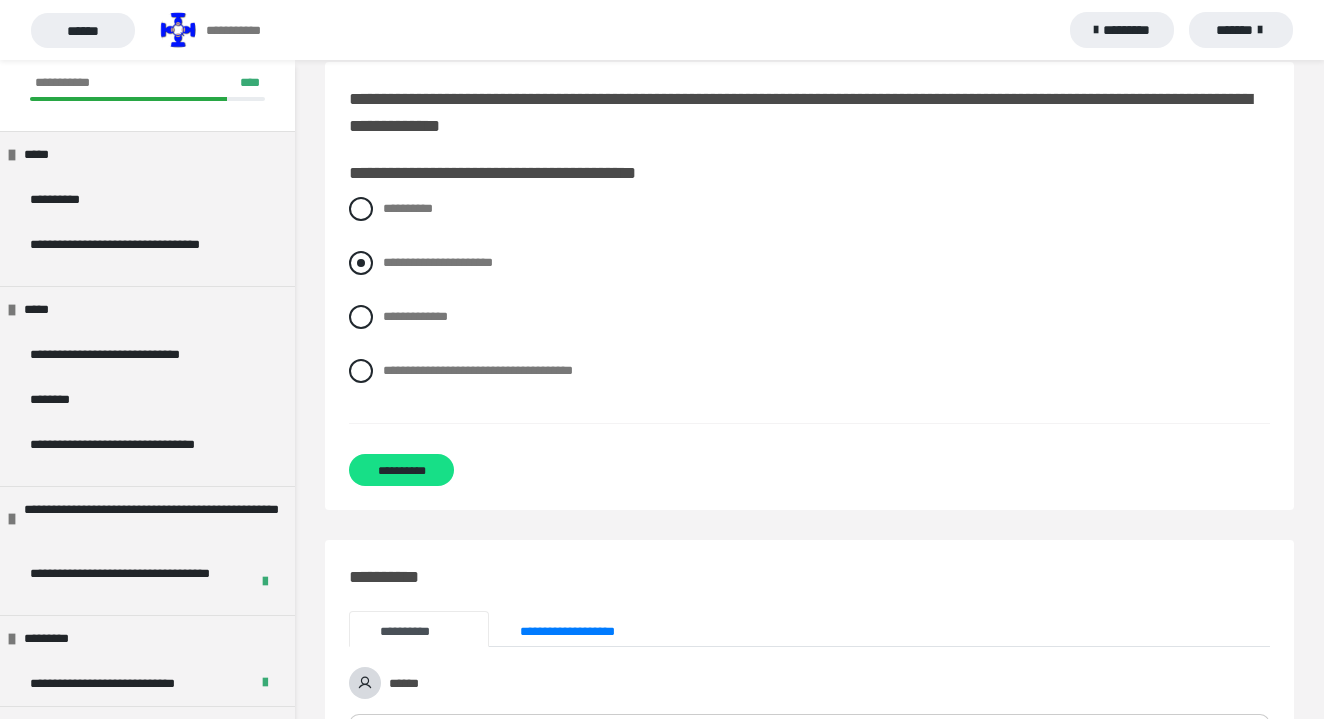 click on "**********" at bounding box center (438, 262) 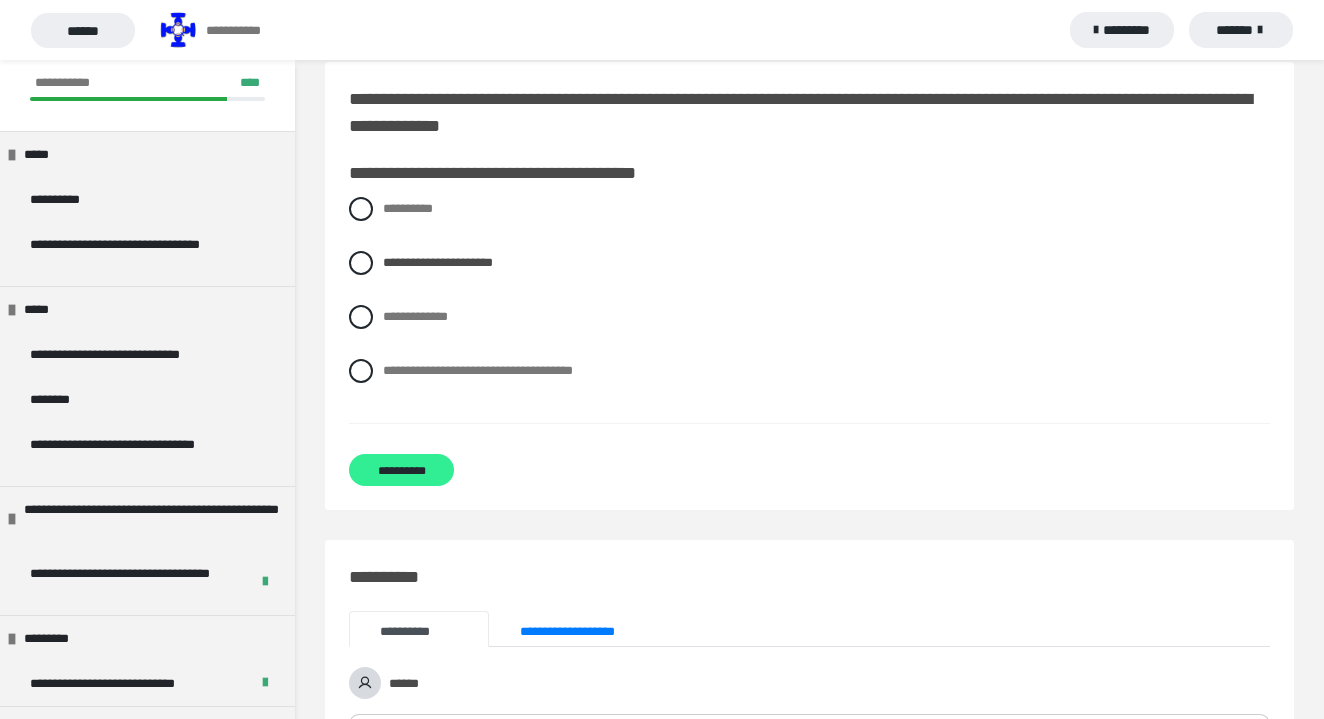 click on "**********" at bounding box center [401, 470] 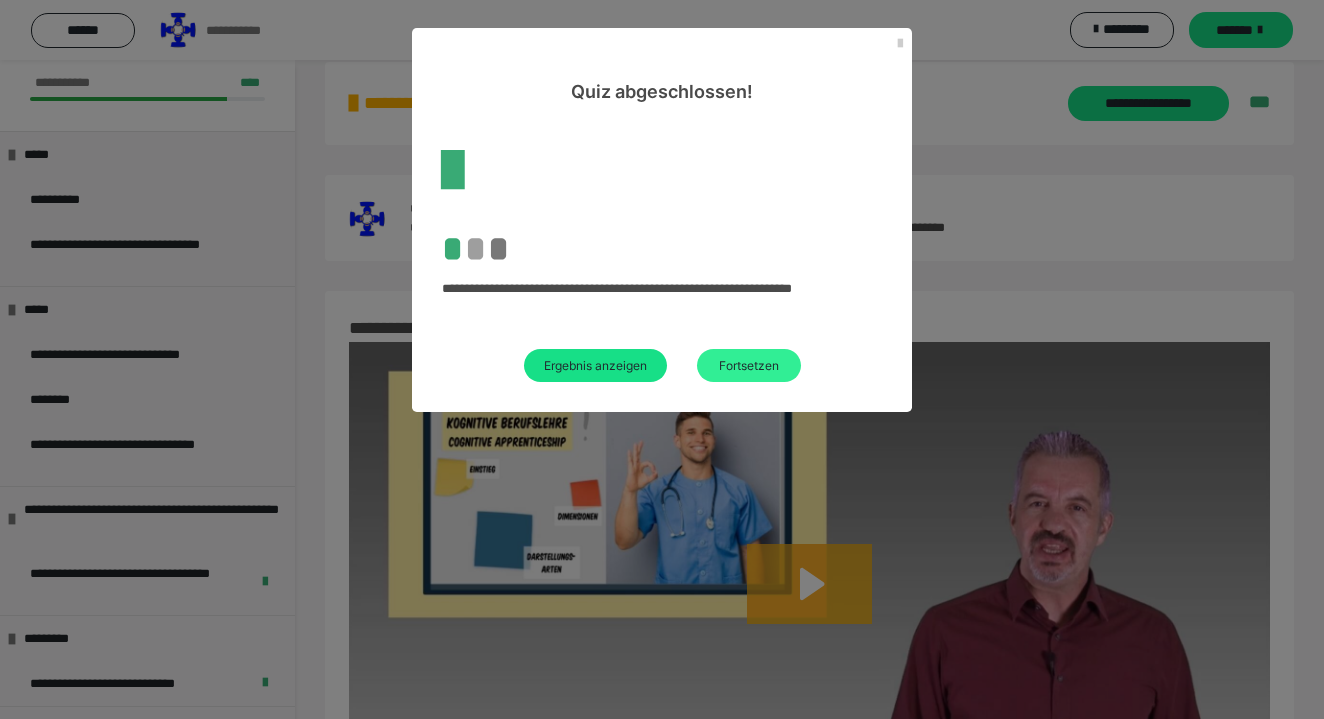 click on "Fortsetzen" at bounding box center (749, 365) 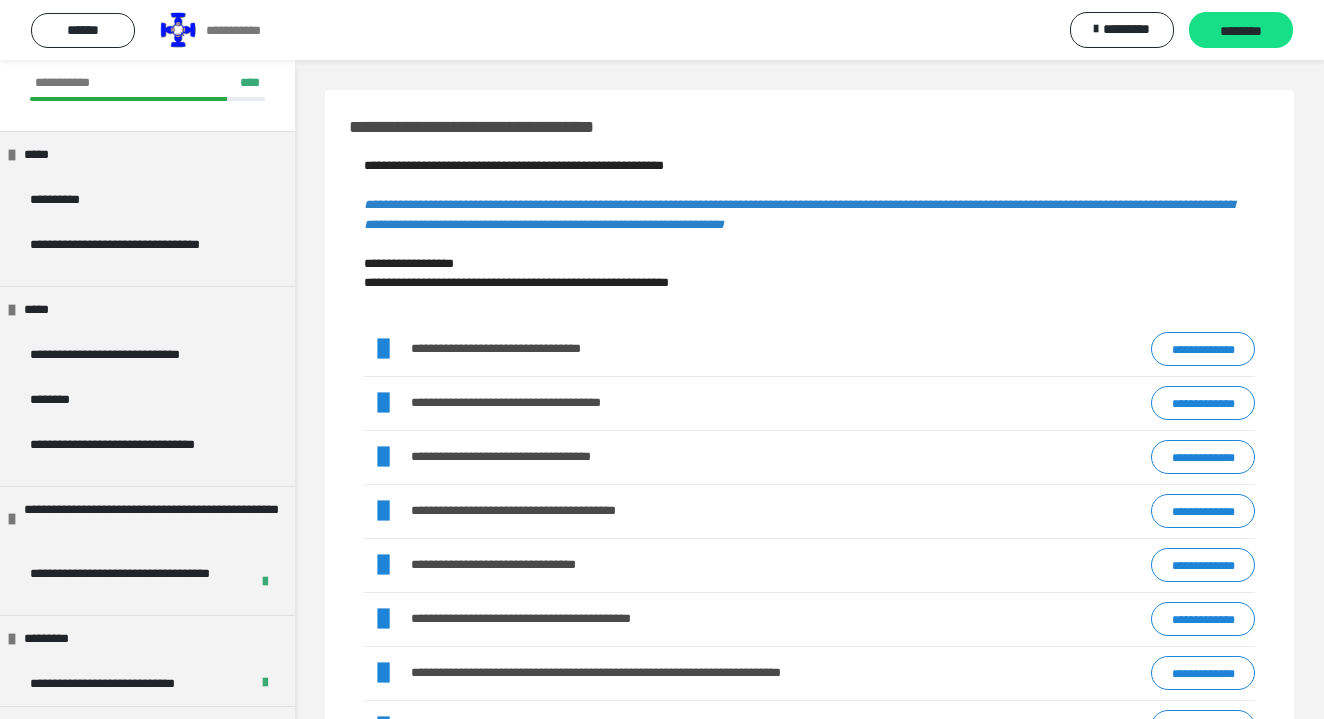 scroll, scrollTop: 0, scrollLeft: 0, axis: both 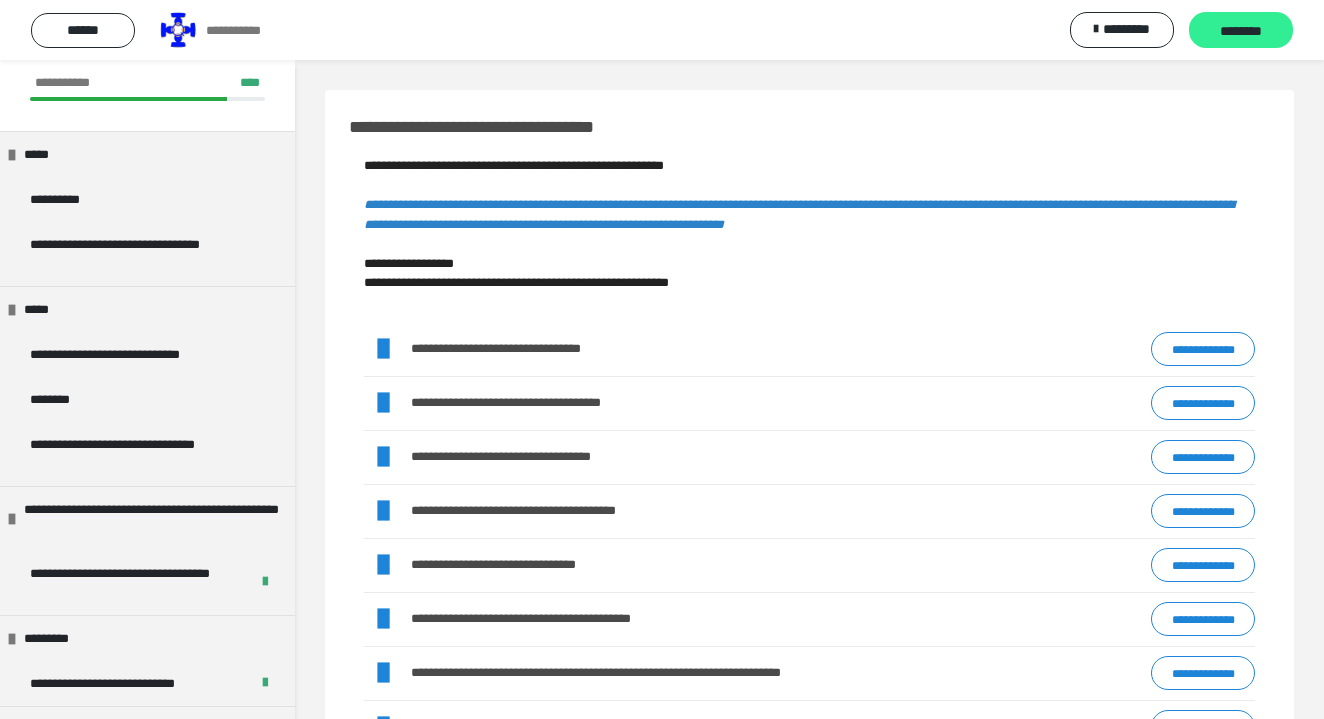 click on "********" at bounding box center [1241, 31] 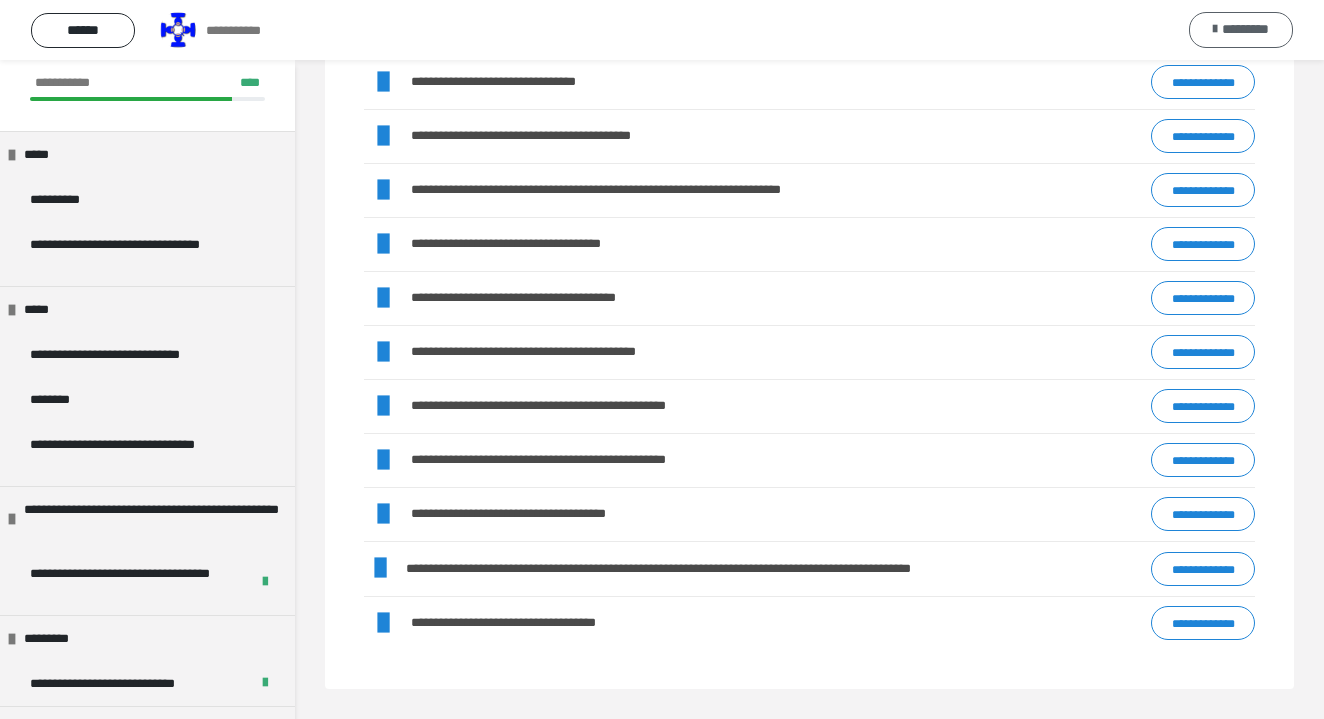 scroll, scrollTop: 486, scrollLeft: 0, axis: vertical 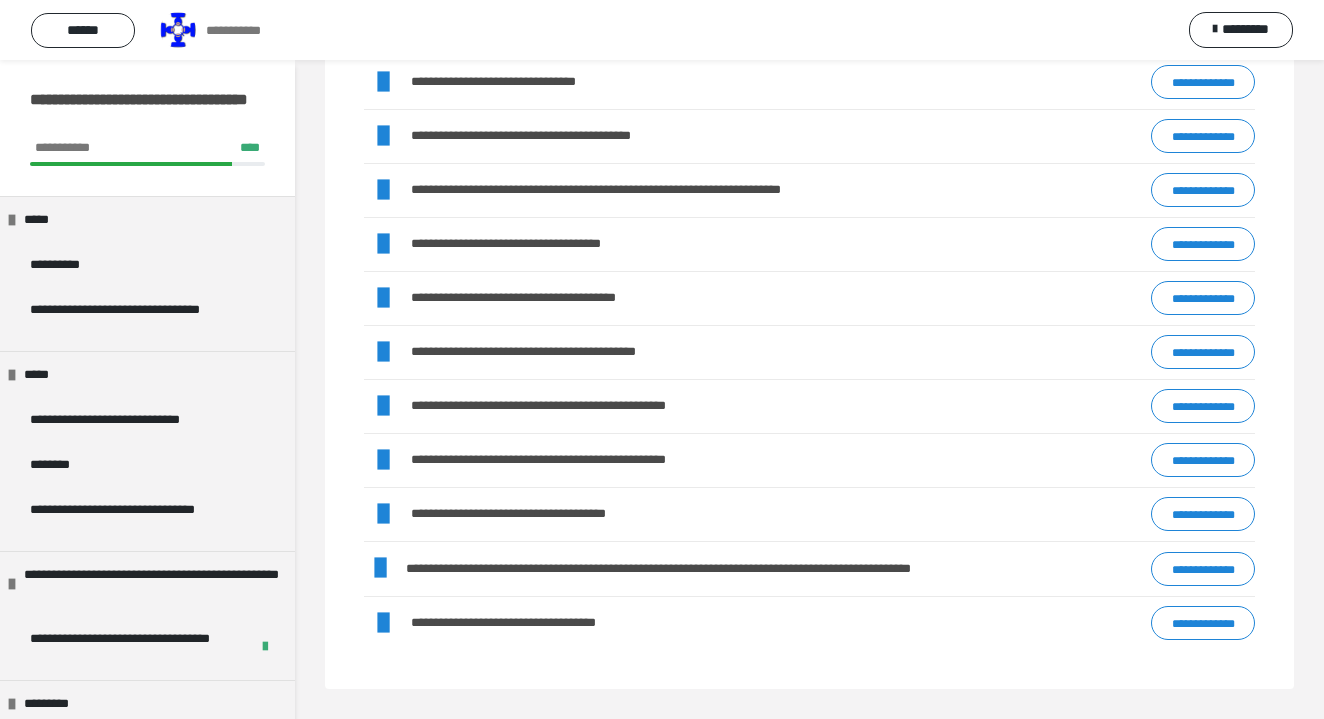 click on "**********" at bounding box center [147, 109] 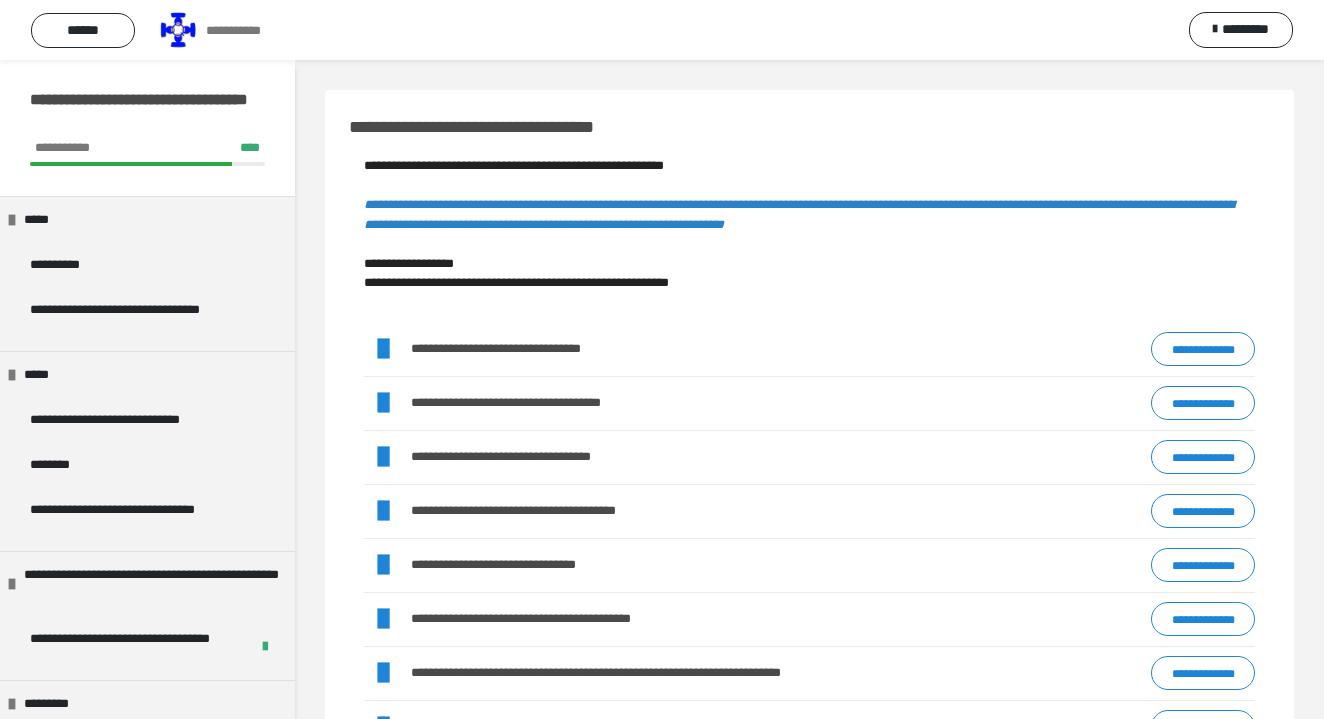 scroll, scrollTop: 0, scrollLeft: 0, axis: both 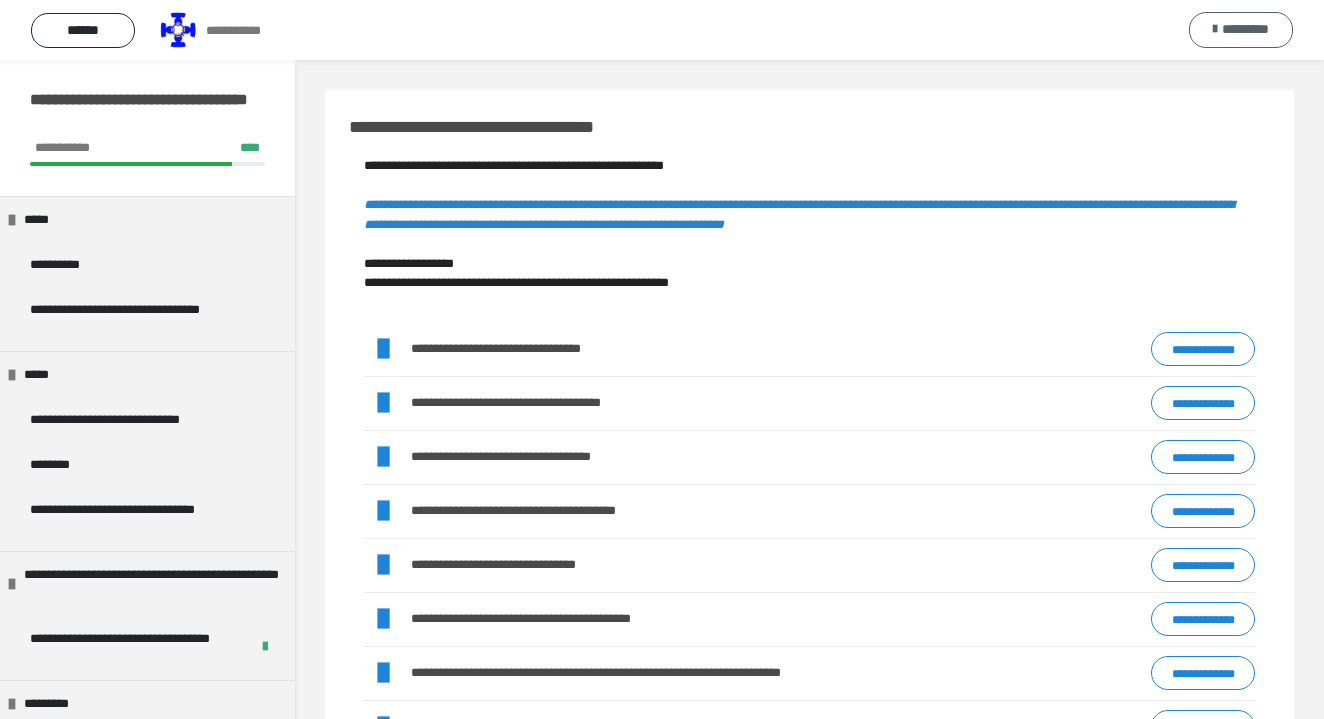 click on "*********" at bounding box center (1245, 29) 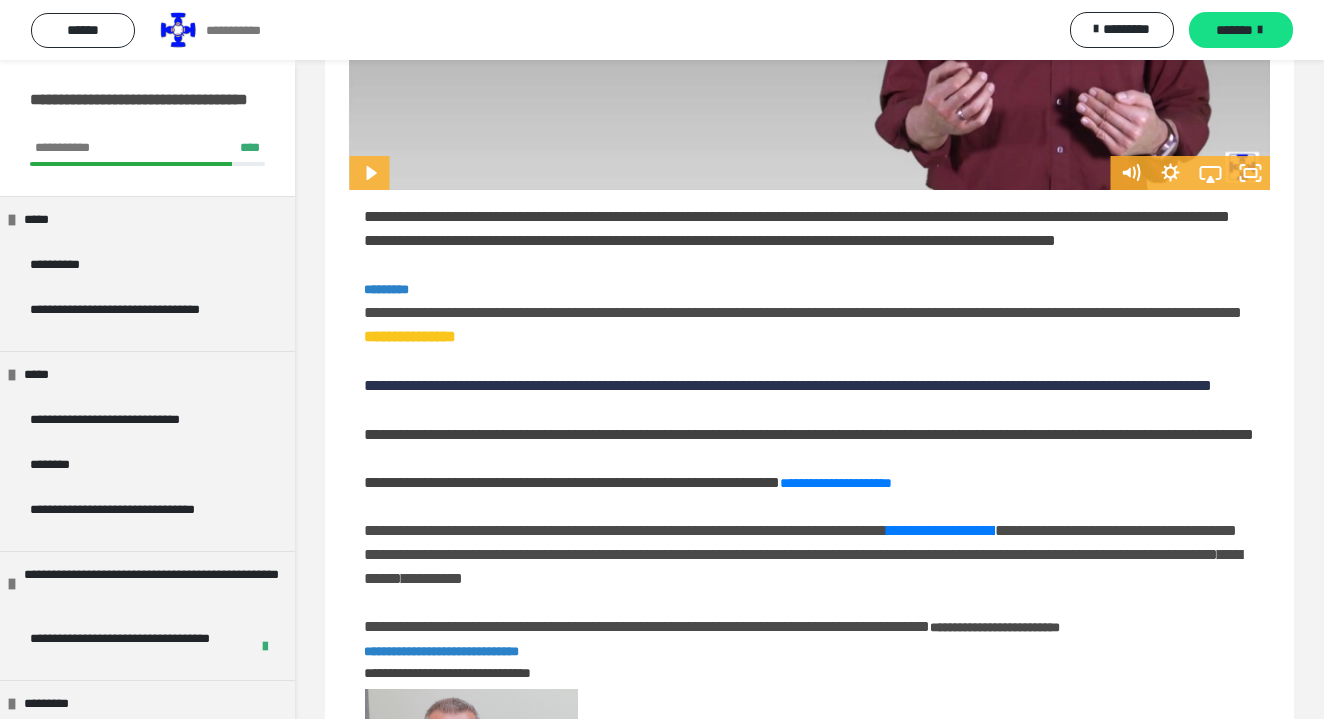 scroll, scrollTop: 806, scrollLeft: 0, axis: vertical 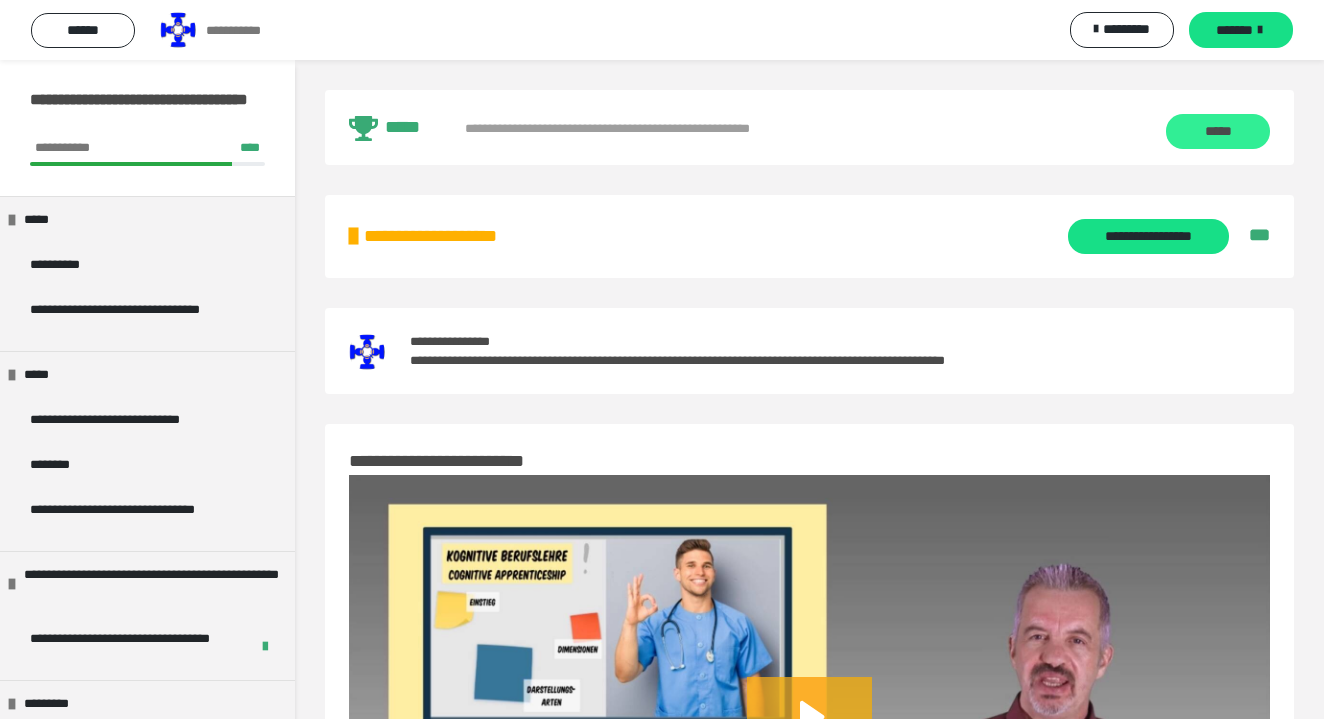 click on "*****" at bounding box center (1218, 131) 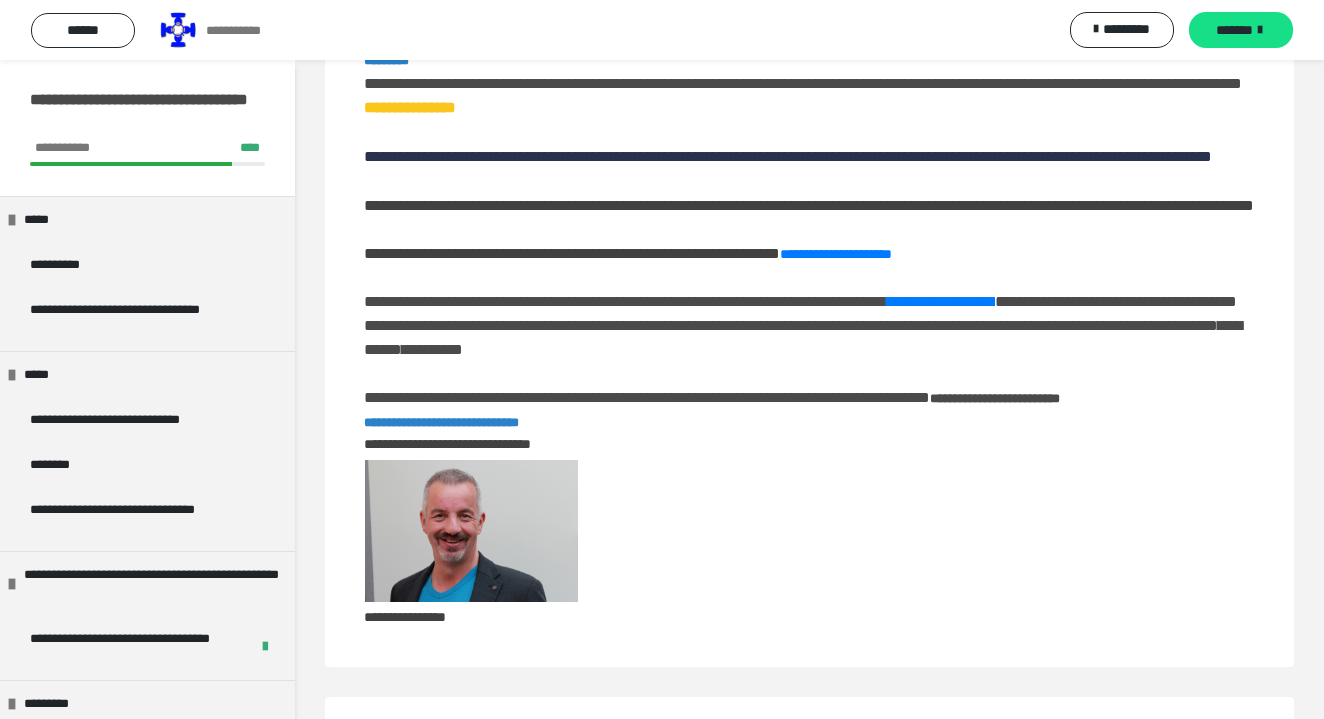 scroll, scrollTop: 1562, scrollLeft: 0, axis: vertical 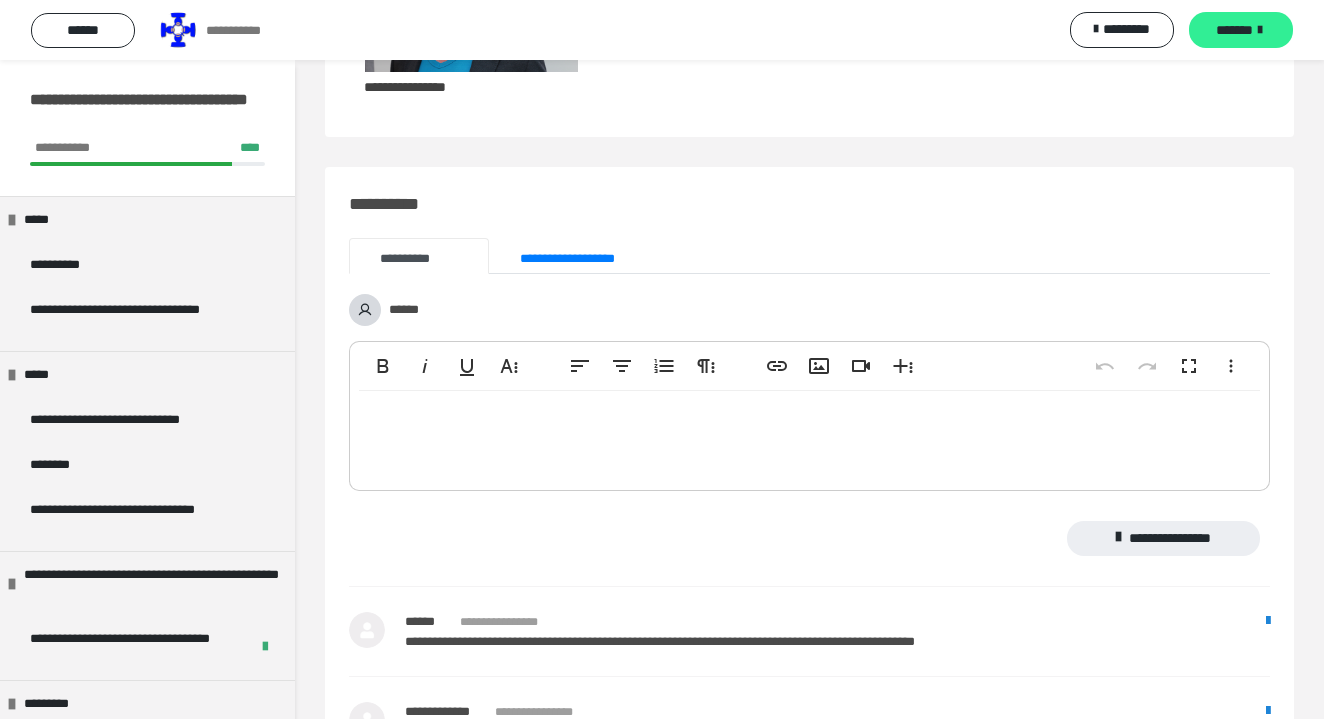 click on "*******" at bounding box center [1241, 30] 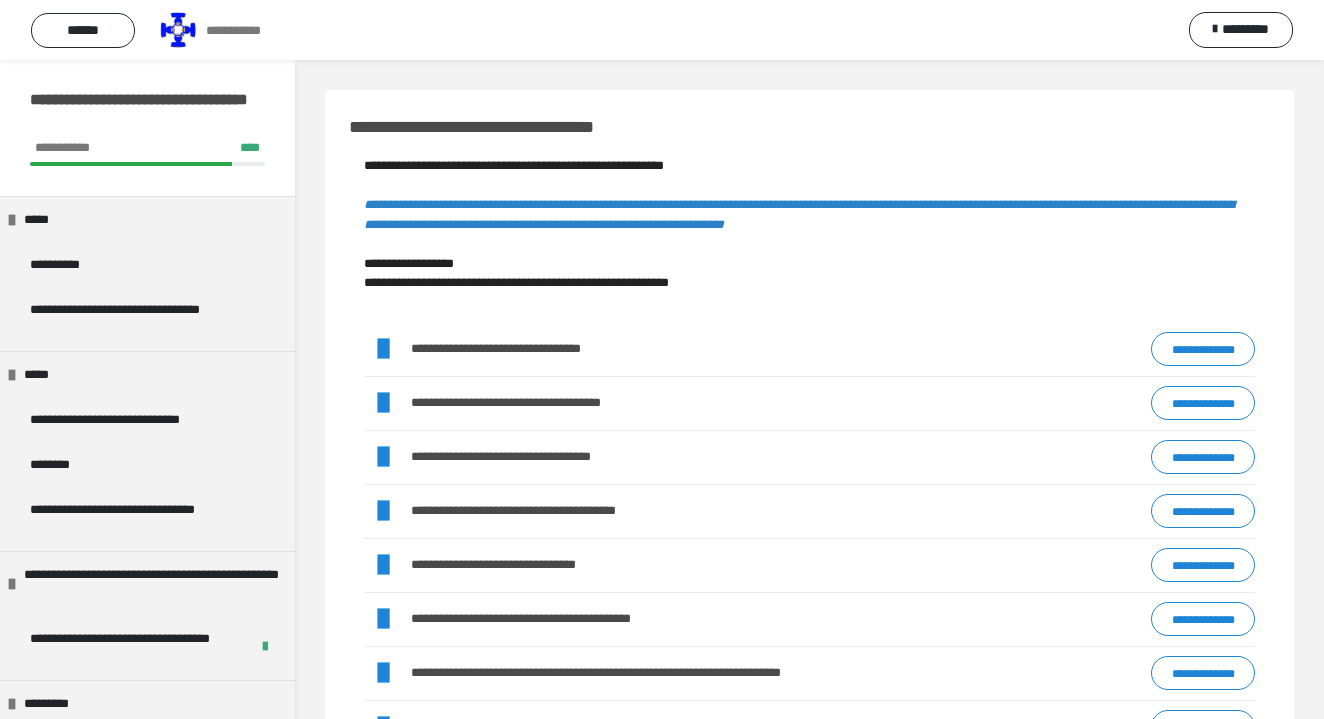 scroll, scrollTop: 0, scrollLeft: 0, axis: both 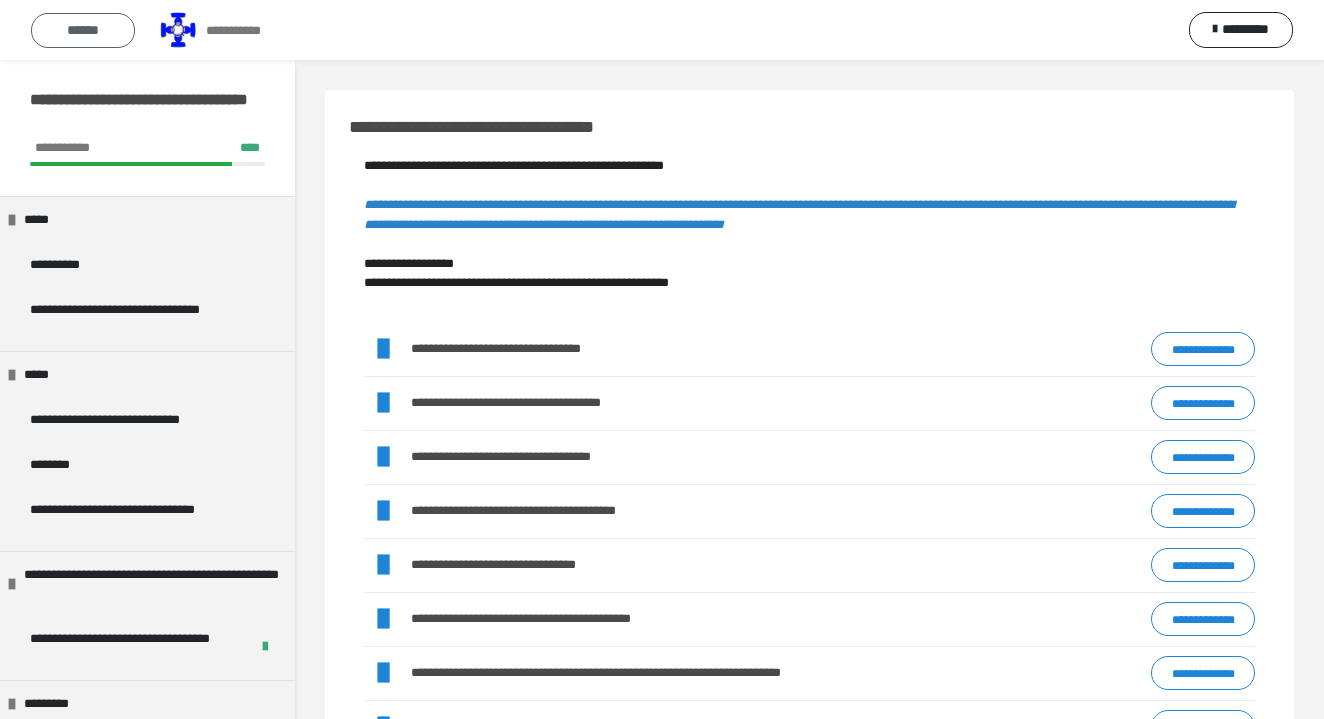 click on "******" at bounding box center (83, 30) 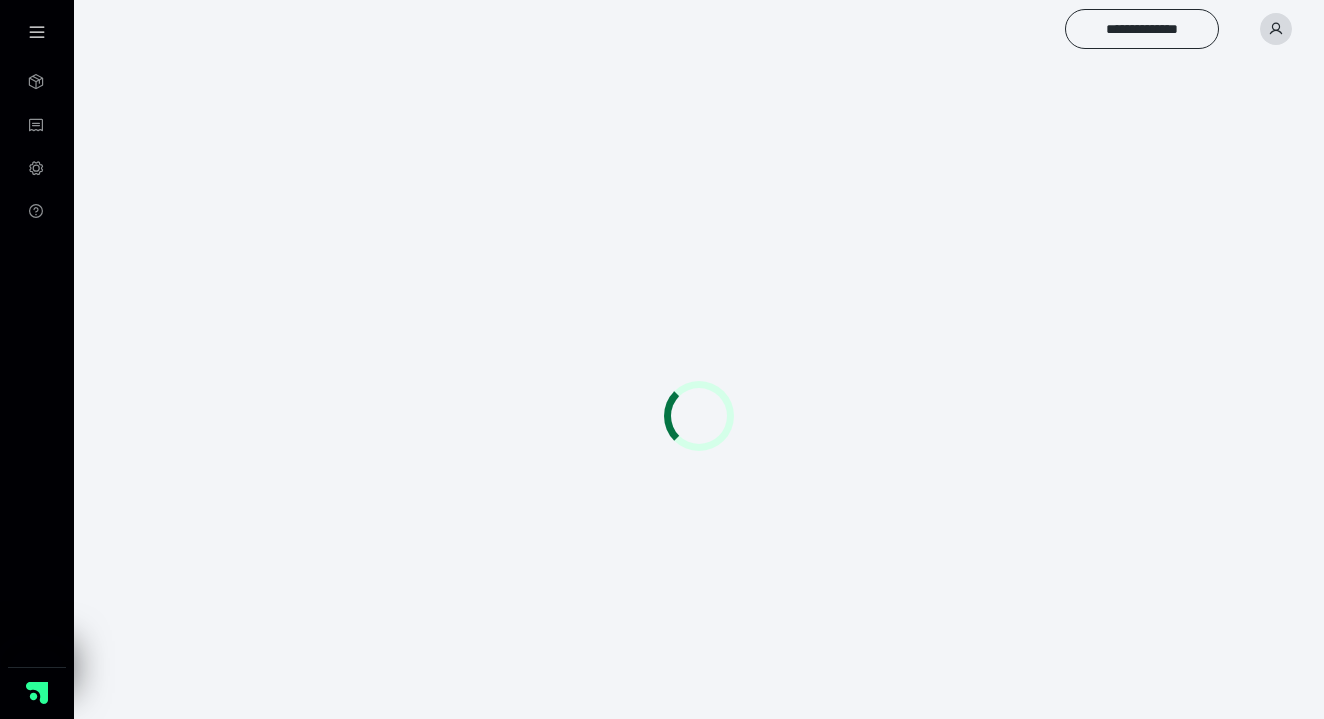 scroll, scrollTop: 0, scrollLeft: 0, axis: both 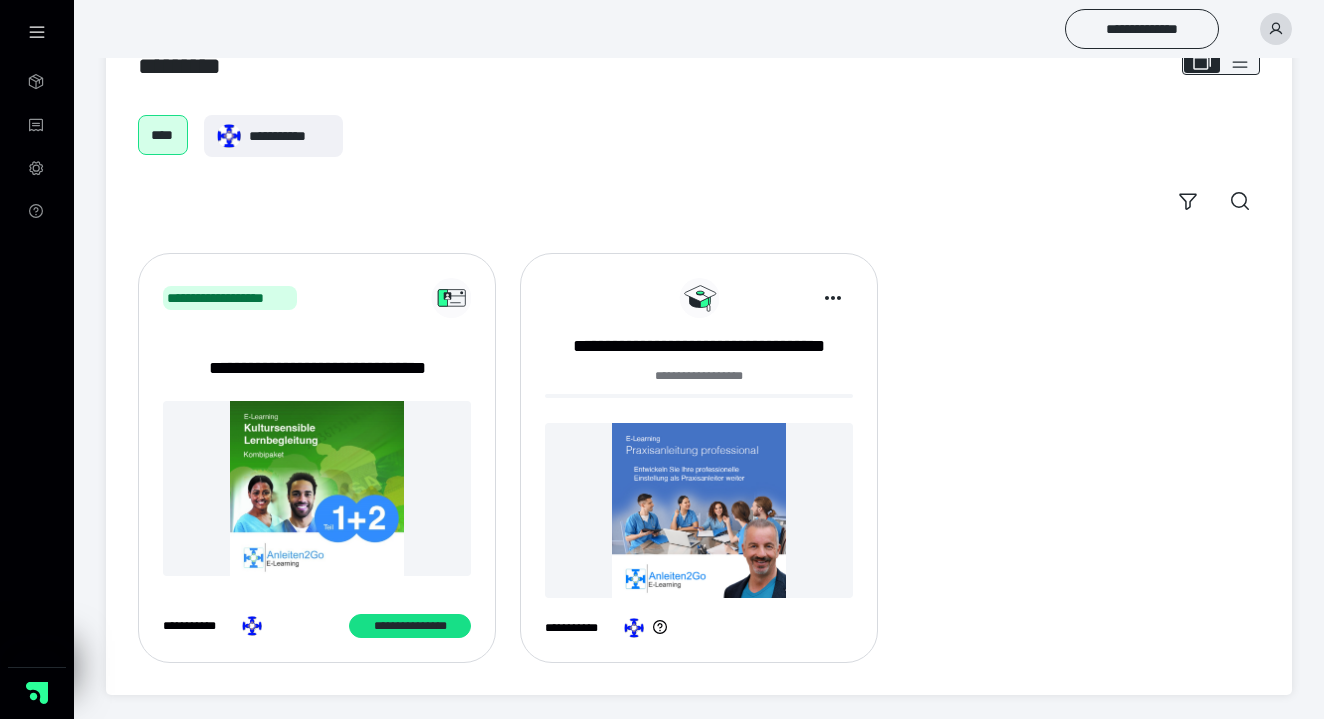 click at bounding box center [699, 510] 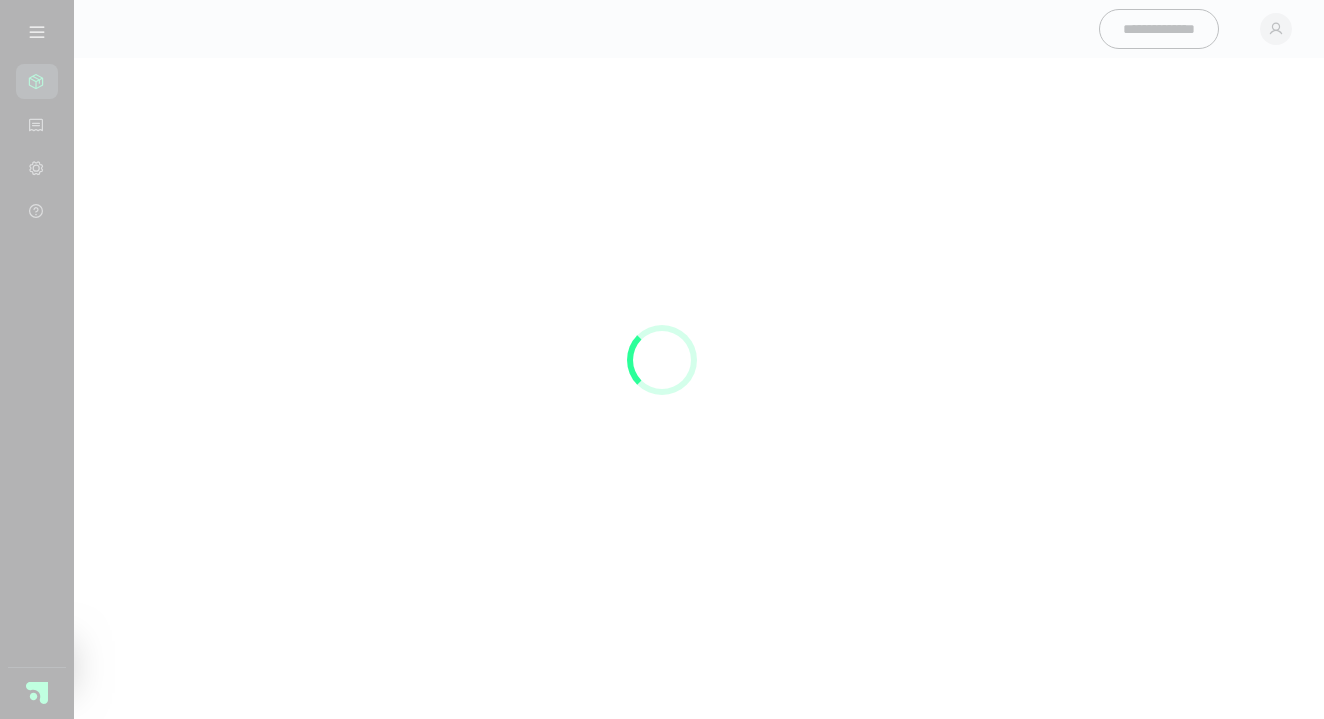 scroll, scrollTop: 0, scrollLeft: 0, axis: both 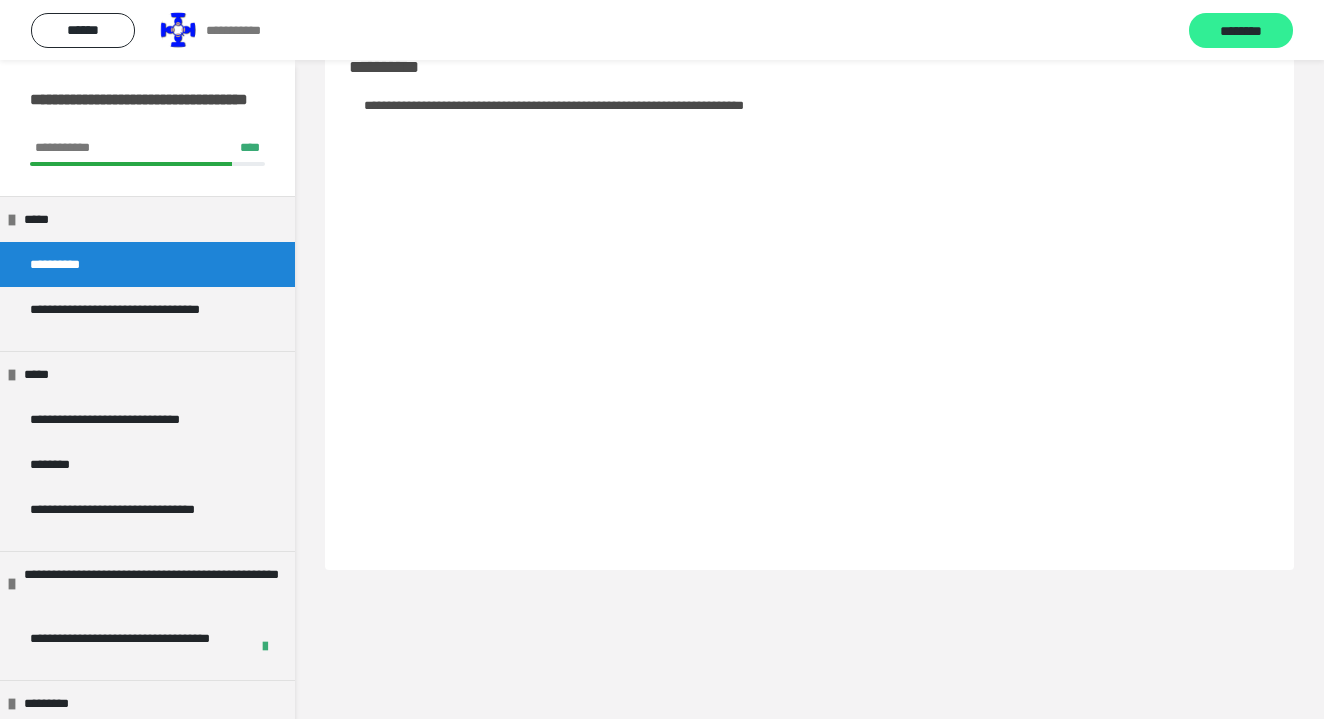 click on "********" at bounding box center (1241, 31) 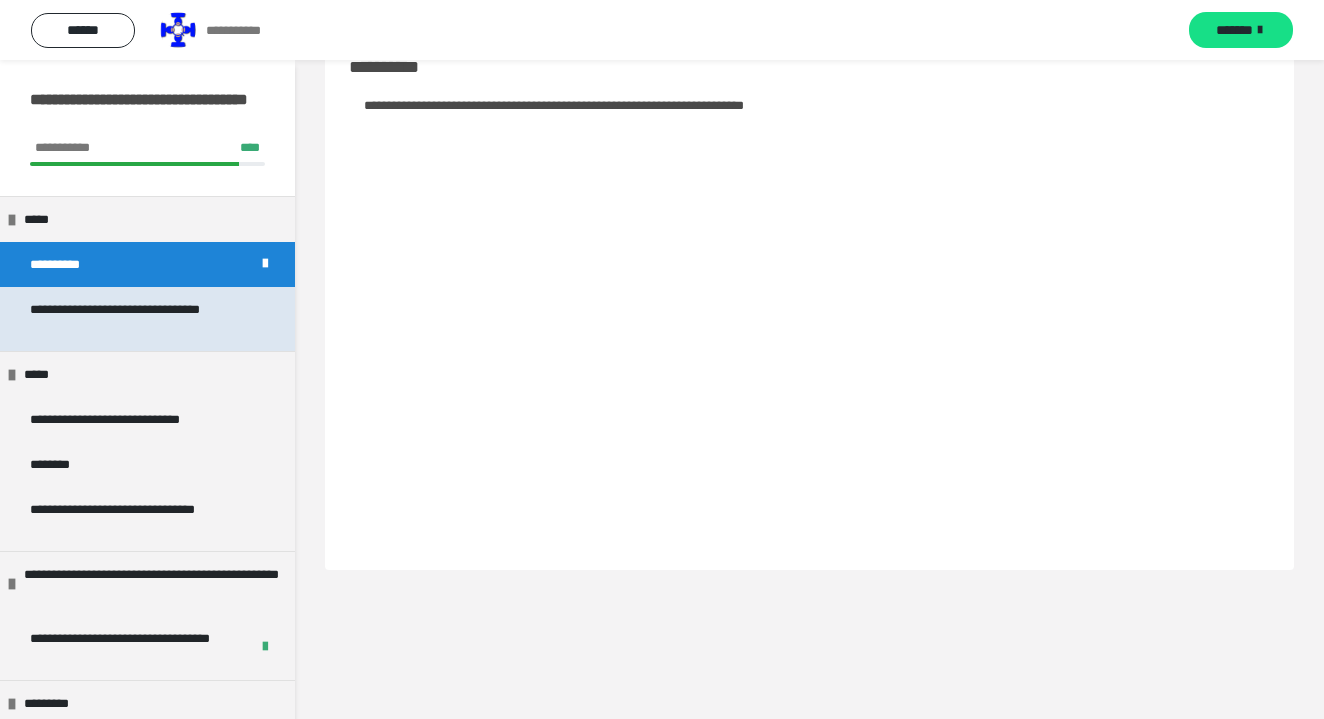 click on "**********" at bounding box center [139, 319] 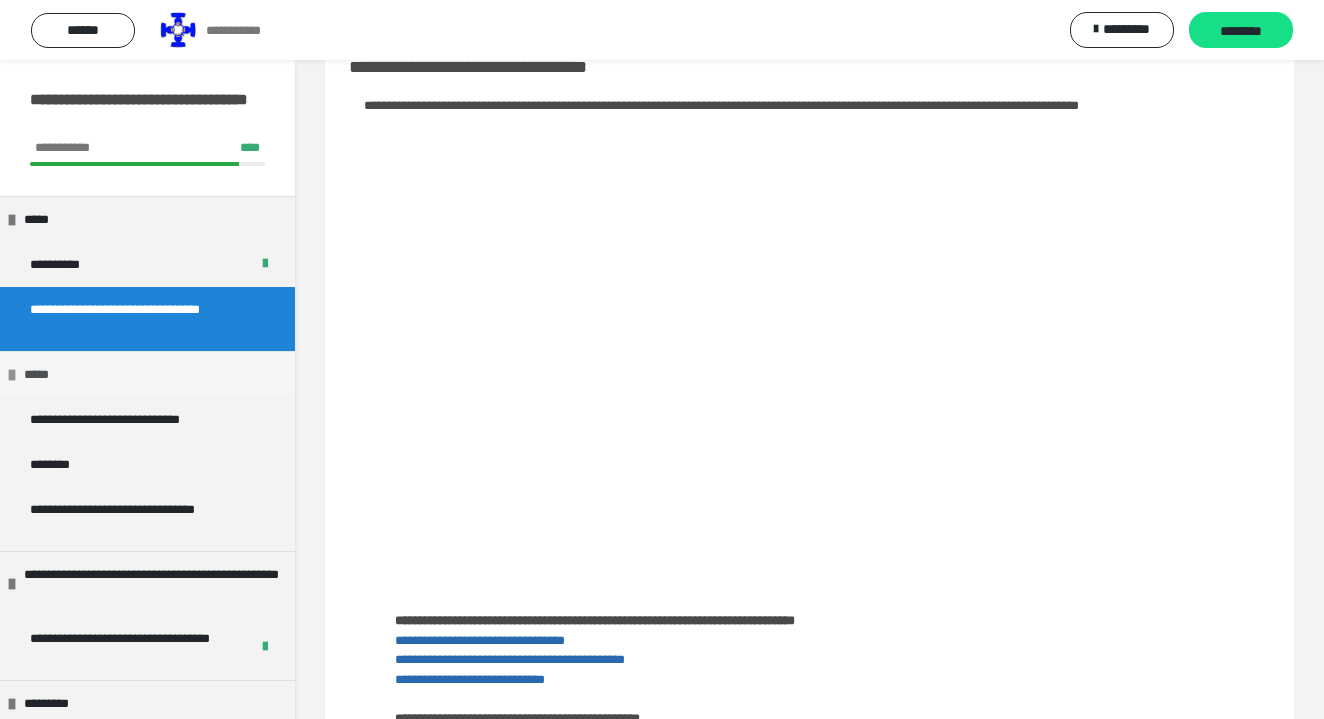 click on "*****" at bounding box center (147, 374) 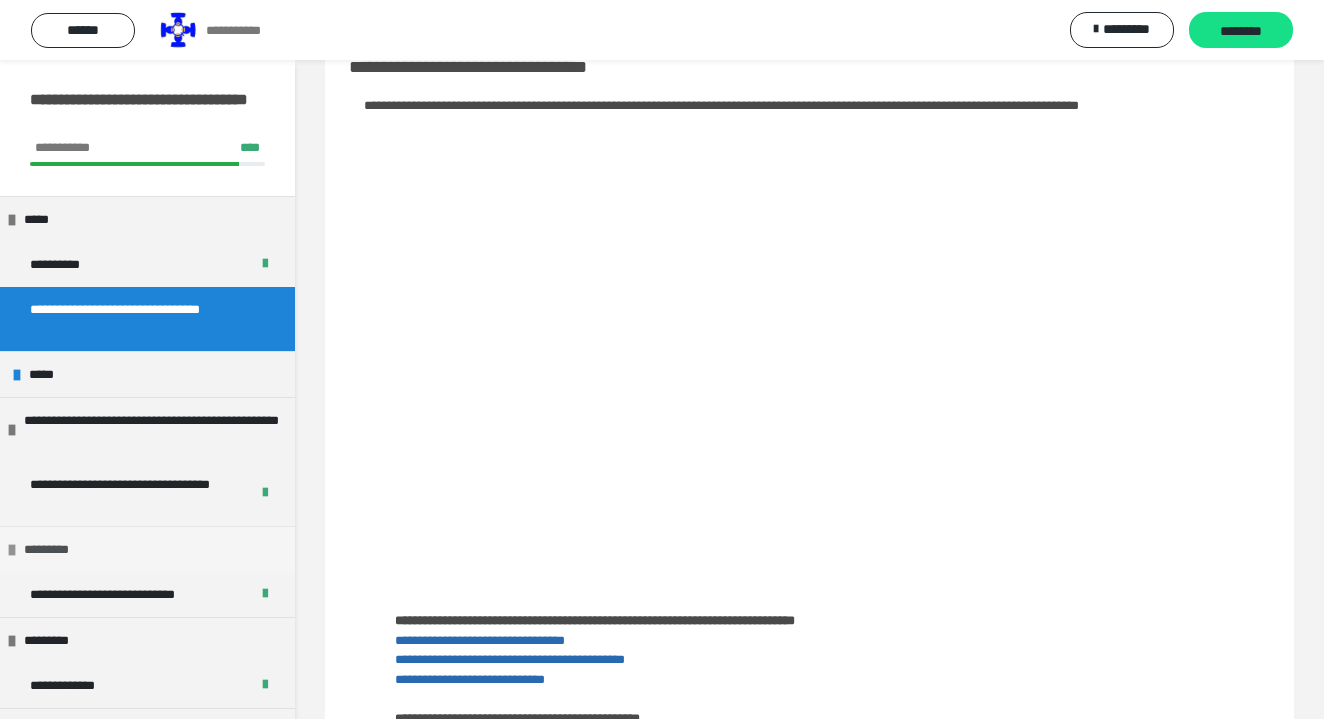 scroll, scrollTop: 0, scrollLeft: 0, axis: both 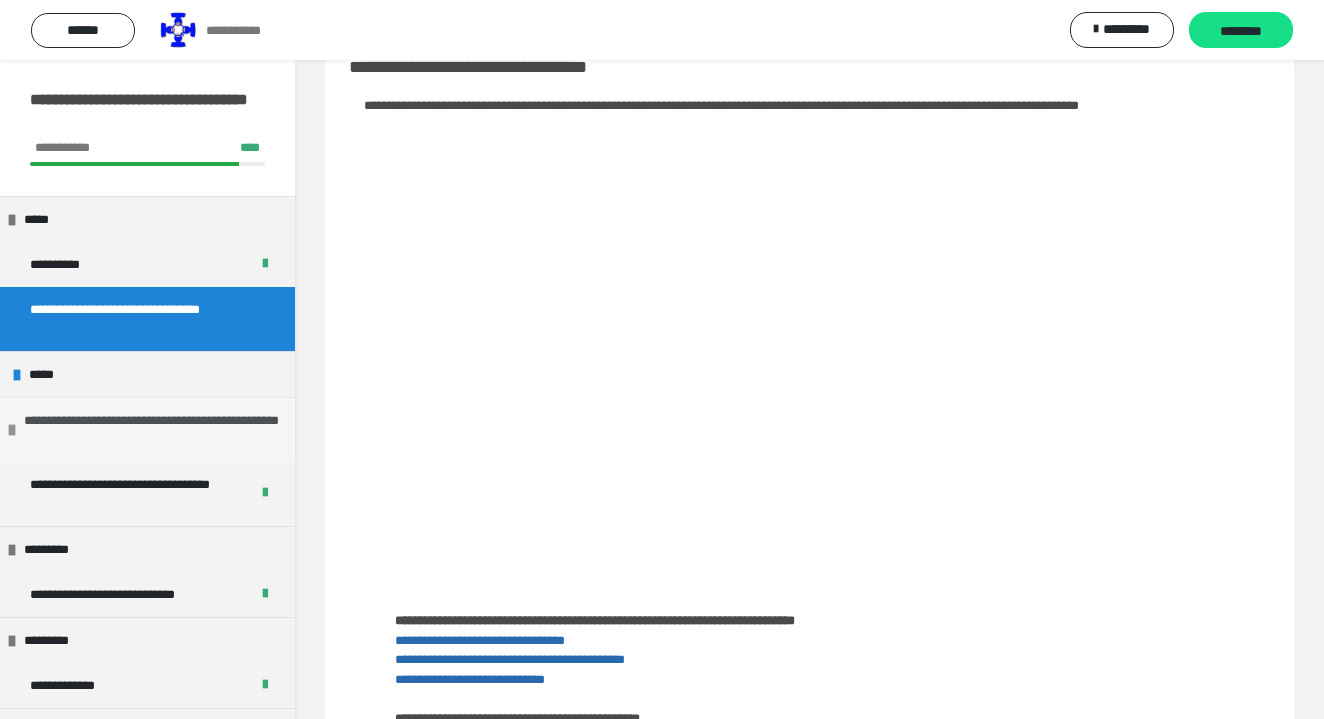 click on "**********" at bounding box center (152, 430) 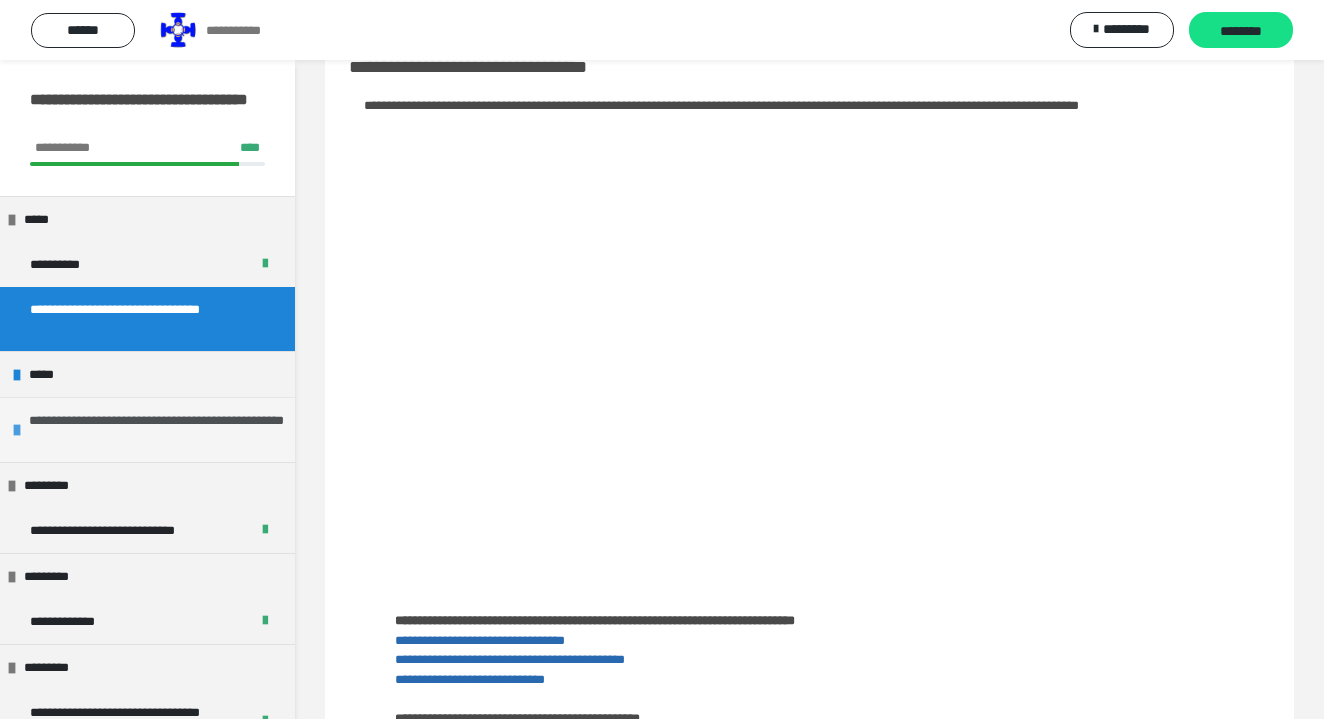click on "**********" at bounding box center [157, 430] 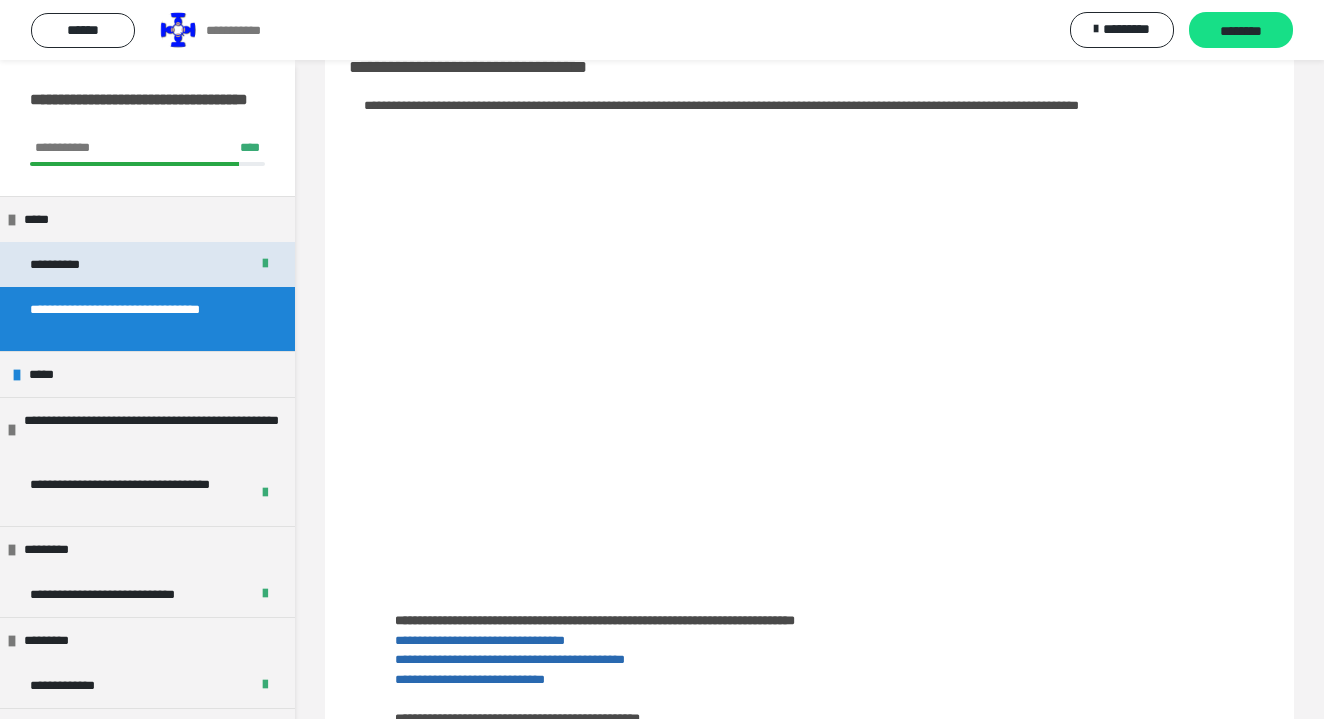 click on "**********" at bounding box center [147, 264] 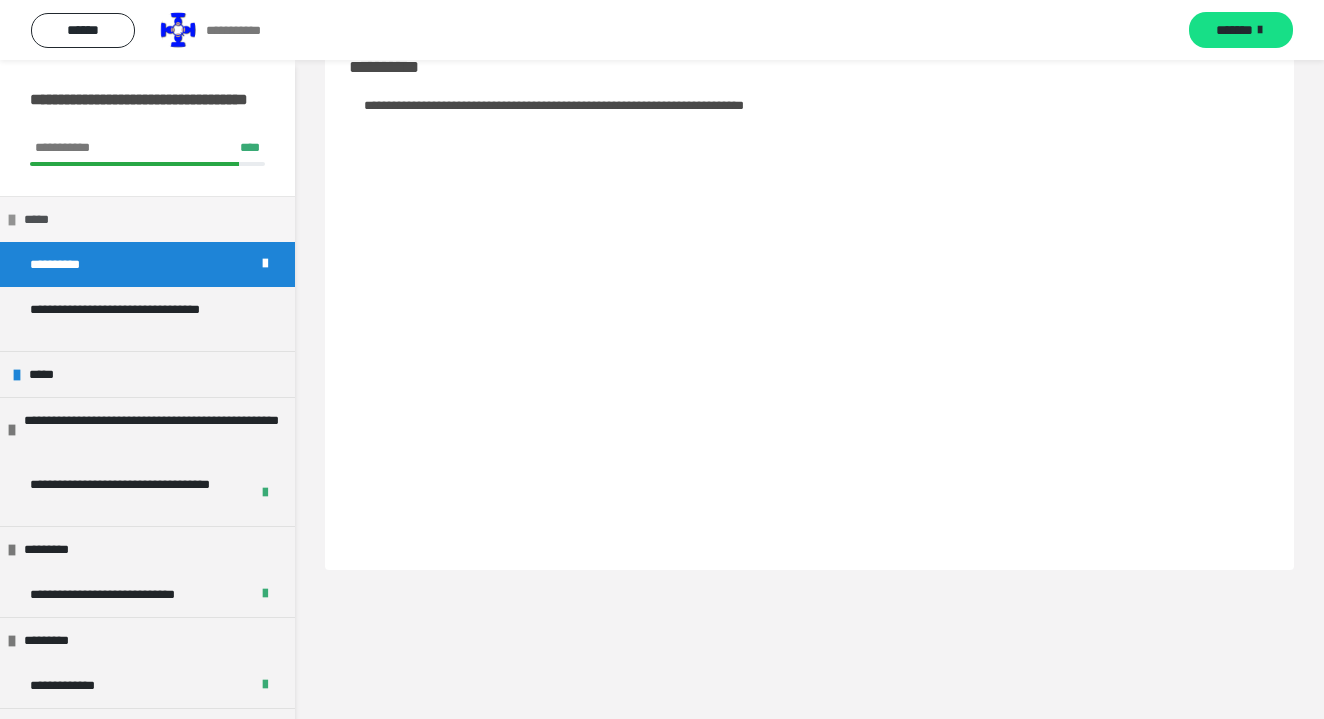 click at bounding box center [12, 220] 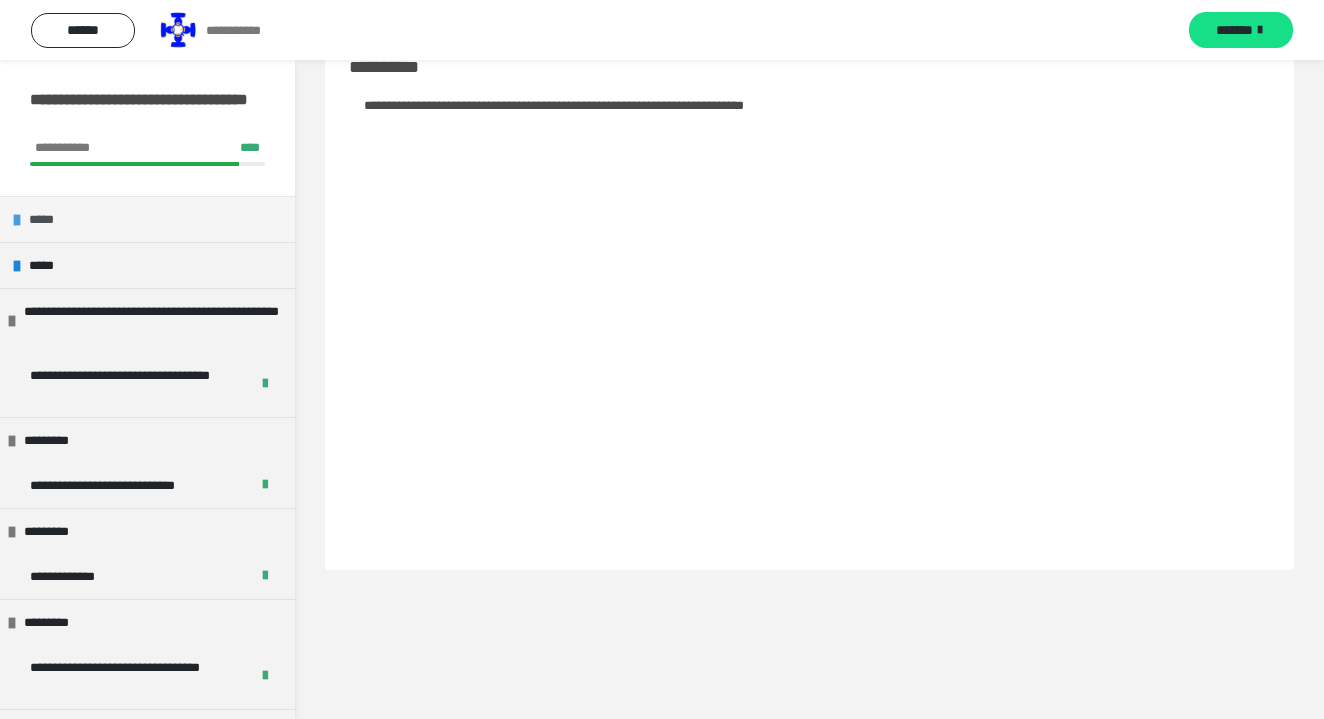 click on "*****" at bounding box center [147, 219] 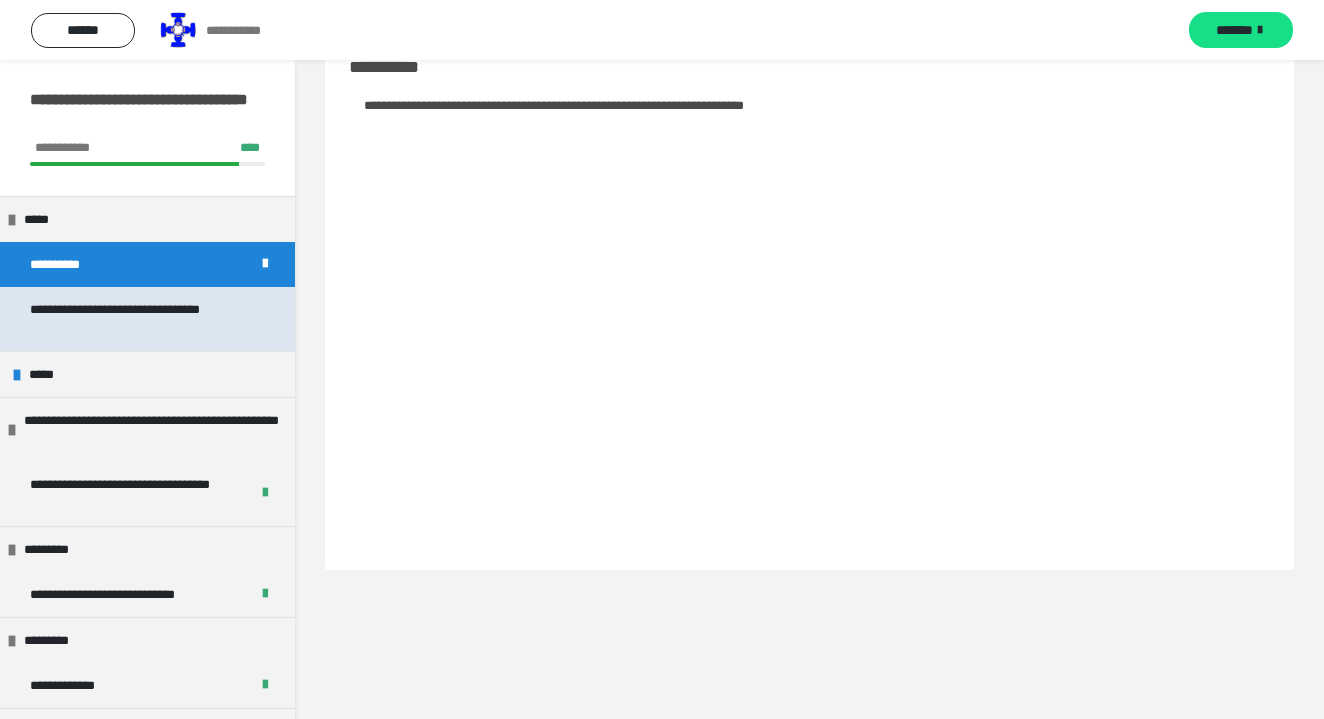 click on "**********" at bounding box center (147, 319) 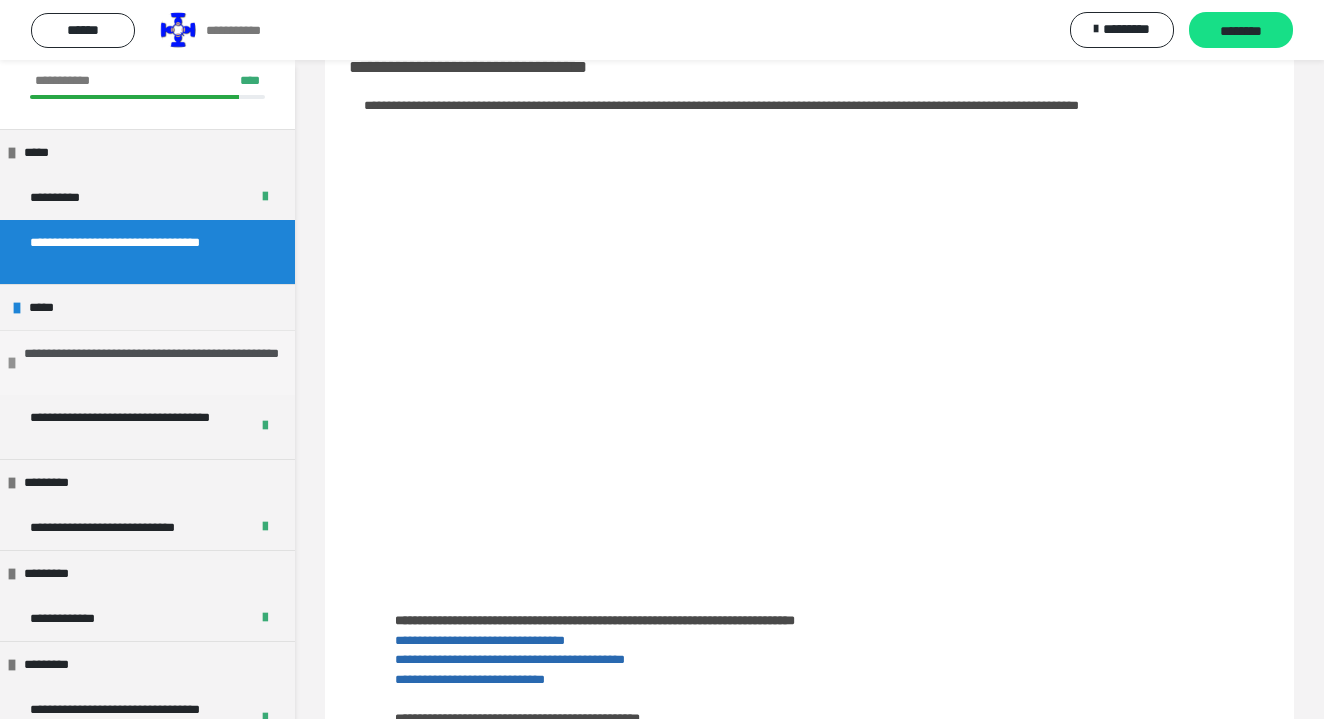 scroll, scrollTop: 85, scrollLeft: 0, axis: vertical 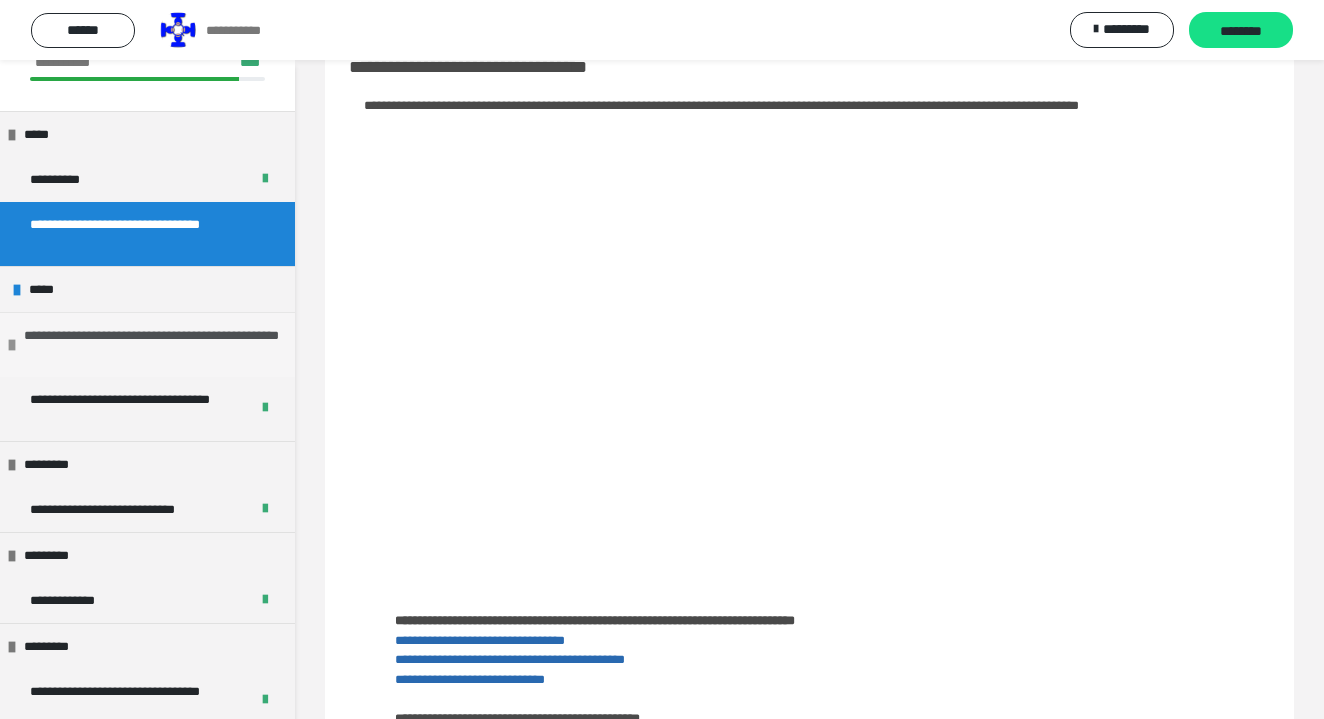 click on "**********" at bounding box center [152, 345] 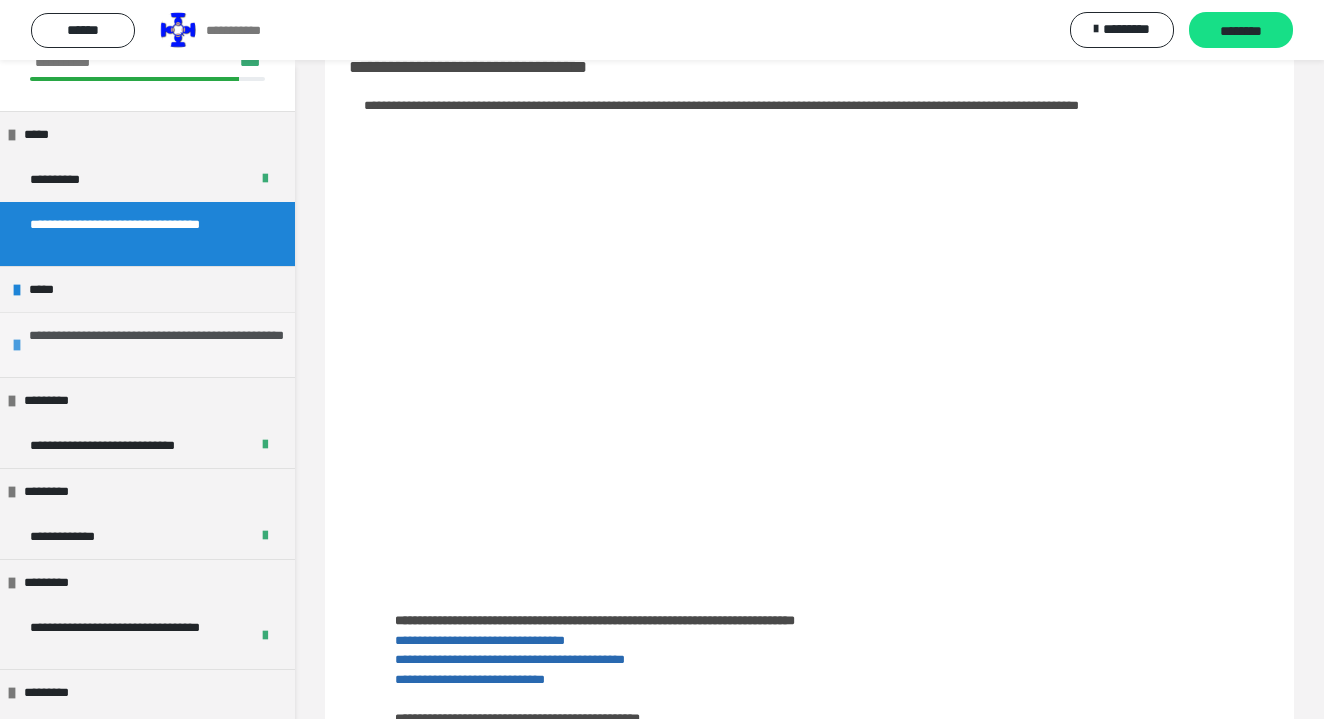 click on "**********" at bounding box center [157, 345] 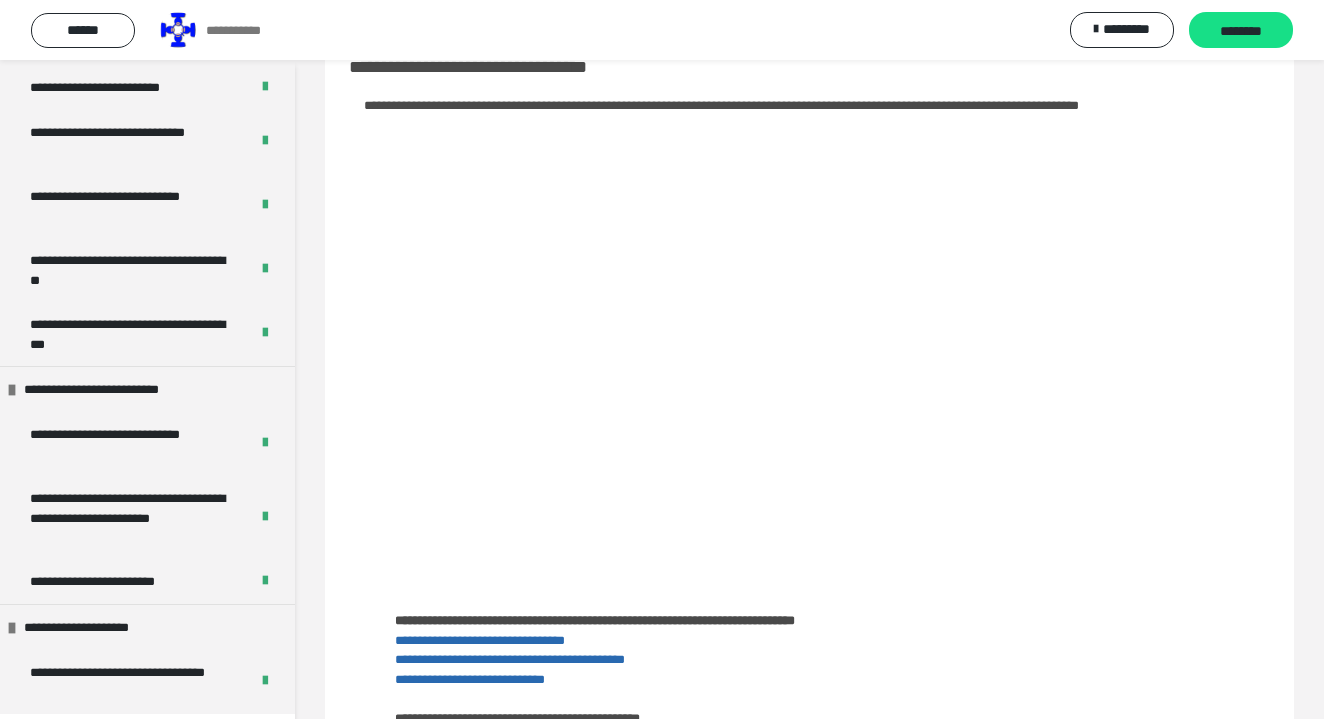 scroll, scrollTop: 2430, scrollLeft: 0, axis: vertical 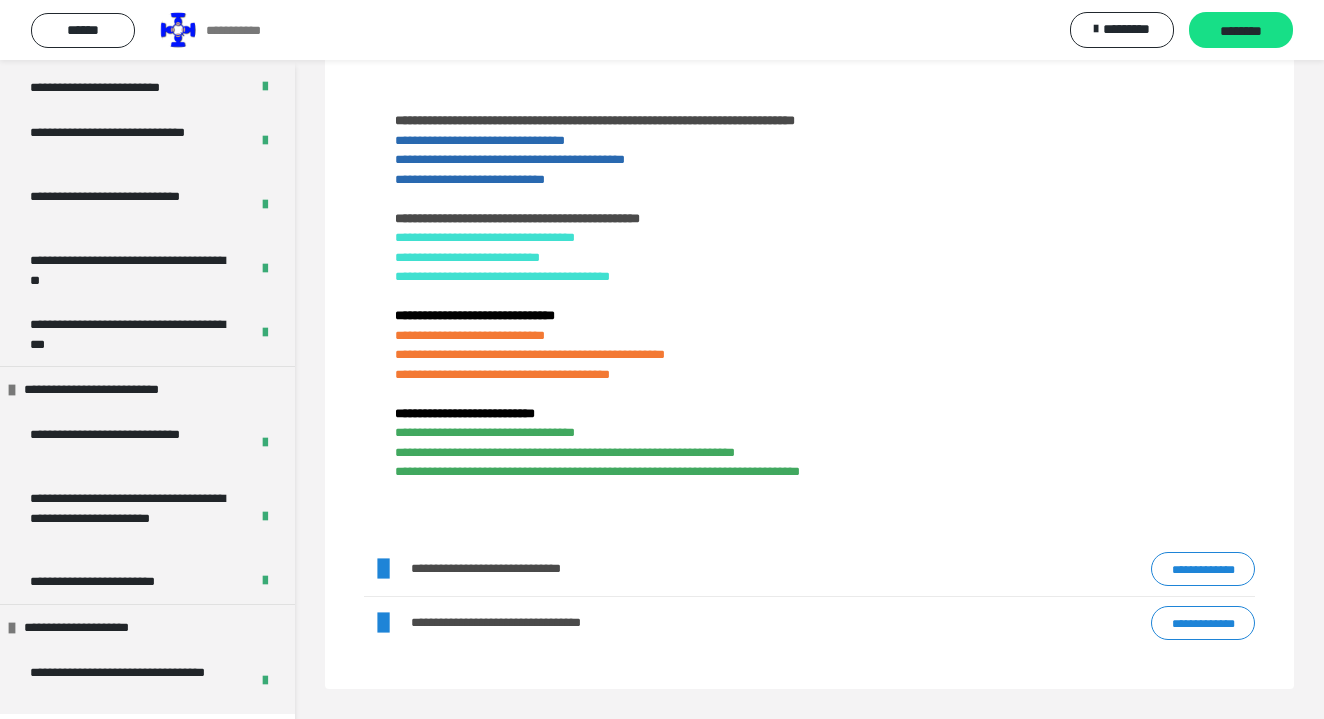 click on "**********" at bounding box center (475, 315) 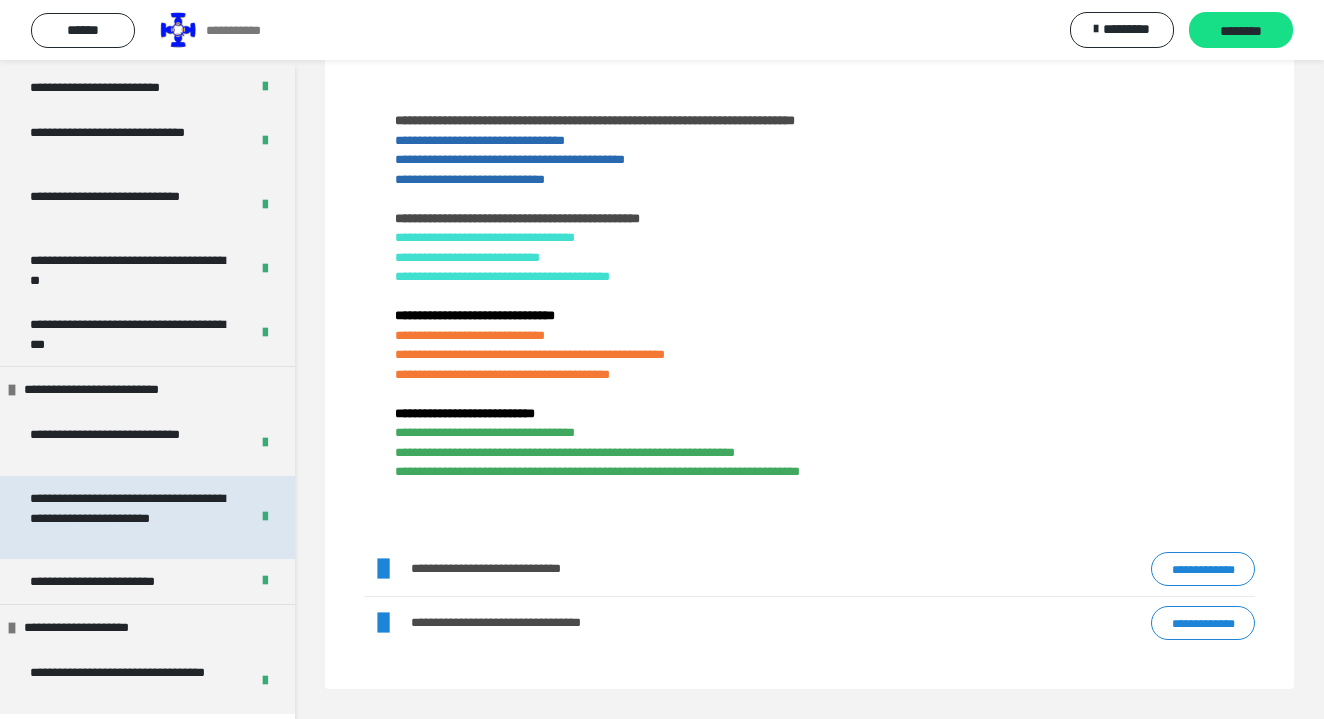 scroll, scrollTop: 564, scrollLeft: 0, axis: vertical 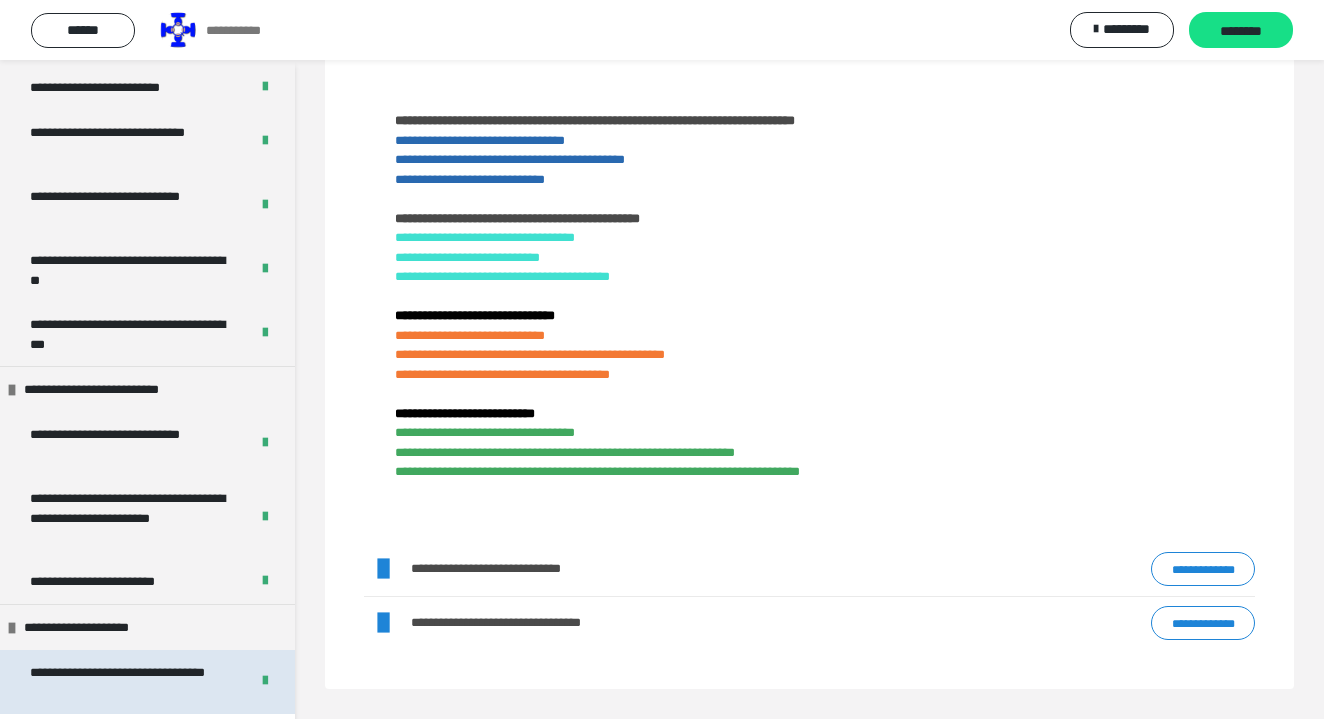 click on "**********" at bounding box center [131, 682] 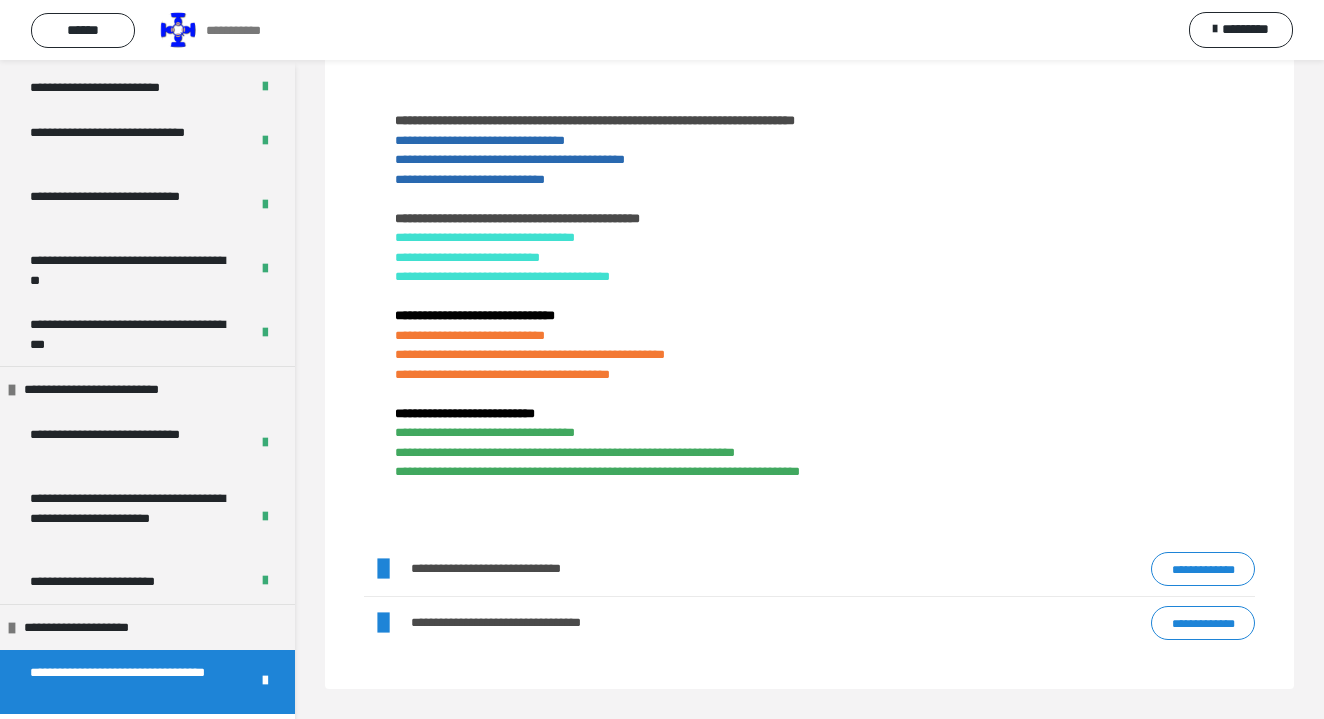 scroll, scrollTop: 486, scrollLeft: 0, axis: vertical 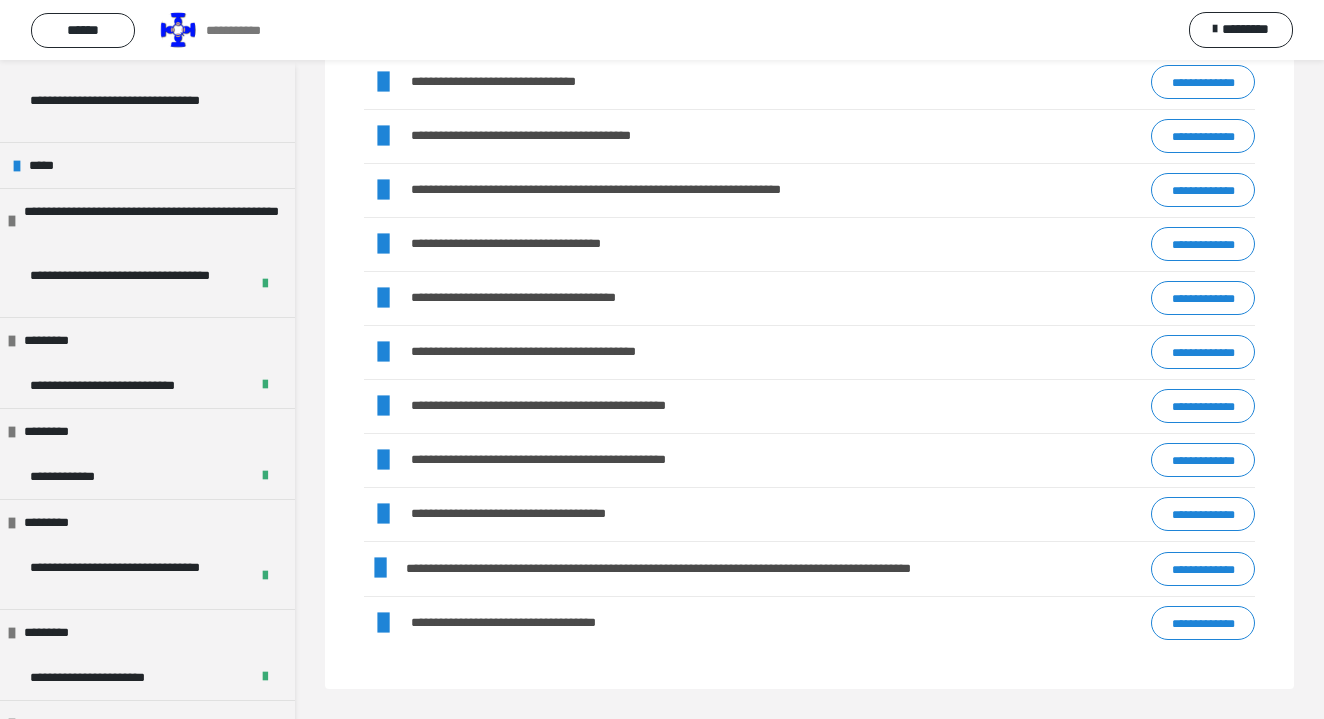 click on "**********" at bounding box center (220, 30) 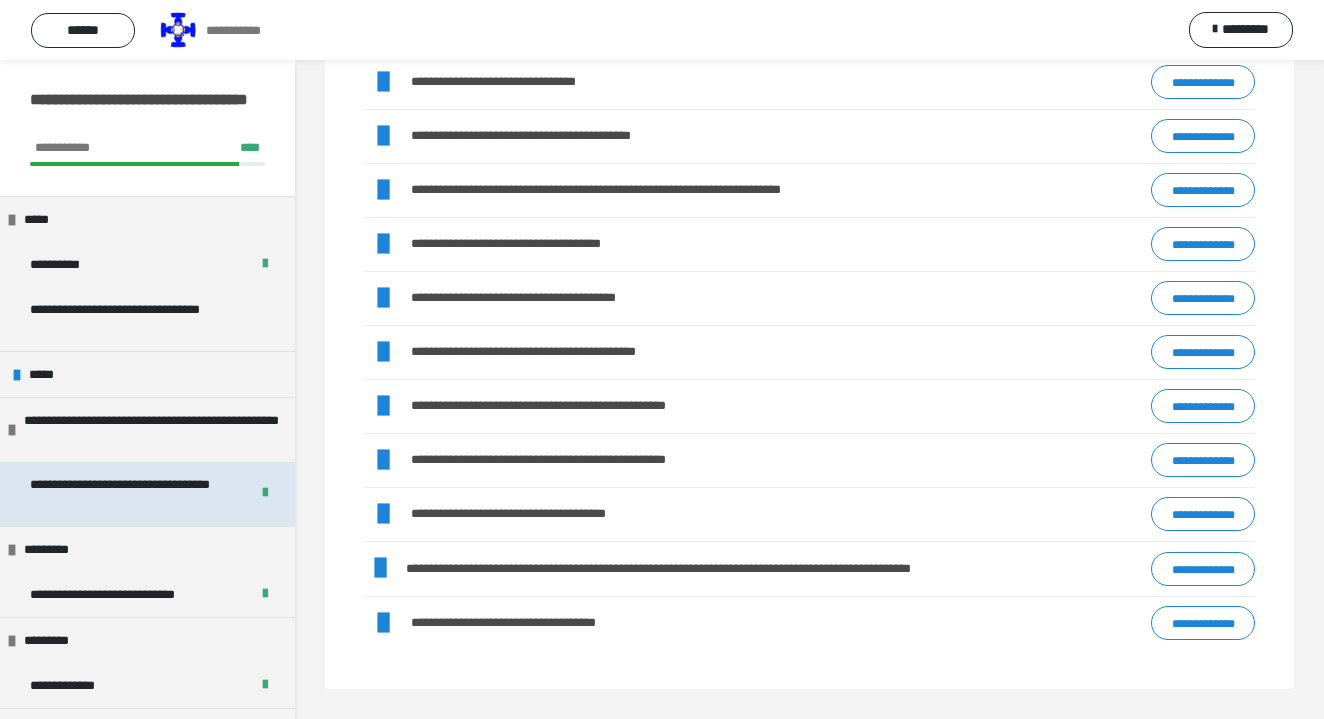 scroll, scrollTop: 0, scrollLeft: 0, axis: both 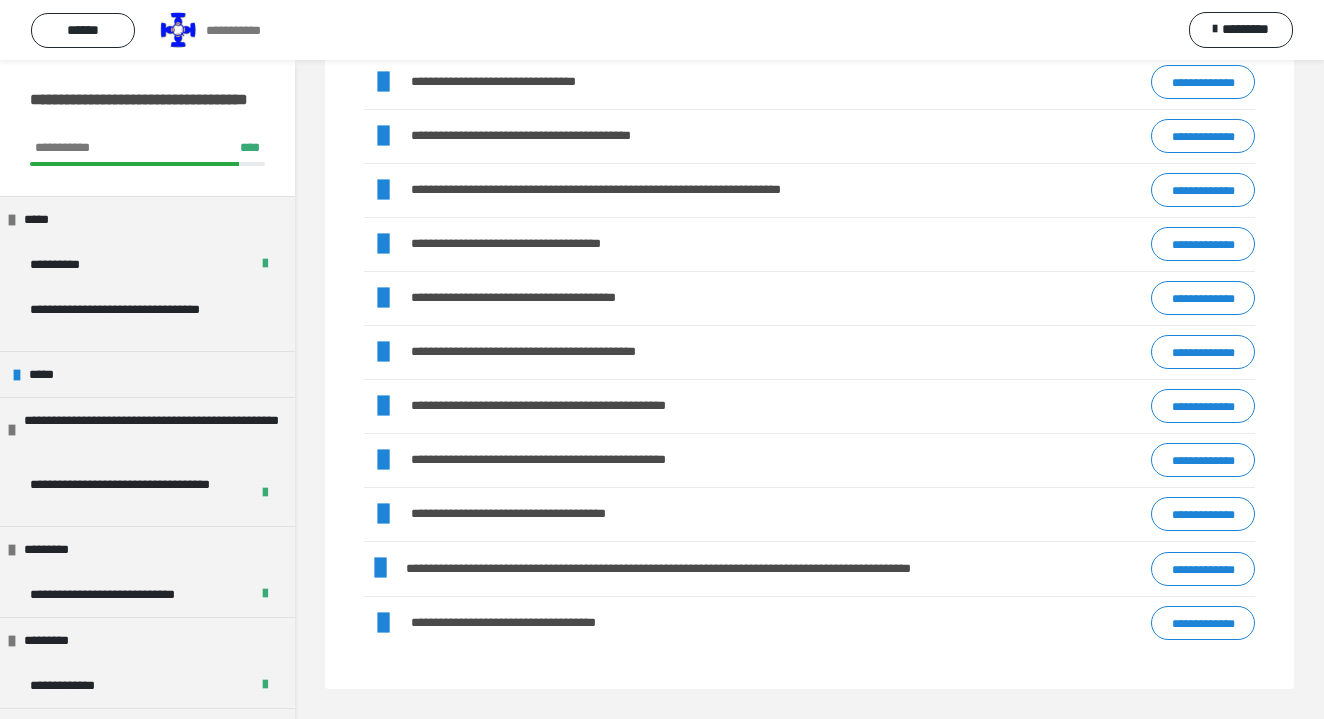 click on "**********" at bounding box center [1203, 623] 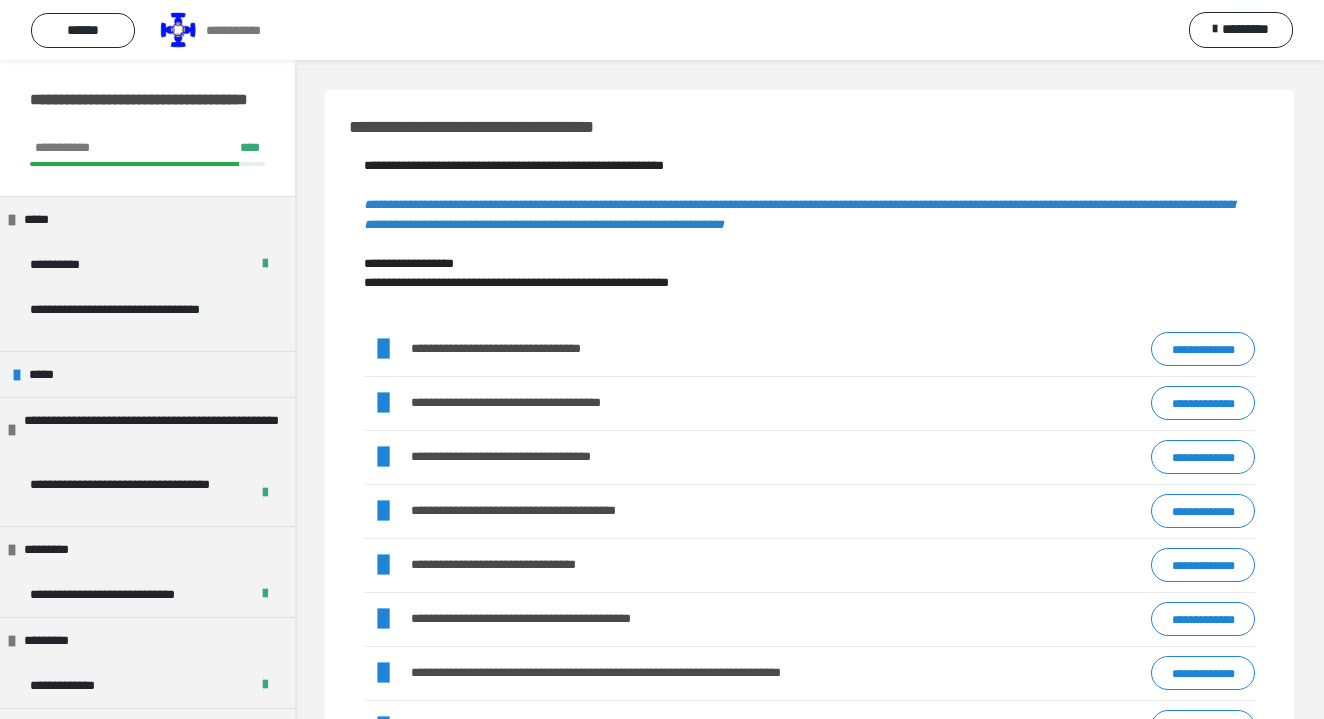 scroll, scrollTop: 0, scrollLeft: 0, axis: both 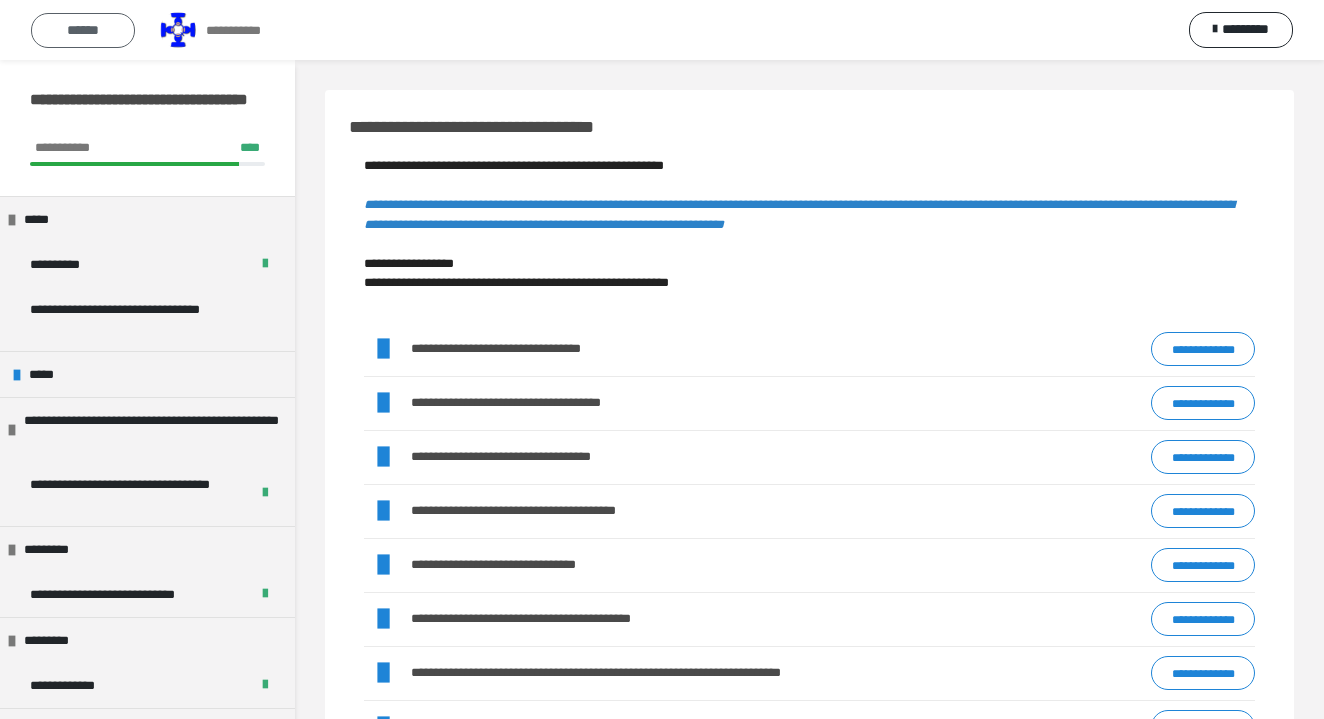 click on "******" at bounding box center [83, 30] 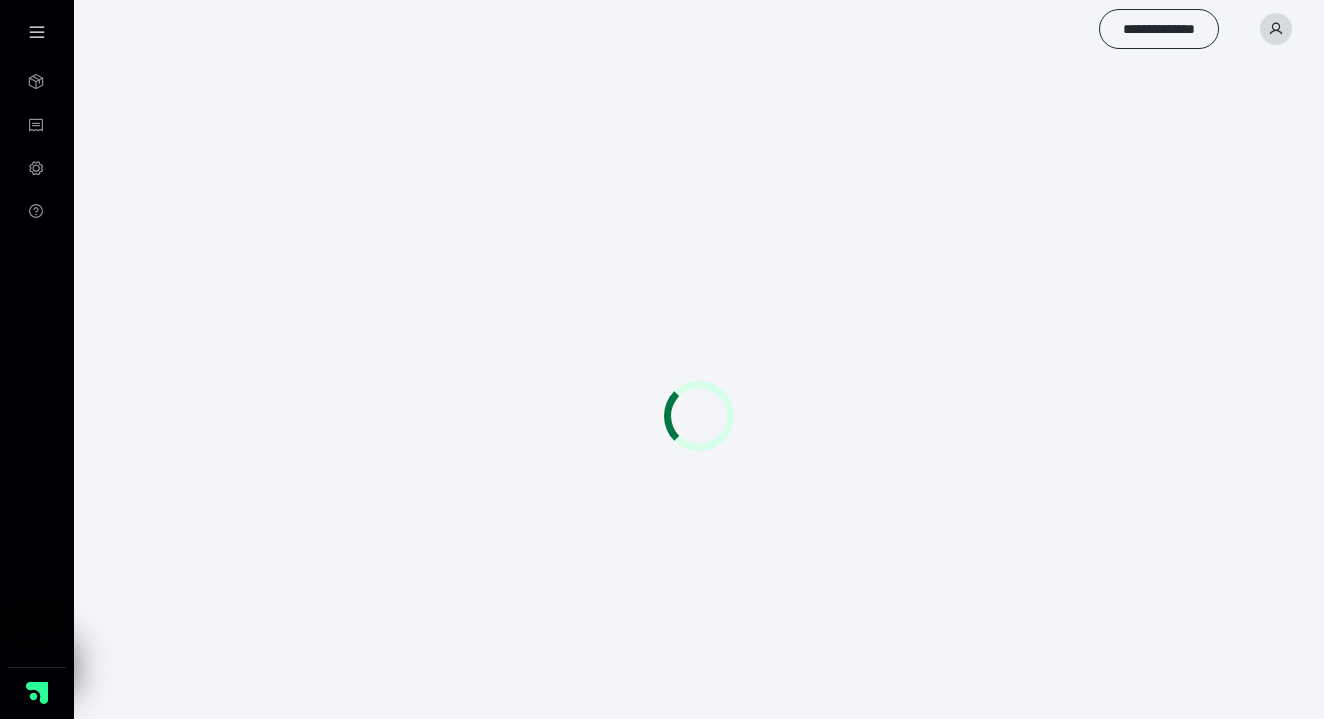 scroll, scrollTop: 0, scrollLeft: 0, axis: both 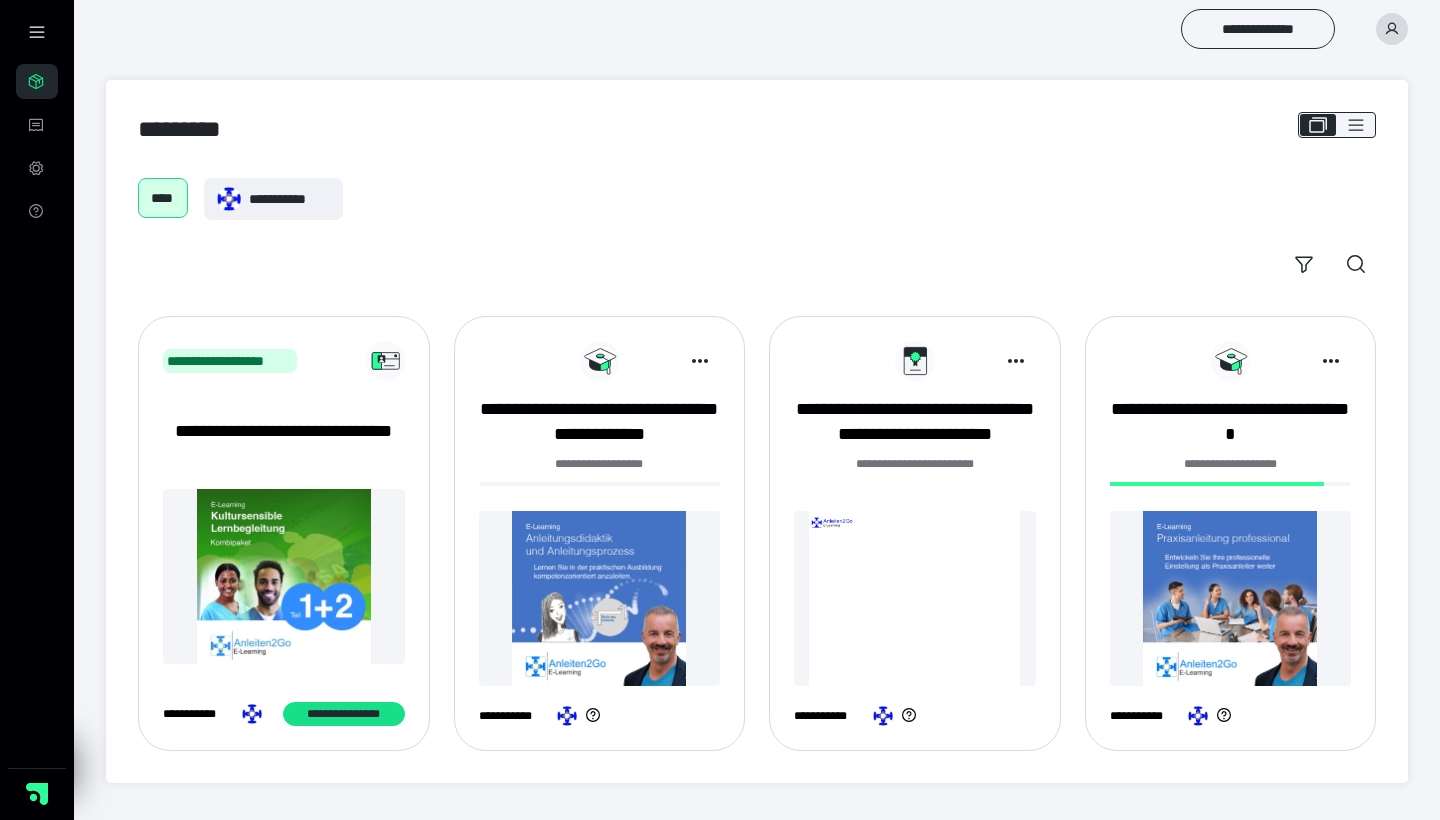 click on "**********" at bounding box center (284, 541) 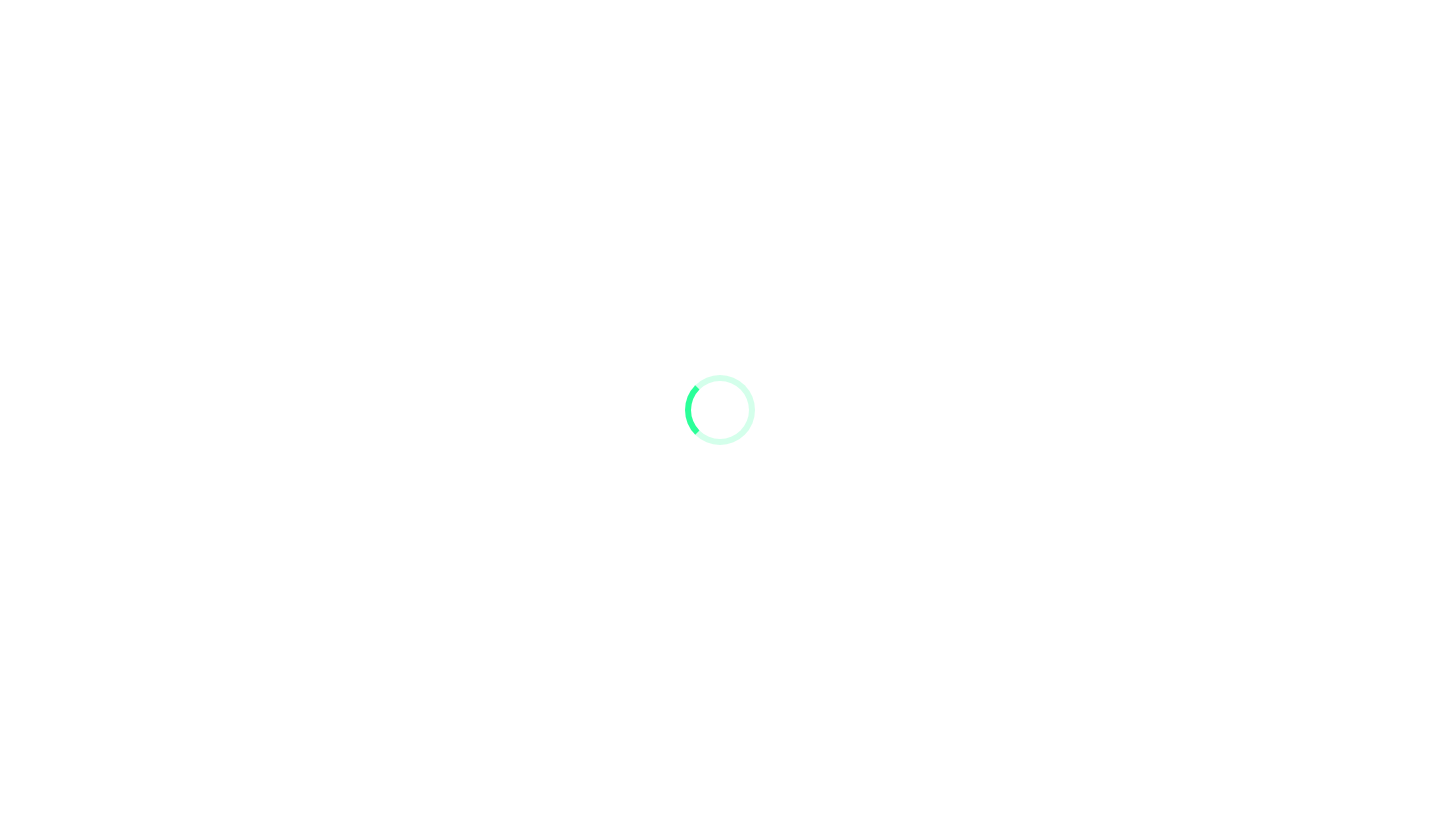 scroll, scrollTop: 0, scrollLeft: 0, axis: both 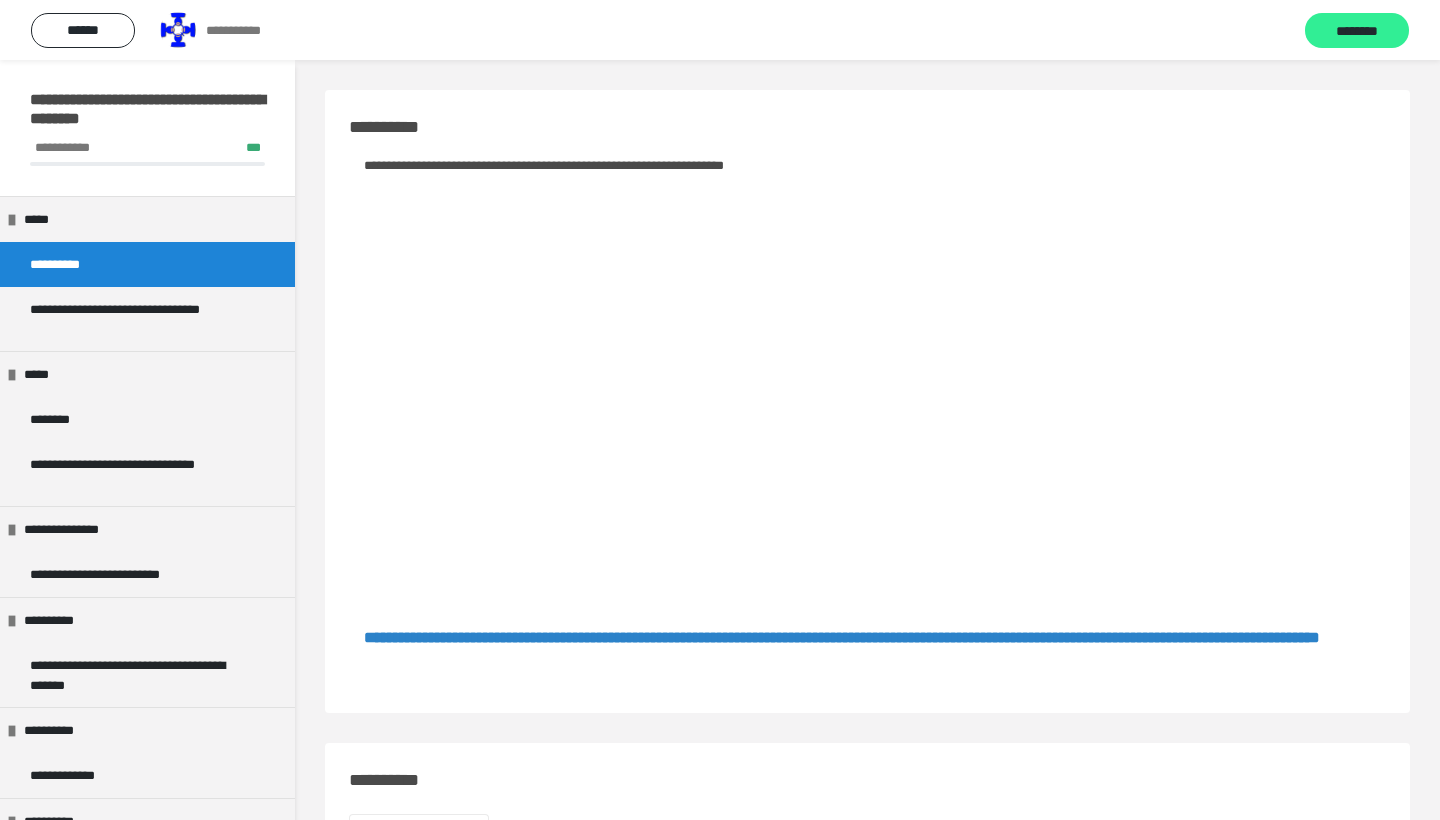 click on "********" at bounding box center (1357, 30) 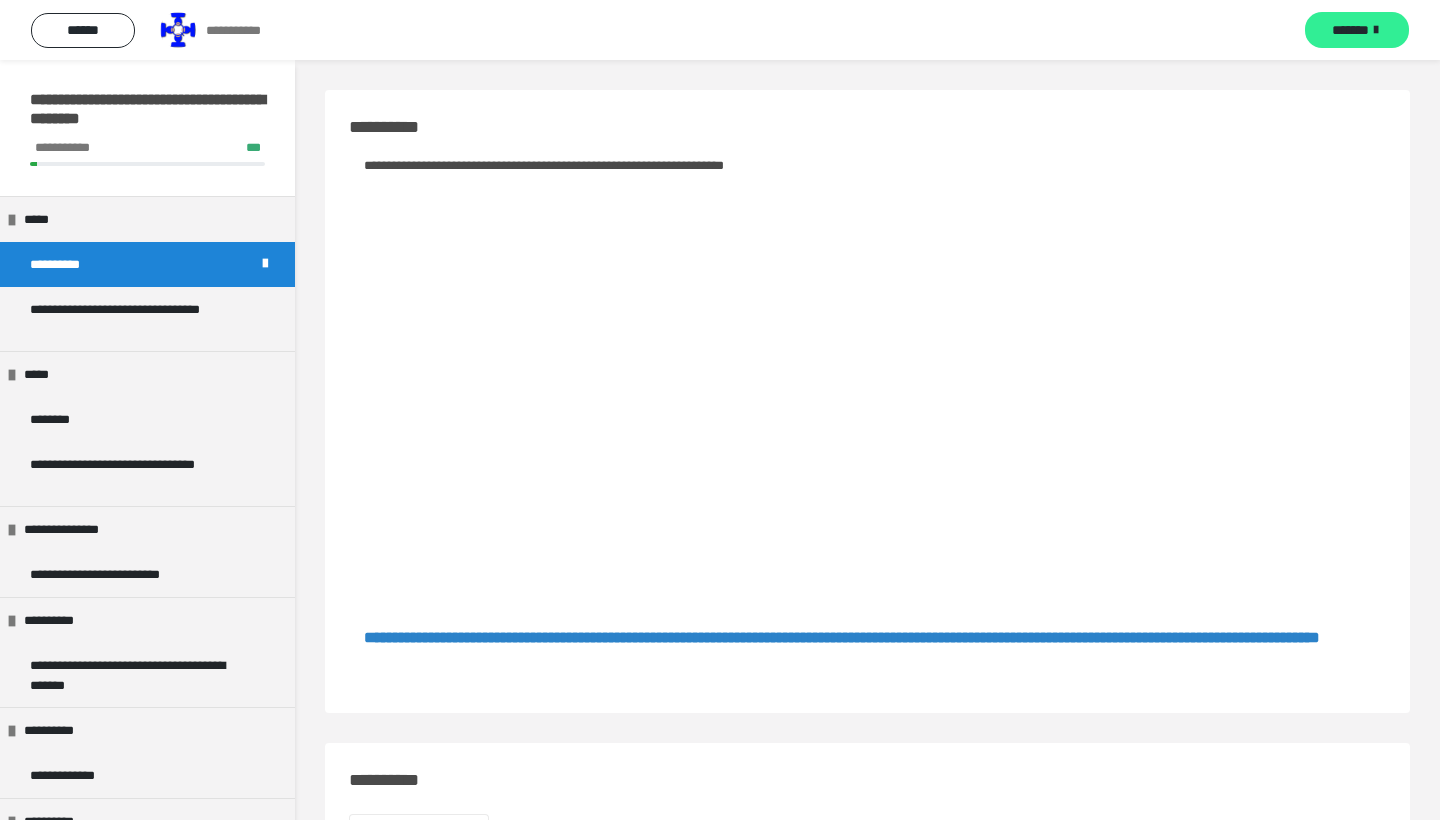 click on "*******" at bounding box center [1357, 30] 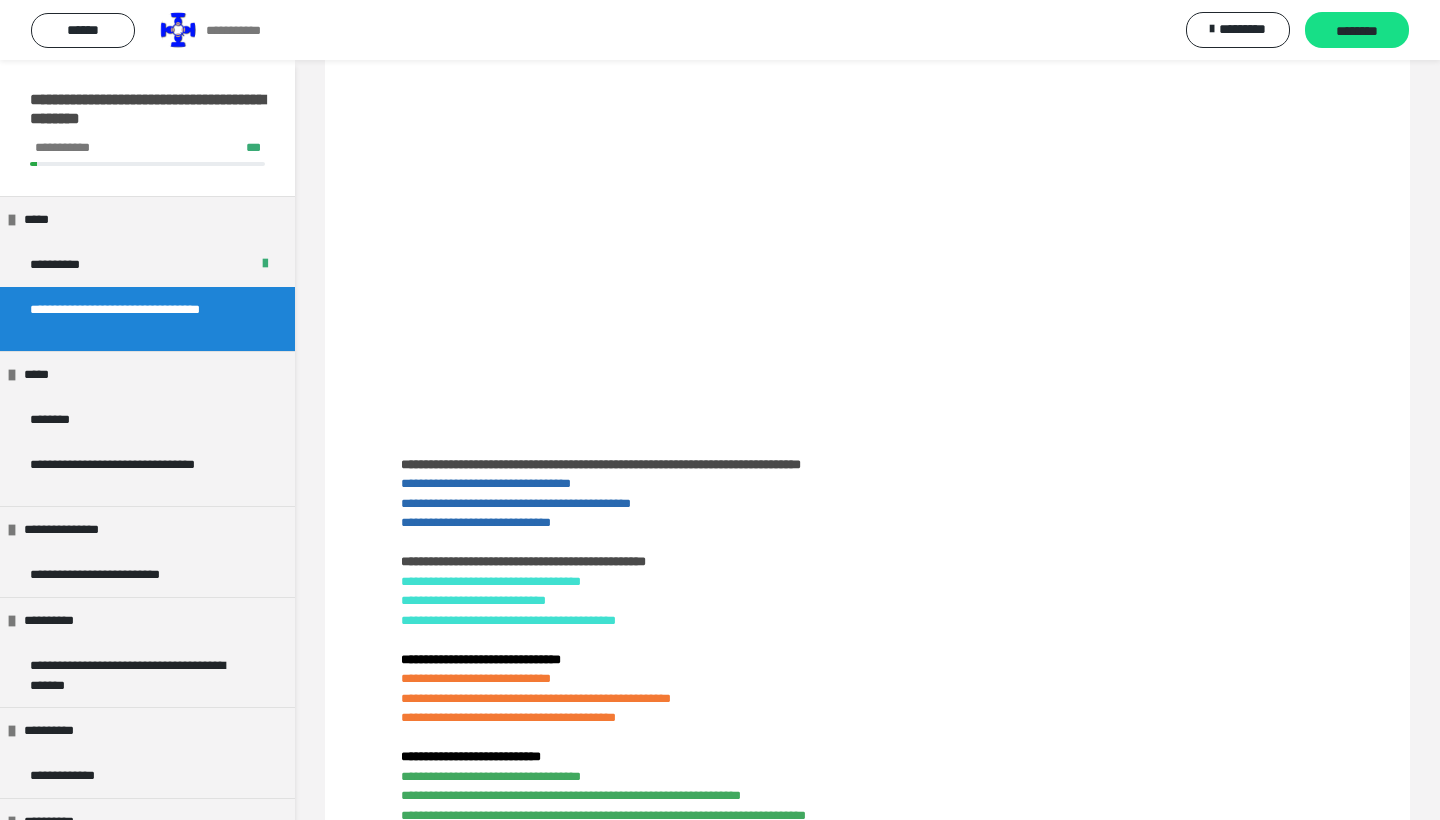 scroll, scrollTop: 235, scrollLeft: 0, axis: vertical 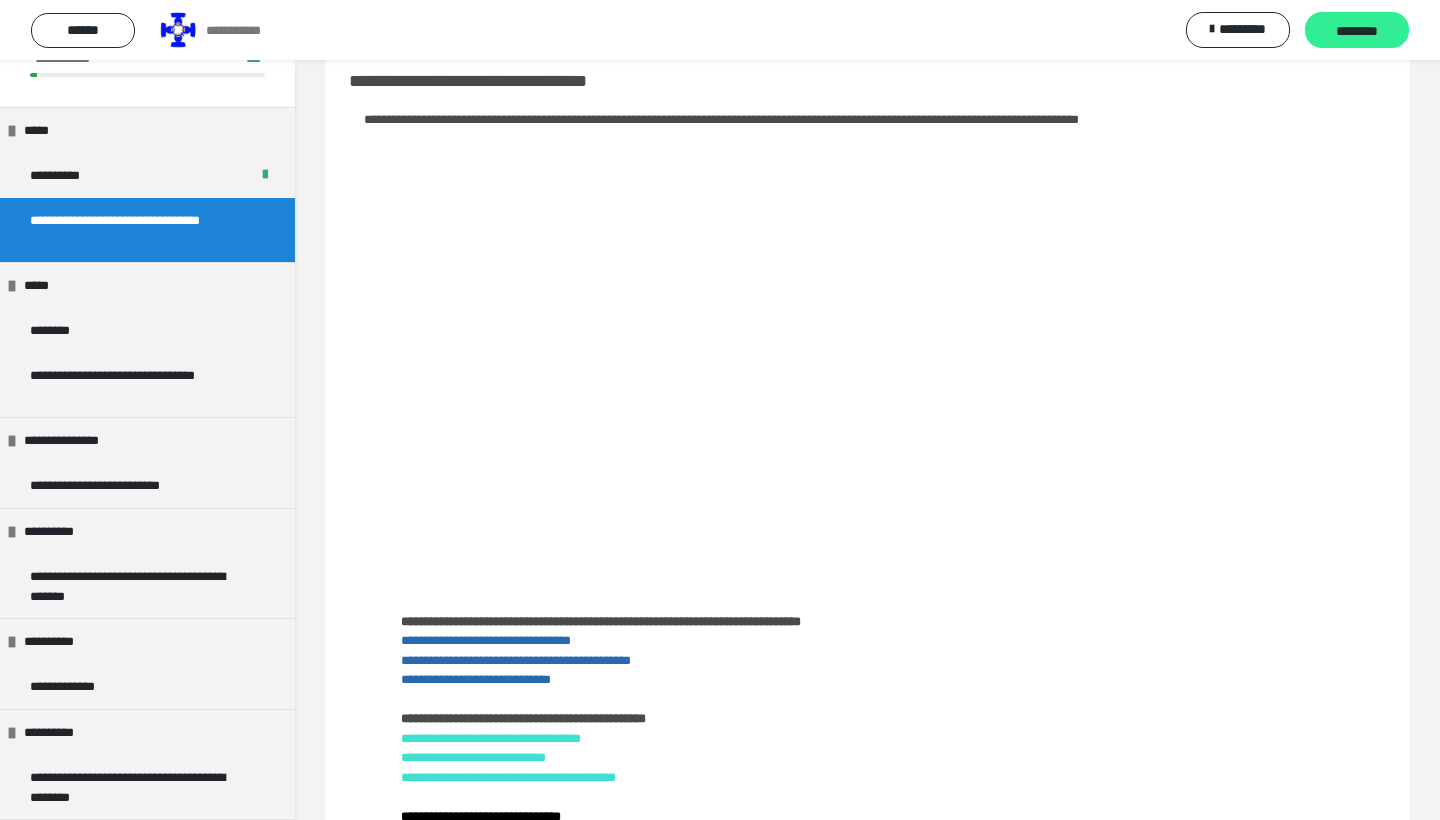 click on "********" at bounding box center [1357, 31] 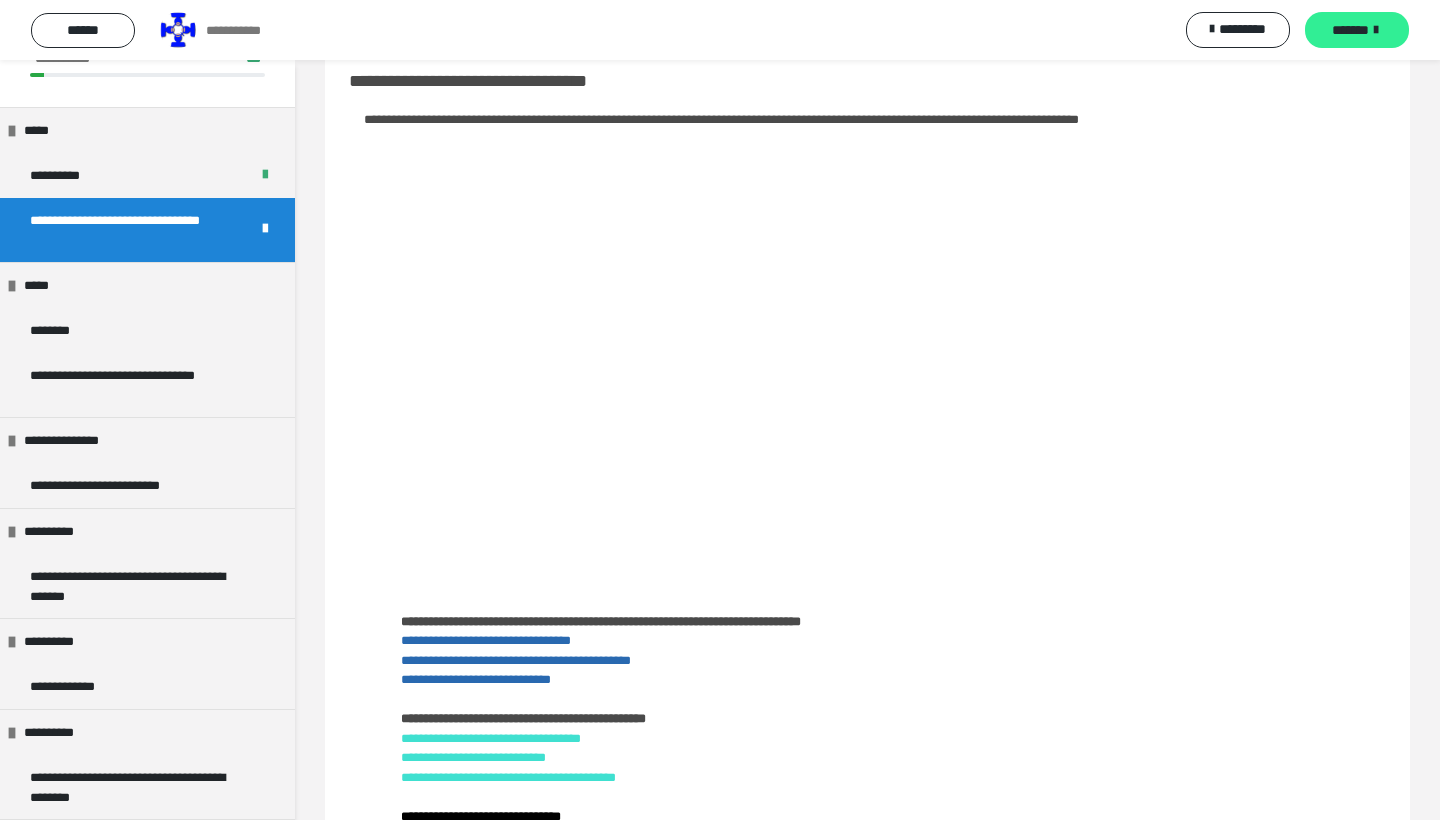 click on "*******" at bounding box center (1350, 30) 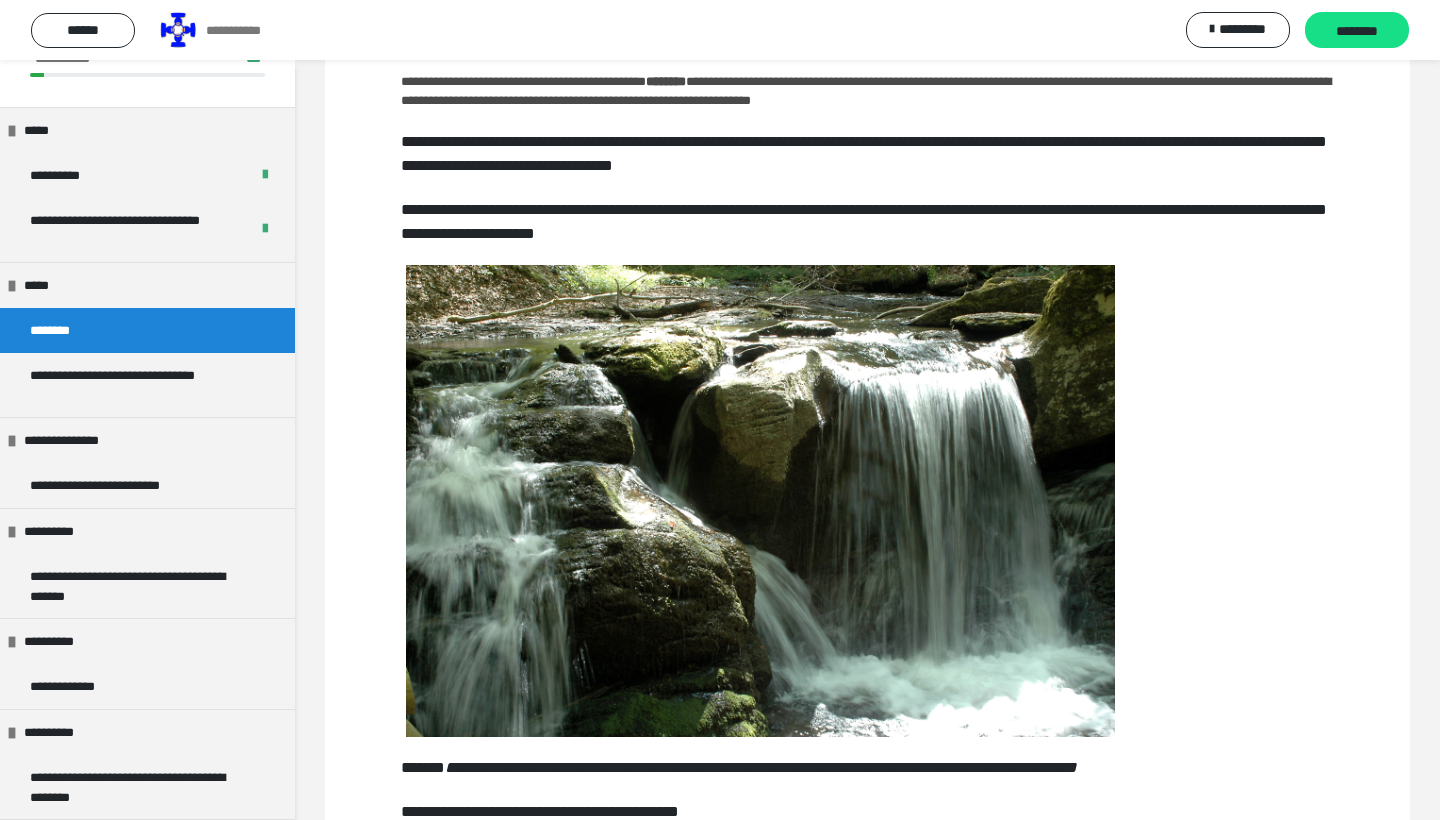 scroll, scrollTop: 237, scrollLeft: 0, axis: vertical 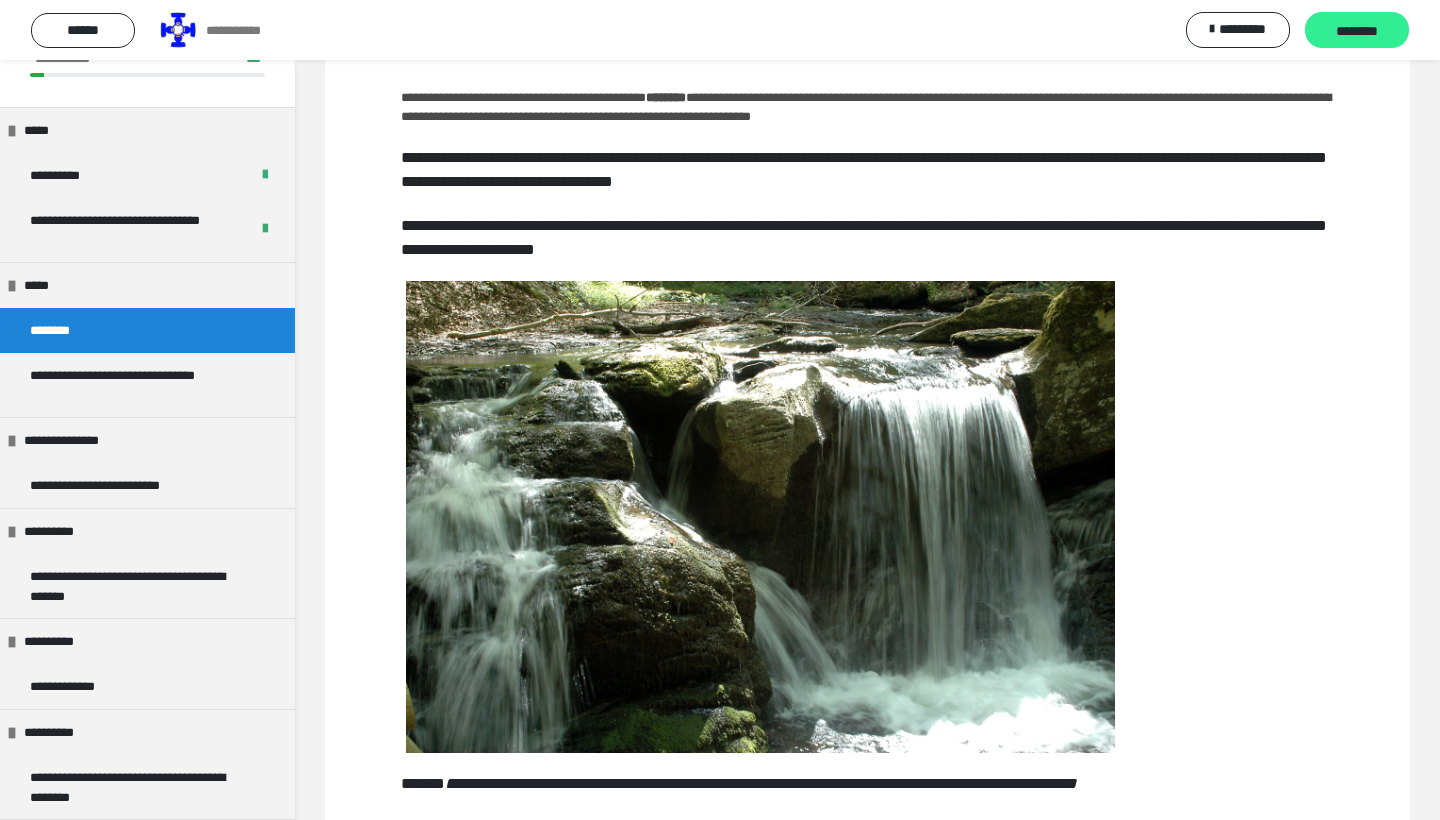 click on "********" at bounding box center (1357, 30) 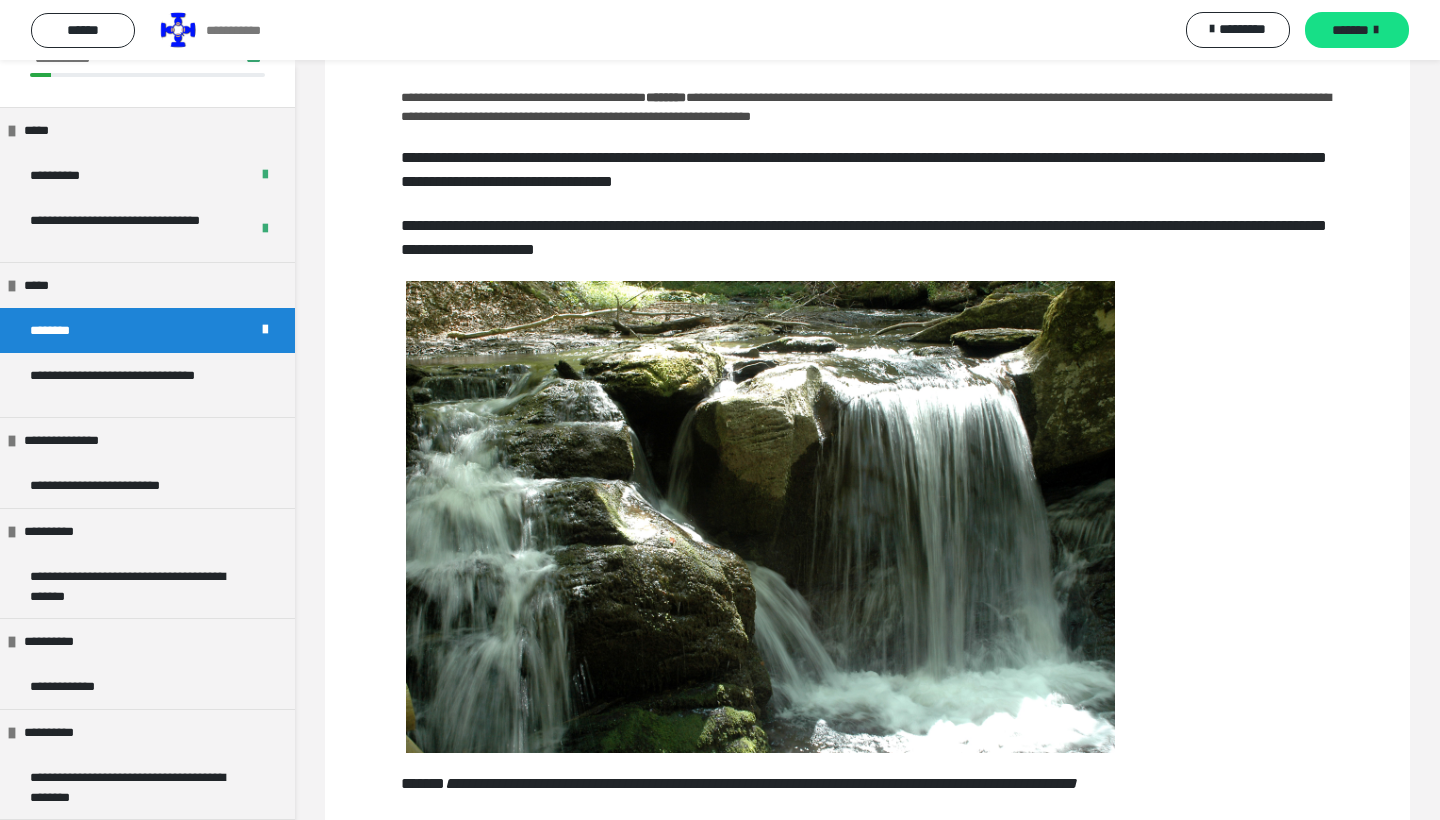 click on "*******" at bounding box center (1350, 30) 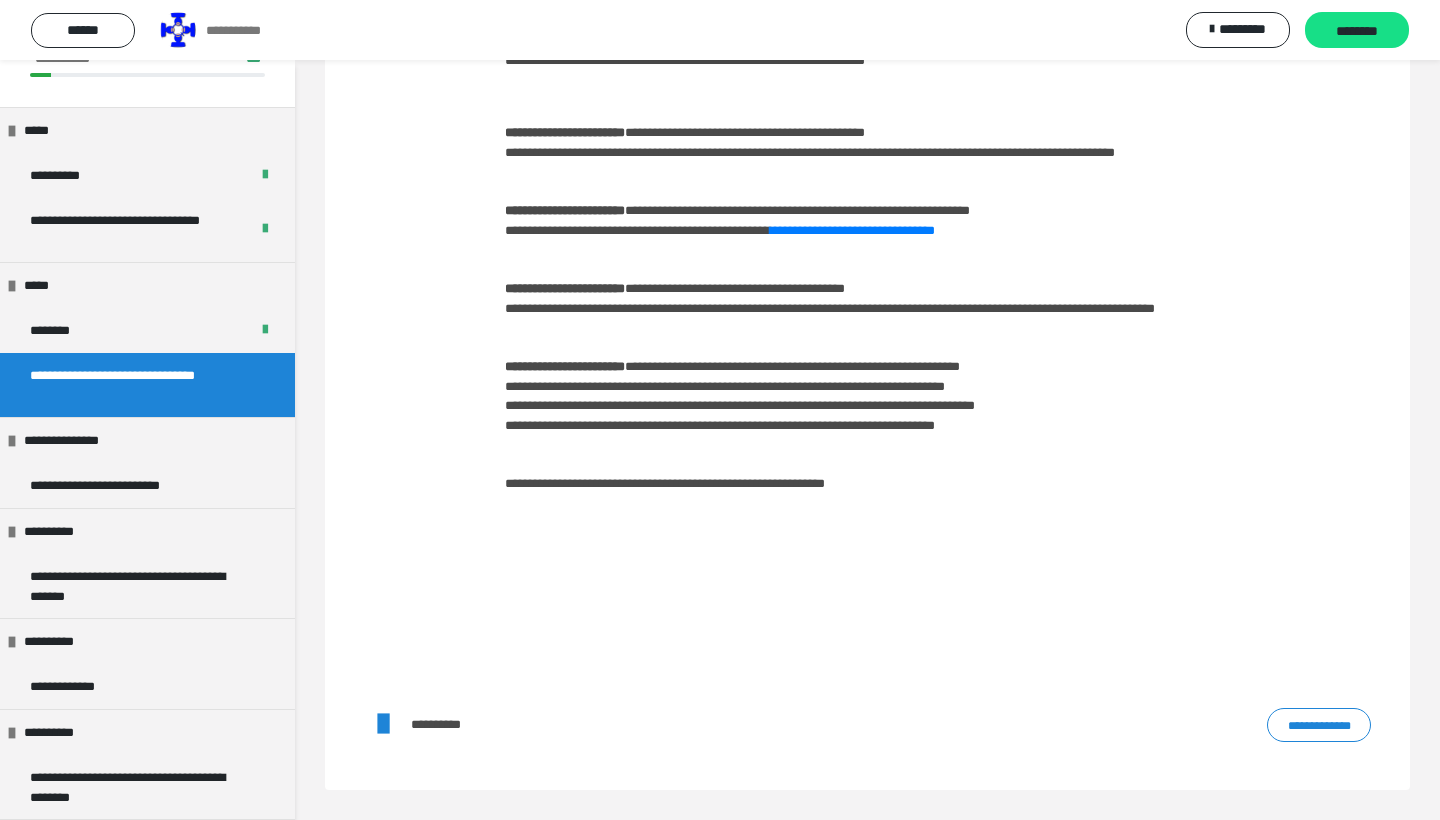 scroll, scrollTop: 1195, scrollLeft: 0, axis: vertical 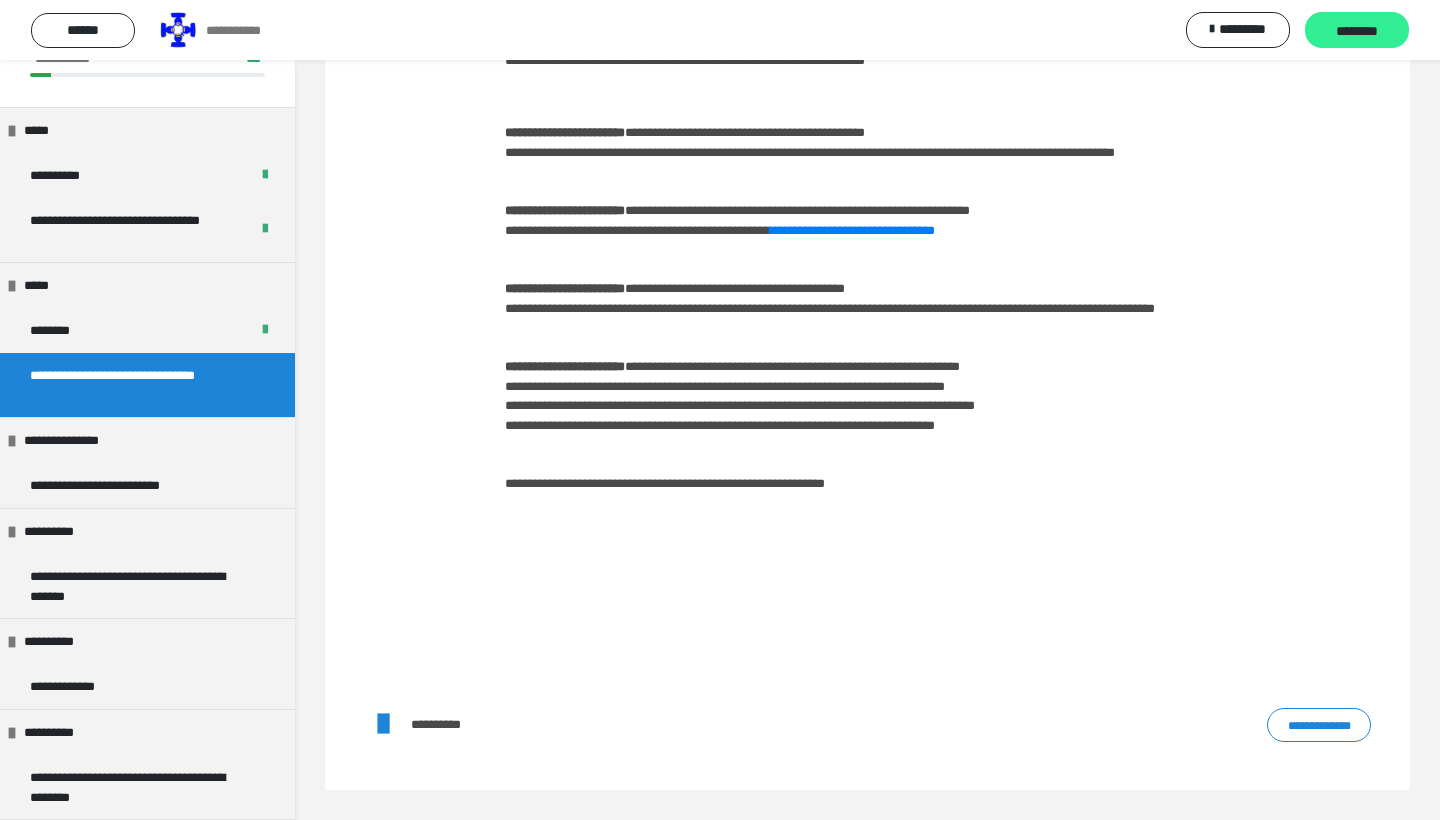 click on "********" at bounding box center [1357, 31] 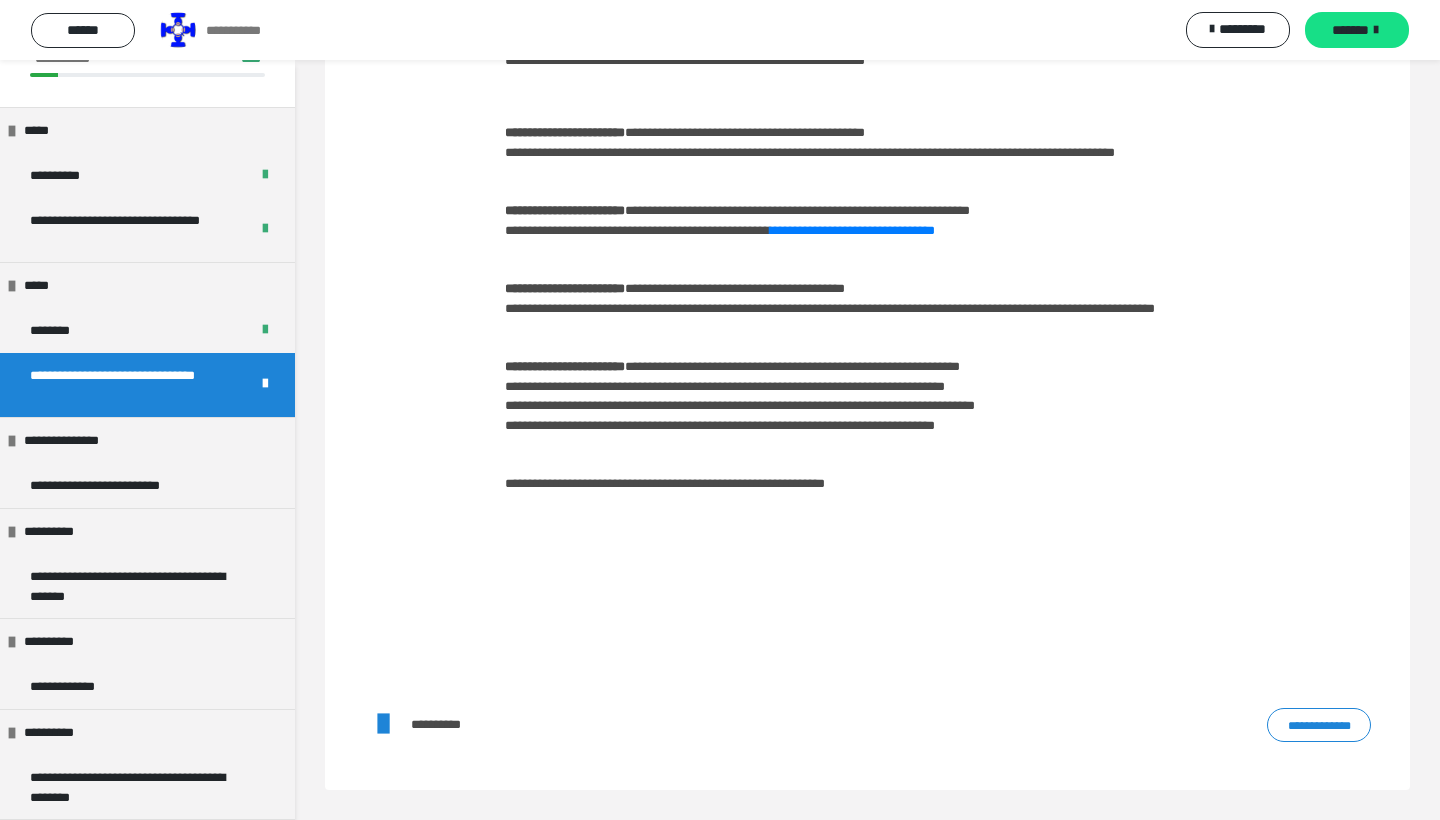 click on "*******" at bounding box center [1350, 30] 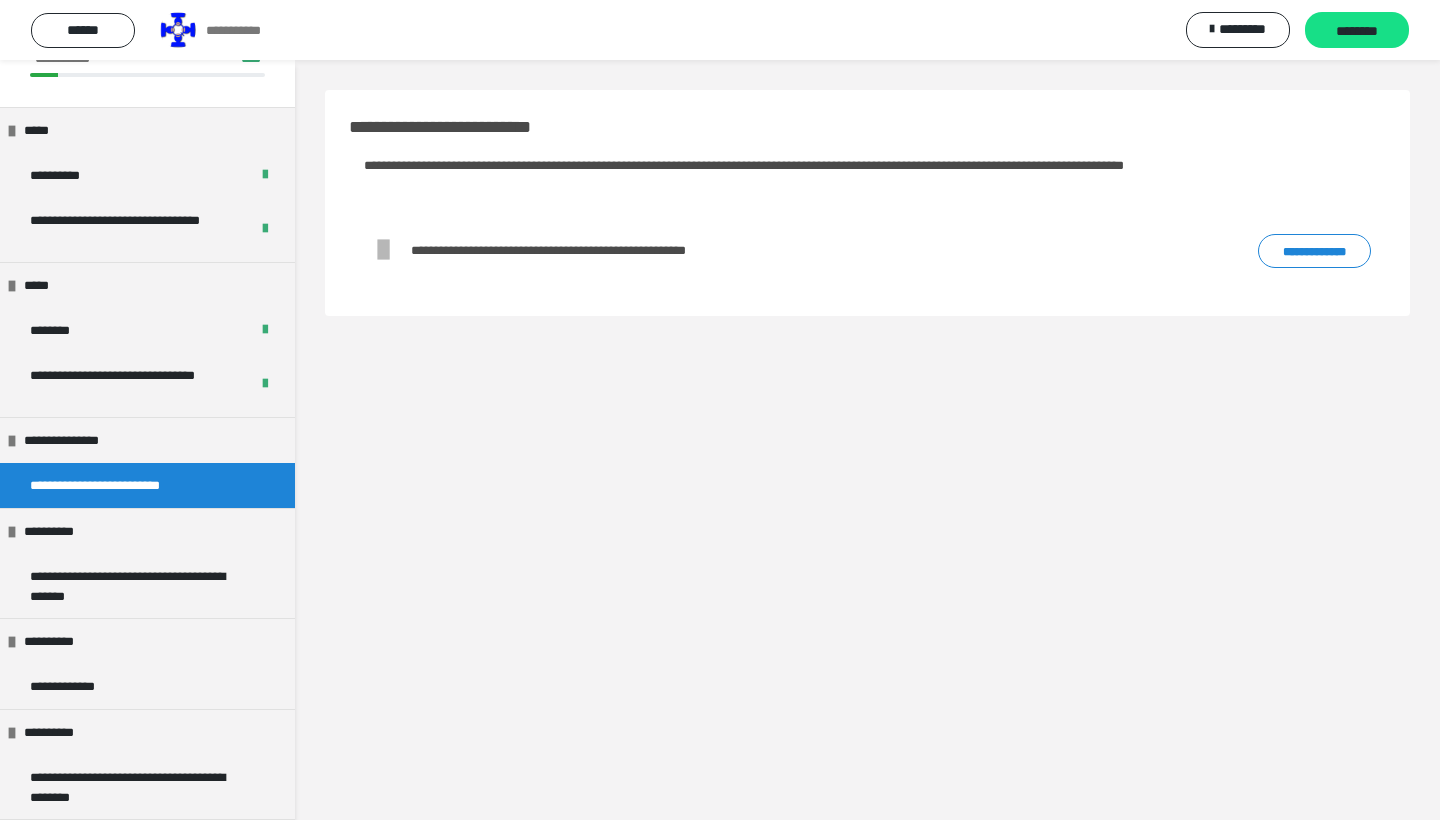 scroll, scrollTop: 0, scrollLeft: 0, axis: both 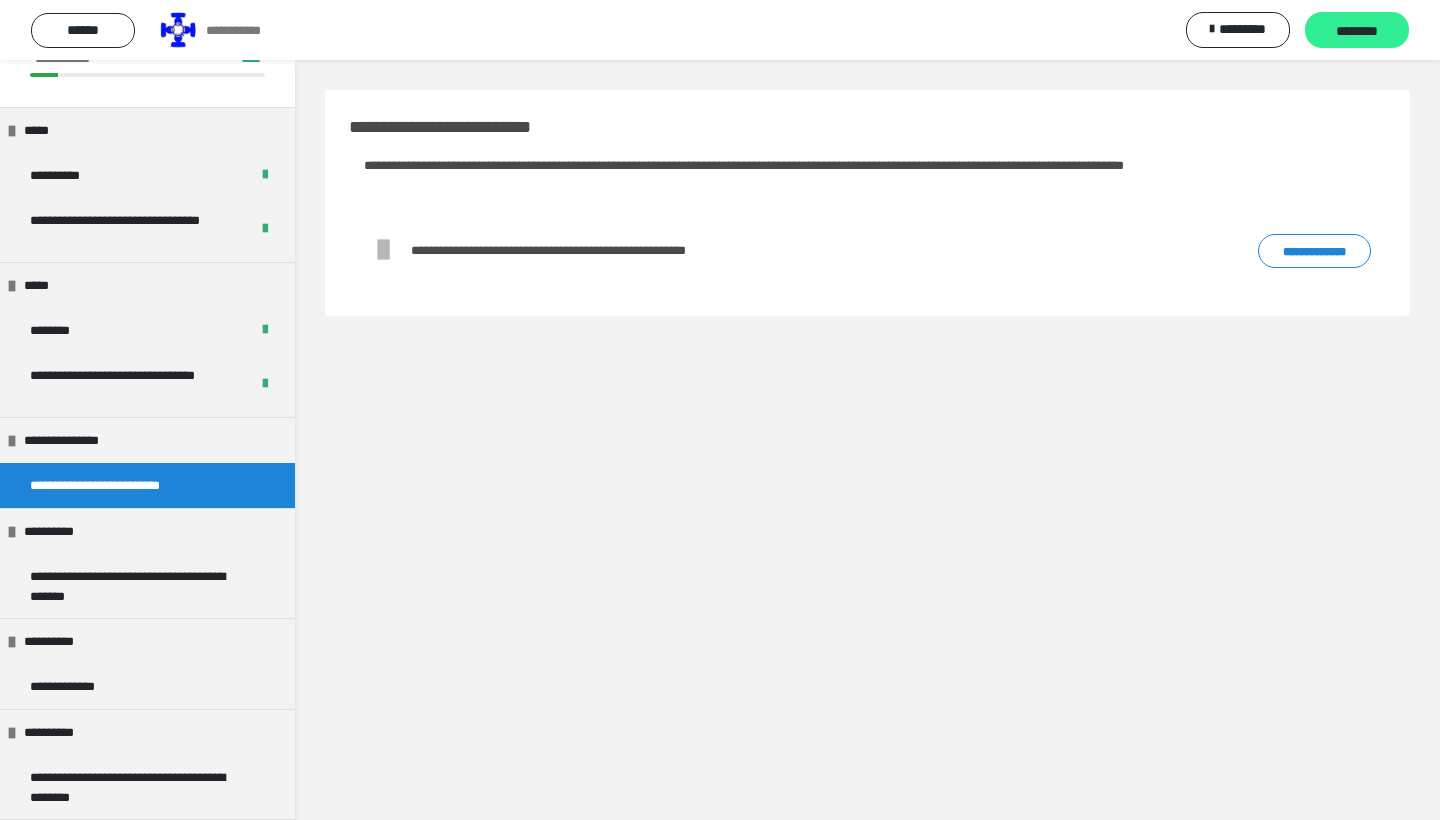 click on "********" at bounding box center (1357, 30) 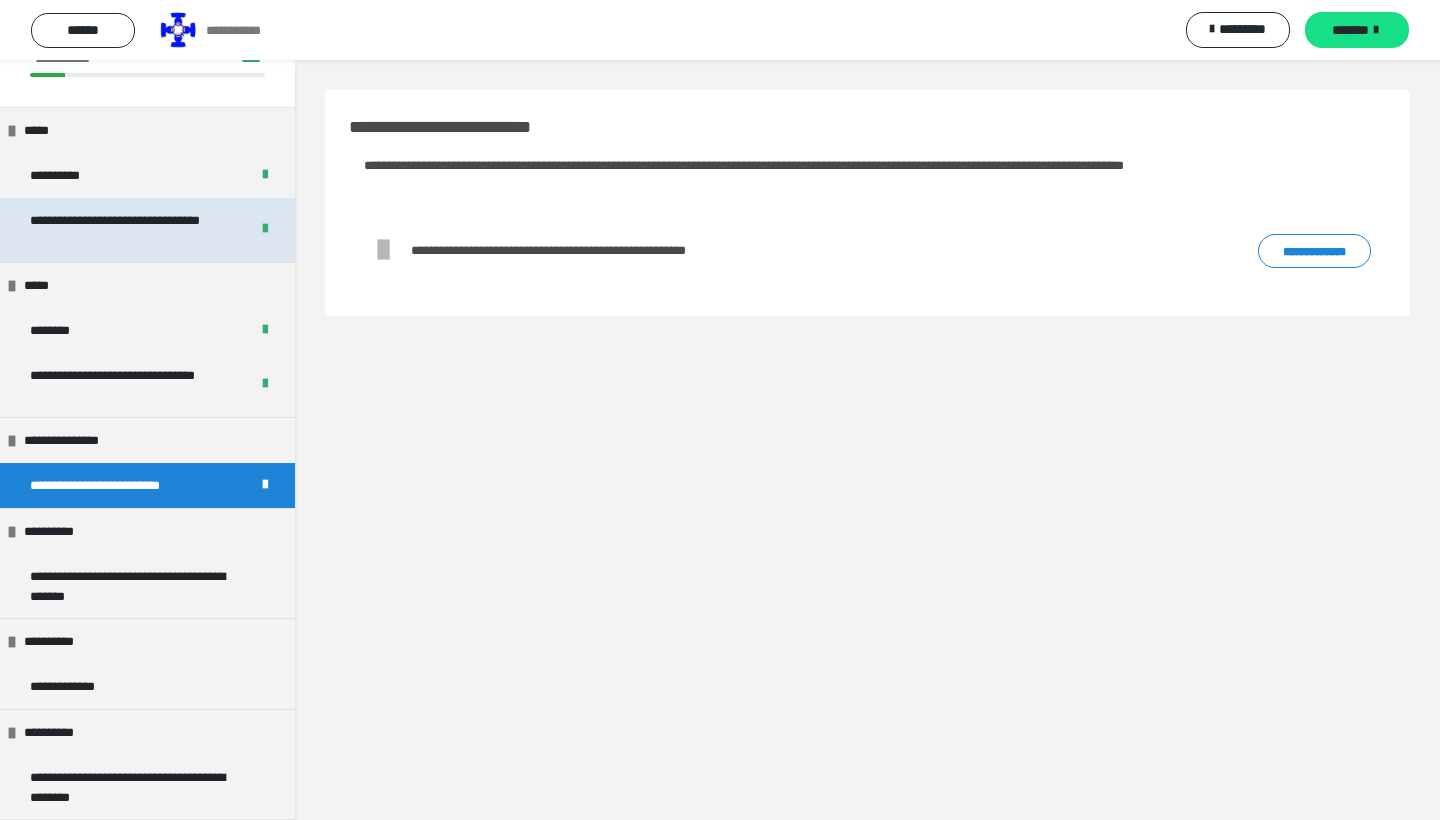 scroll, scrollTop: 0, scrollLeft: 0, axis: both 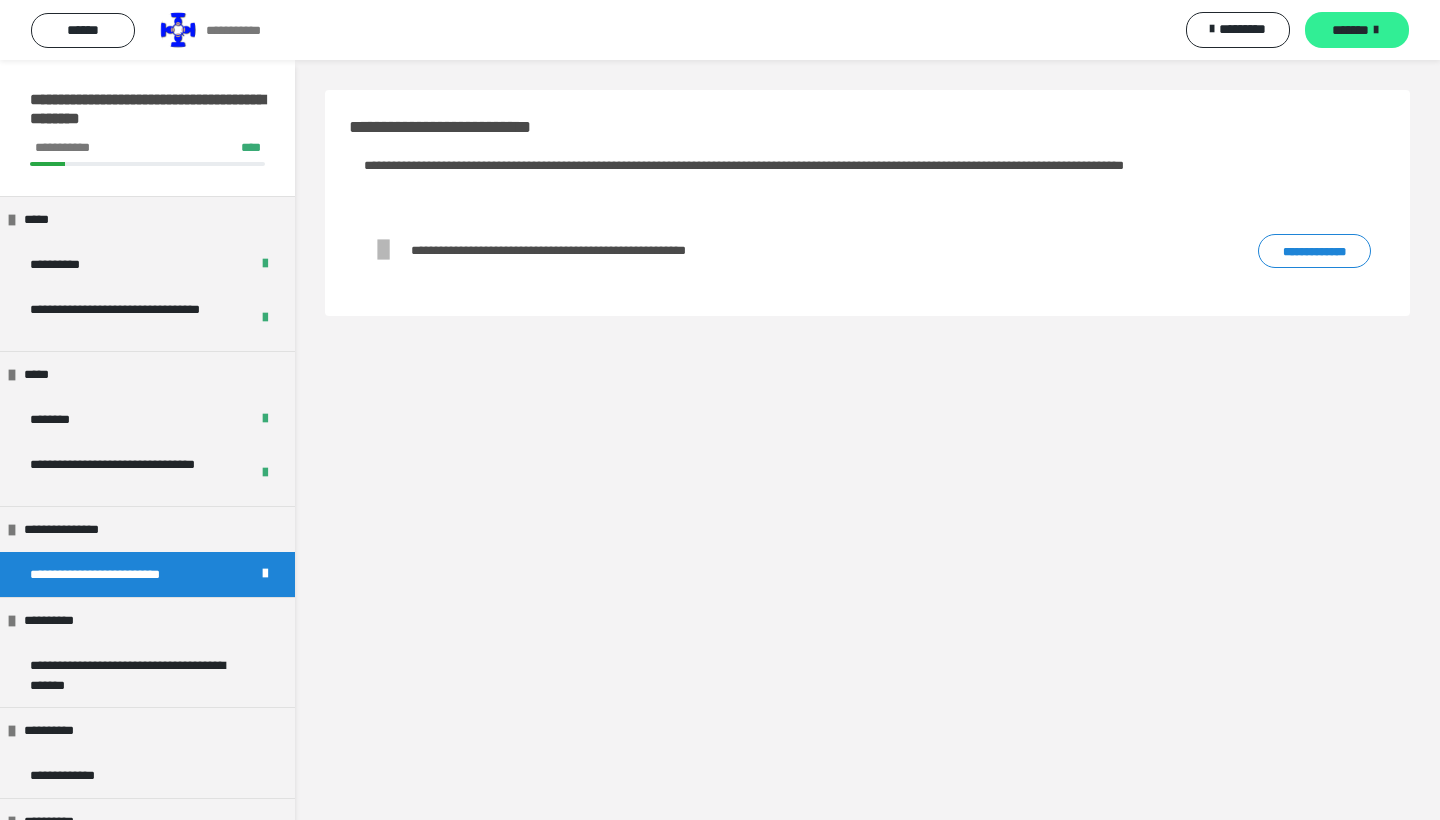 click on "*******" at bounding box center [1357, 30] 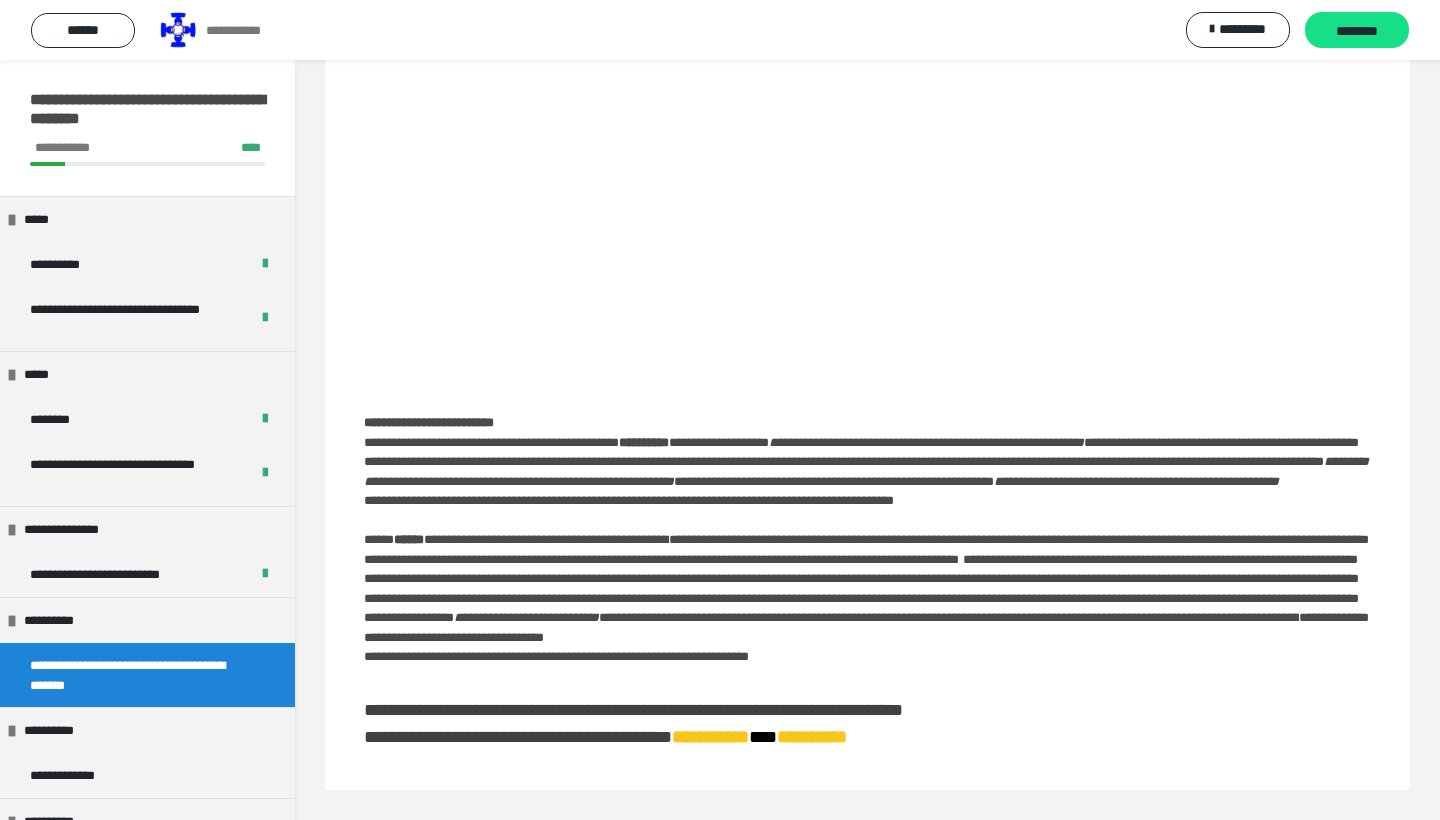scroll, scrollTop: 256, scrollLeft: 0, axis: vertical 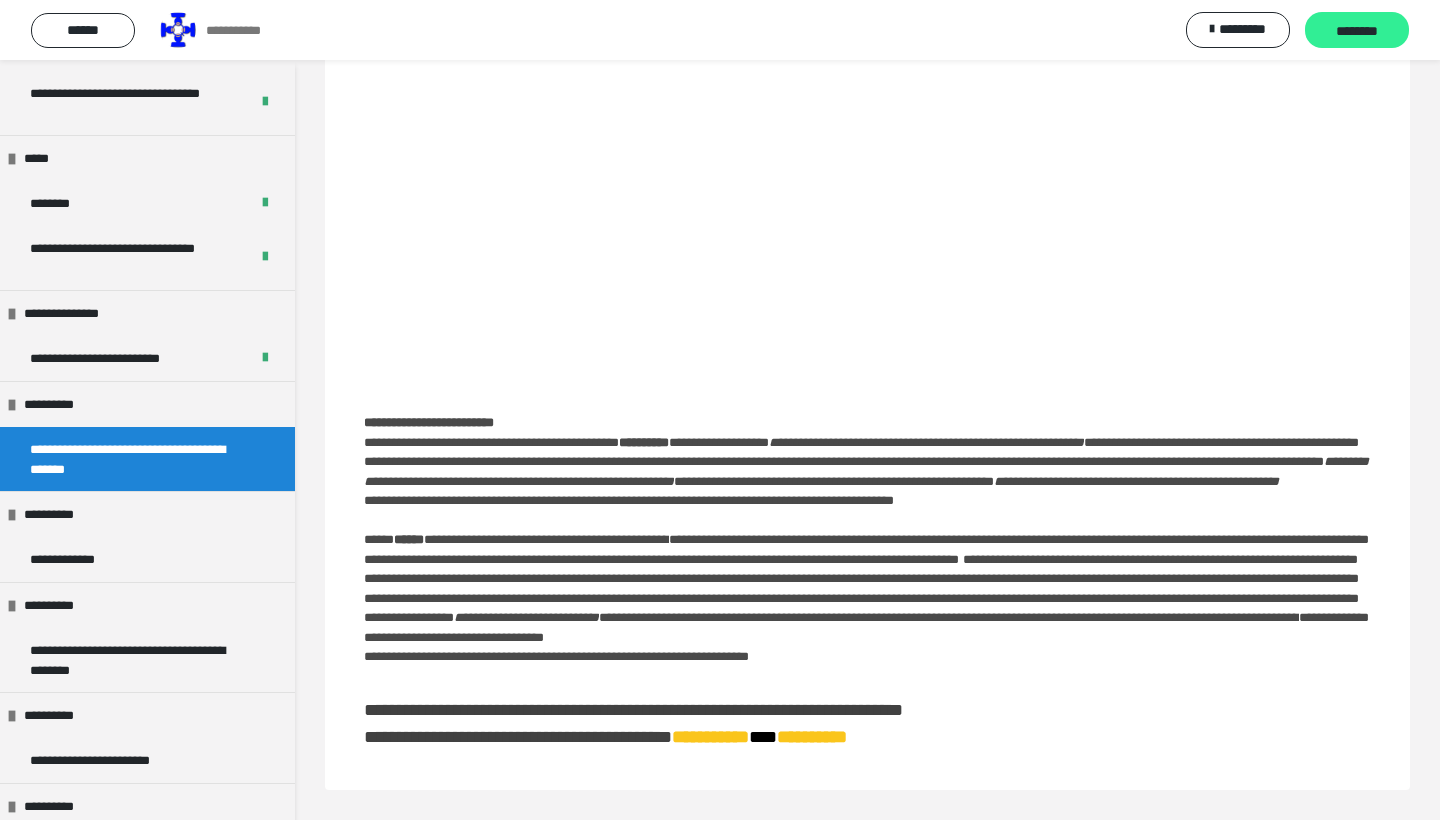 click on "********" at bounding box center (1357, 31) 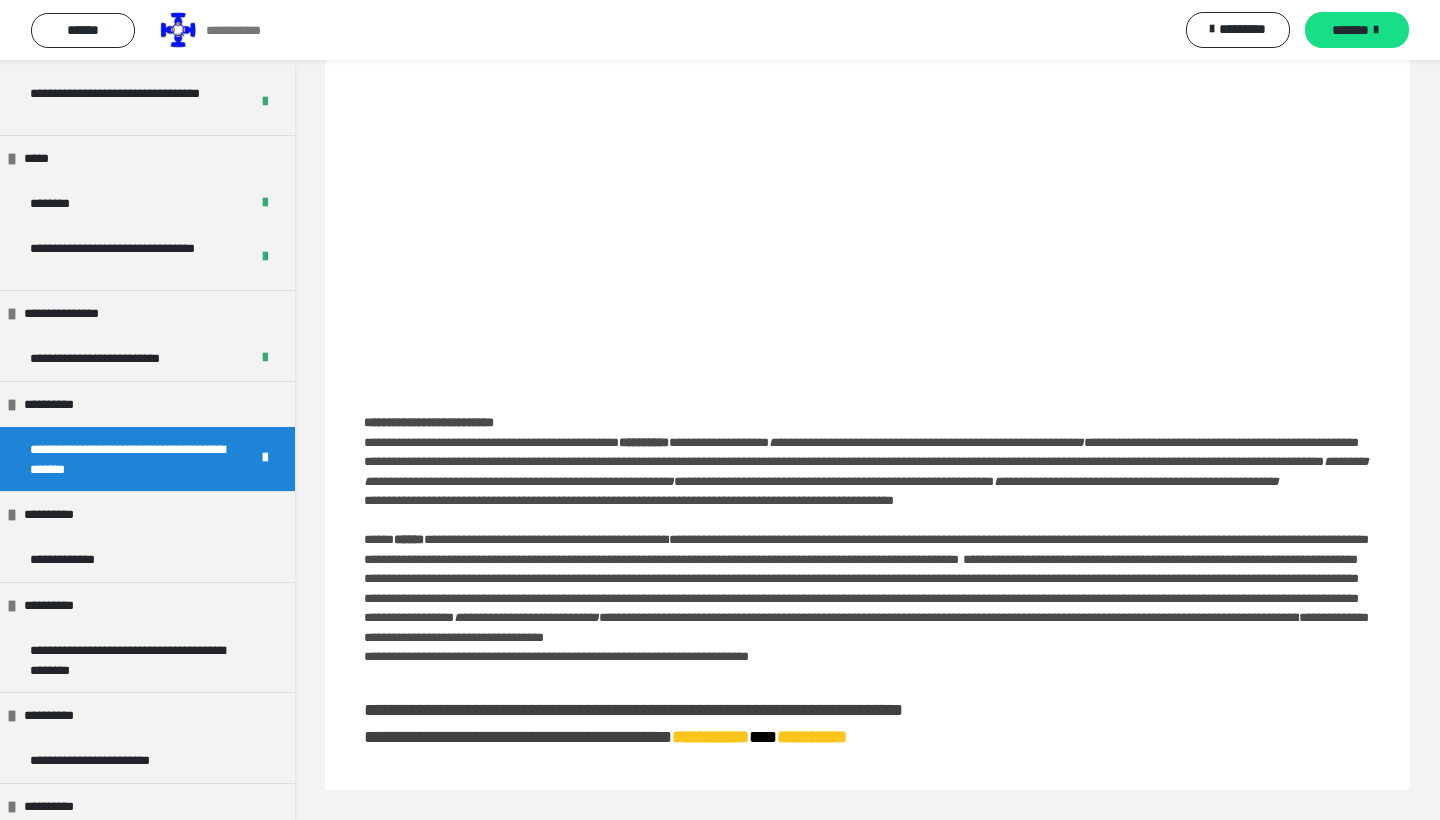 click on "*******" at bounding box center [1350, 30] 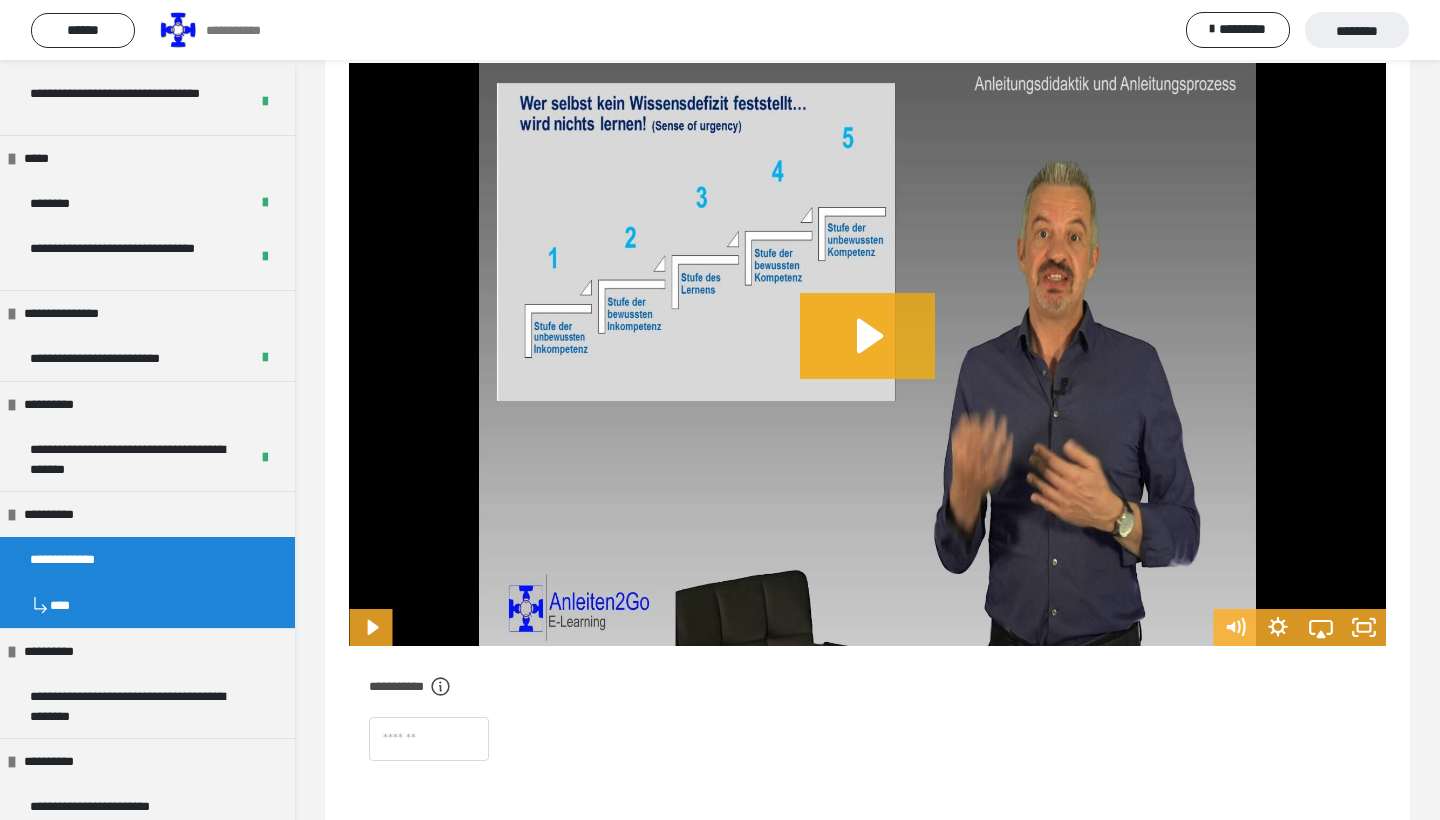 scroll, scrollTop: 244, scrollLeft: 0, axis: vertical 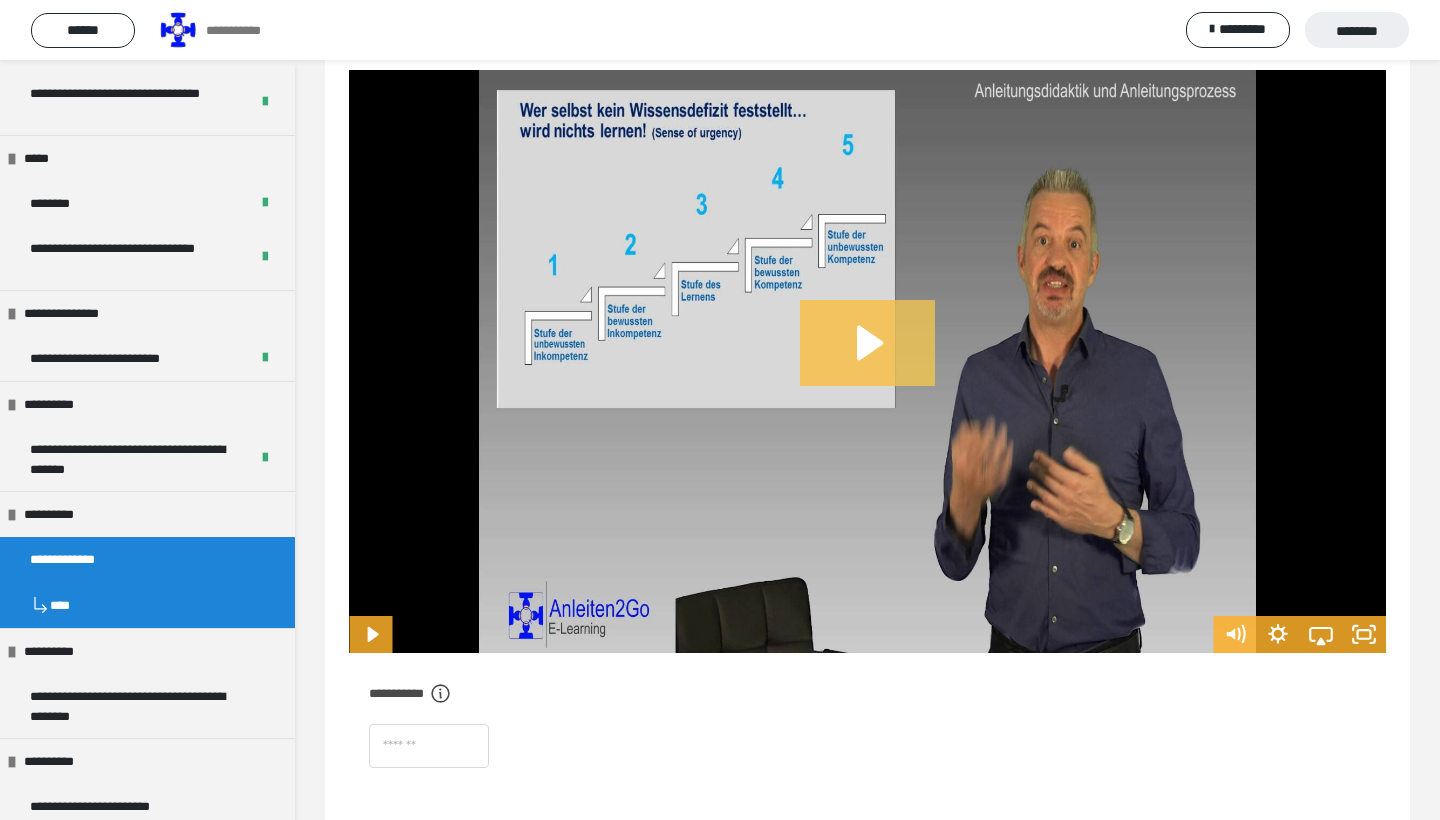 click 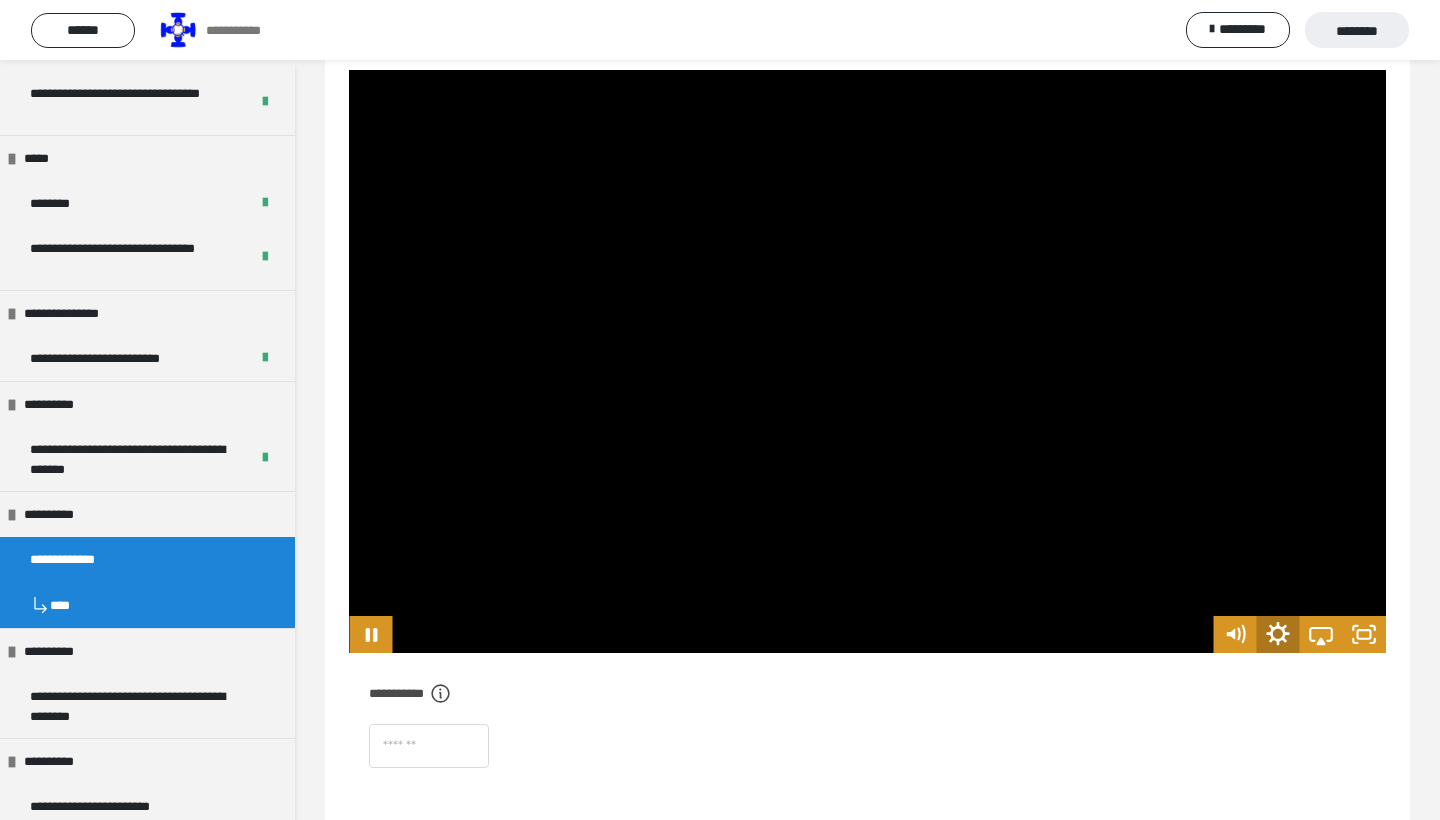 click 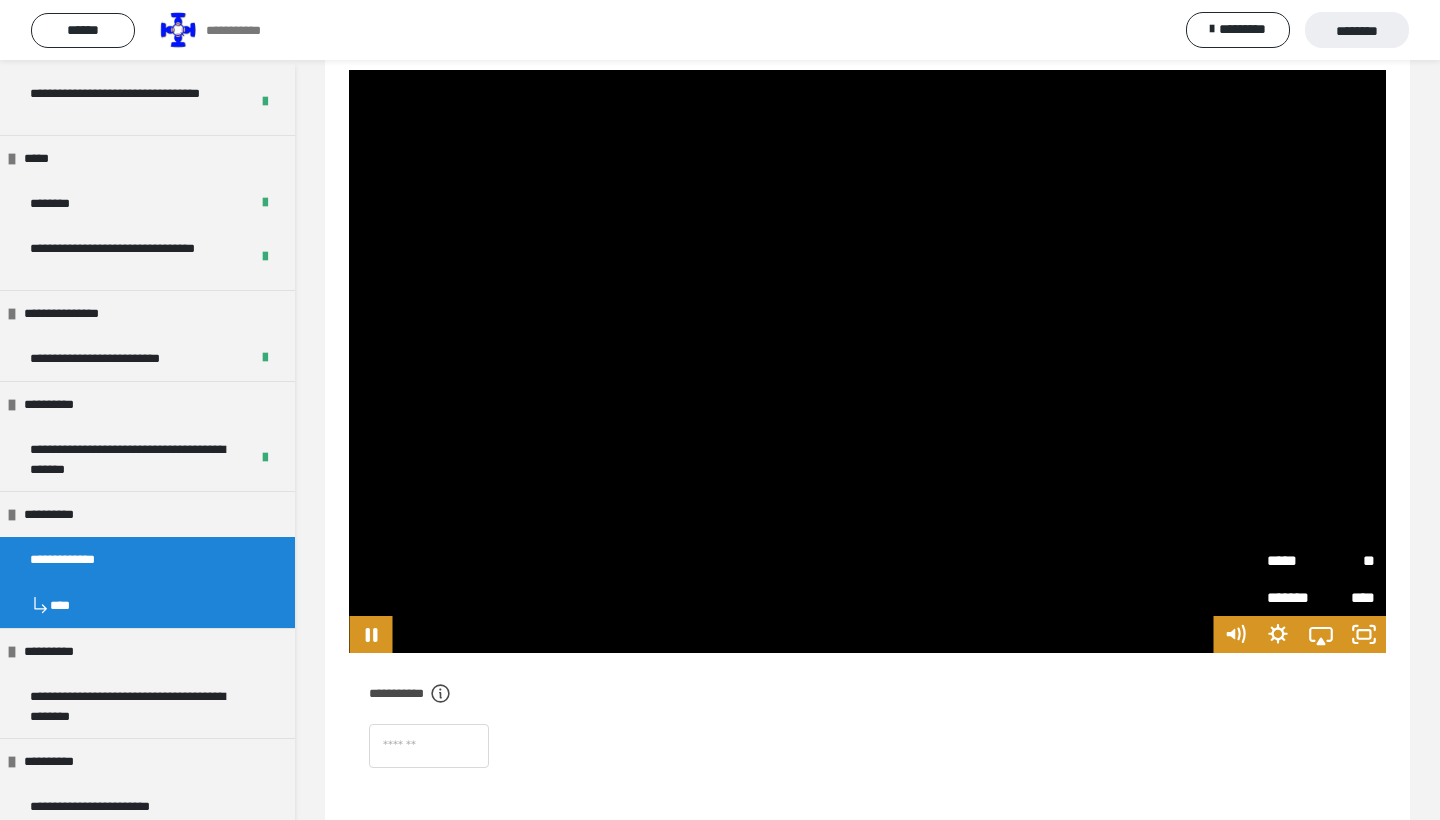click on "*****" at bounding box center [1294, 561] 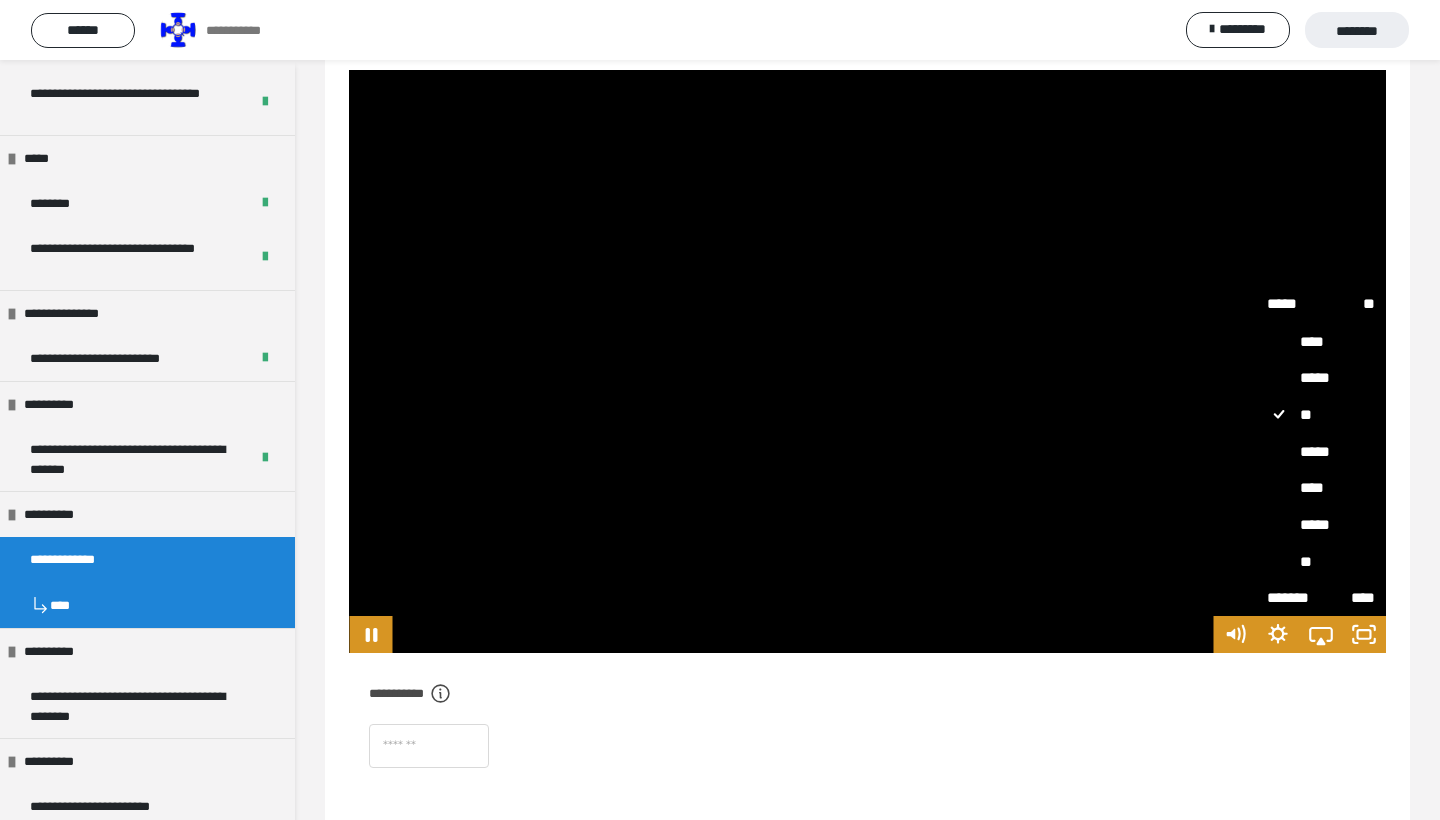click on "*****" at bounding box center (1321, 451) 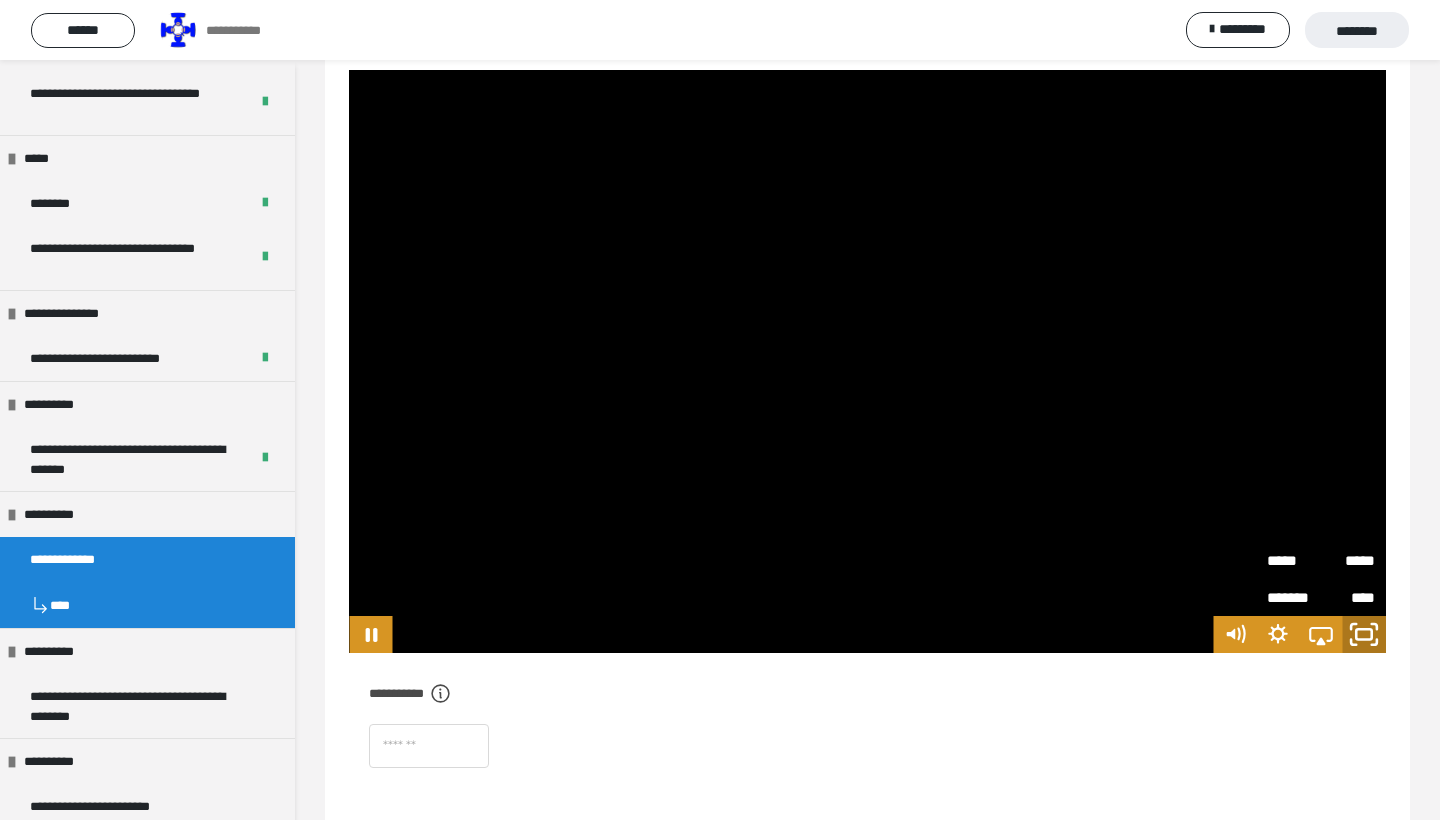 click 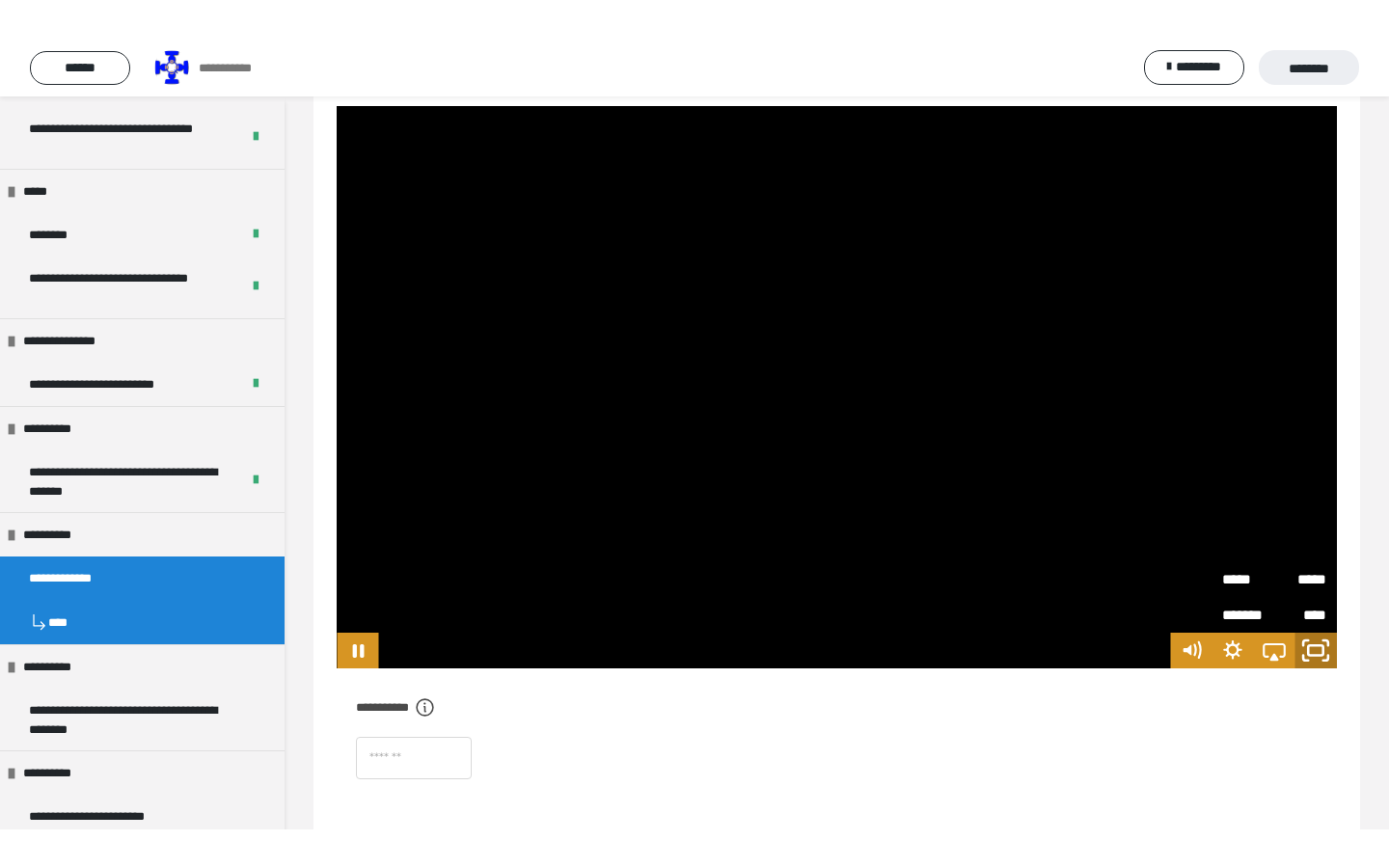 scroll, scrollTop: 0, scrollLeft: 0, axis: both 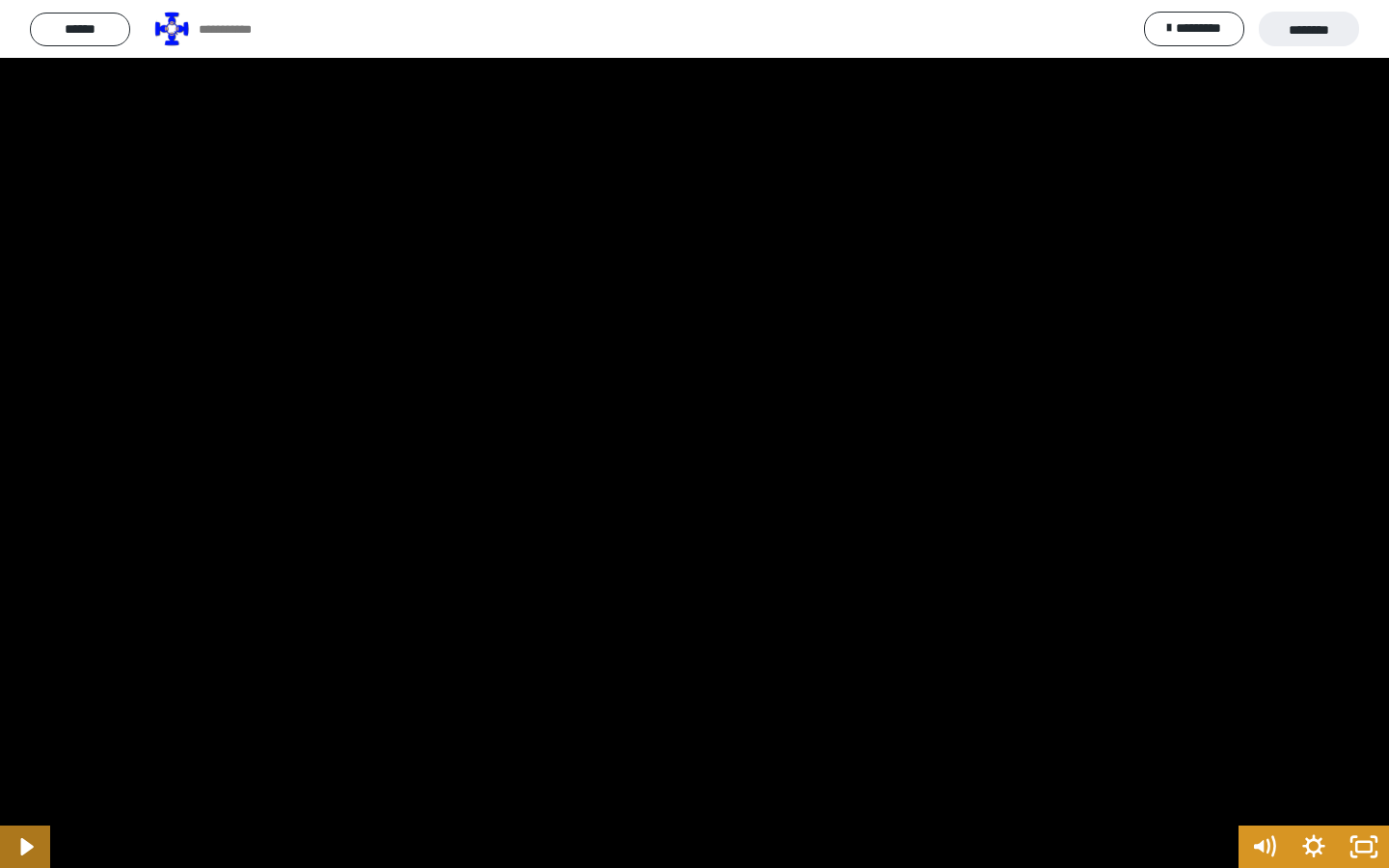 click 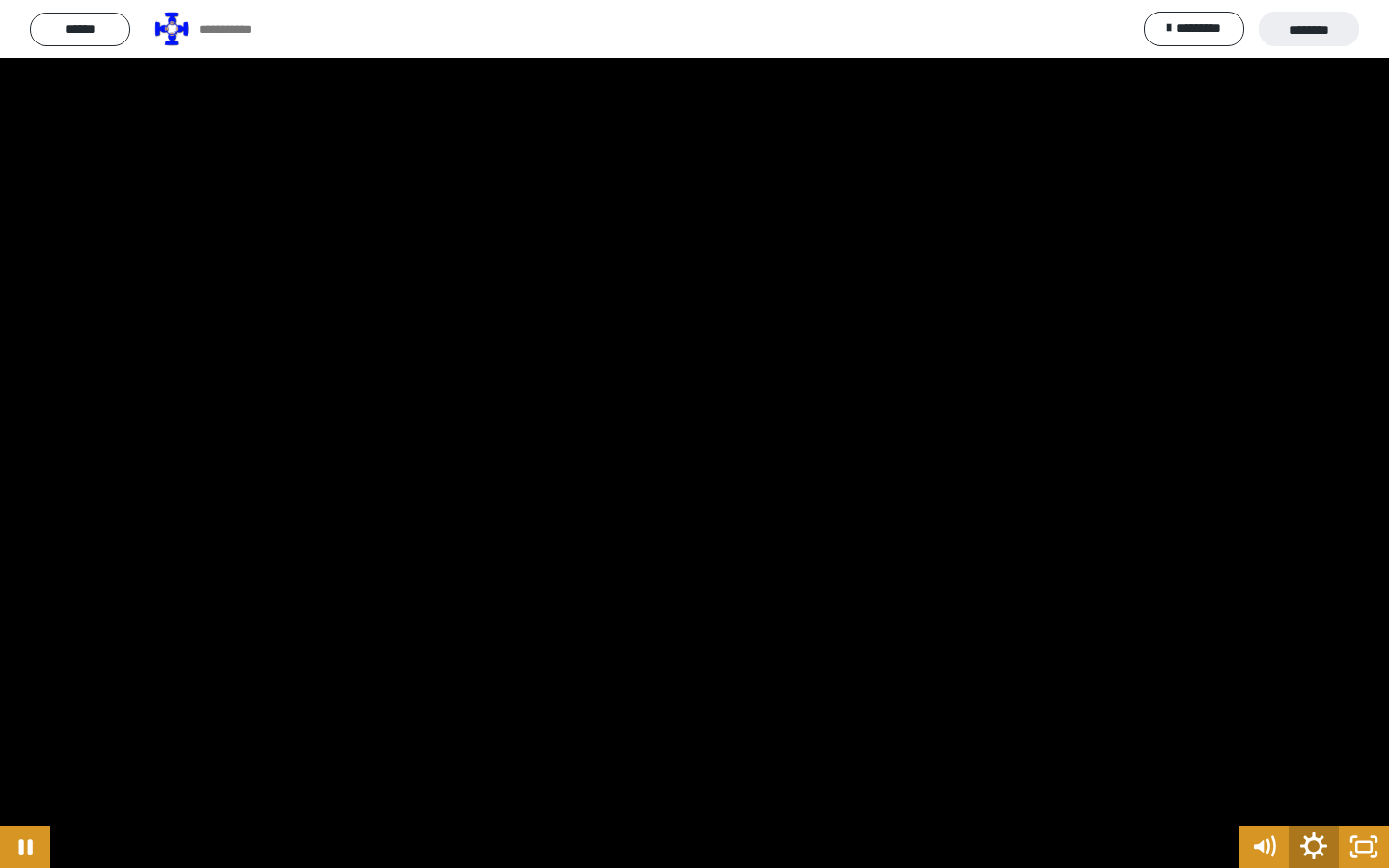 click 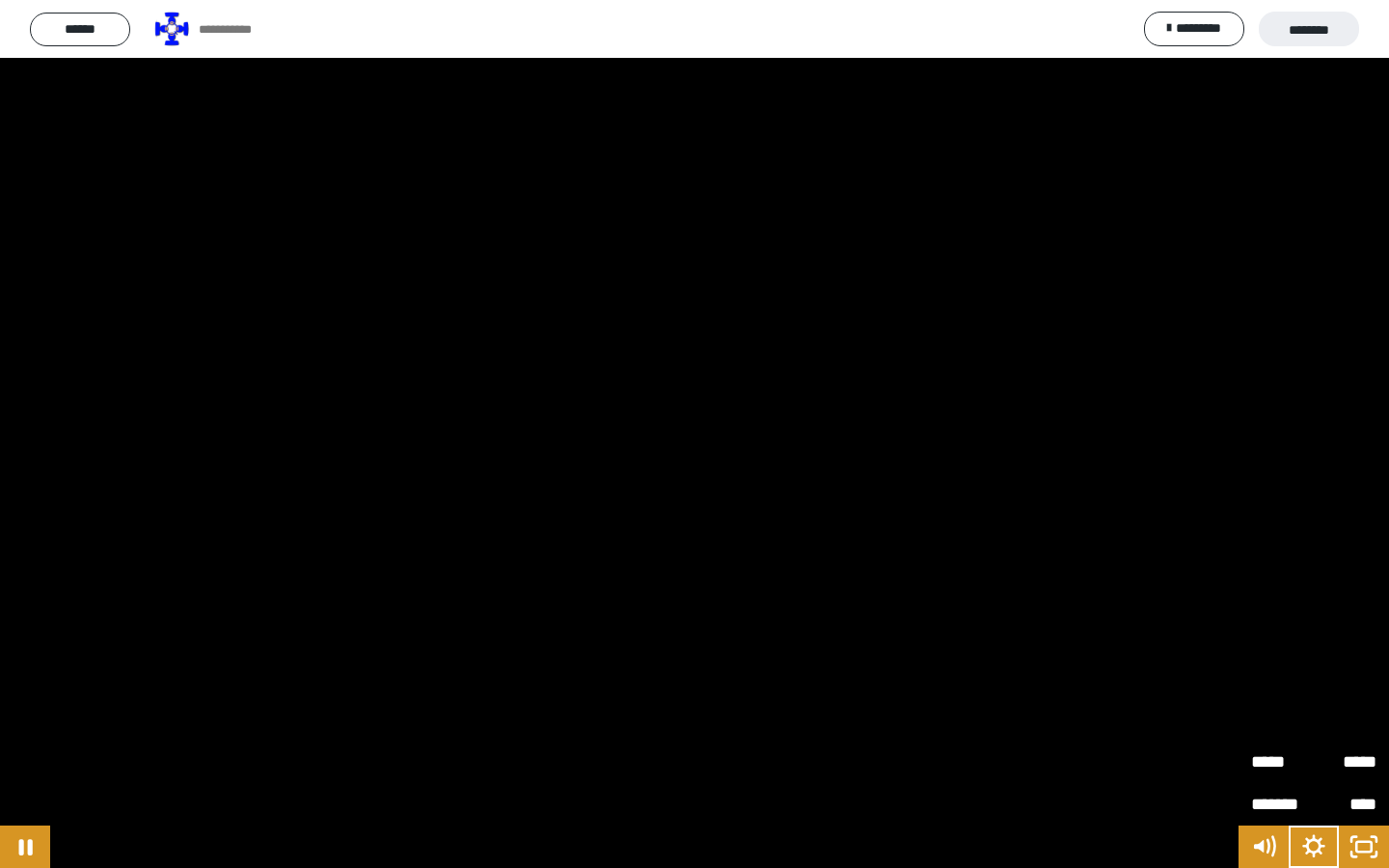 drag, startPoint x: 1292, startPoint y: 800, endPoint x: 1287, endPoint y: 775, distance: 25.495098 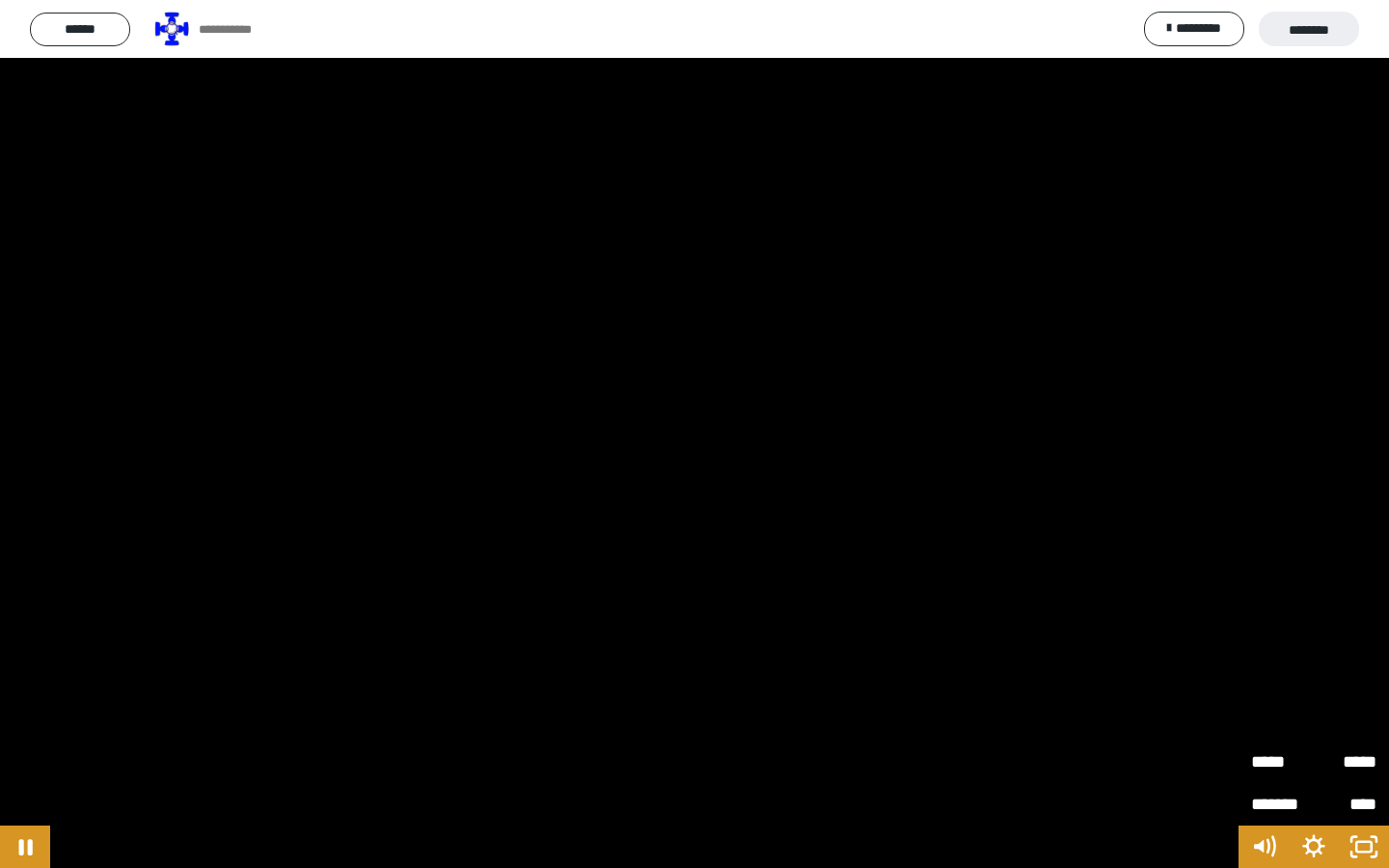 click on "*****" at bounding box center (1282, 762) 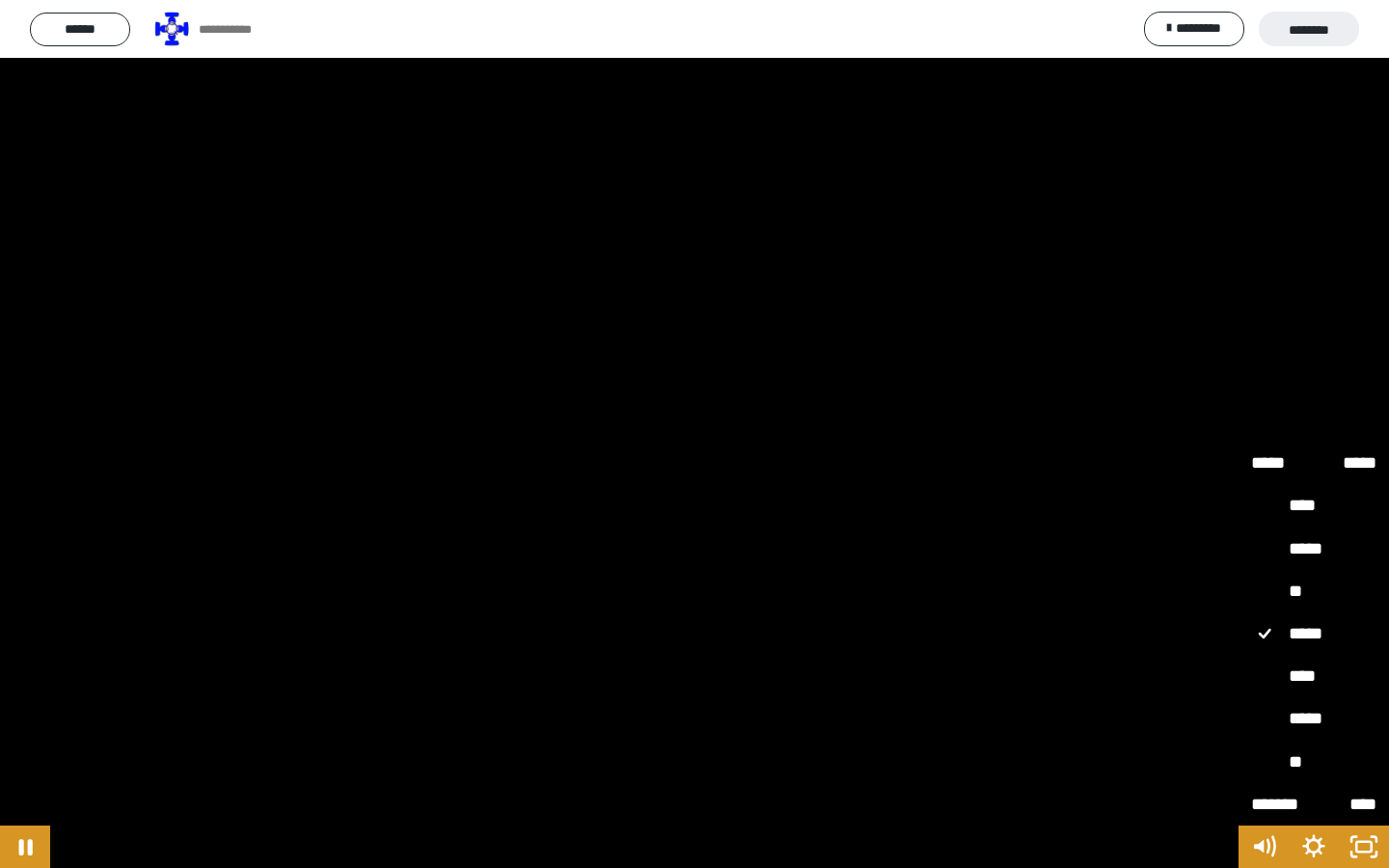 click on "*****" at bounding box center [1314, 719] 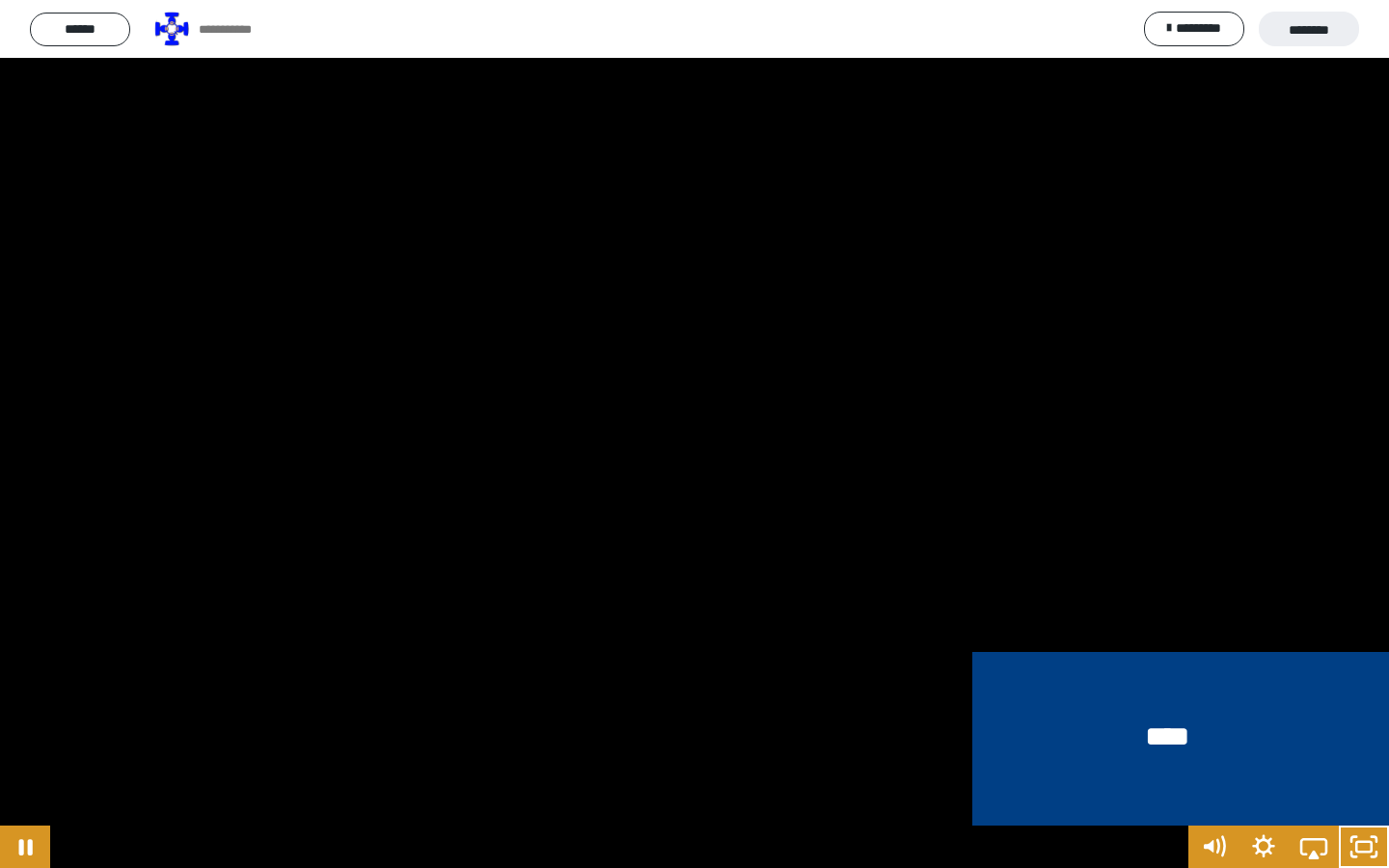 type 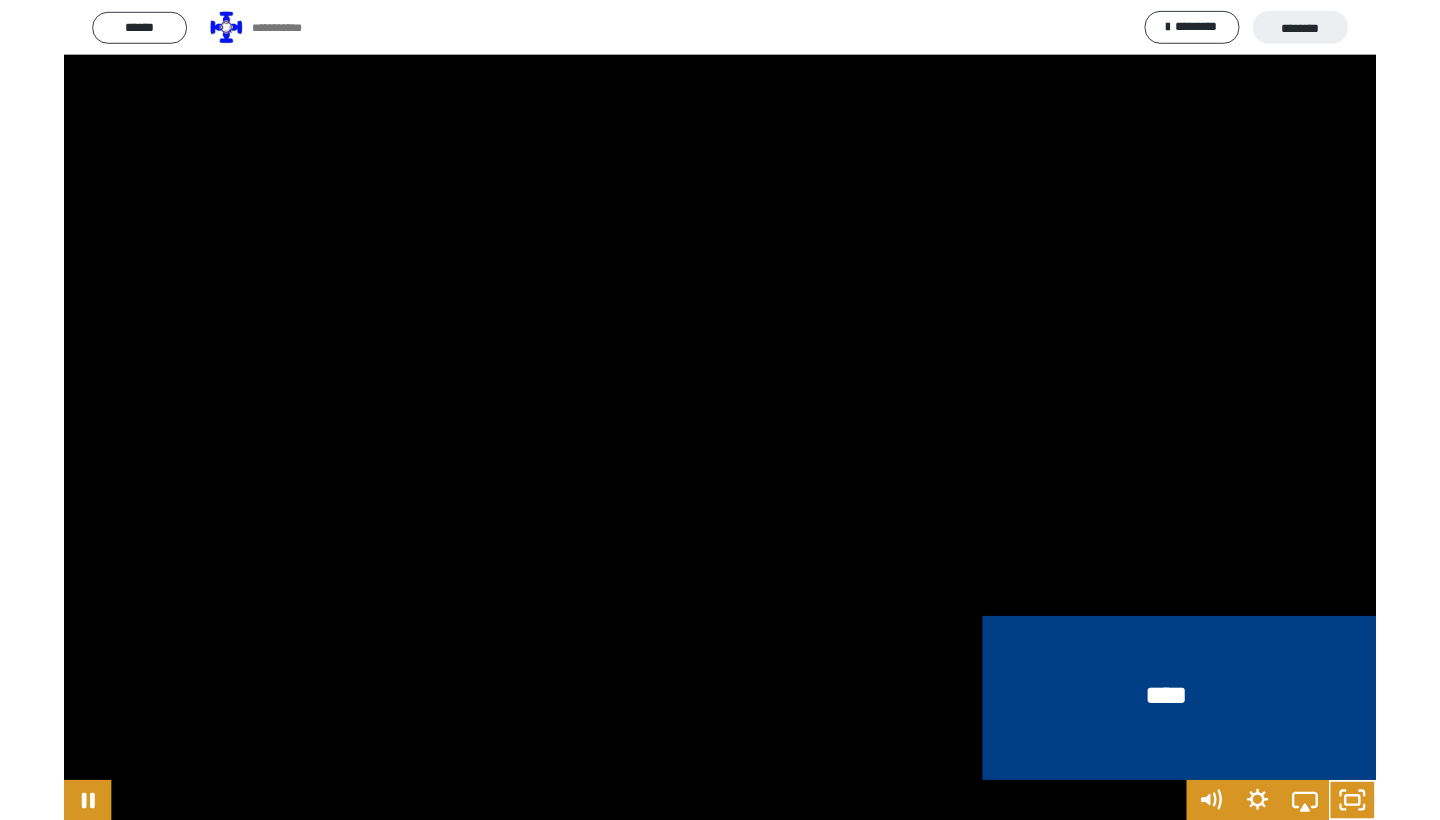 scroll, scrollTop: 244, scrollLeft: 0, axis: vertical 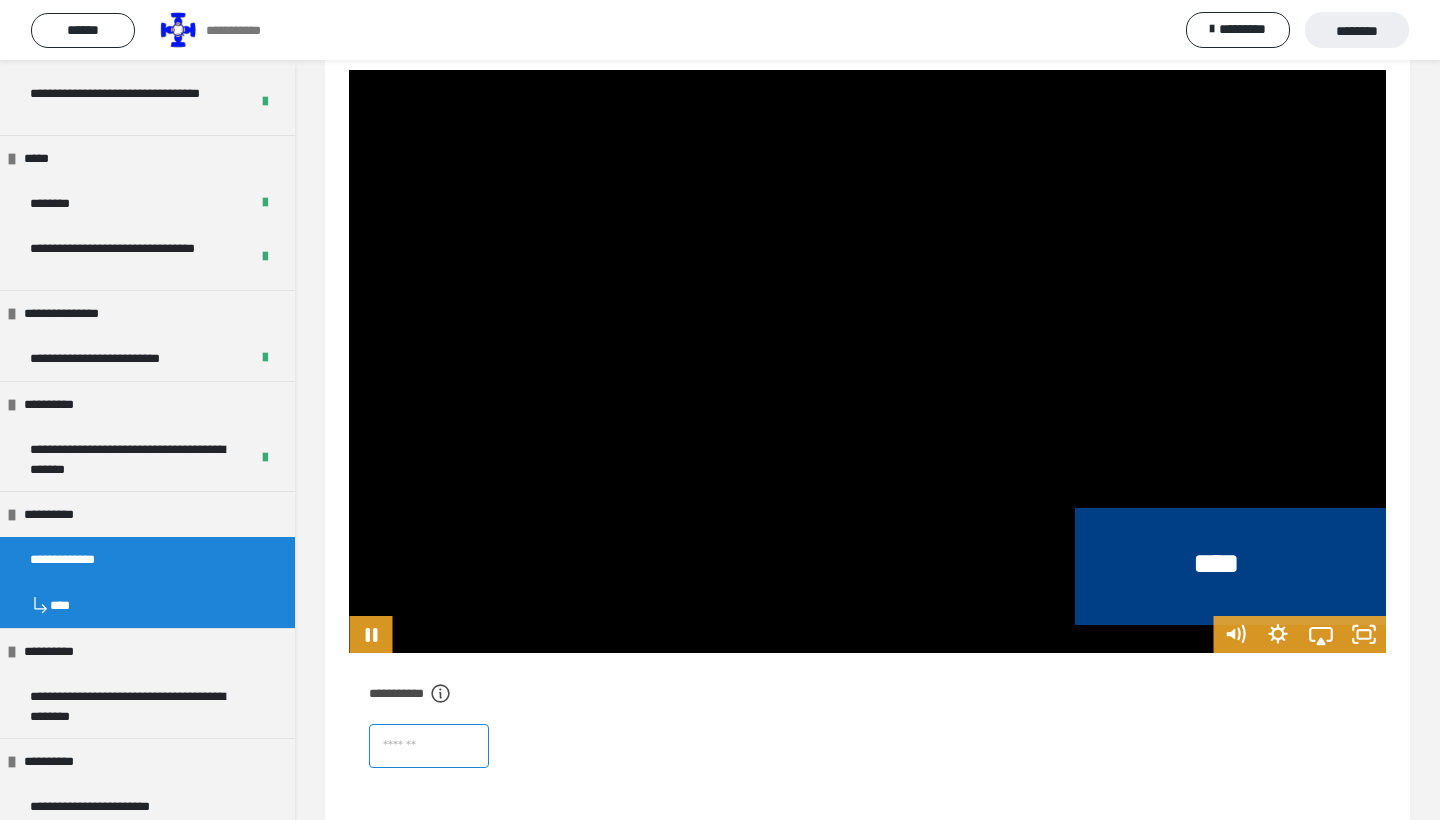 click at bounding box center (429, 746) 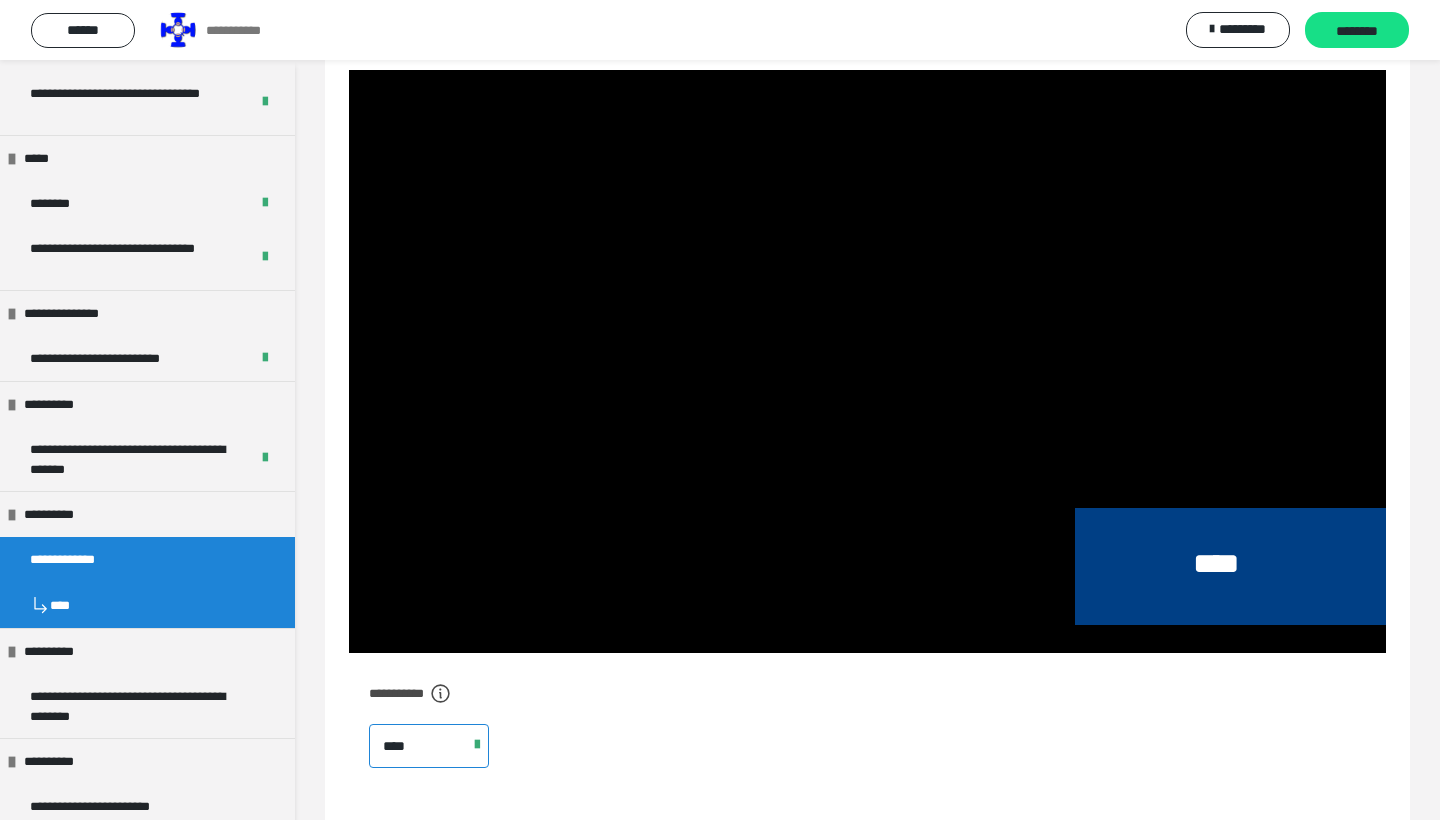 type on "****" 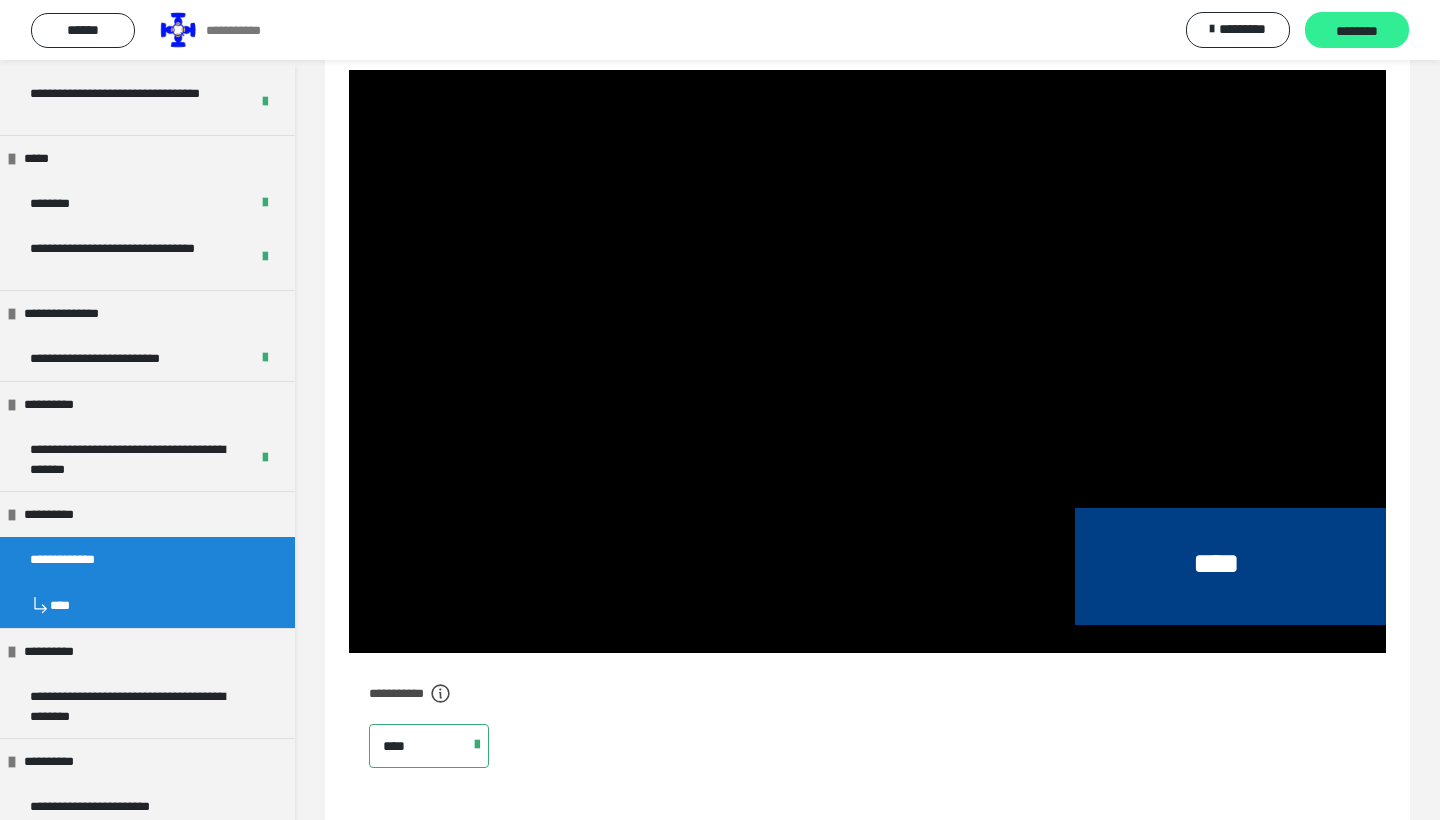 click on "********" at bounding box center (1357, 31) 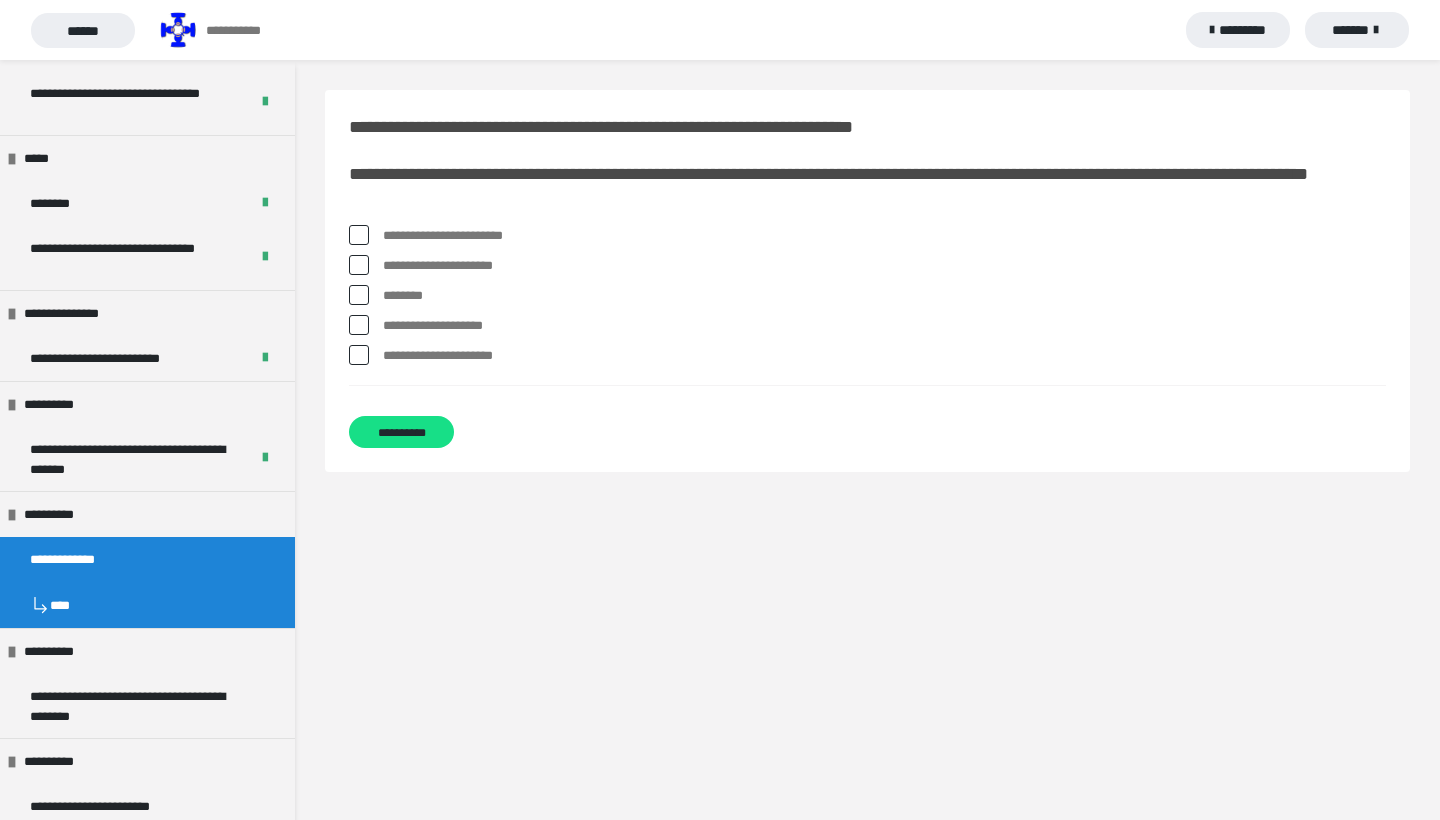click on "**********" at bounding box center (389, 321) 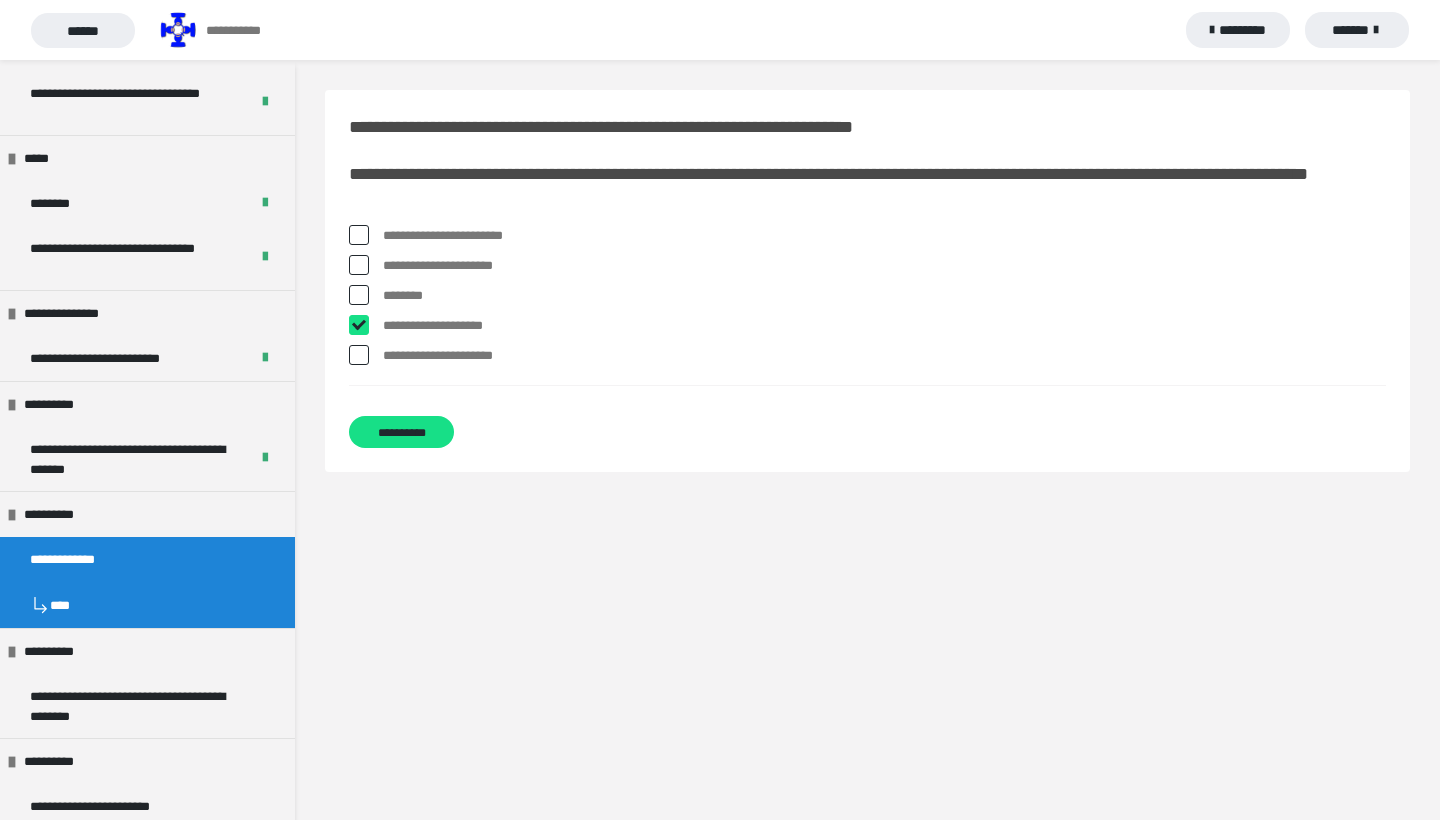 checkbox on "****" 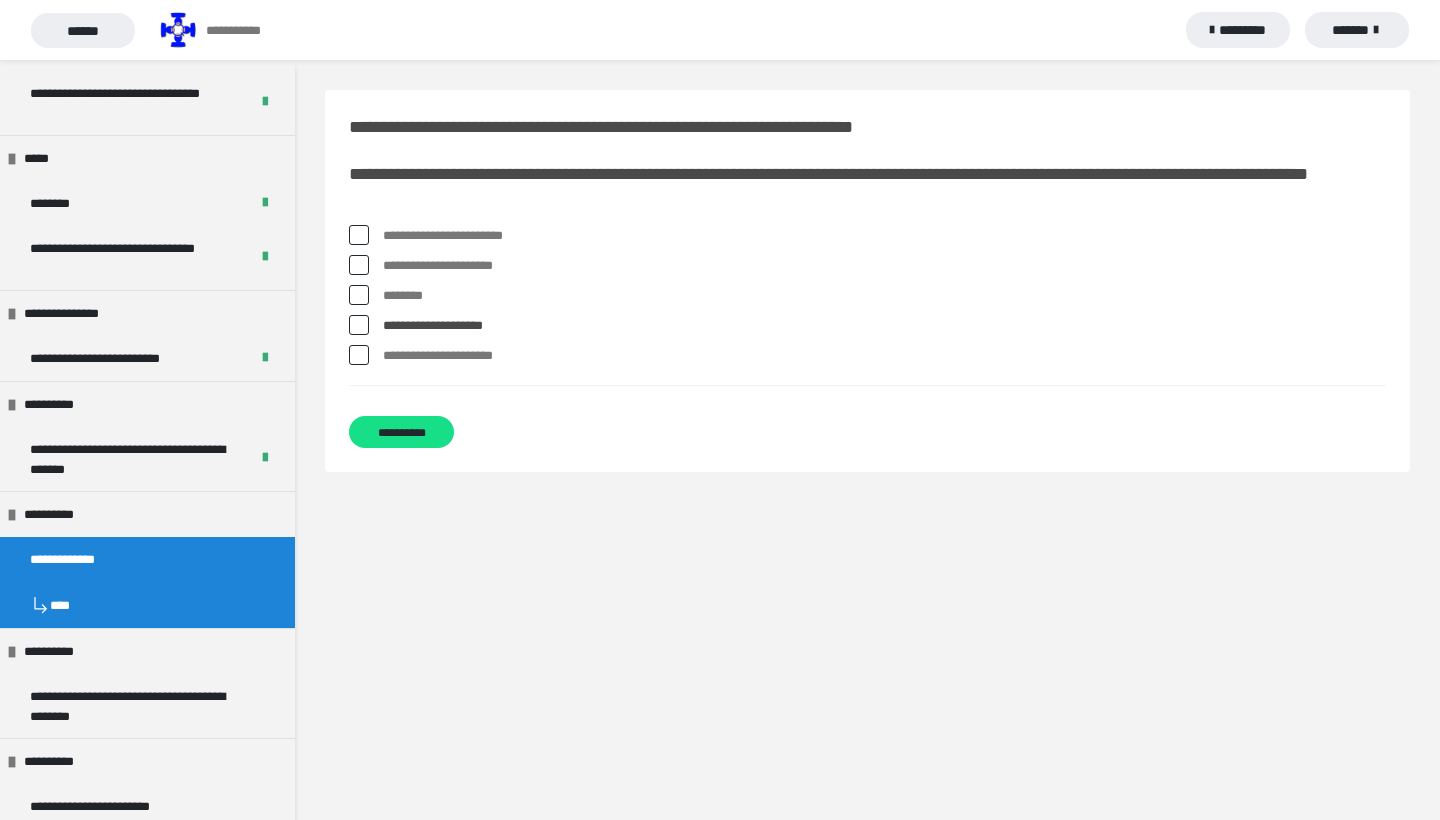 click on "**********" at bounding box center [867, 304] 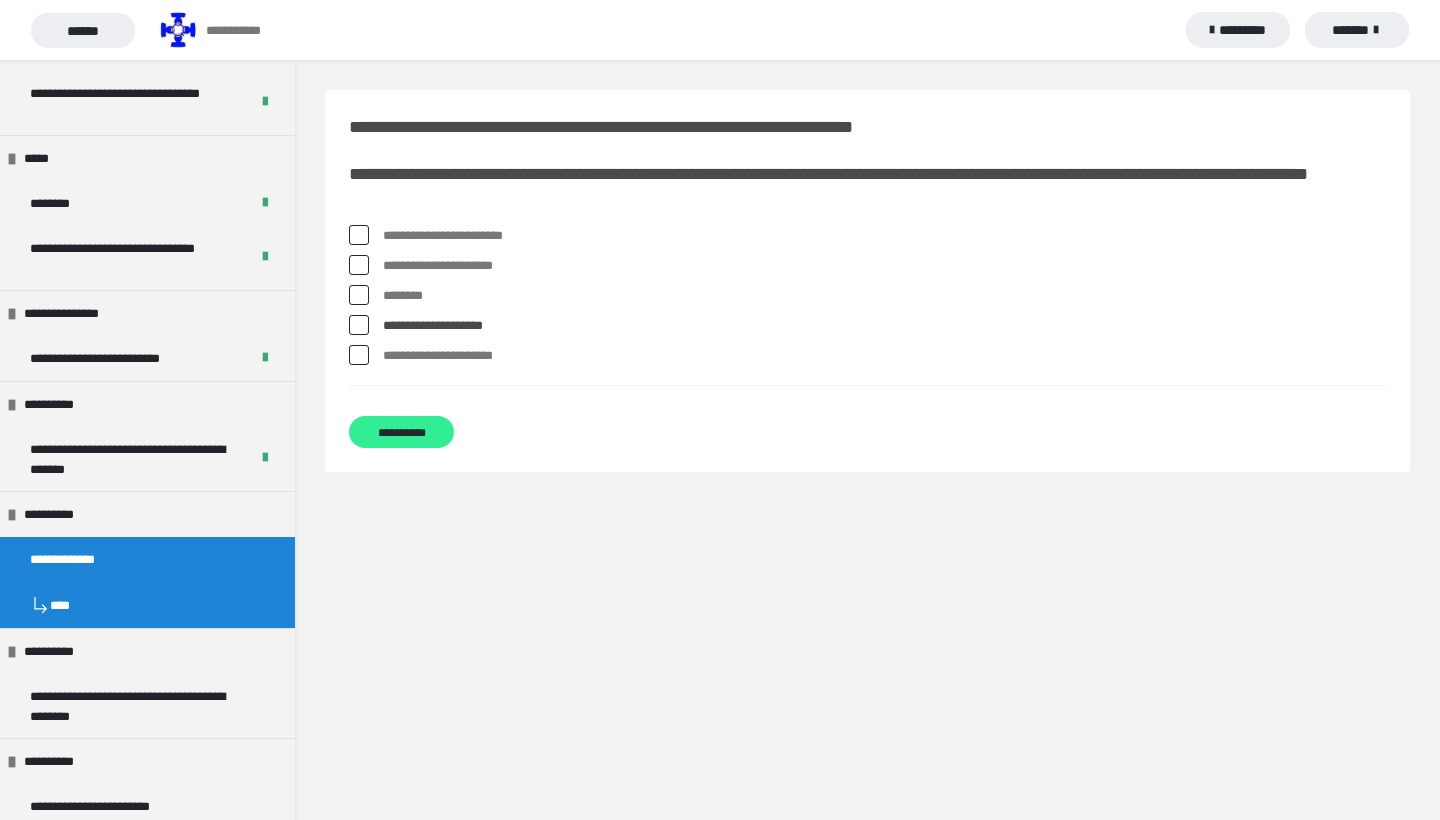 click on "**********" at bounding box center [401, 432] 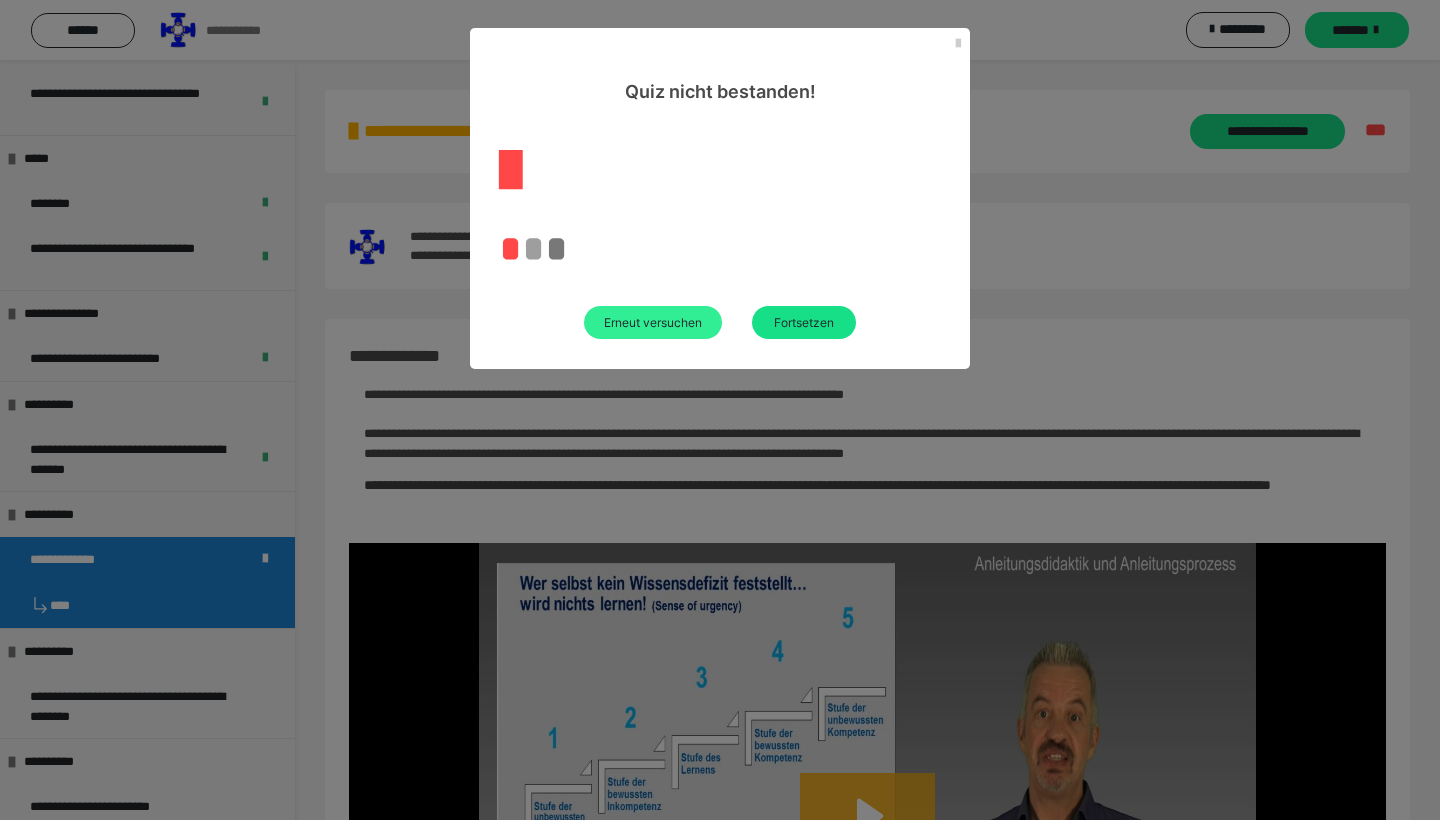 click on "Erneut versuchen" at bounding box center (653, 322) 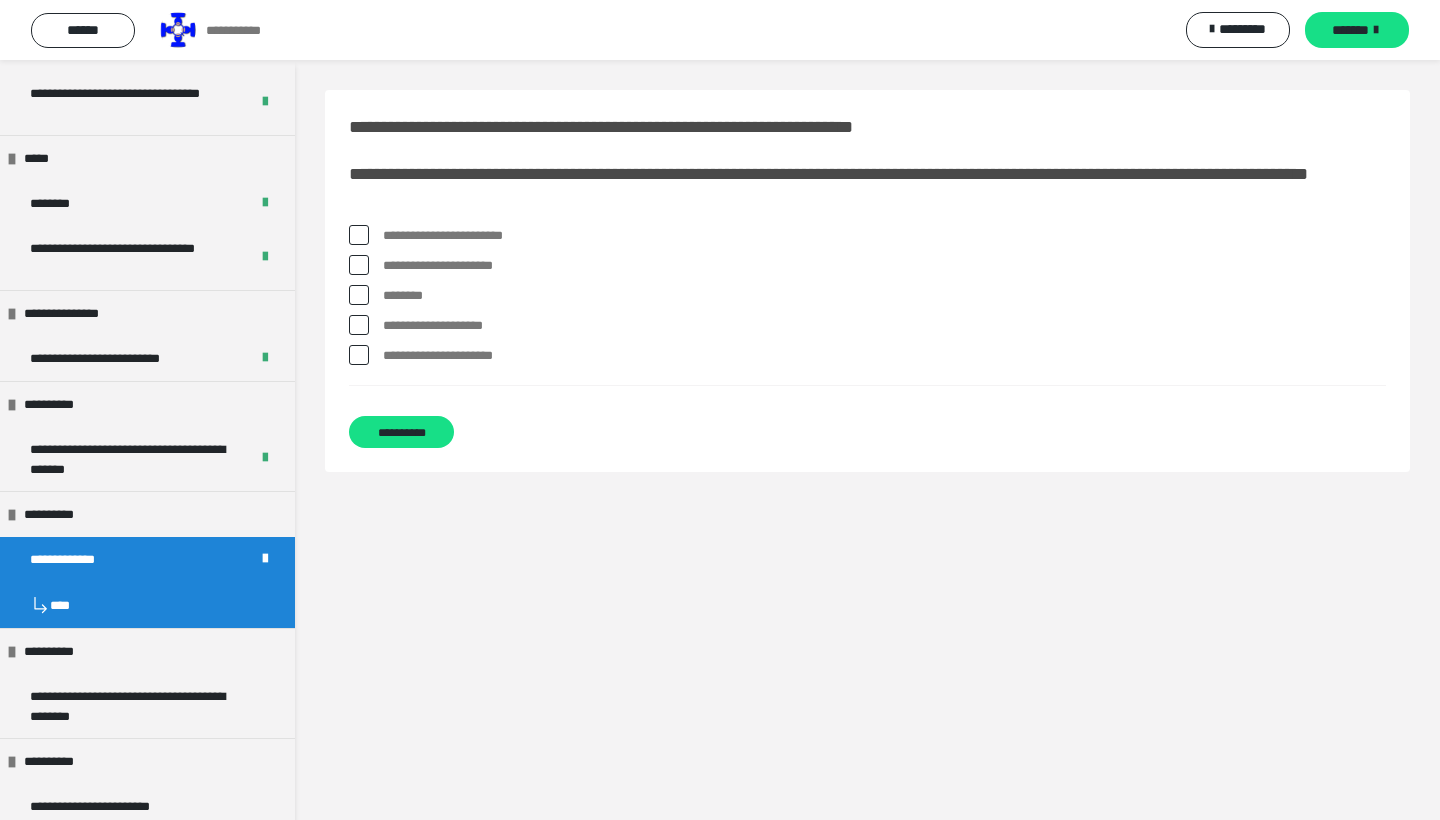 click on "**********" at bounding box center [867, 300] 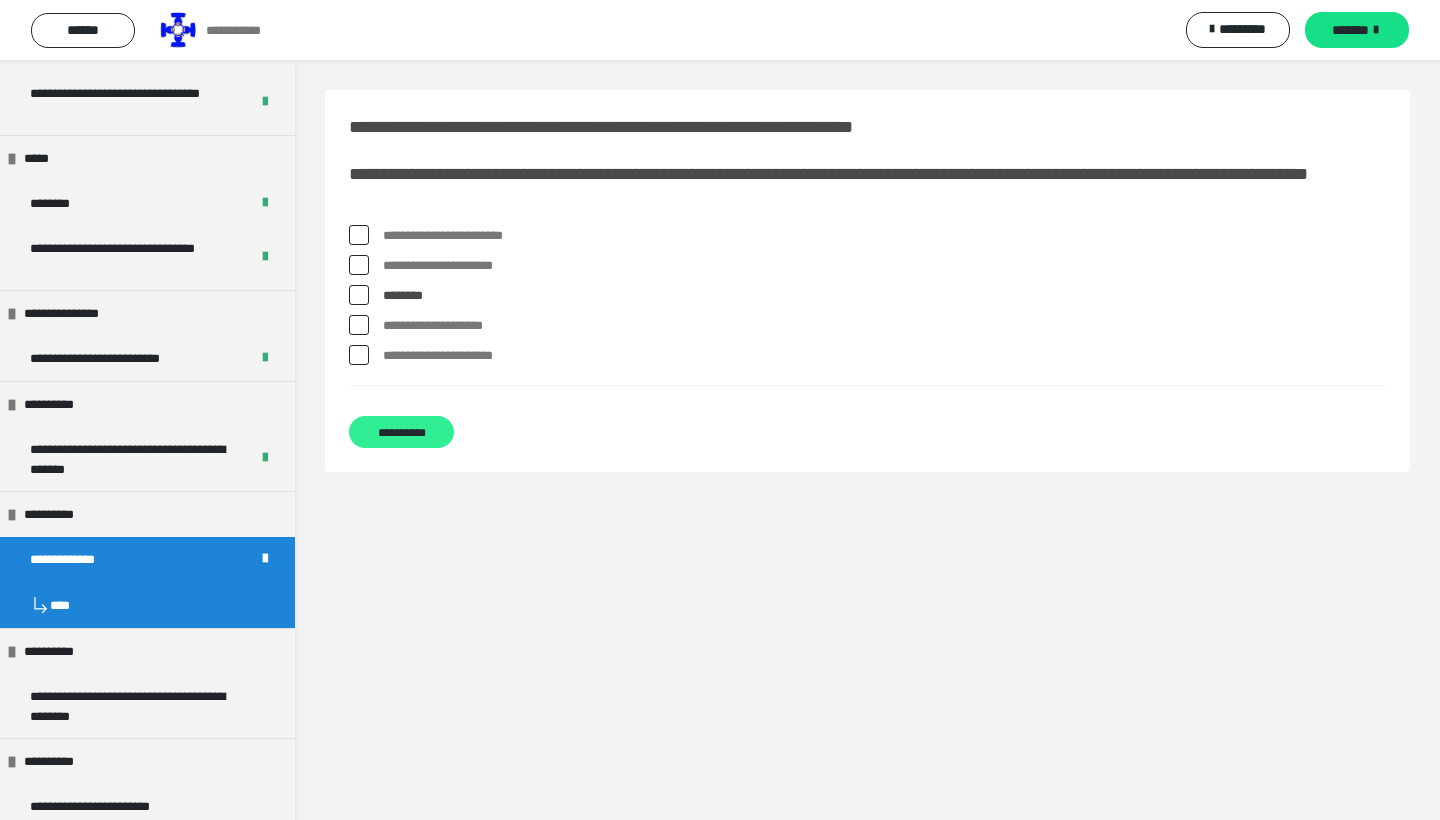 click on "**********" at bounding box center (401, 432) 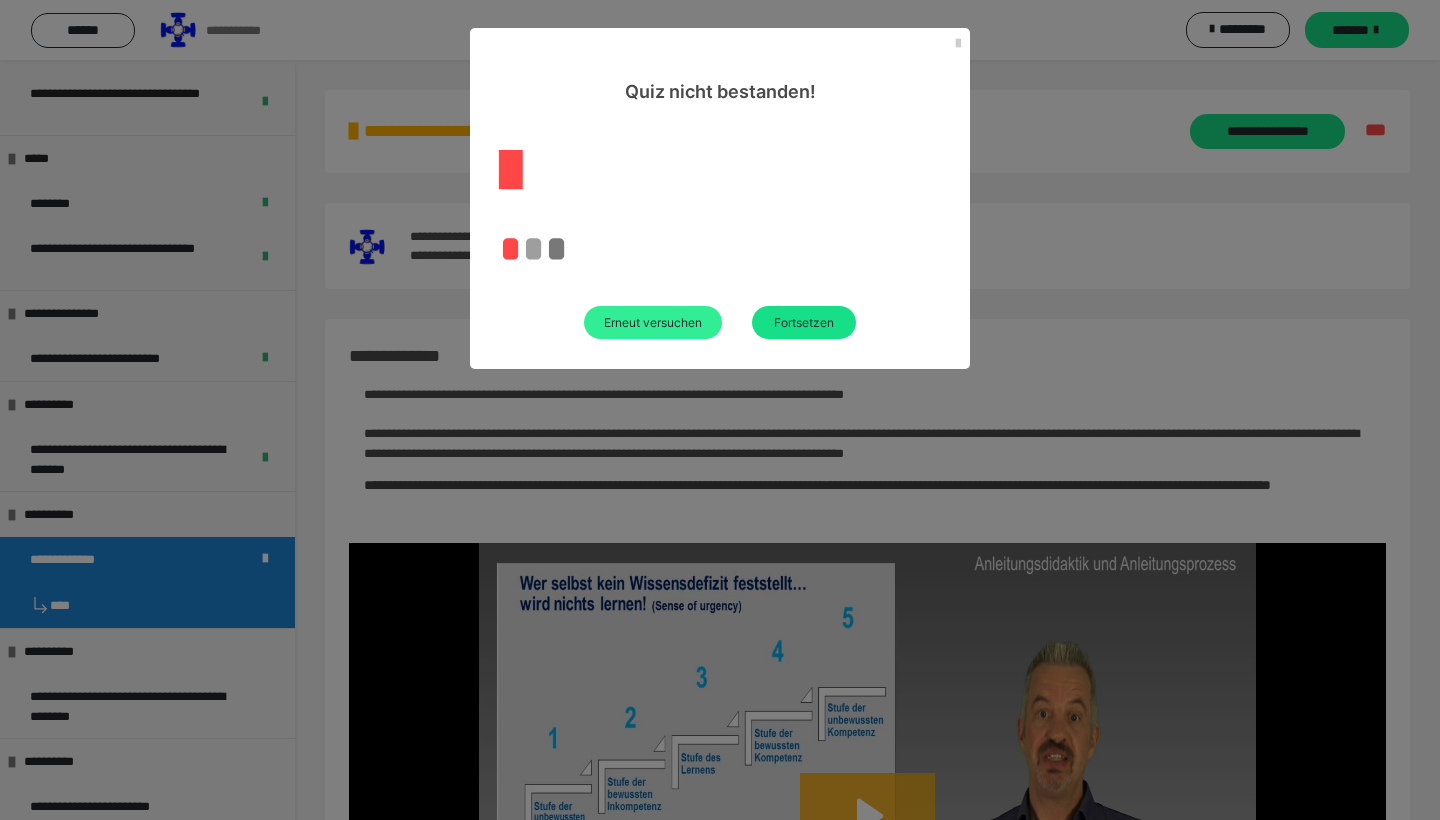 click on "Erneut versuchen" at bounding box center [653, 322] 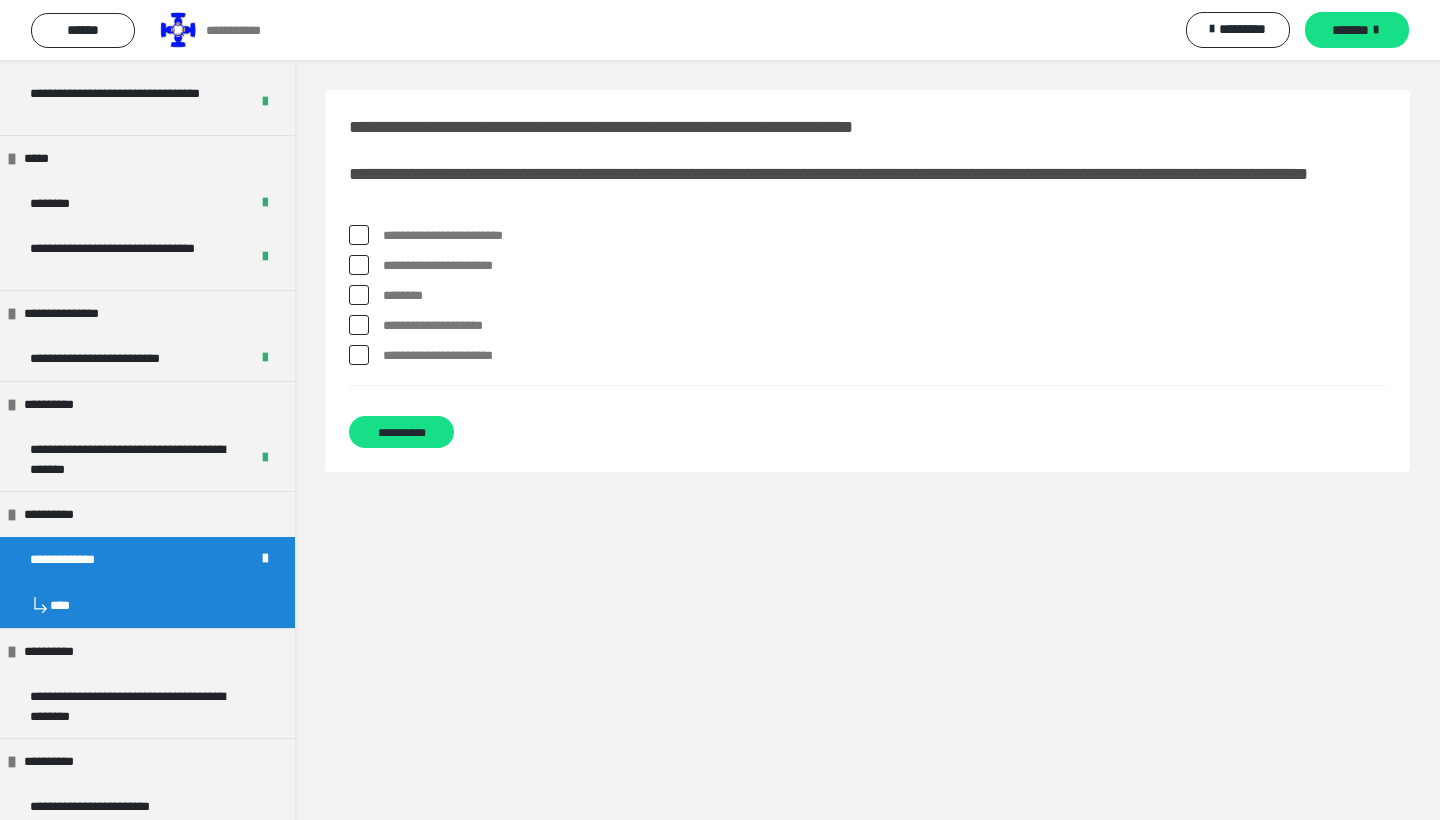 click on "**********" at bounding box center [884, 356] 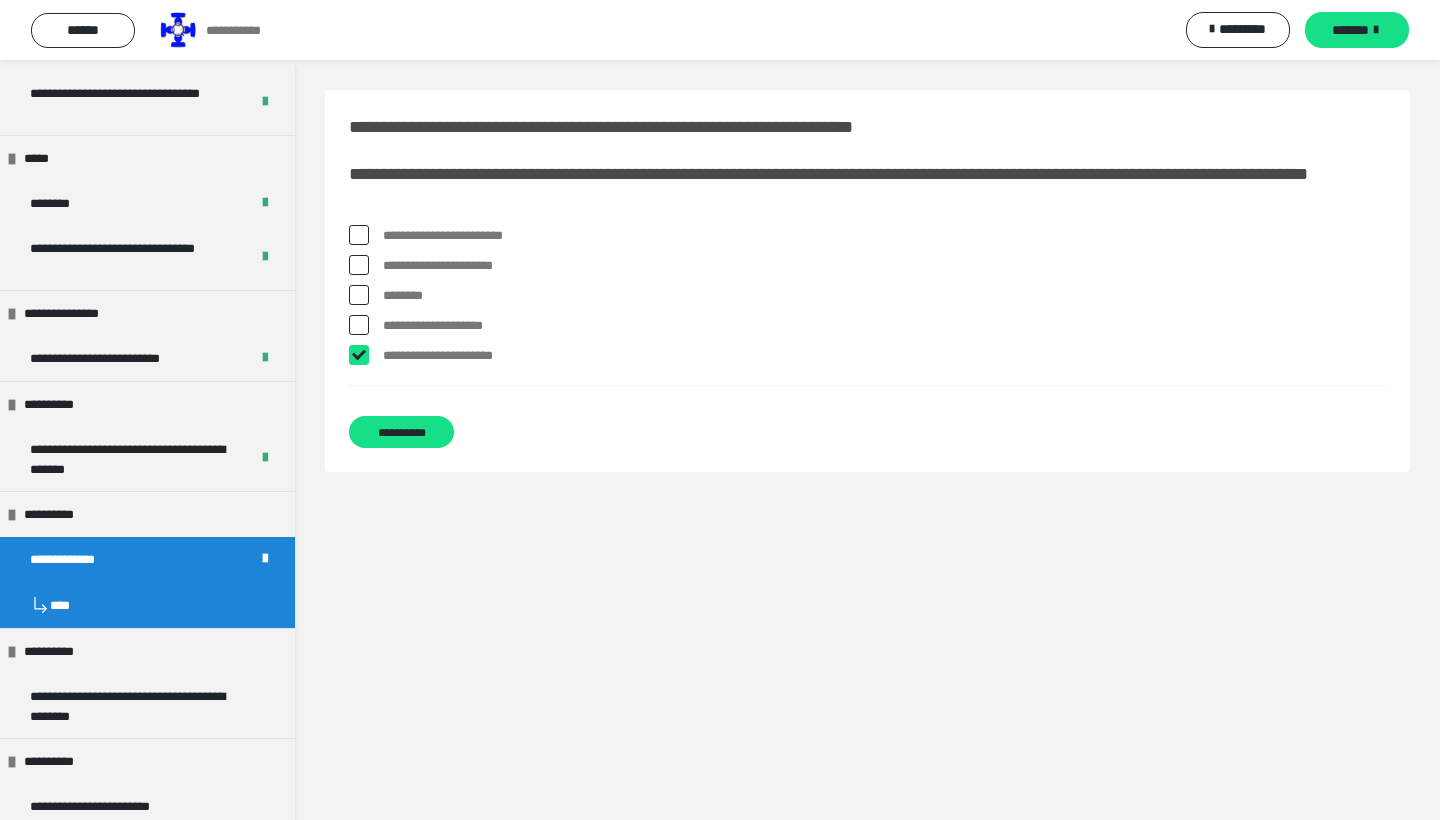 checkbox on "****" 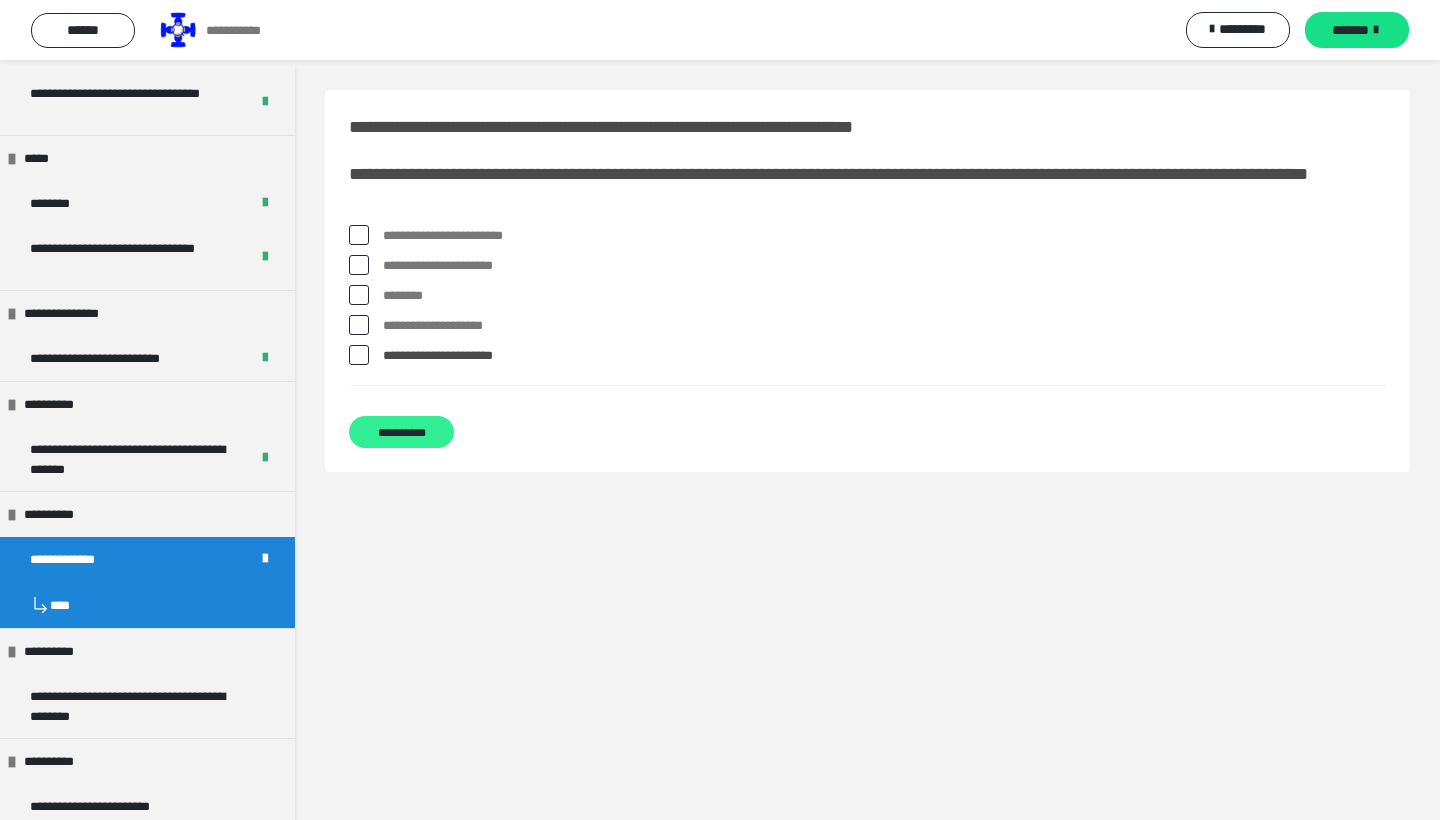 click on "**********" at bounding box center [401, 432] 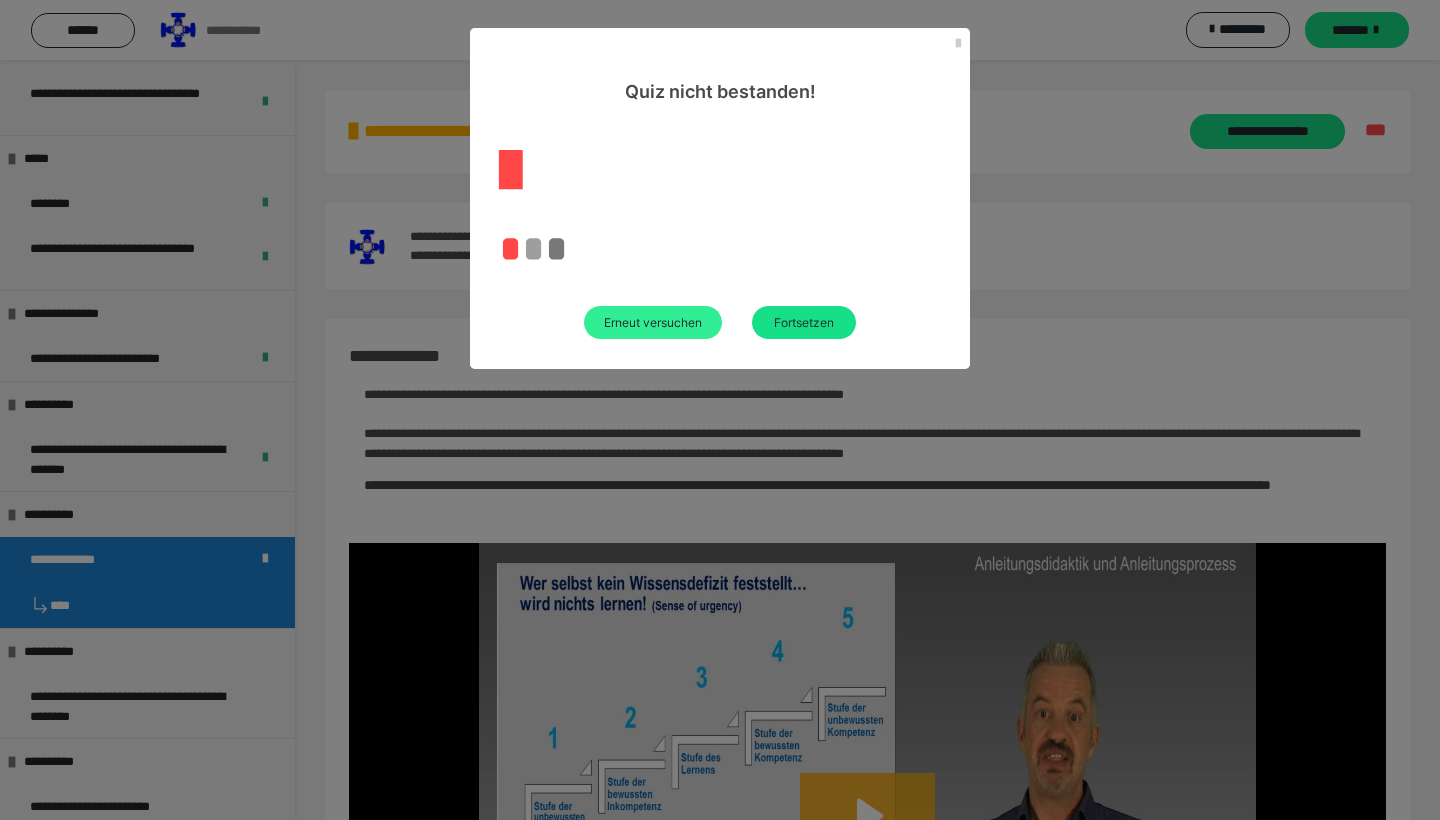 click on "Erneut versuchen" at bounding box center (653, 322) 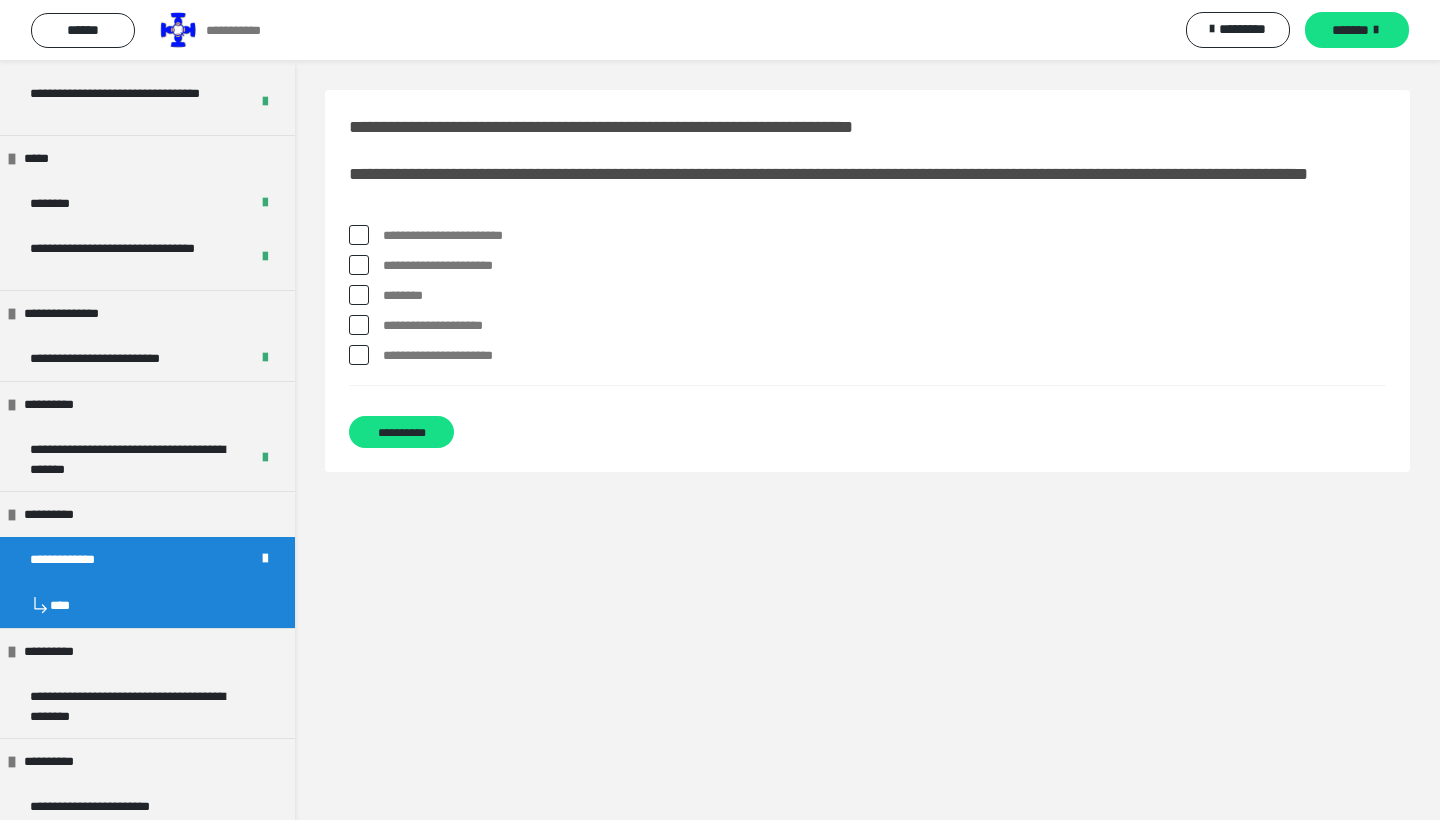click on "**********" at bounding box center [884, 266] 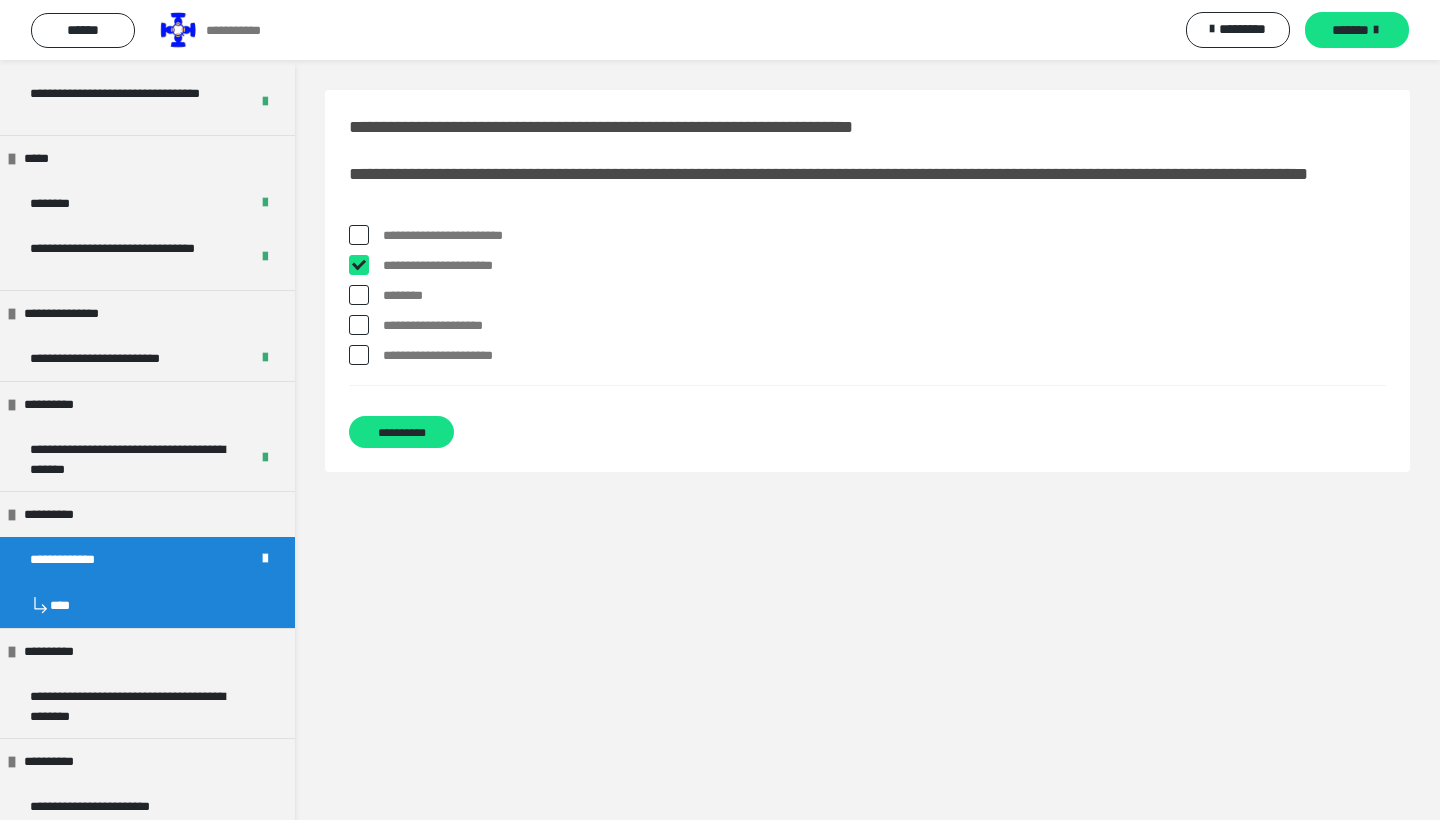 checkbox on "****" 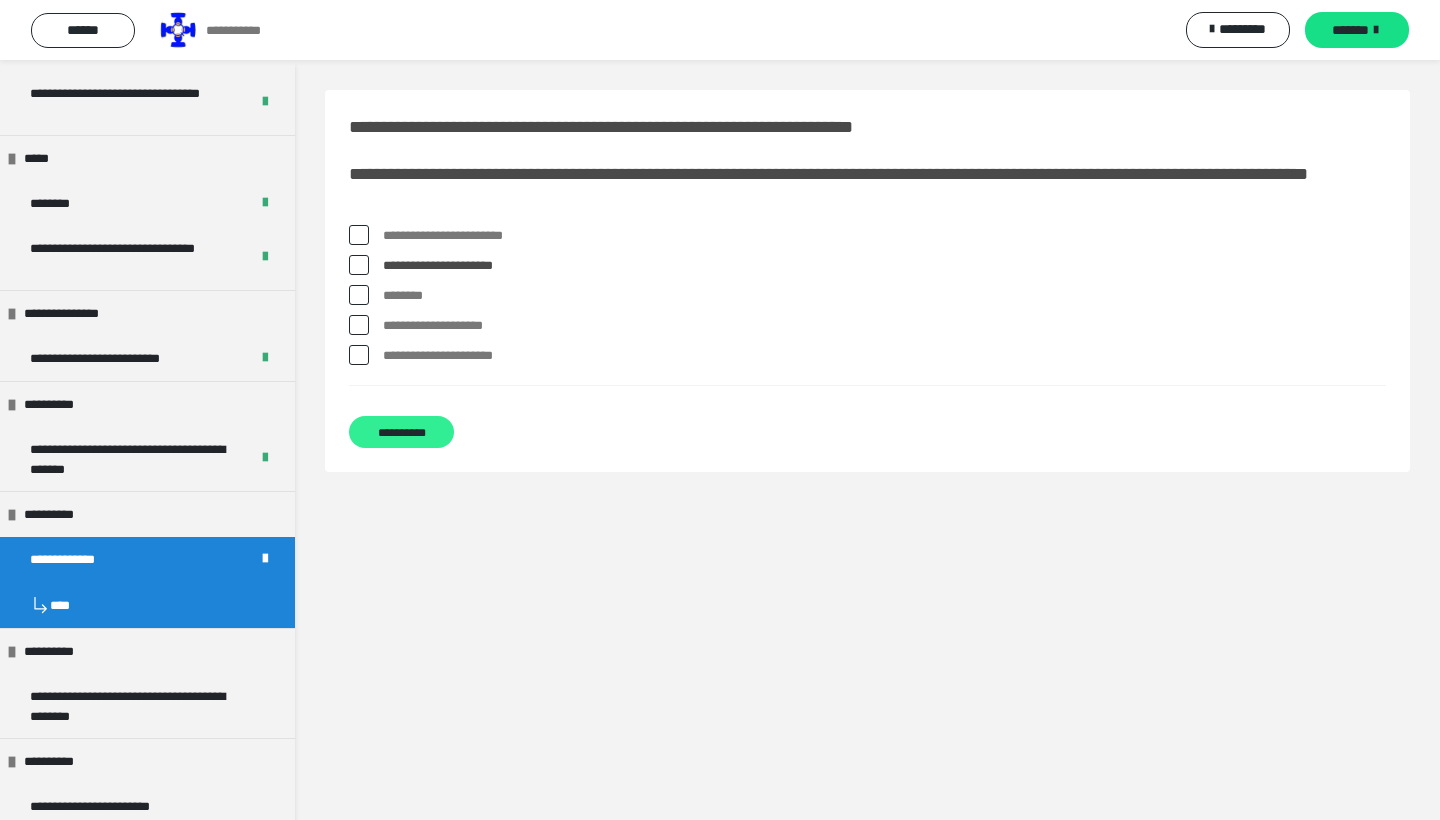 click on "**********" at bounding box center [401, 432] 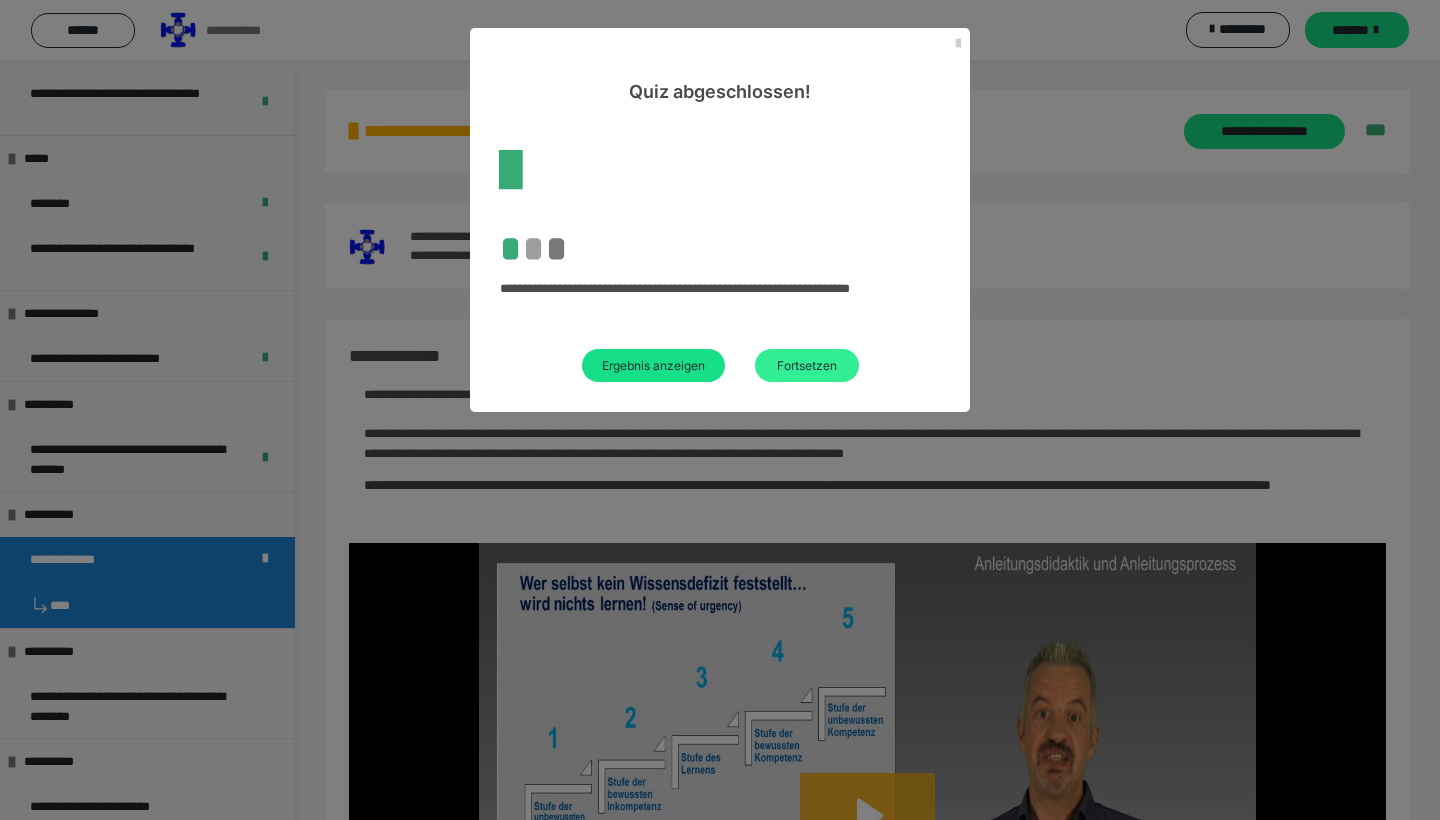 click on "Fortsetzen" at bounding box center [807, 365] 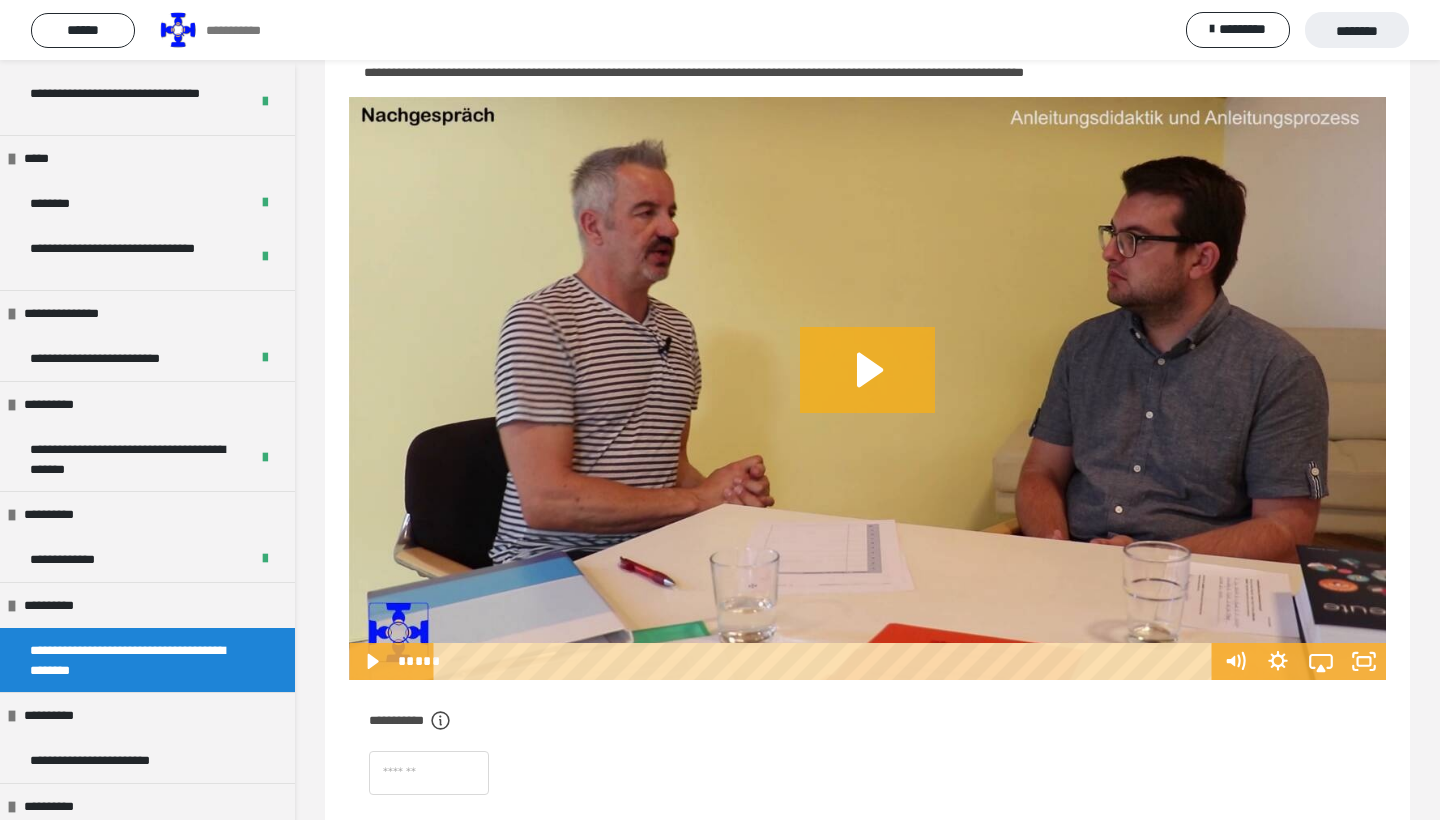 scroll, scrollTop: 162, scrollLeft: 0, axis: vertical 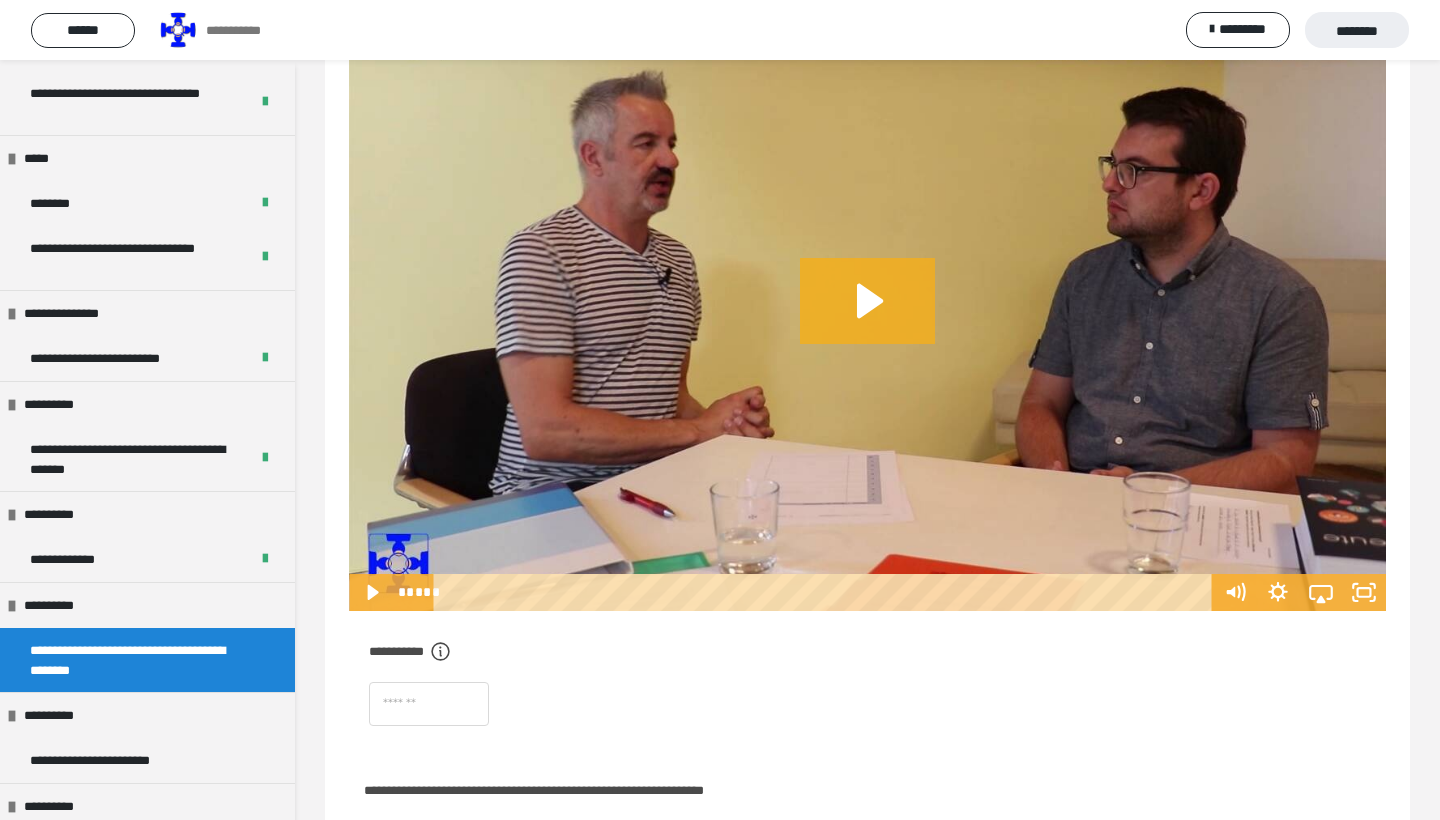 click at bounding box center [867, 319] 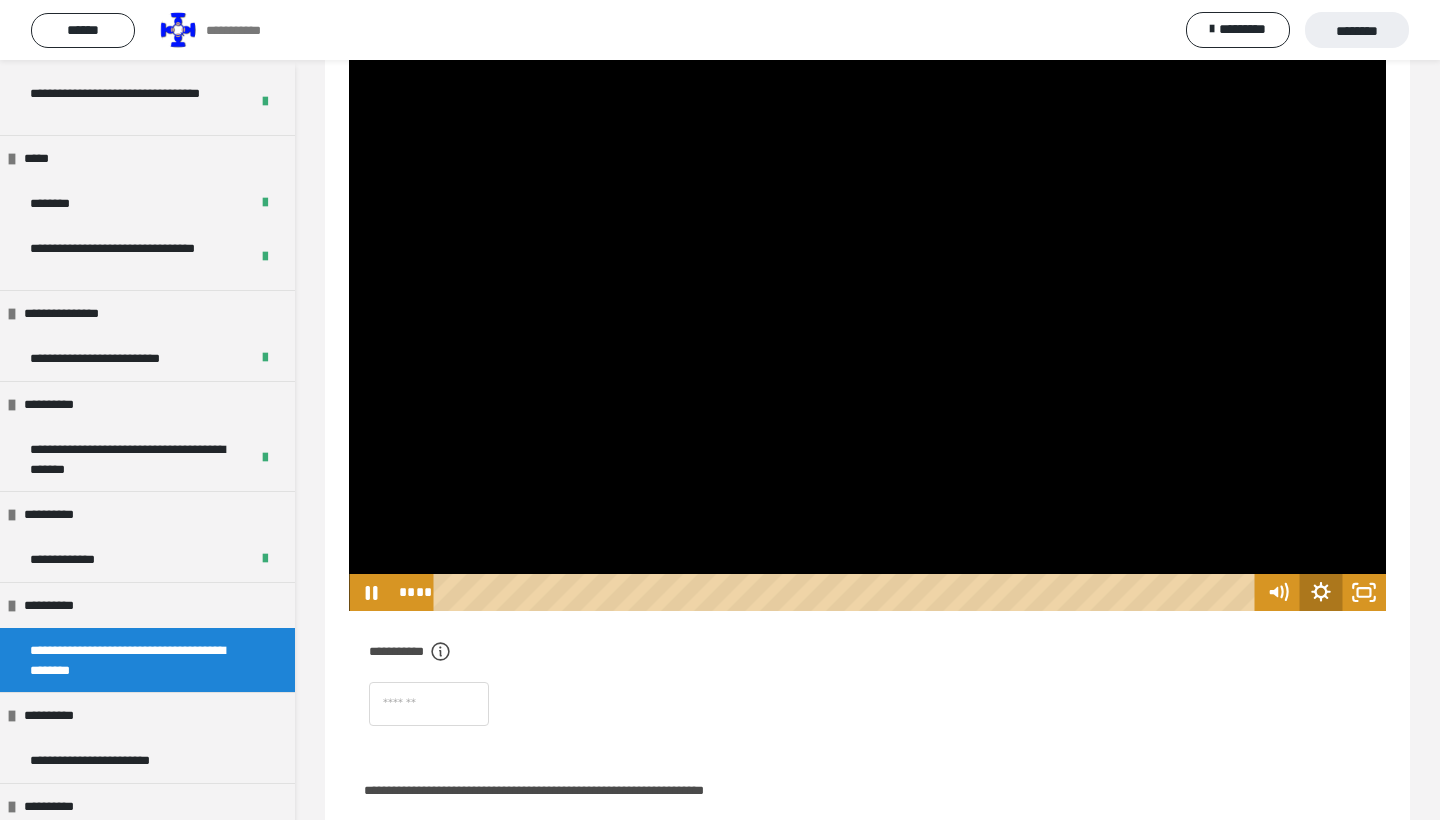click 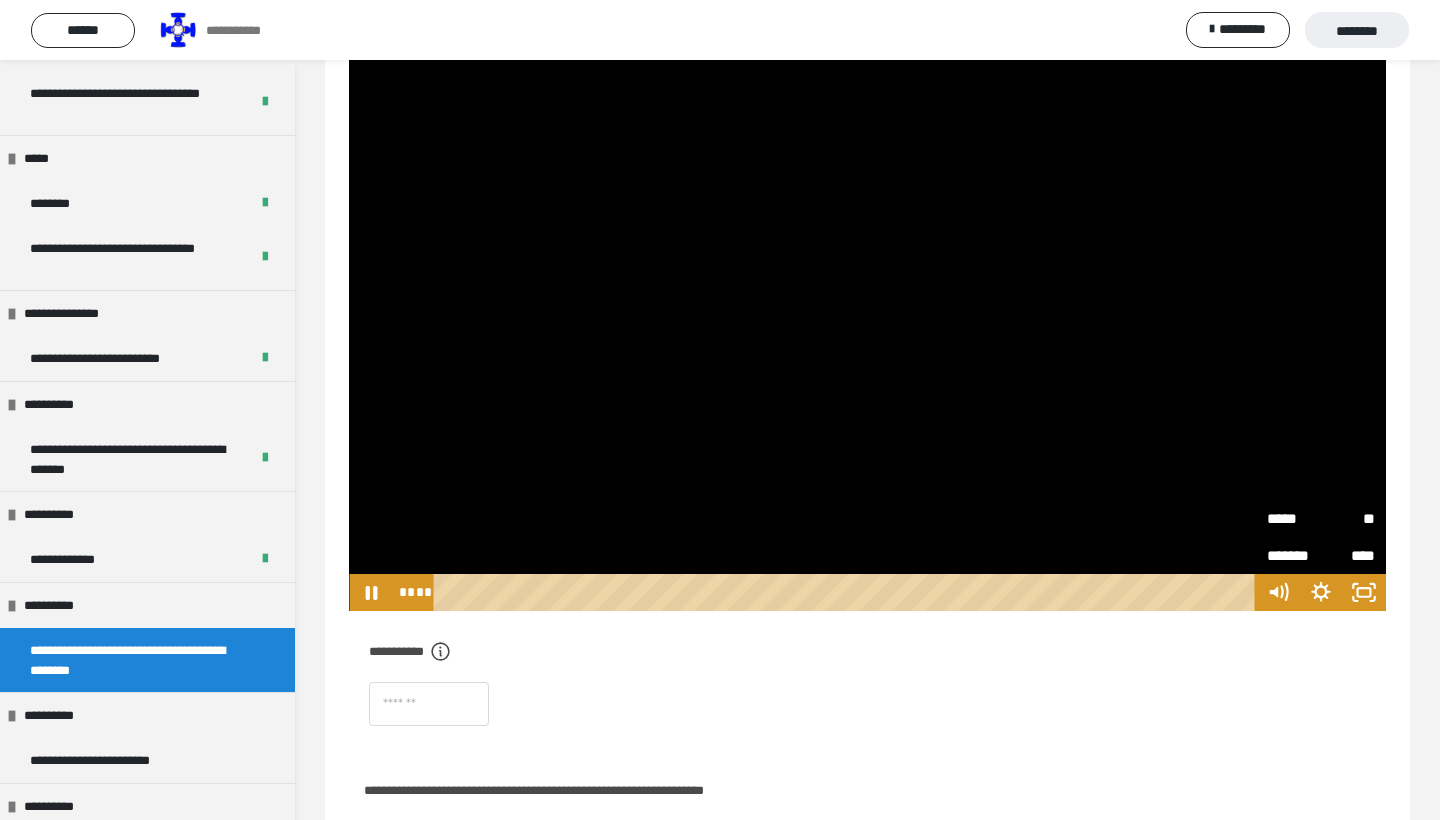 click on "*****" at bounding box center [1294, 518] 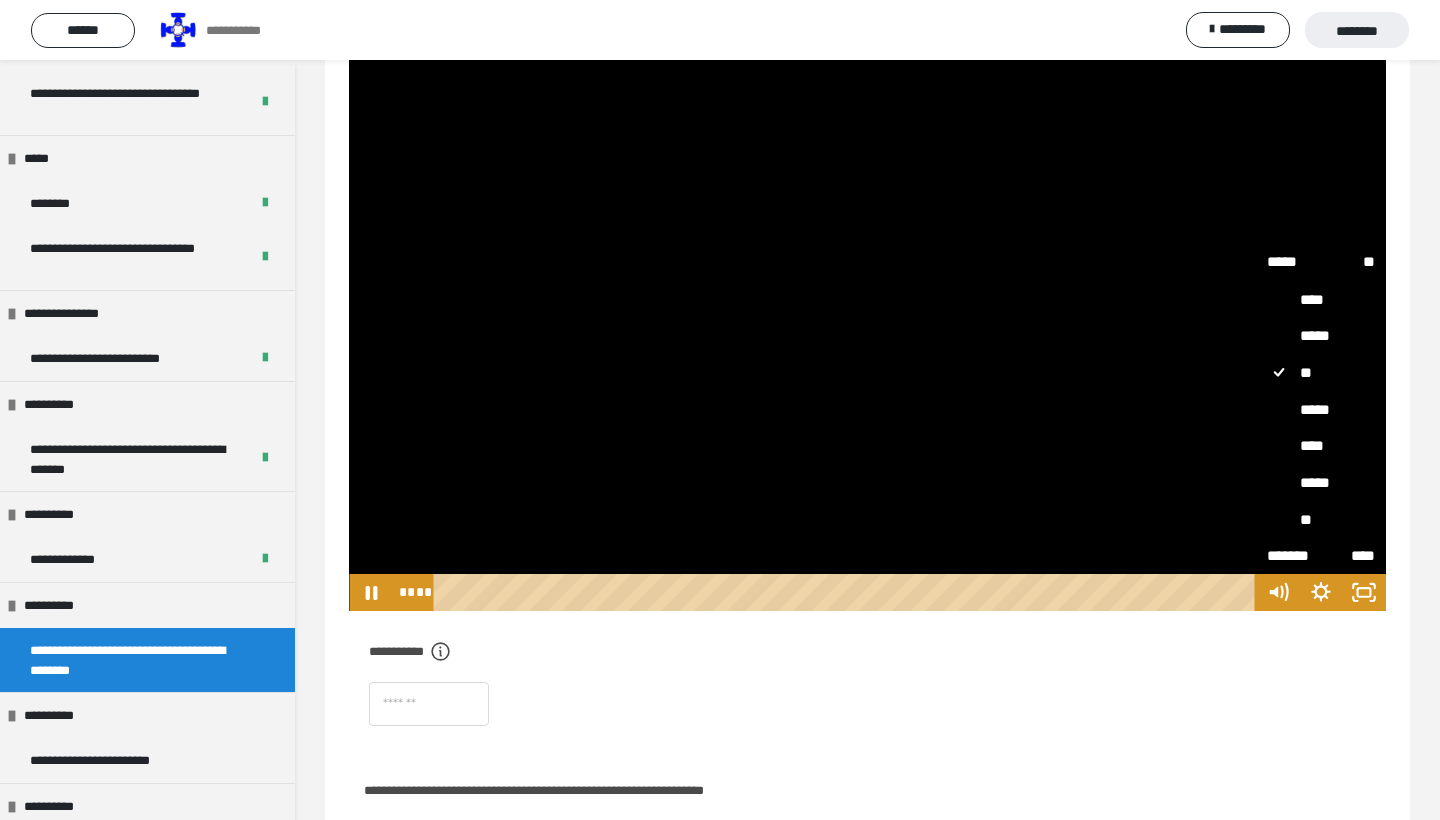 click on "*****" at bounding box center [1321, 409] 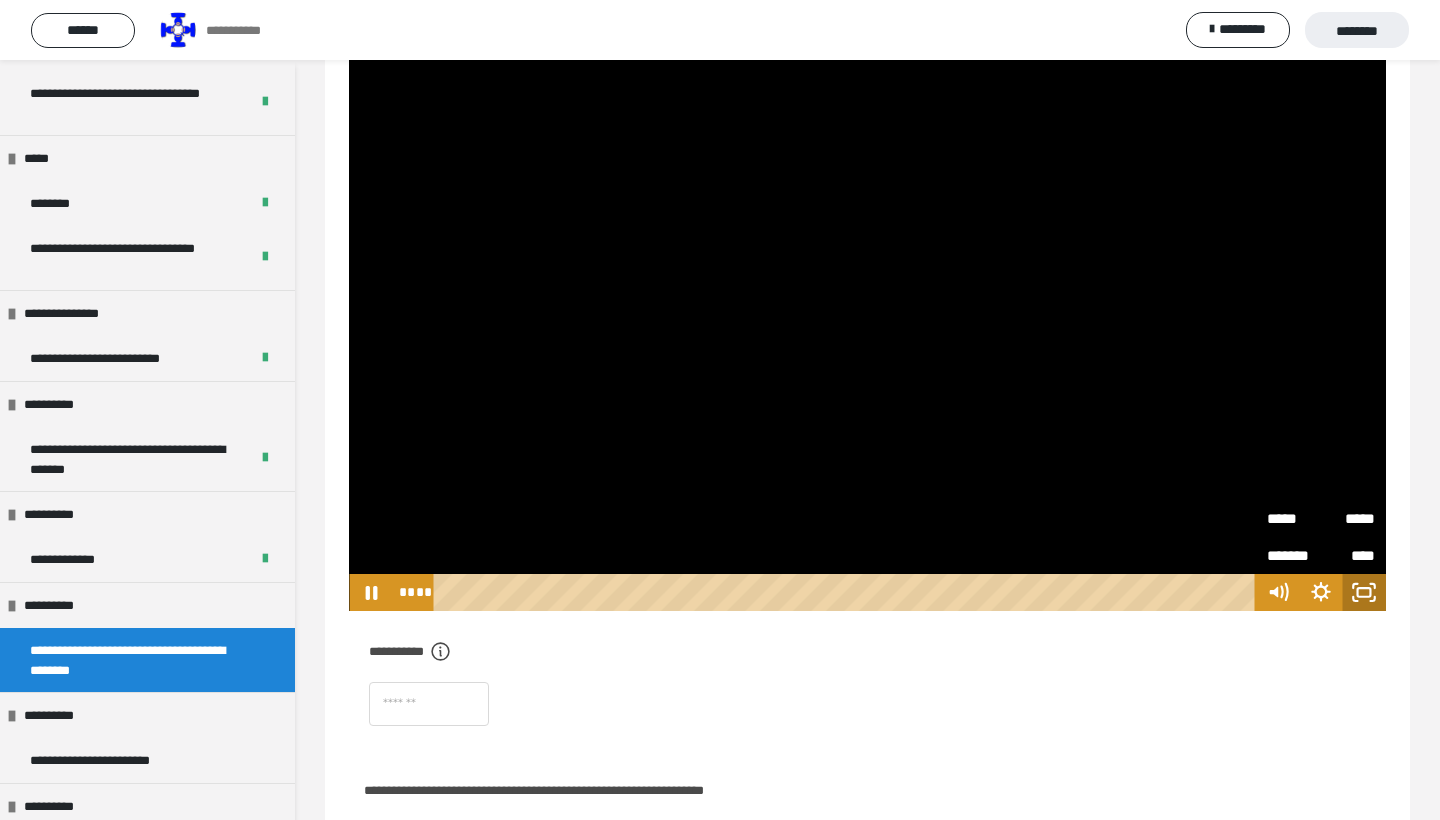 click 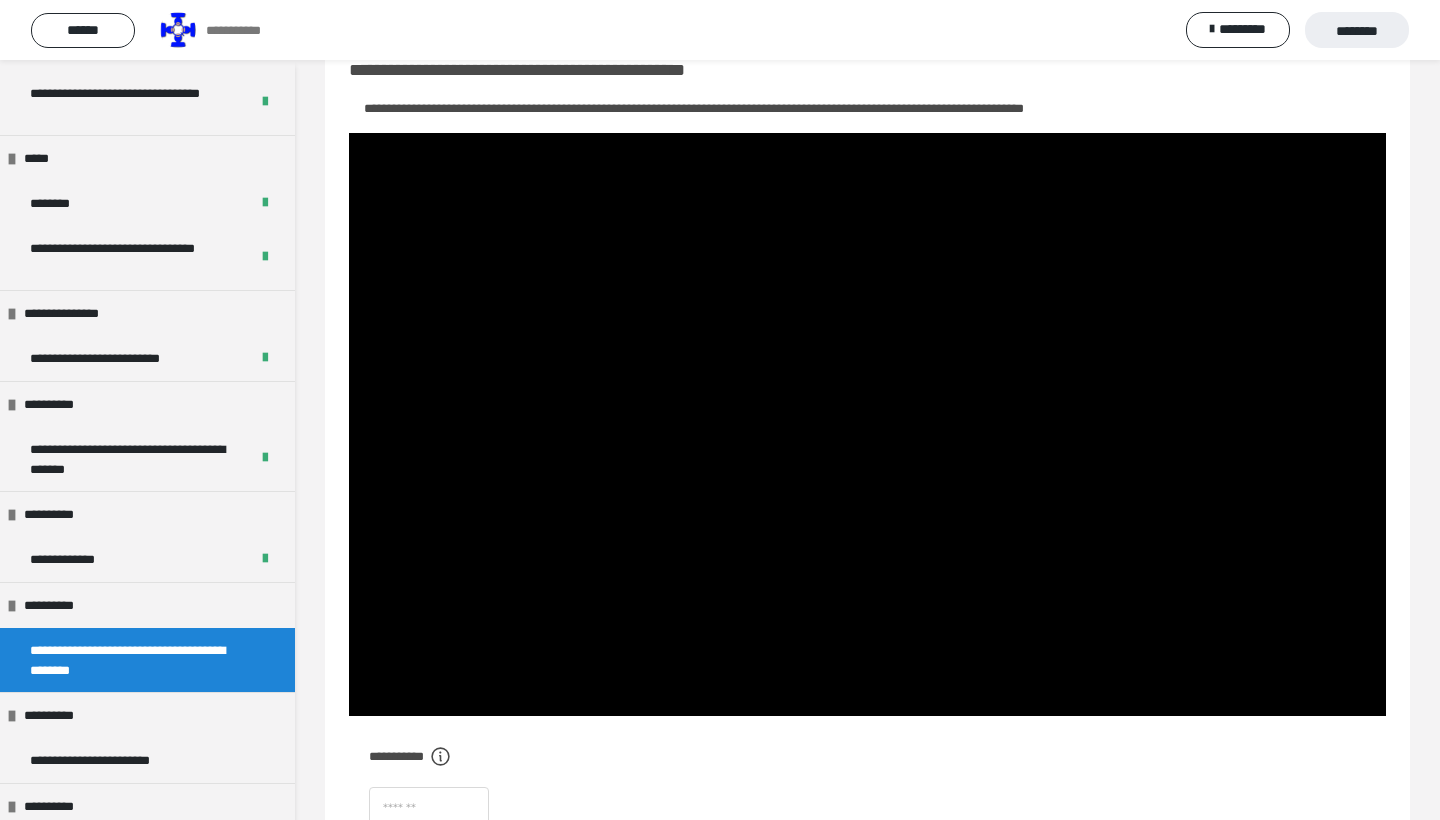 scroll, scrollTop: 57, scrollLeft: 0, axis: vertical 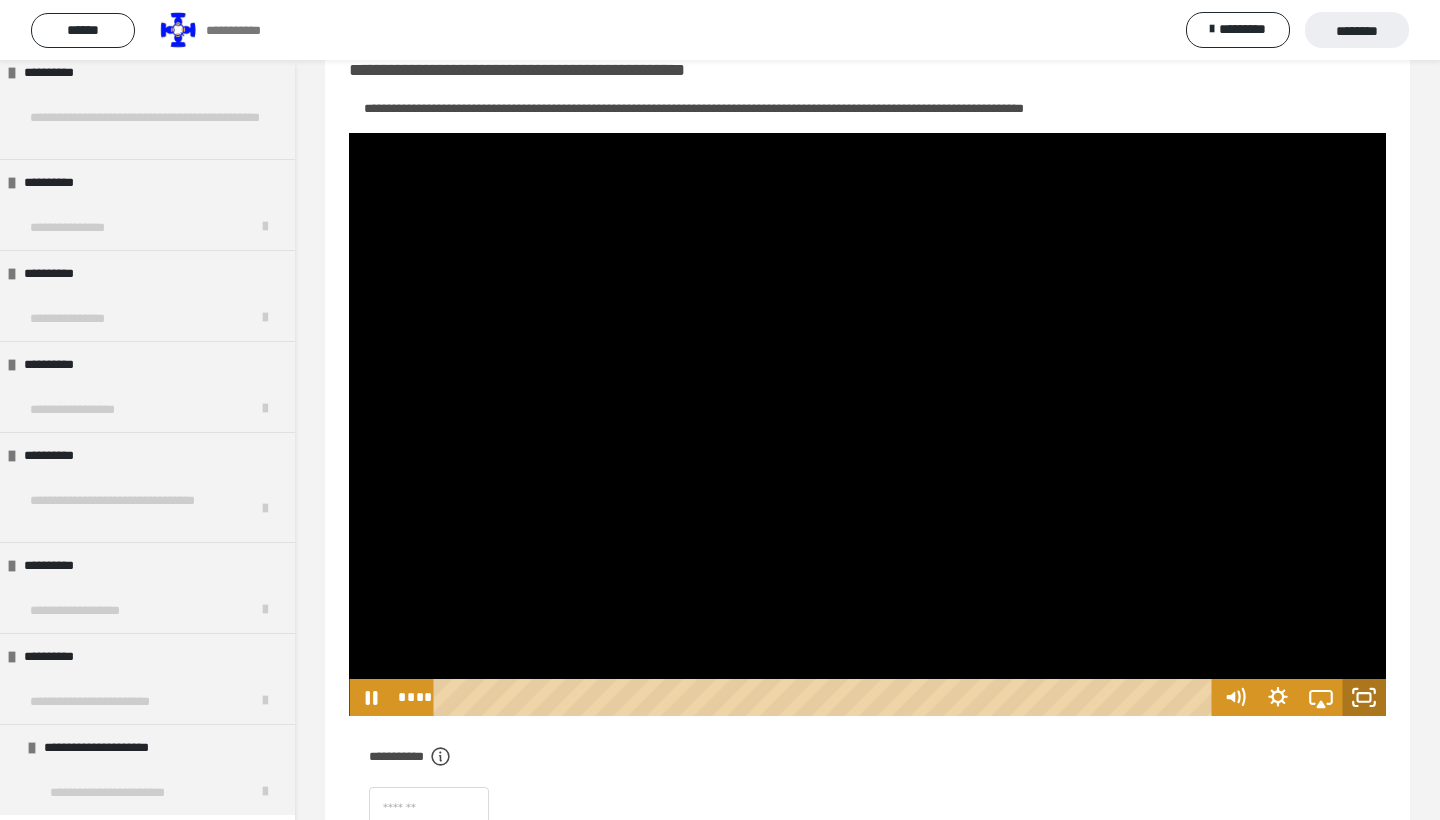 click 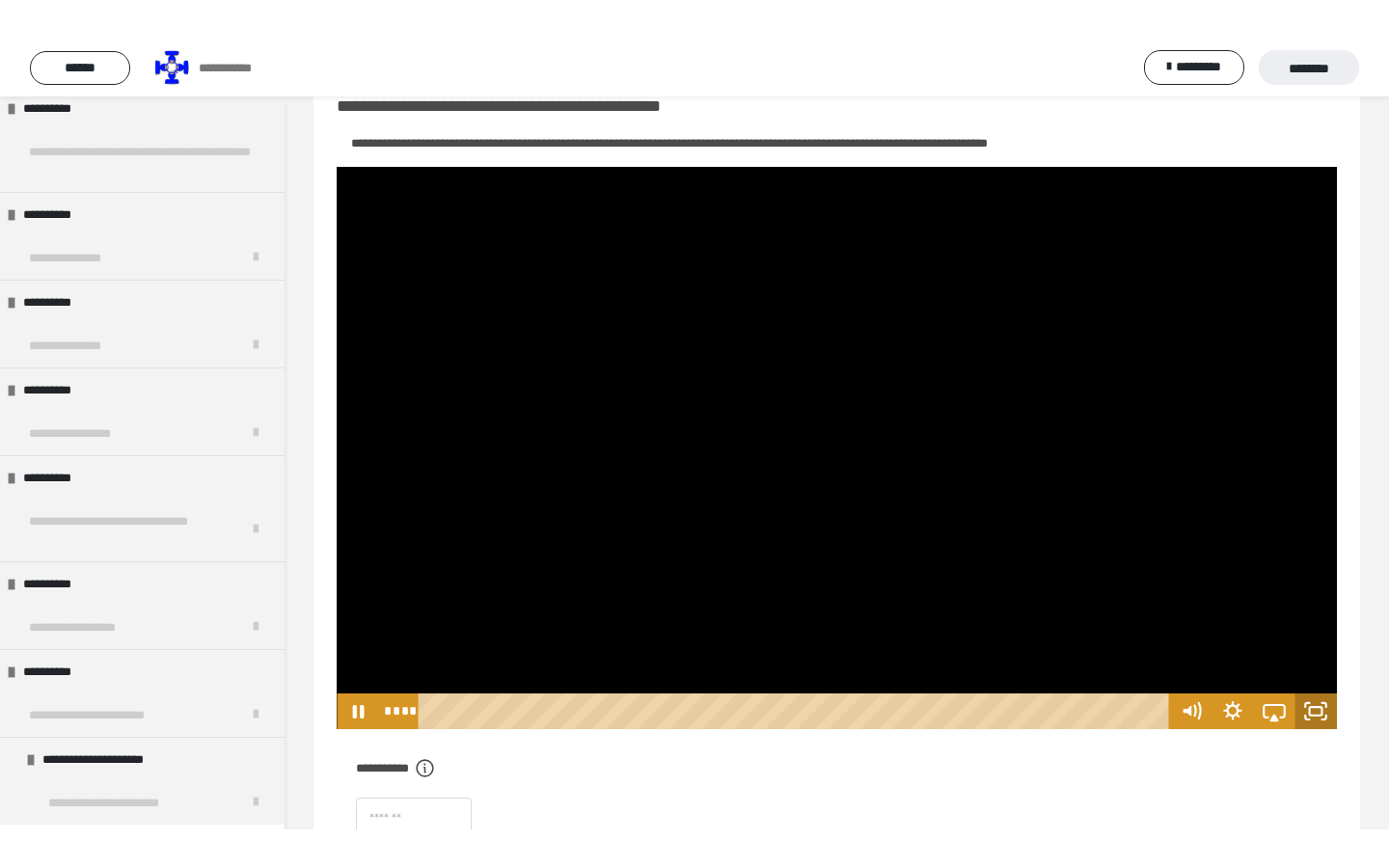 scroll, scrollTop: 0, scrollLeft: 0, axis: both 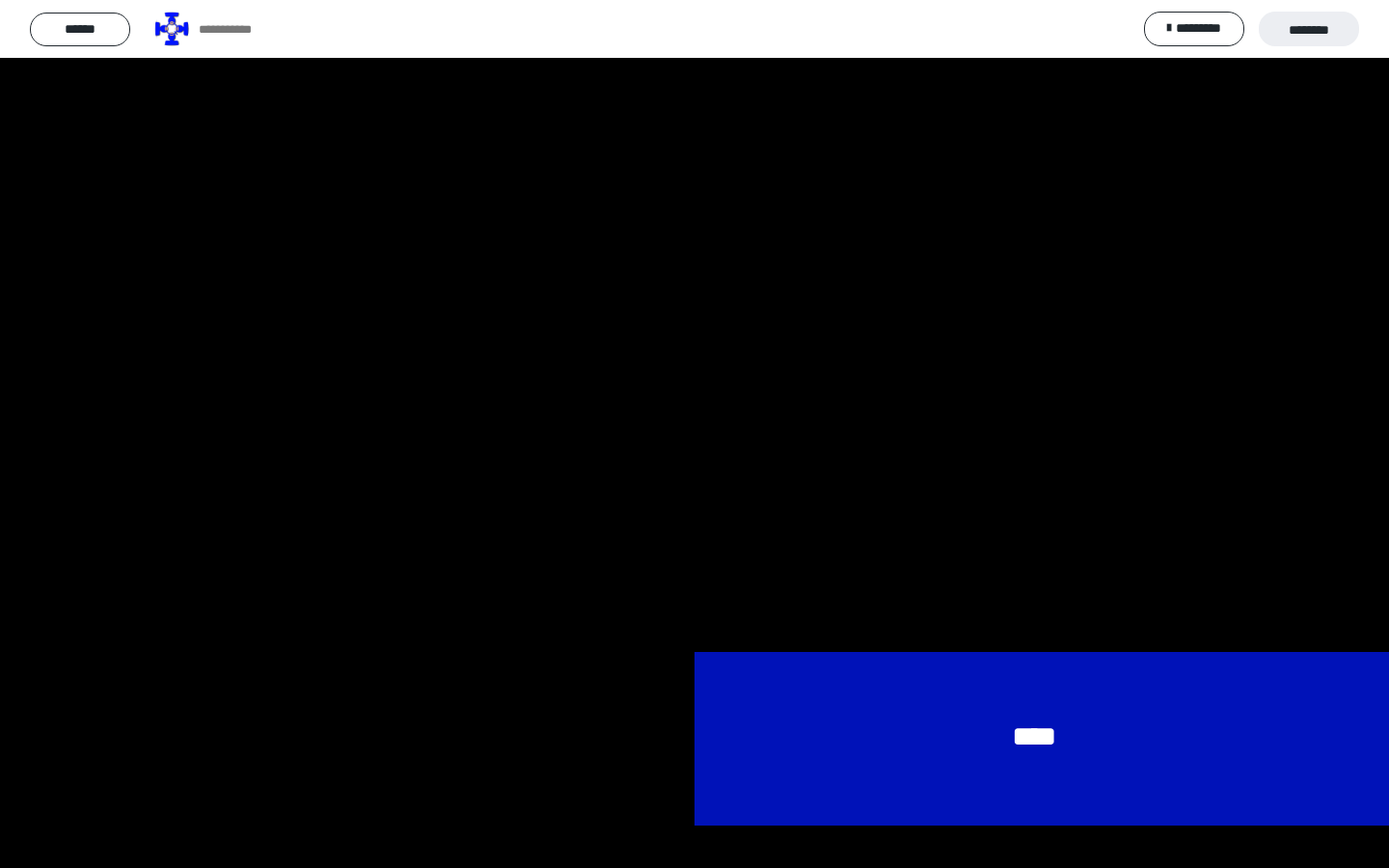 type 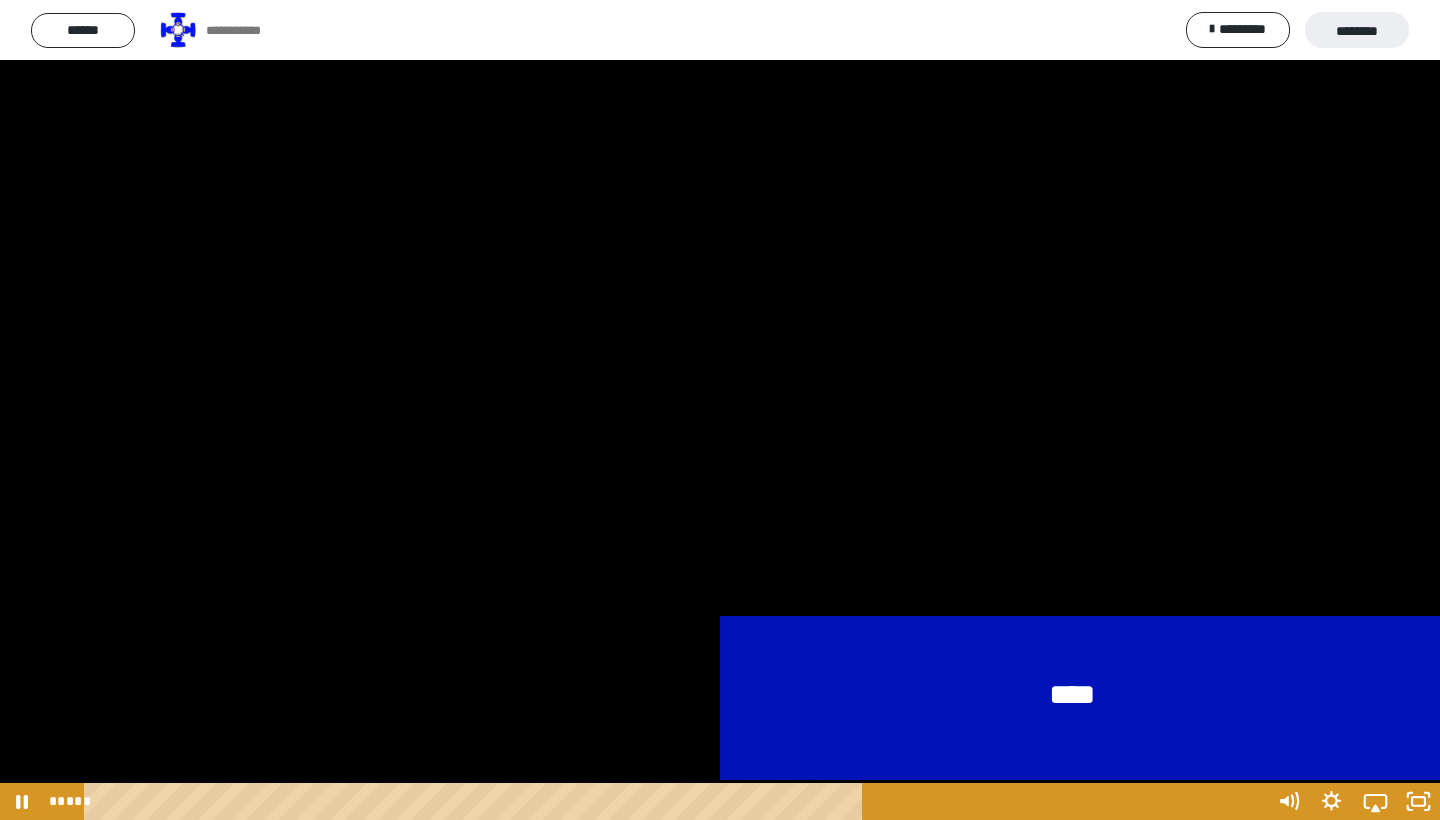 scroll, scrollTop: 203, scrollLeft: 0, axis: vertical 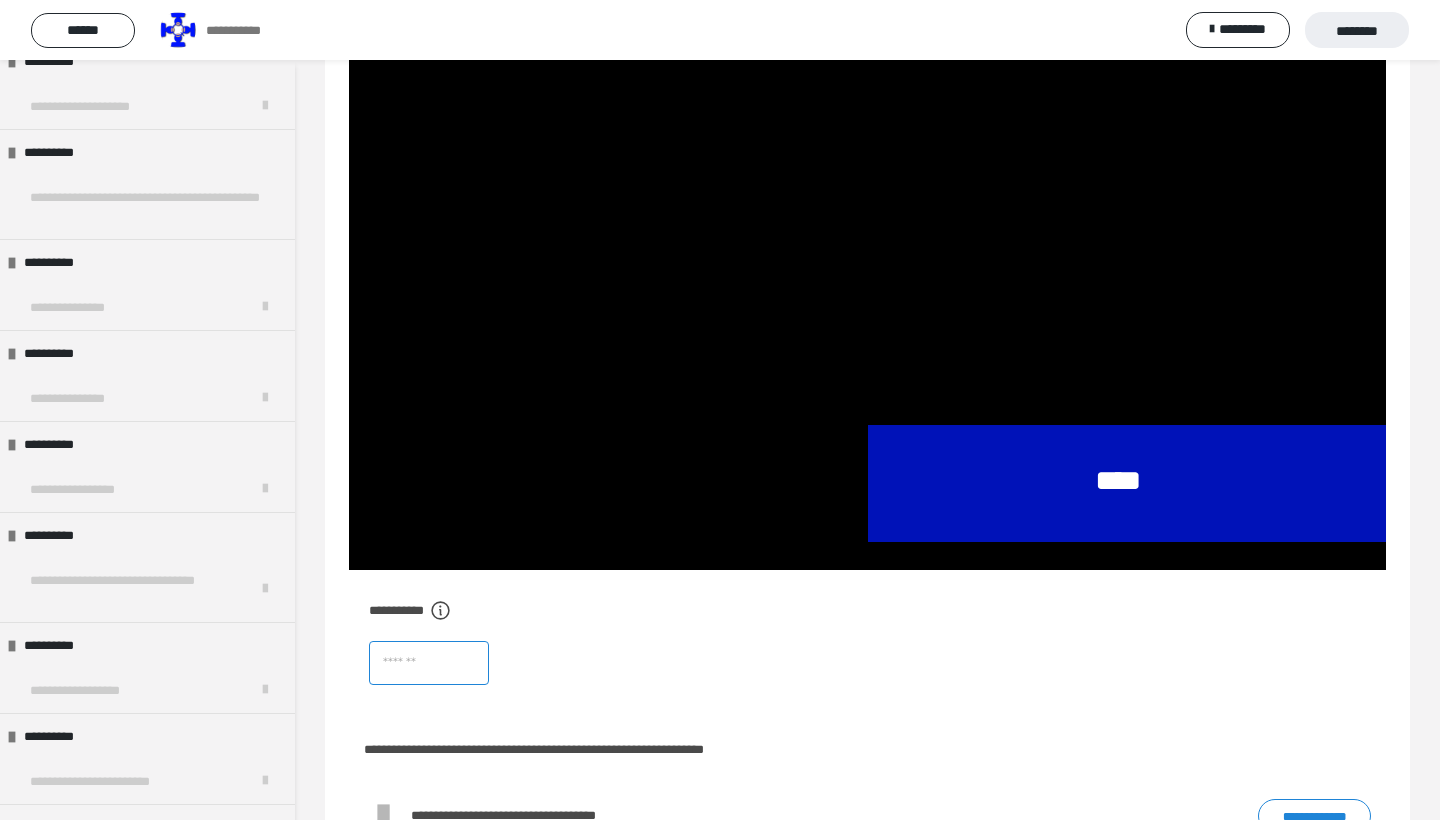 click at bounding box center [429, 663] 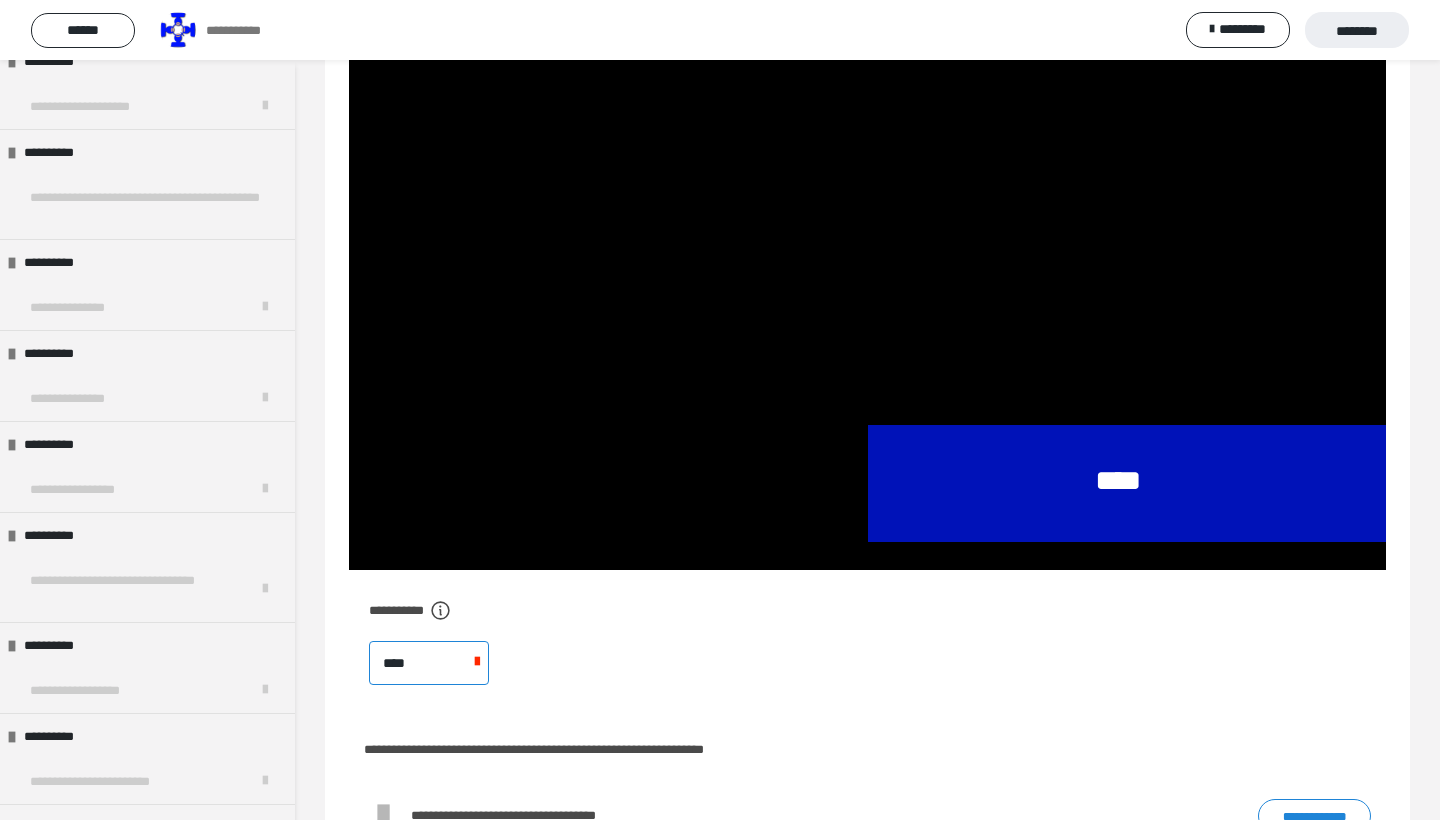 type on "****" 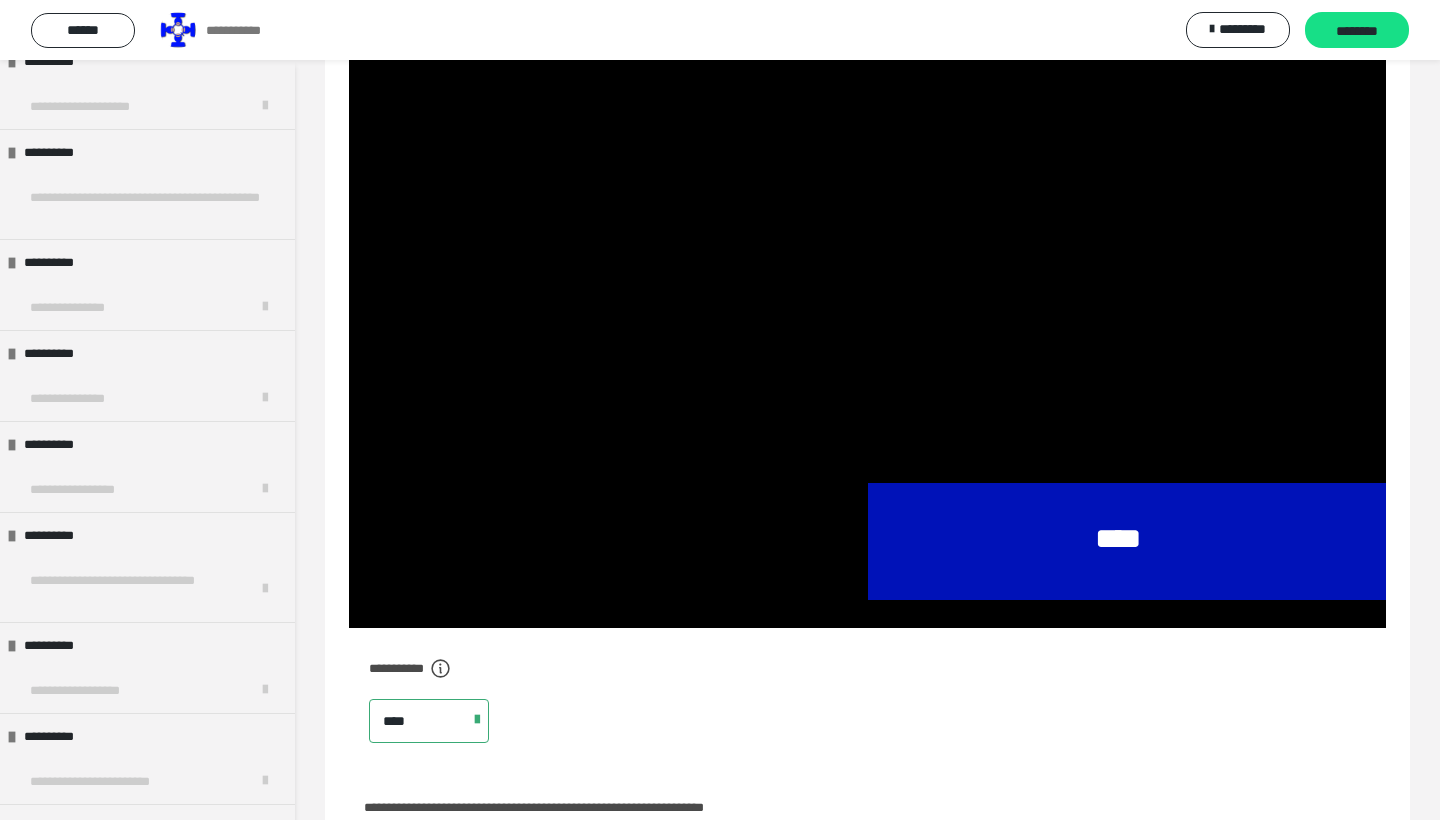 scroll, scrollTop: 143, scrollLeft: 0, axis: vertical 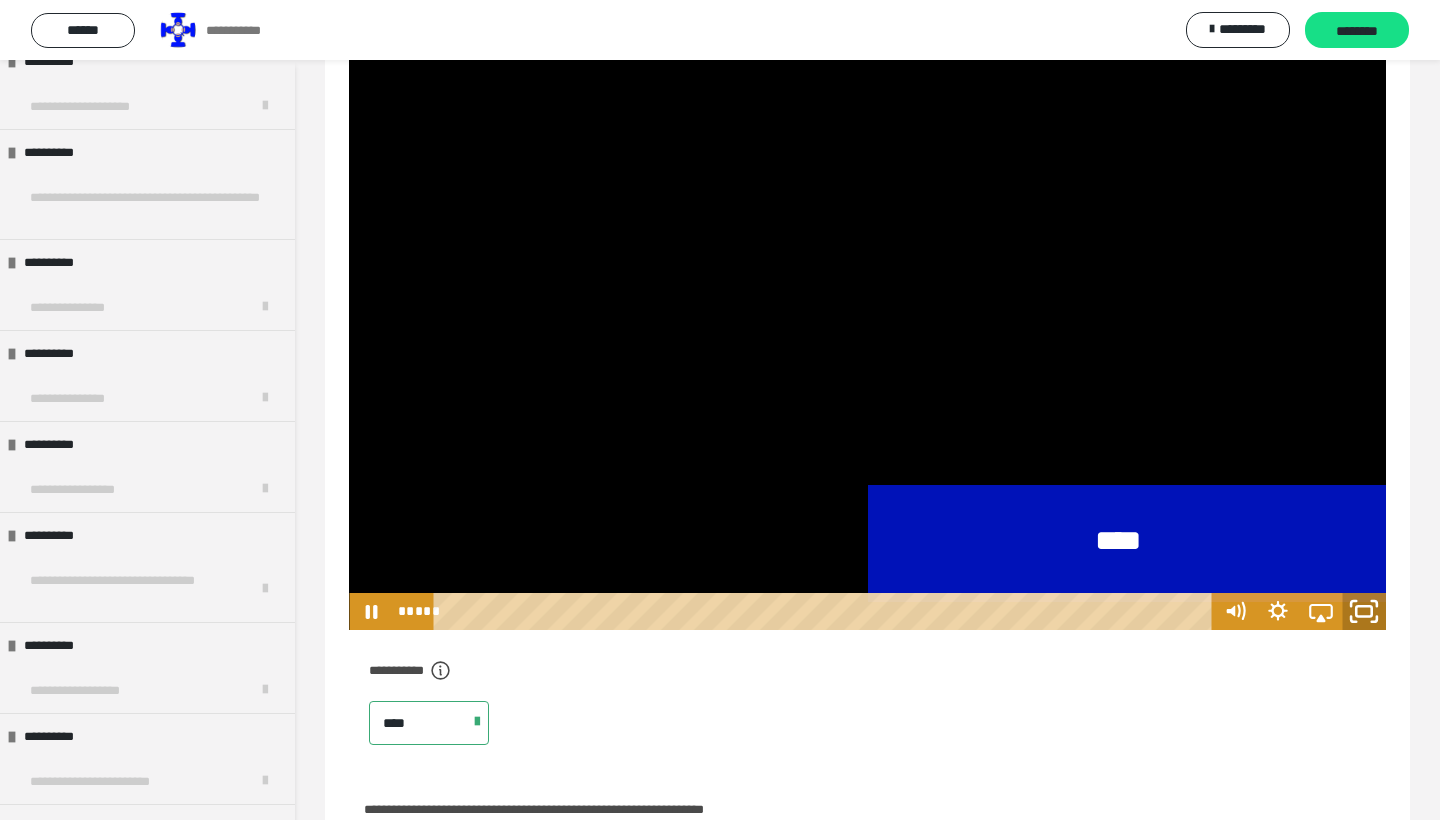 click 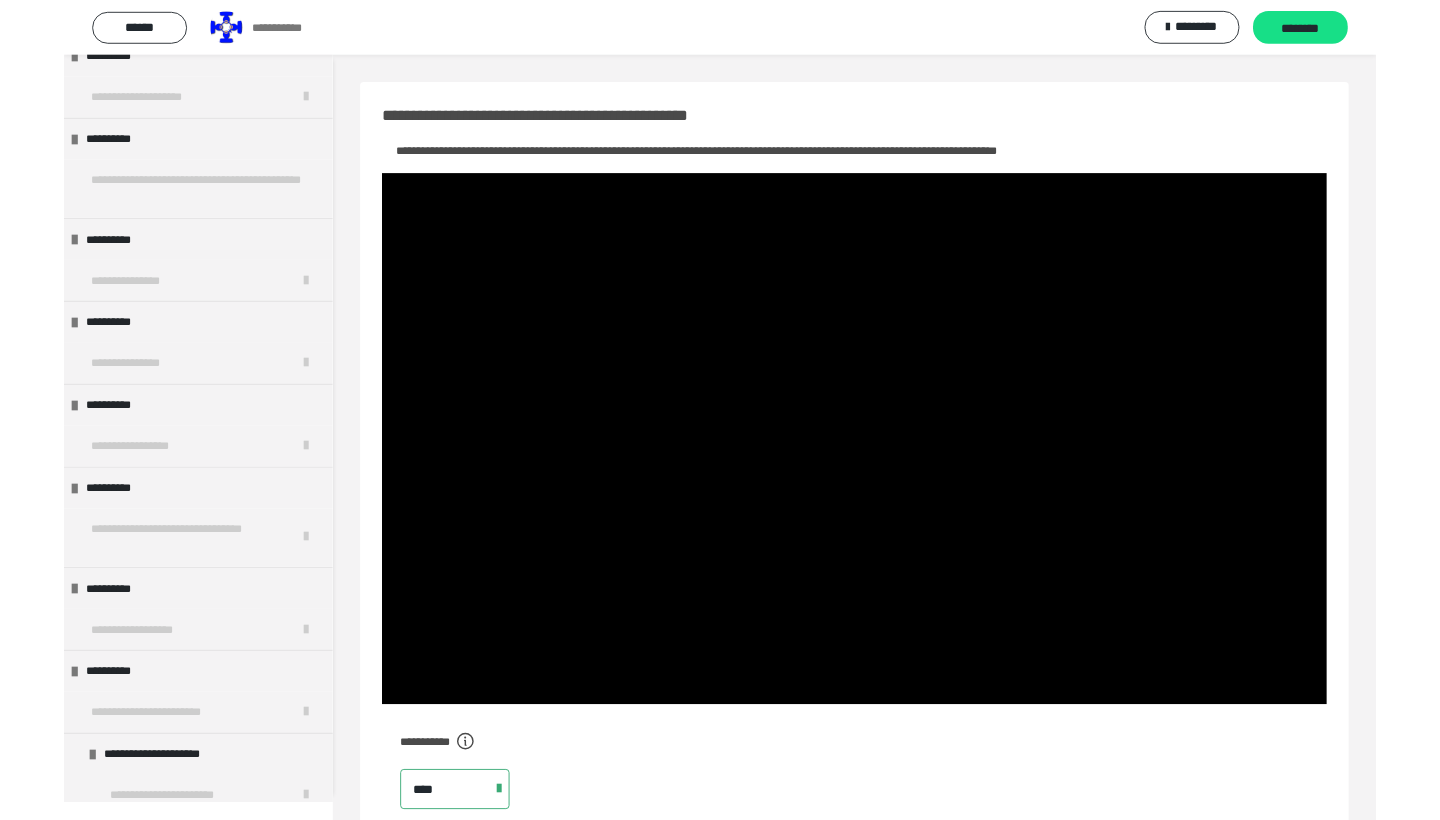 scroll, scrollTop: 143, scrollLeft: 0, axis: vertical 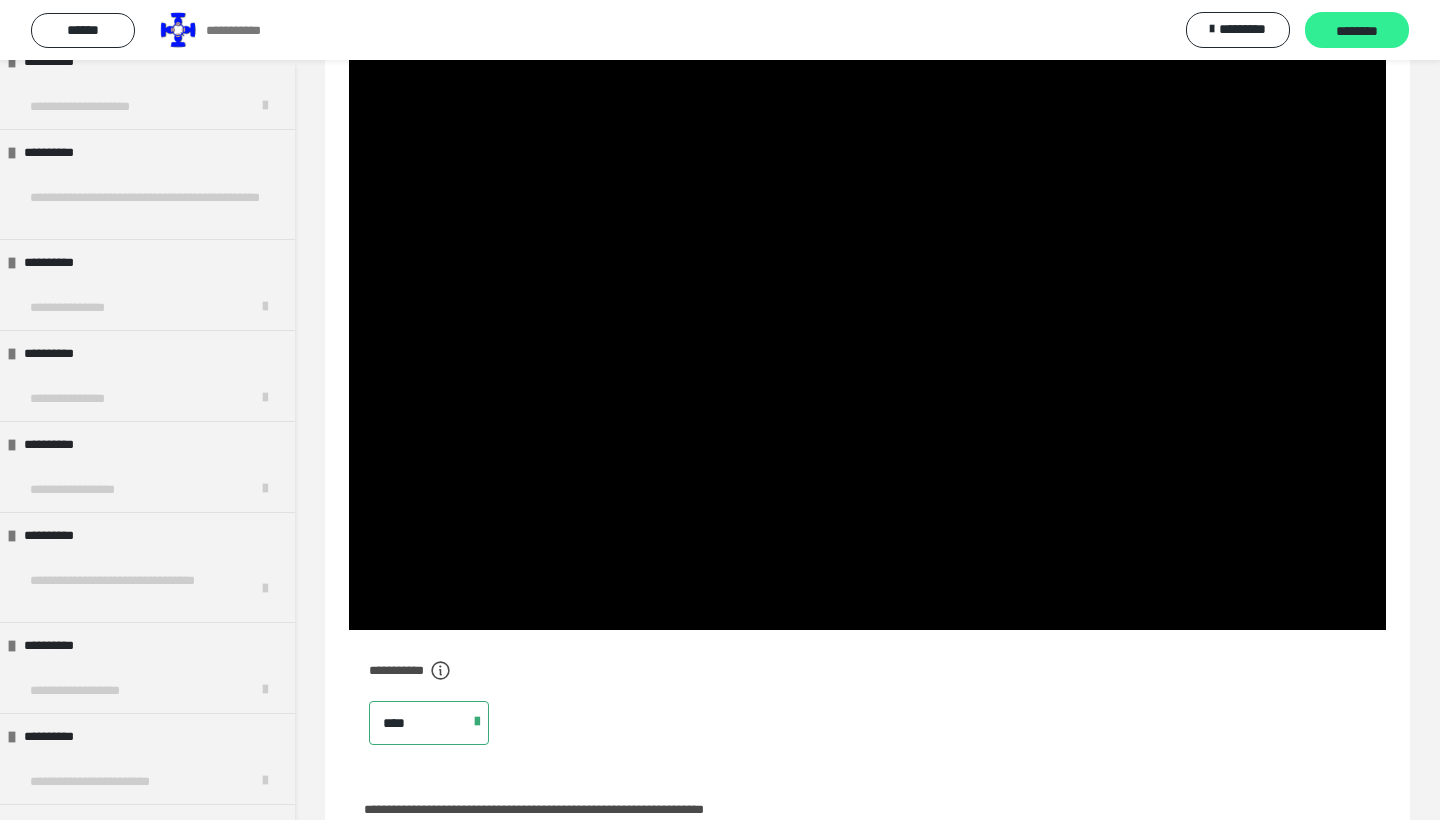 click on "********" at bounding box center (1357, 31) 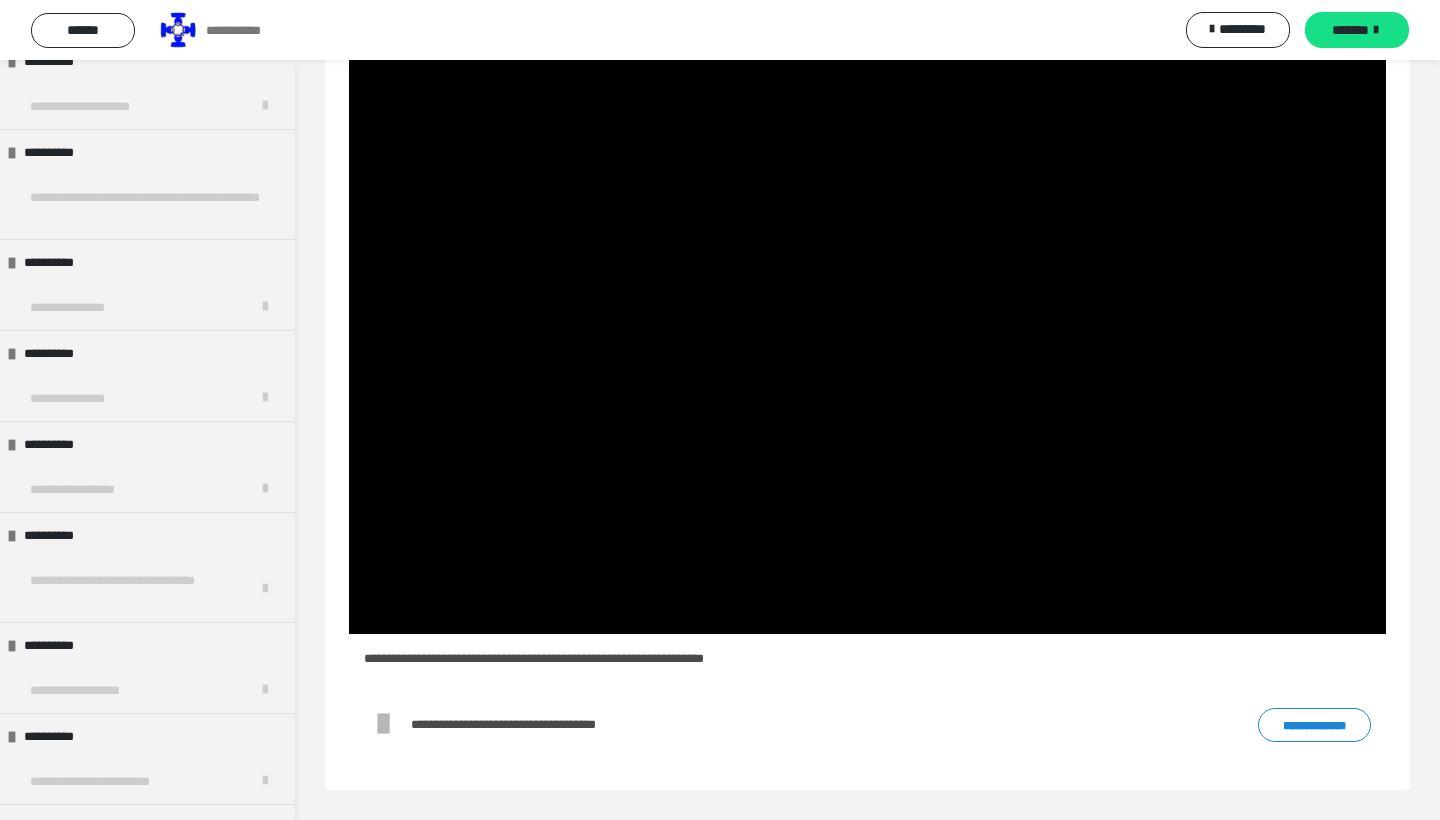 scroll, scrollTop: 139, scrollLeft: 0, axis: vertical 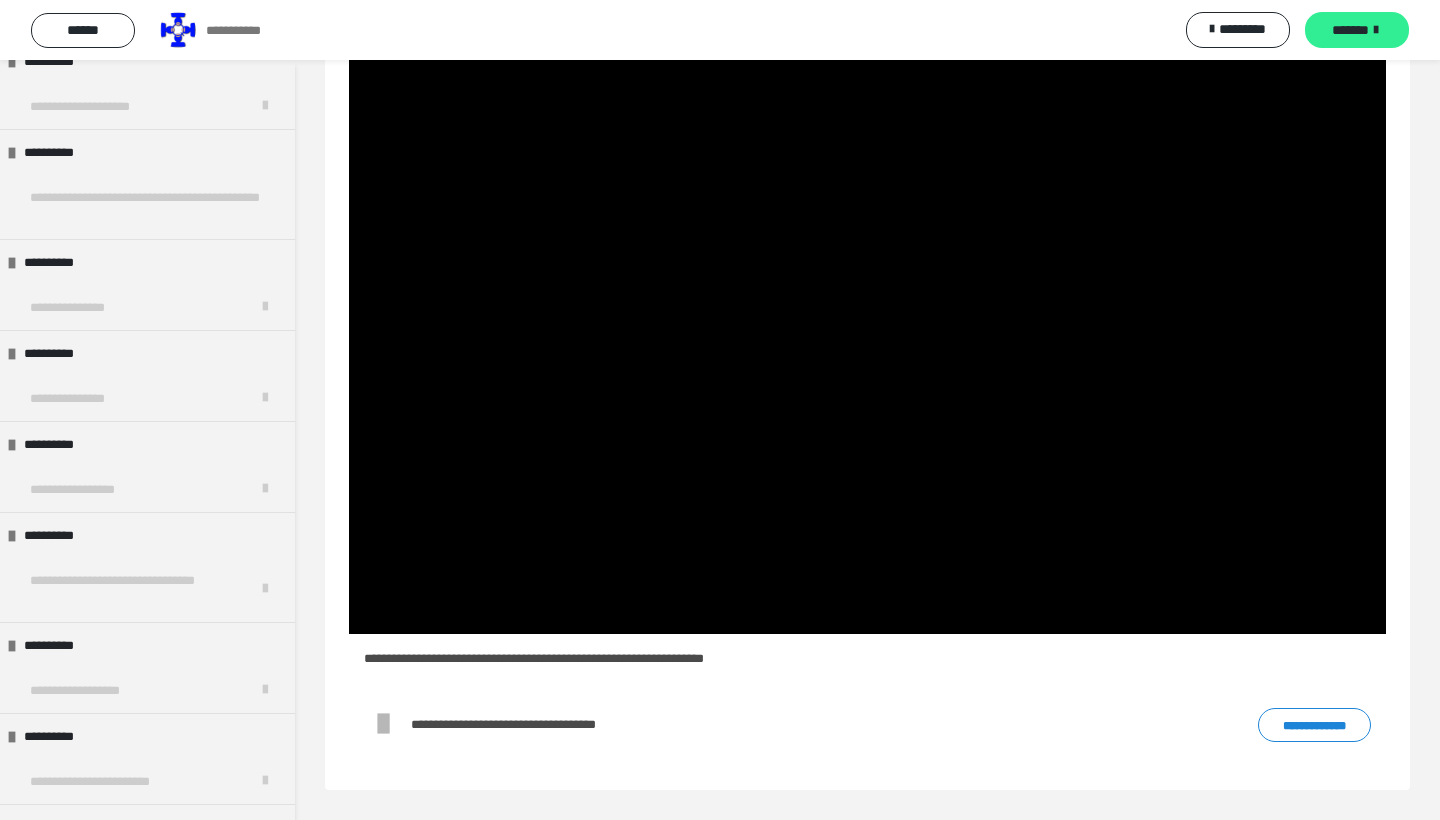 click on "*******" at bounding box center [1357, 30] 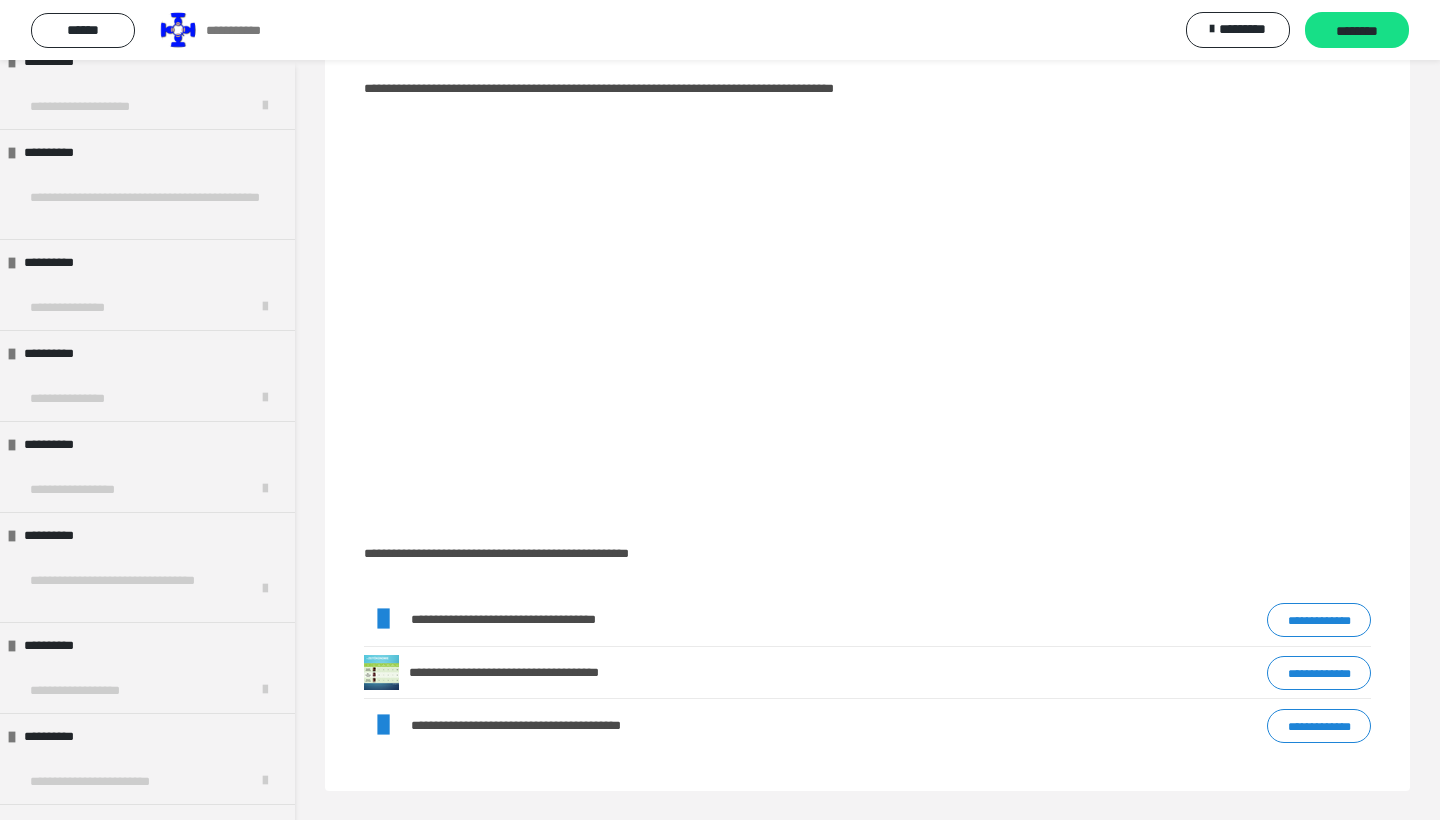 scroll, scrollTop: 76, scrollLeft: 0, axis: vertical 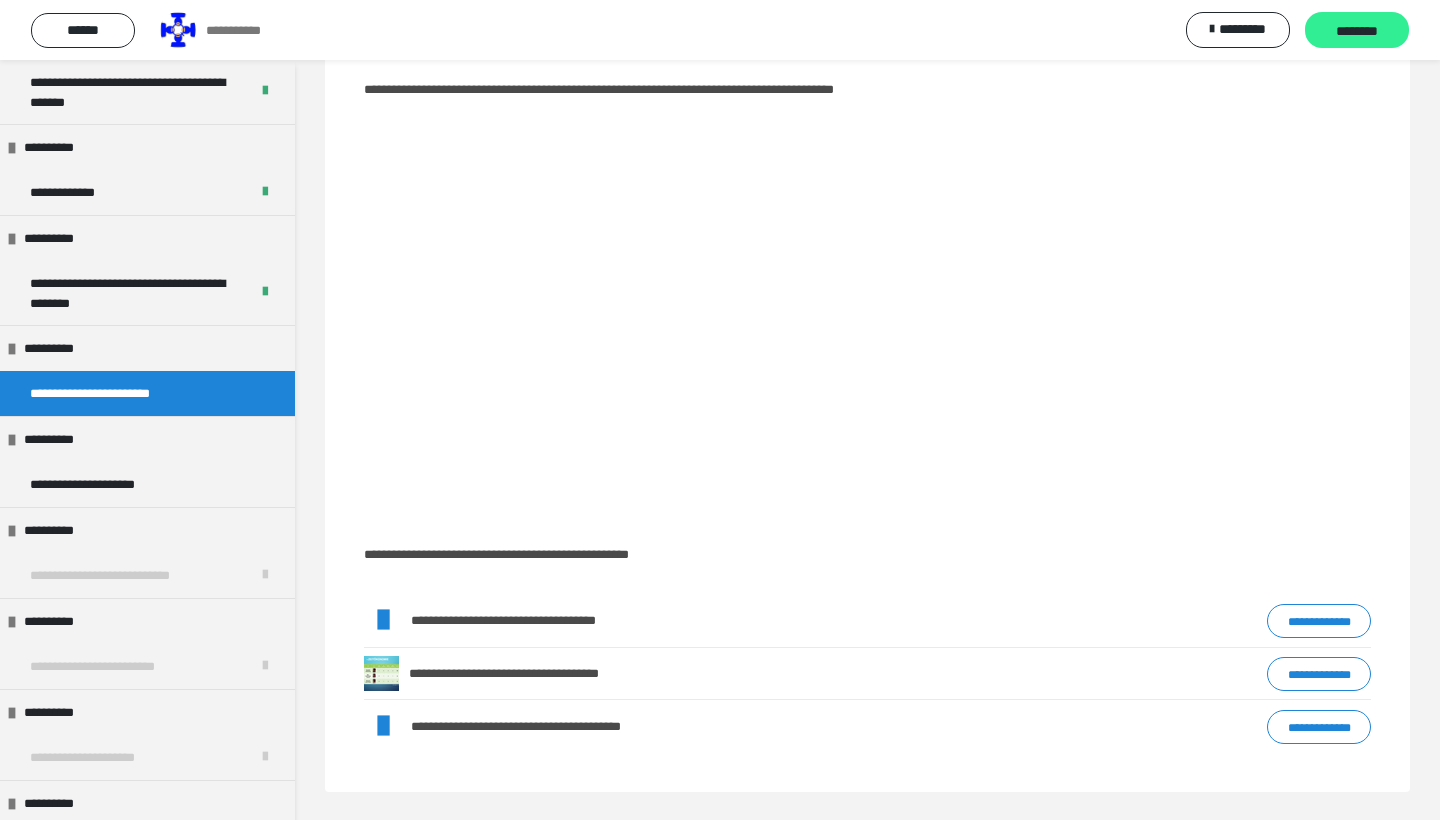 click on "********" at bounding box center (1357, 31) 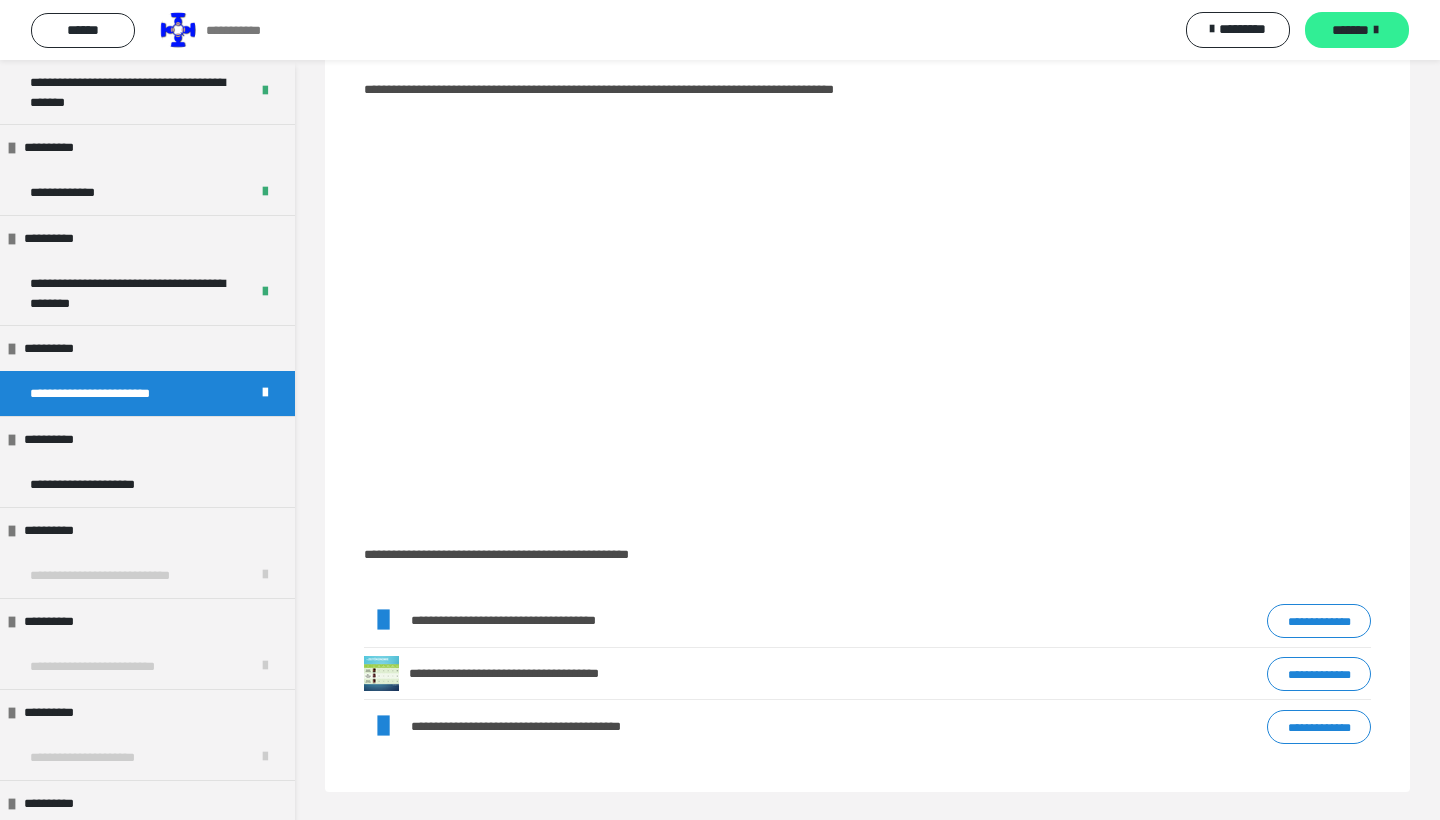 click on "*******" at bounding box center [1350, 30] 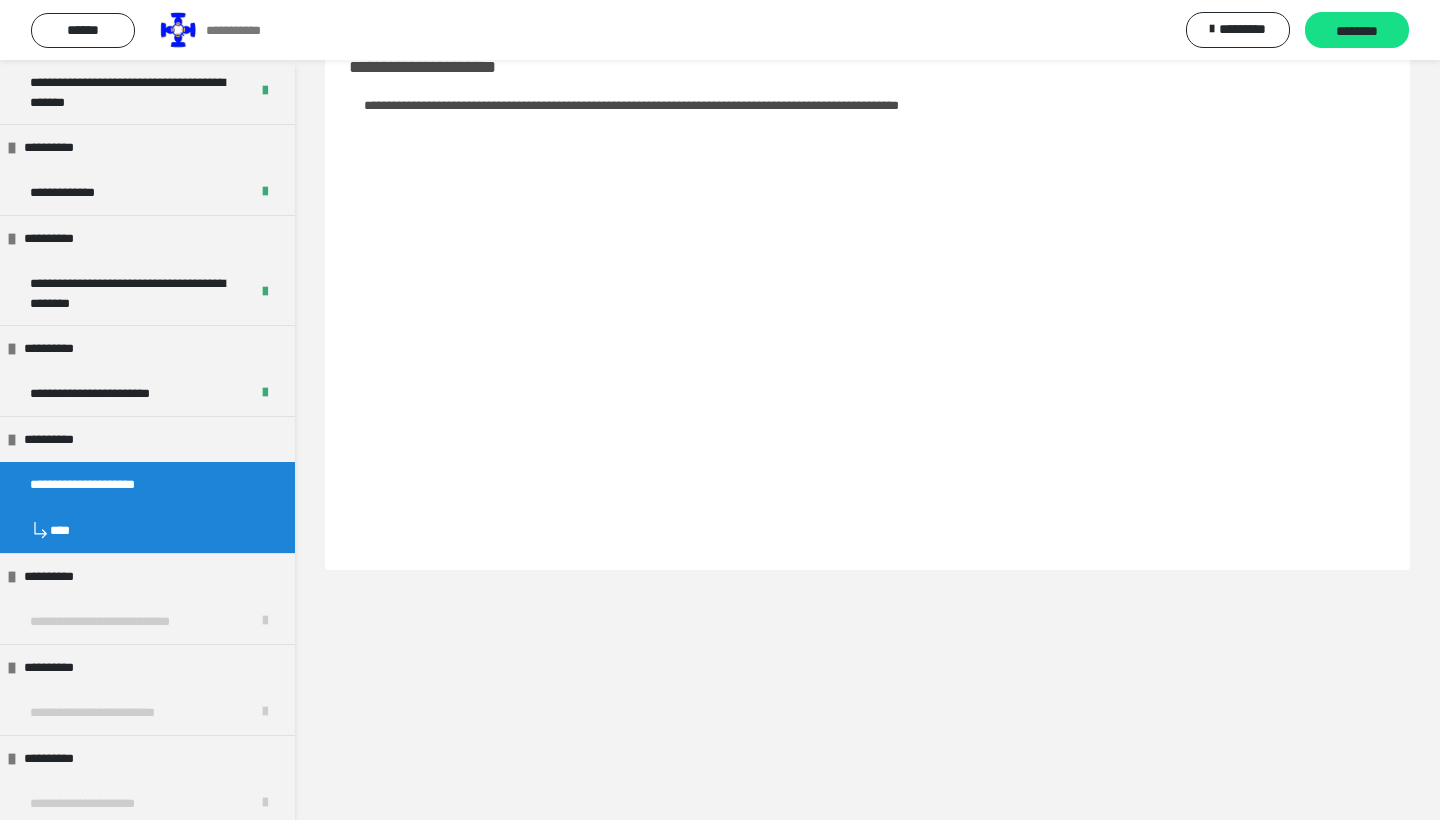 scroll, scrollTop: 60, scrollLeft: 0, axis: vertical 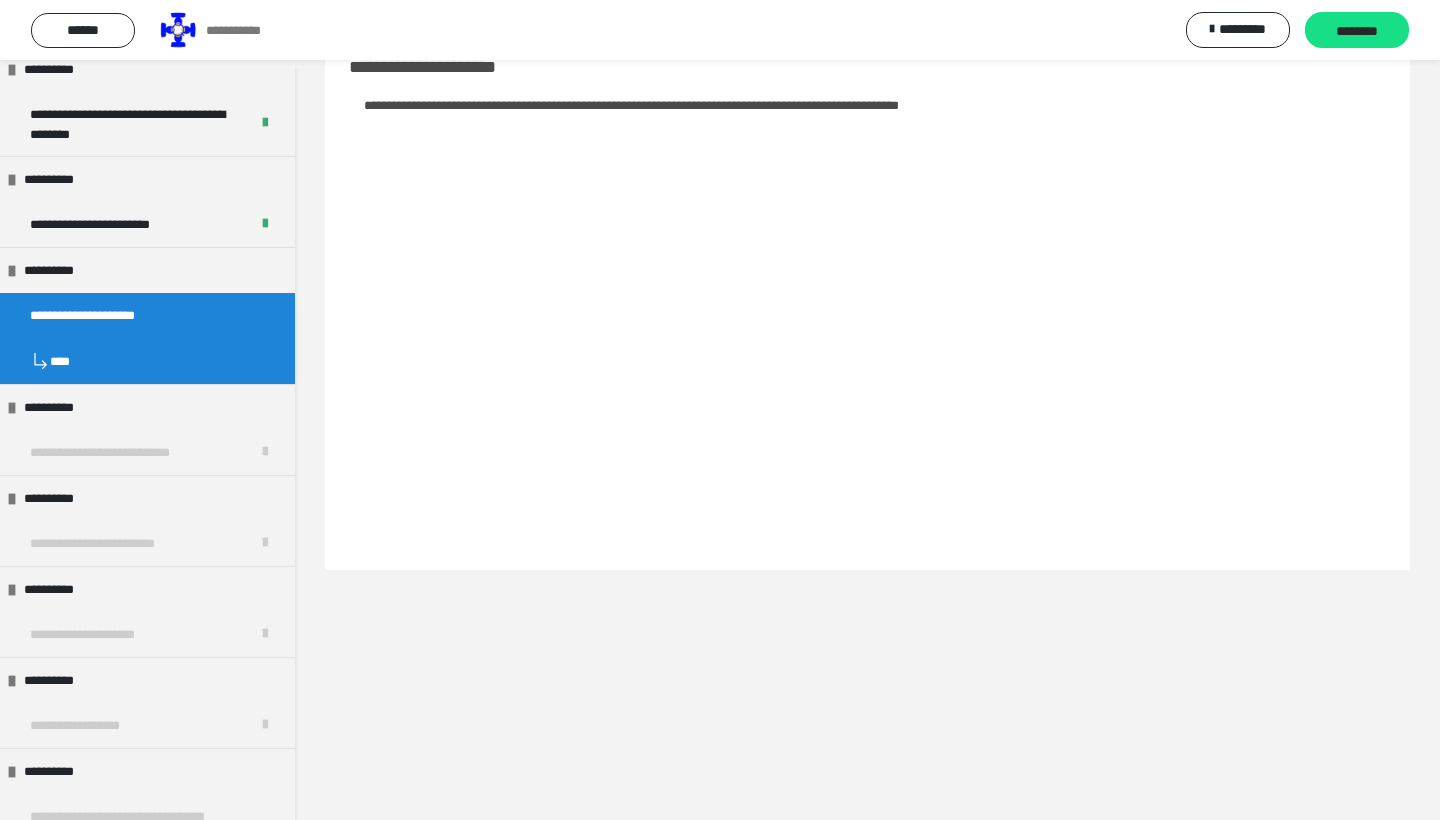click on "**********" at bounding box center [720, 30] 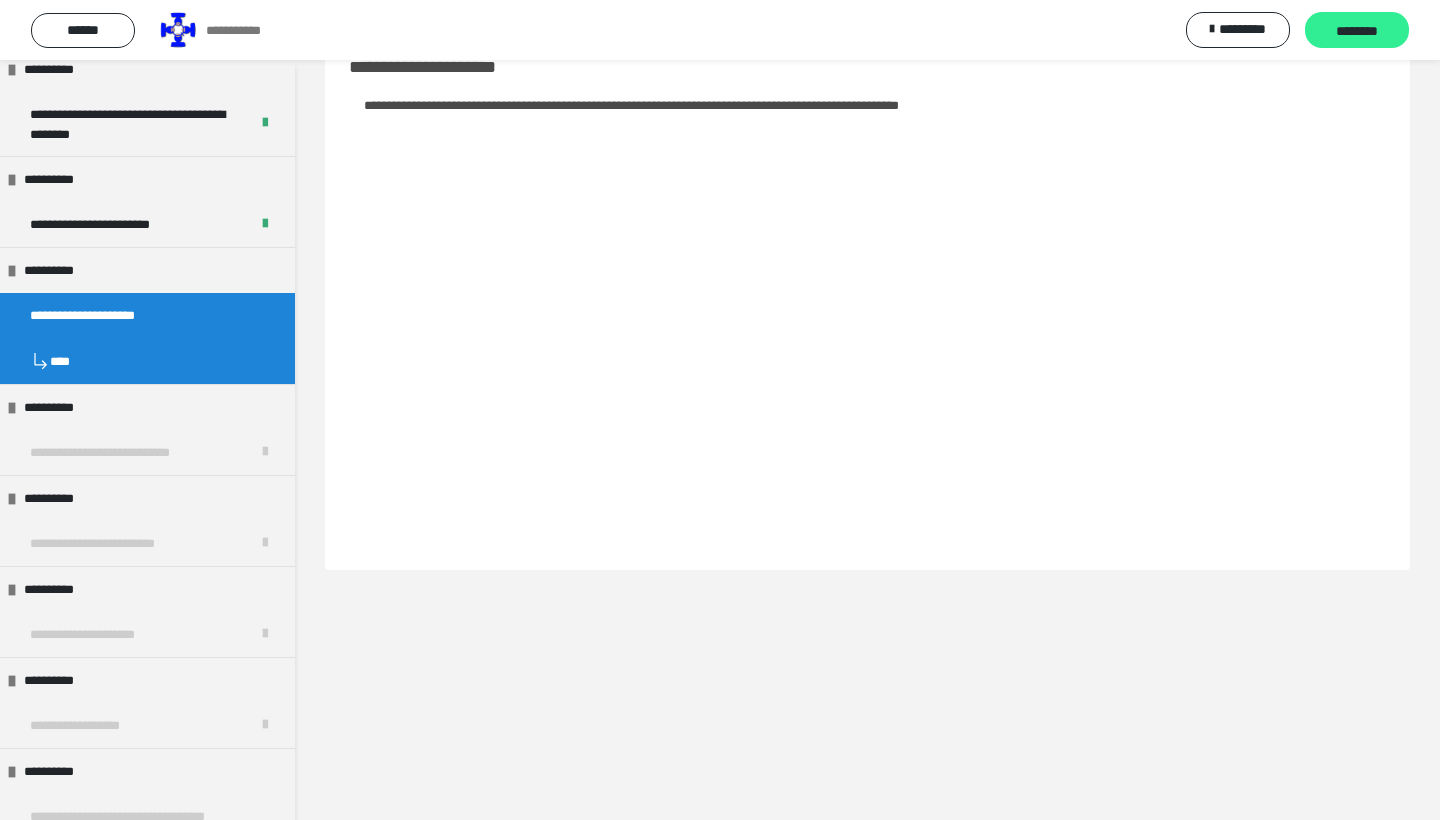click on "********" at bounding box center [1357, 31] 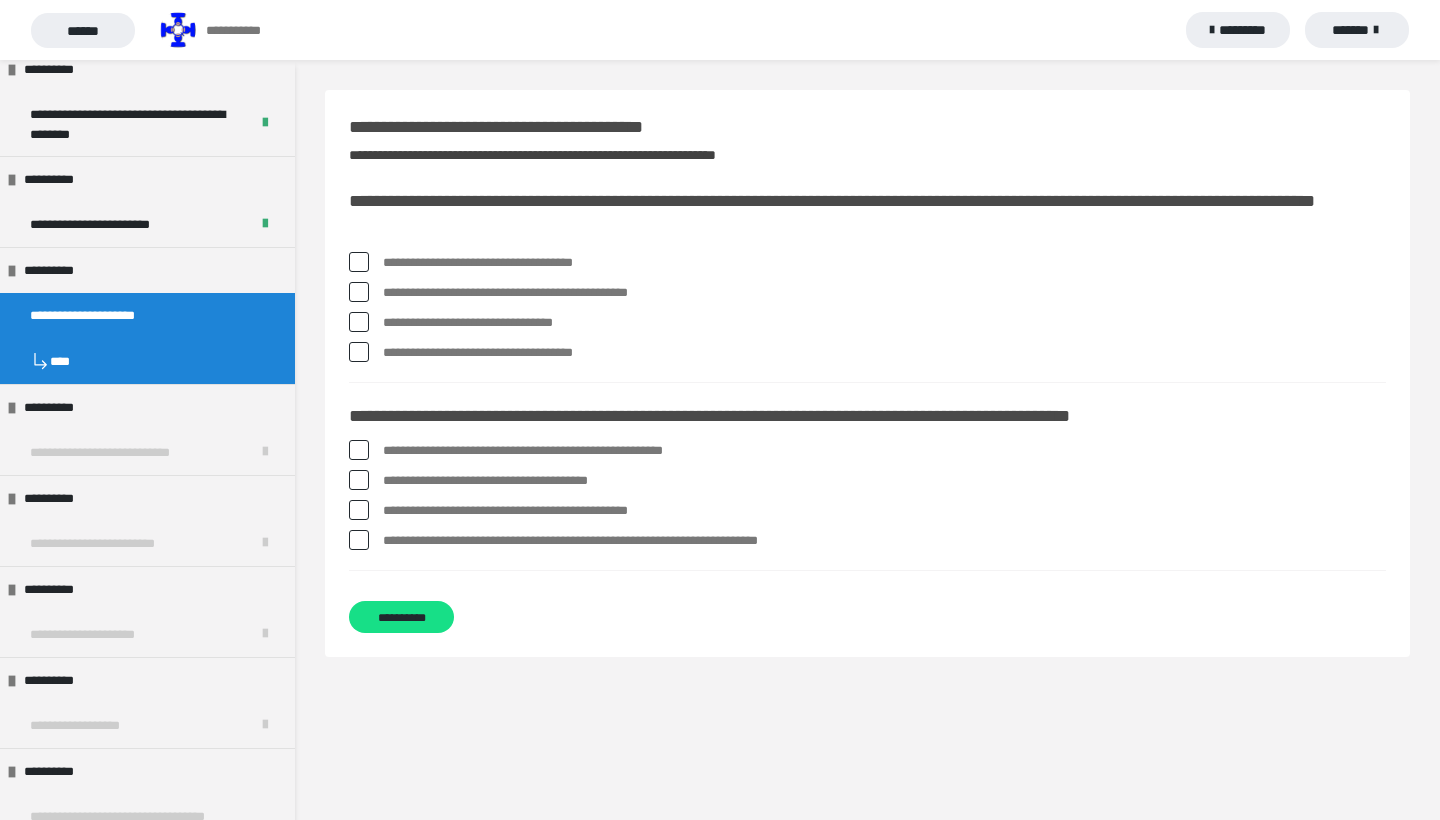 click on "**********" at bounding box center (884, 263) 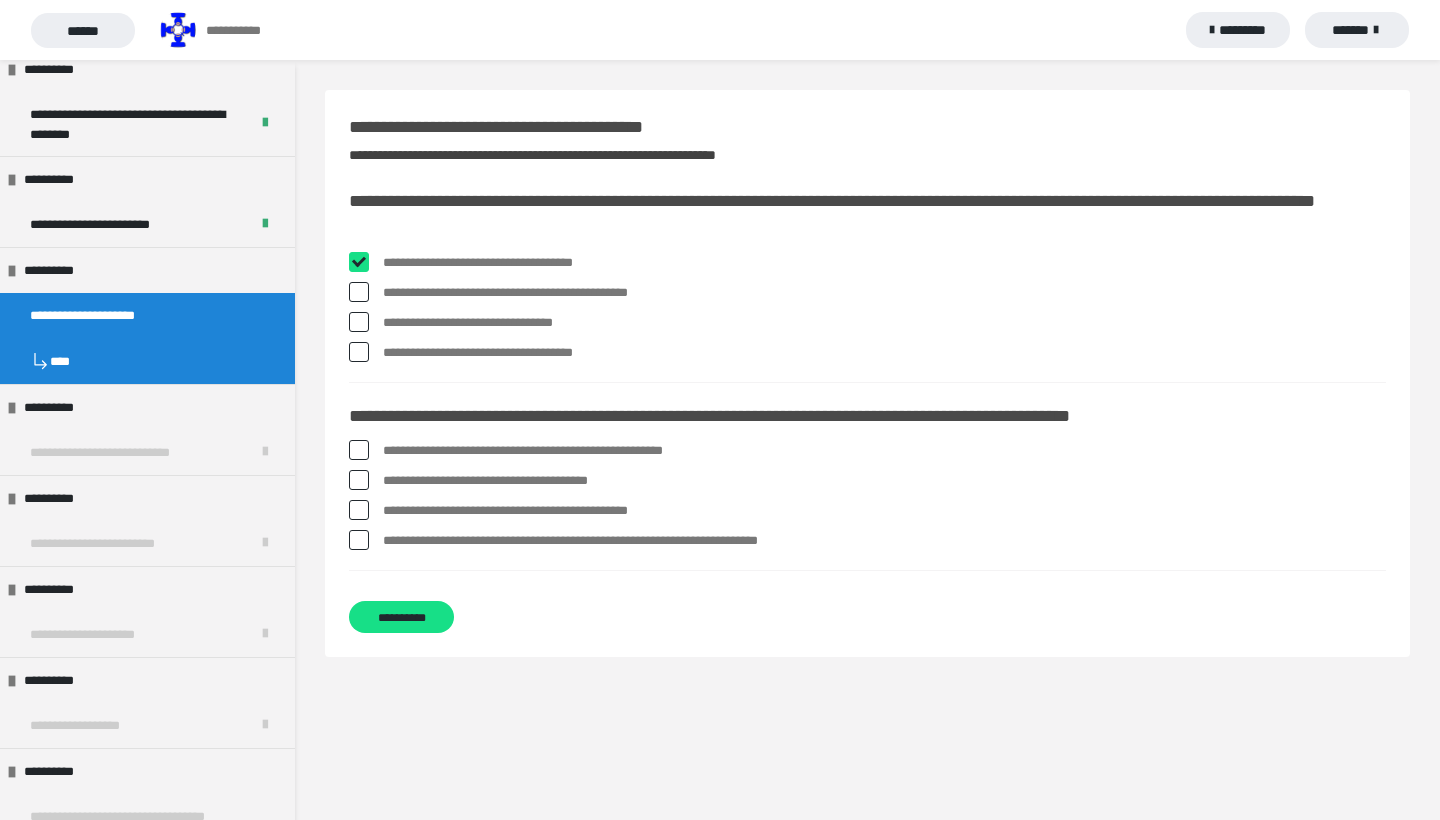 checkbox on "****" 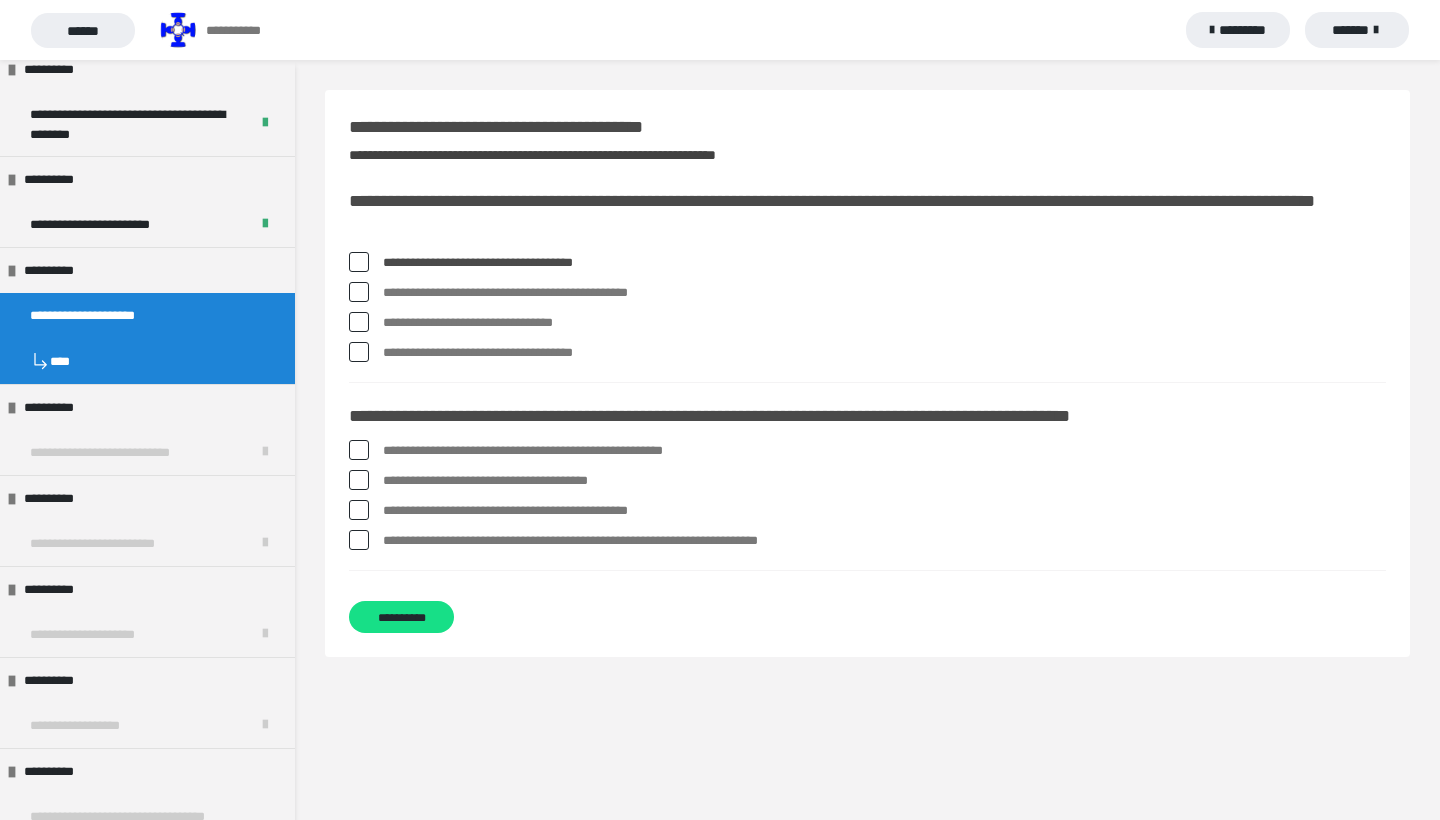 click at bounding box center [359, 352] 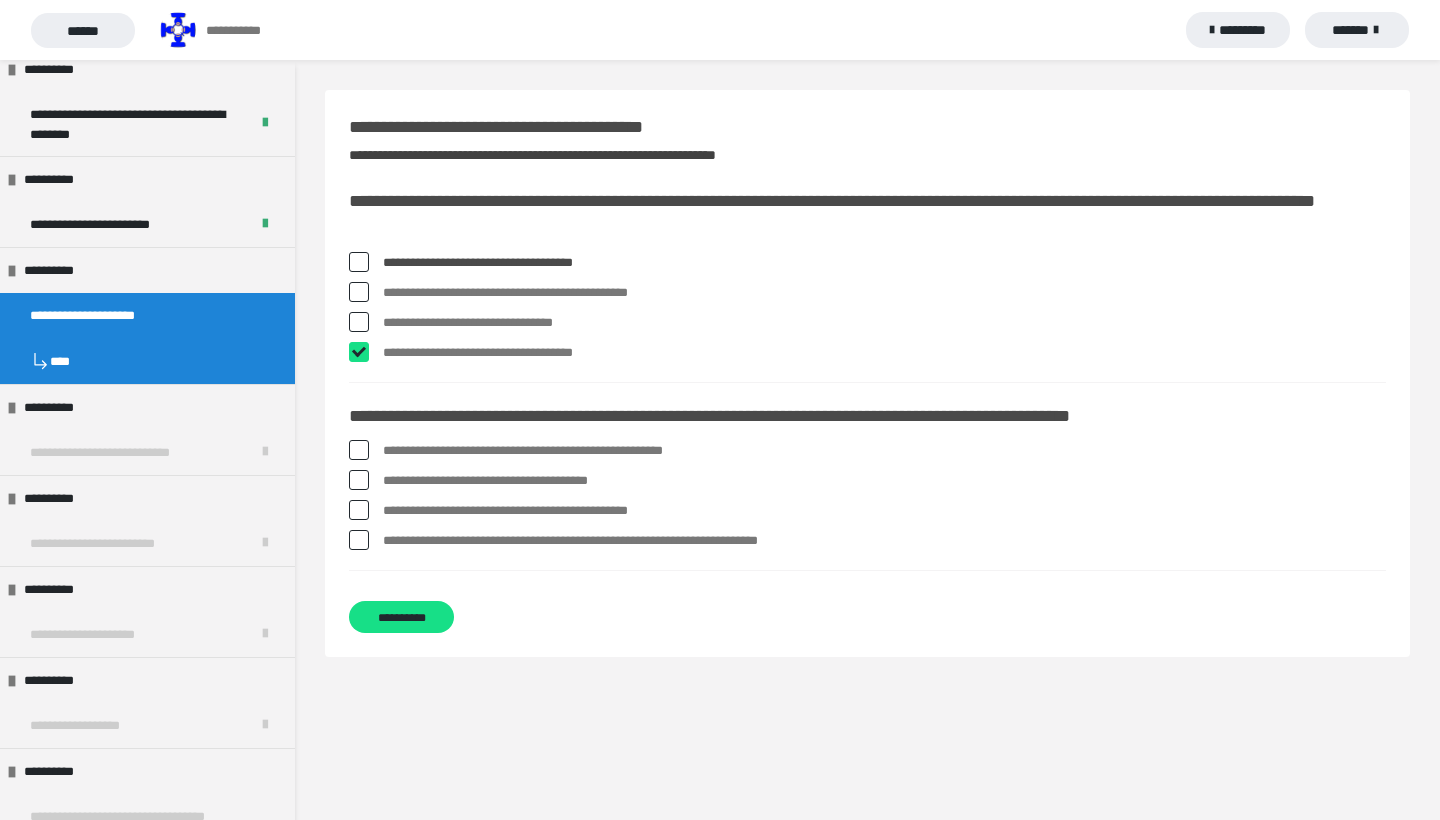 checkbox on "****" 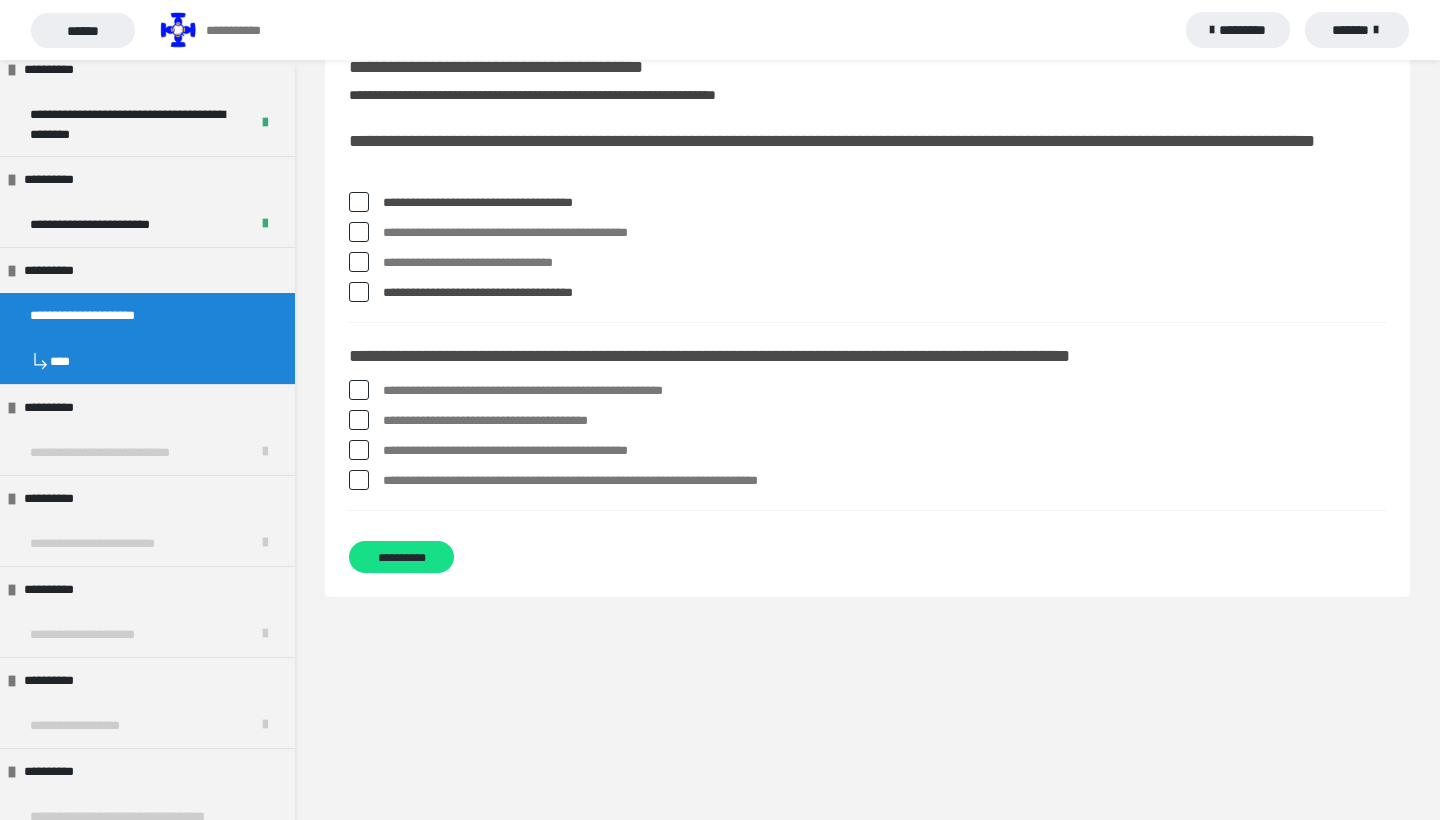 scroll, scrollTop: 60, scrollLeft: 0, axis: vertical 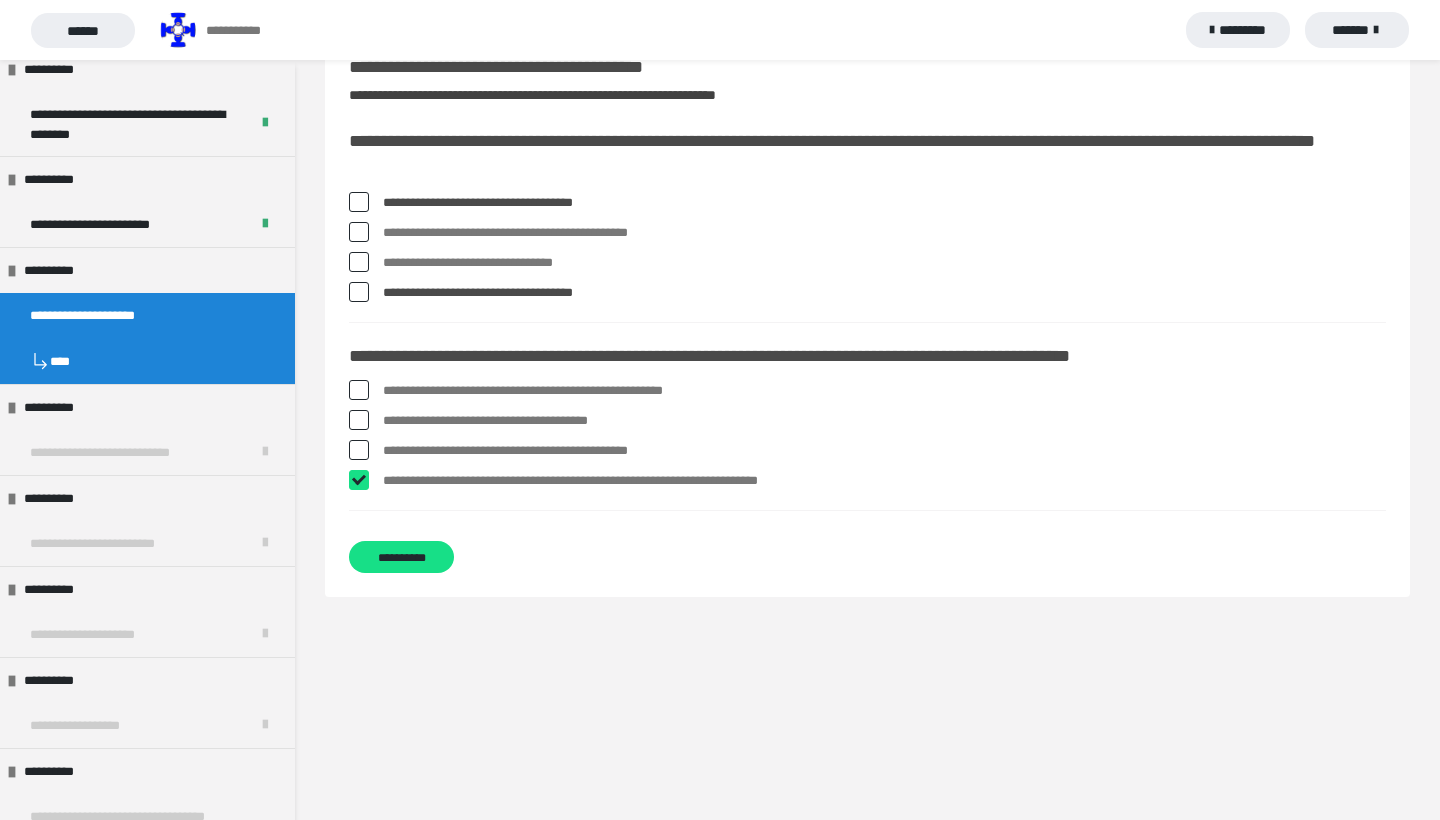checkbox on "****" 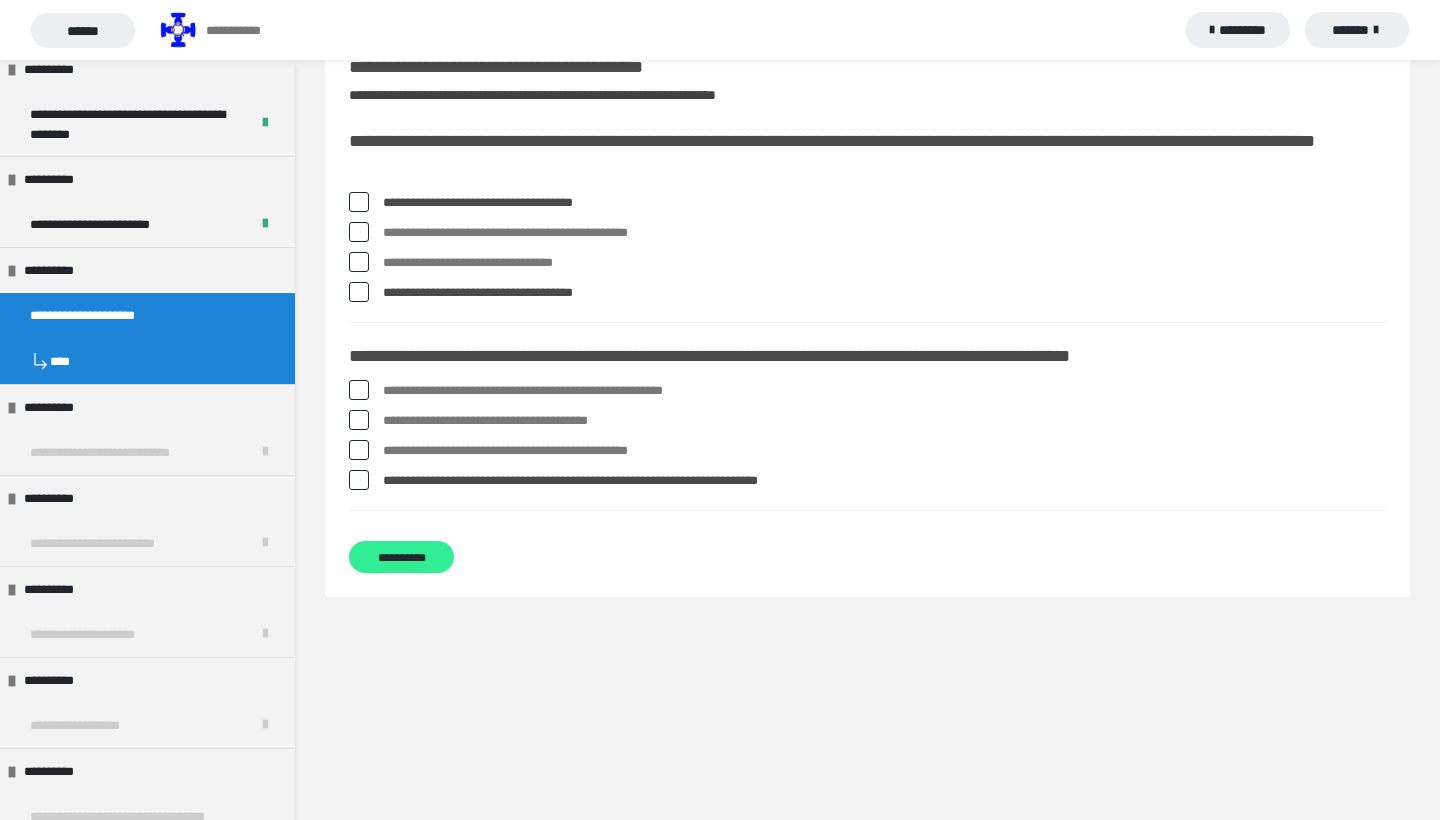 click on "**********" at bounding box center (401, 557) 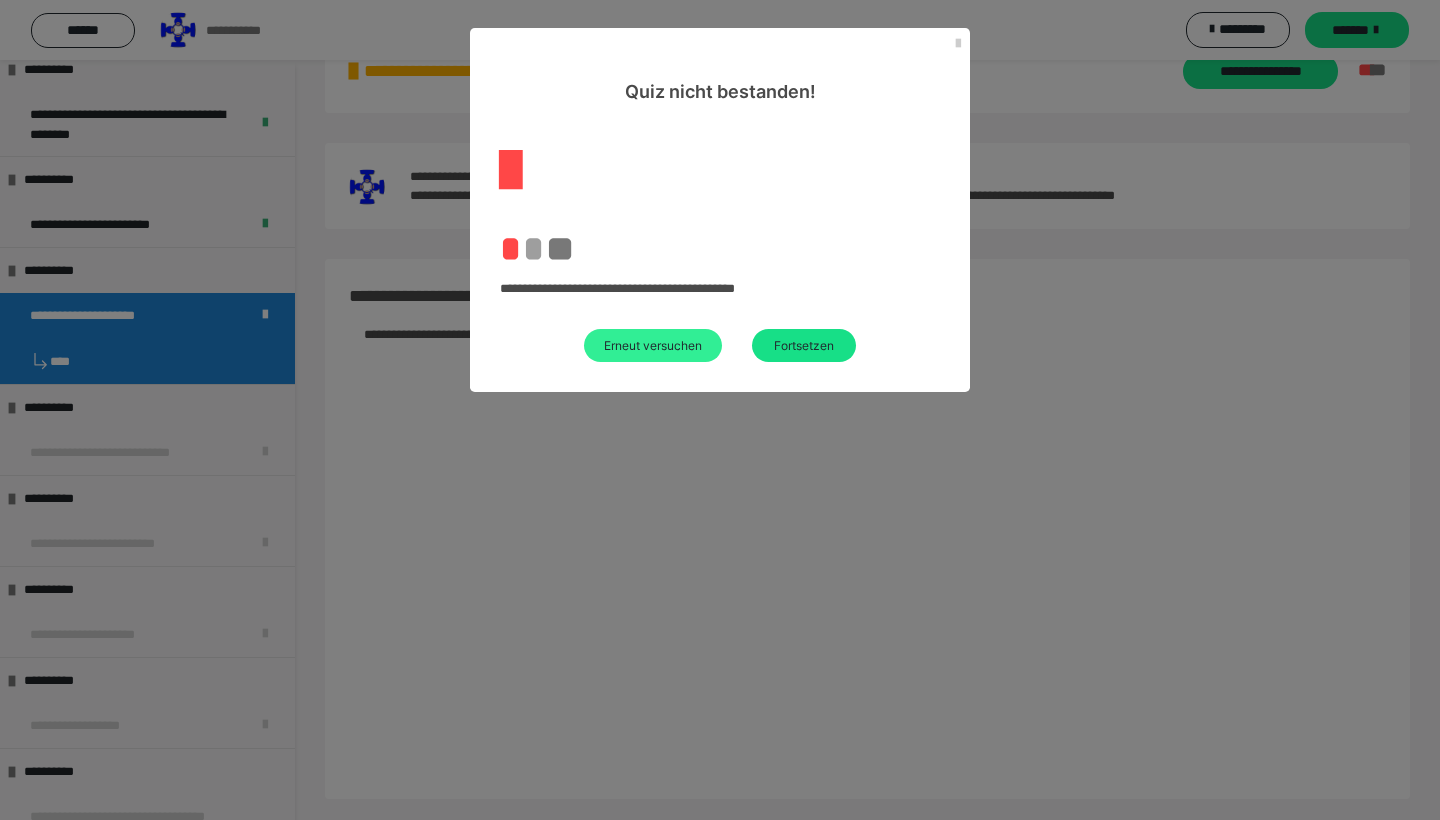 click on "Erneut versuchen" at bounding box center (653, 345) 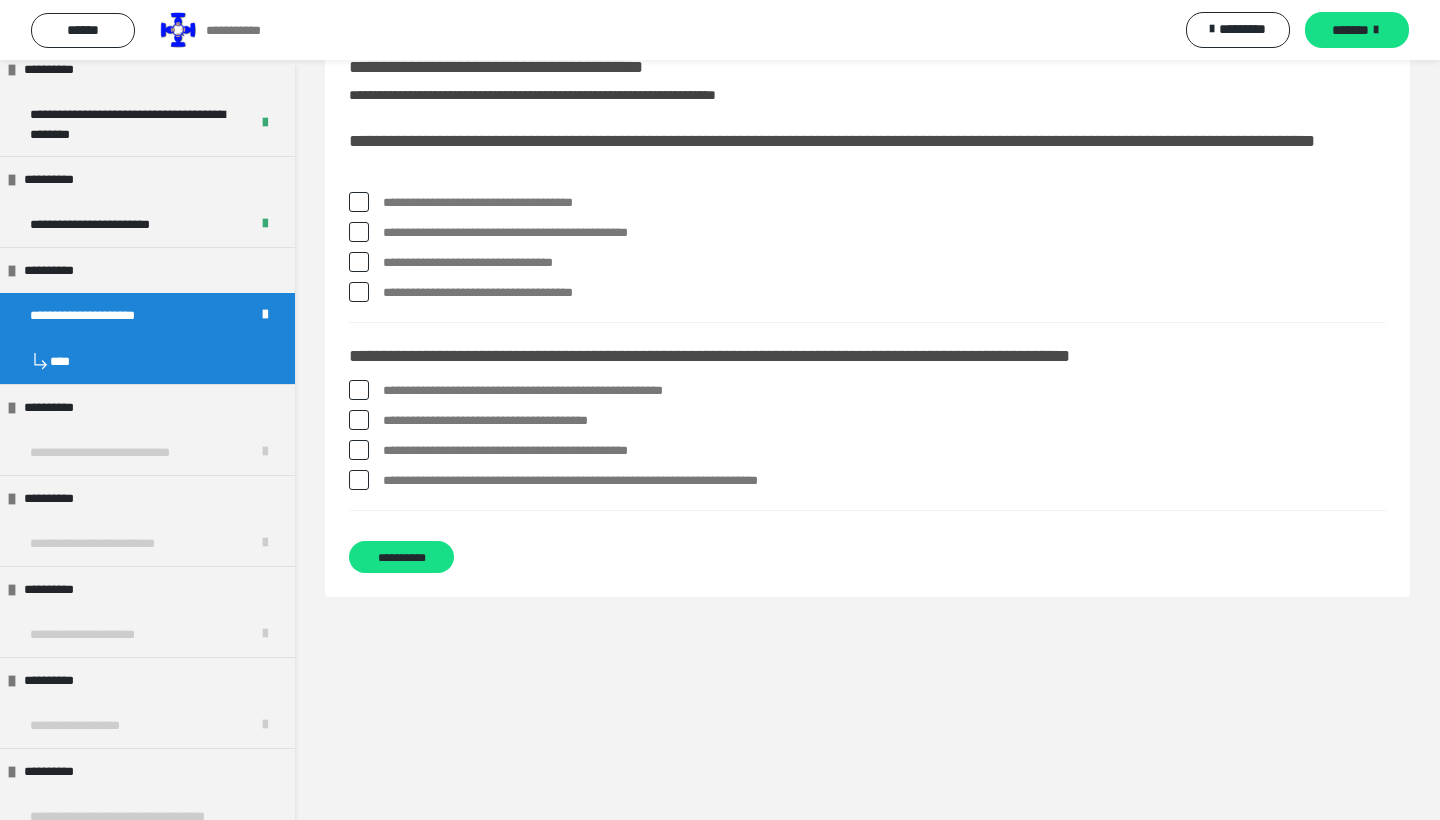 click on "**********" at bounding box center (884, 233) 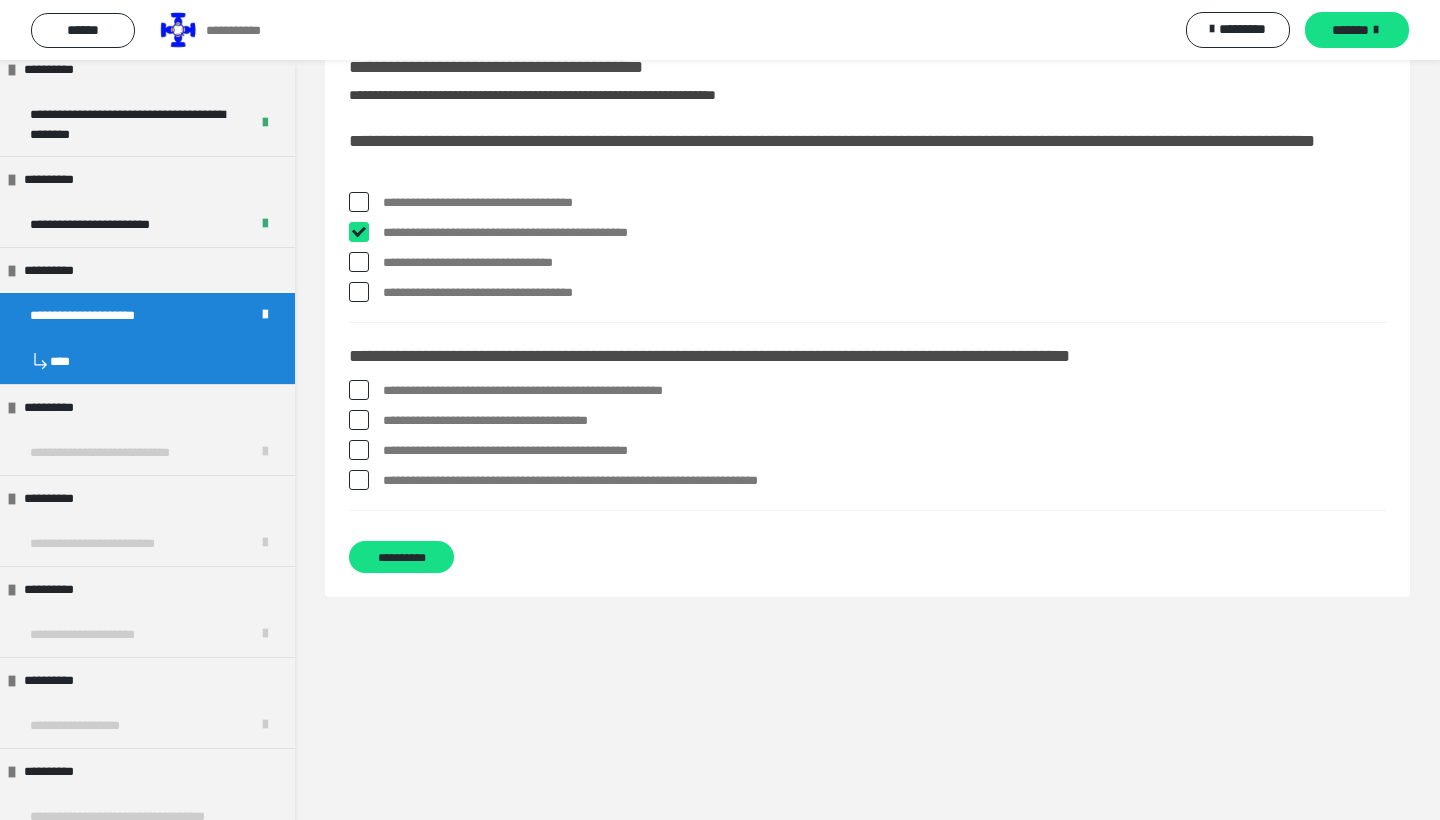 checkbox on "****" 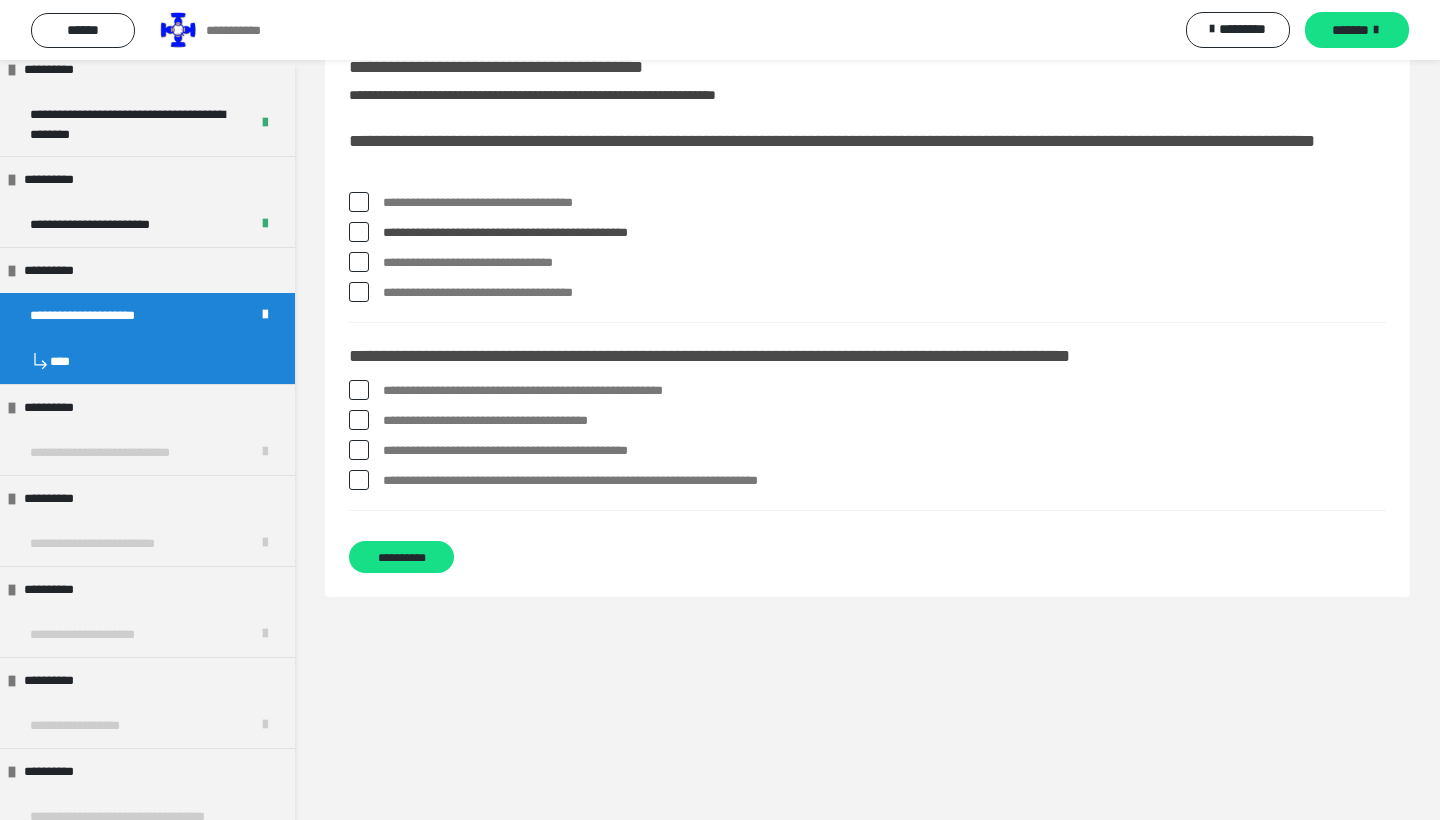 click on "**********" at bounding box center (884, 451) 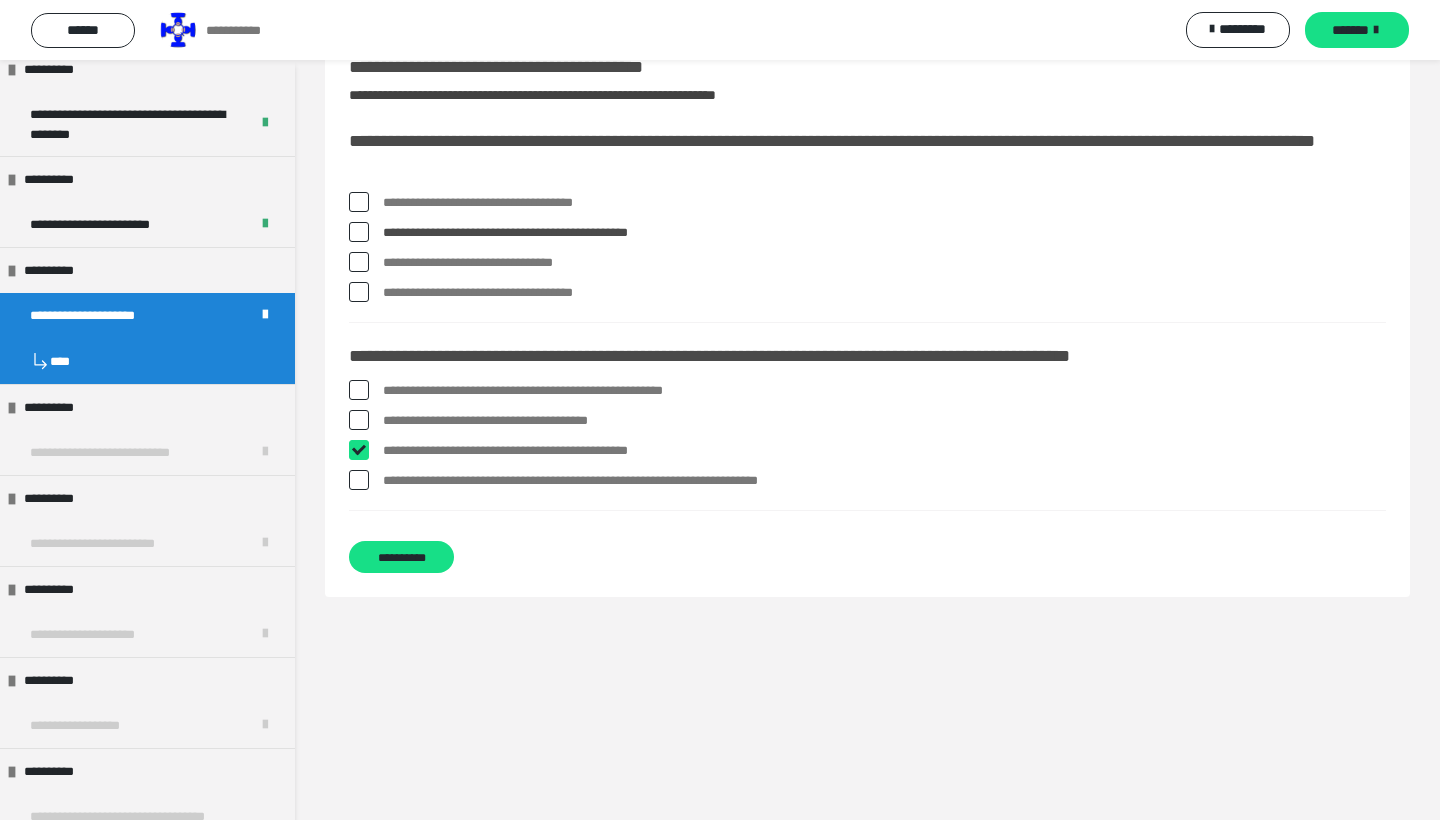 checkbox on "****" 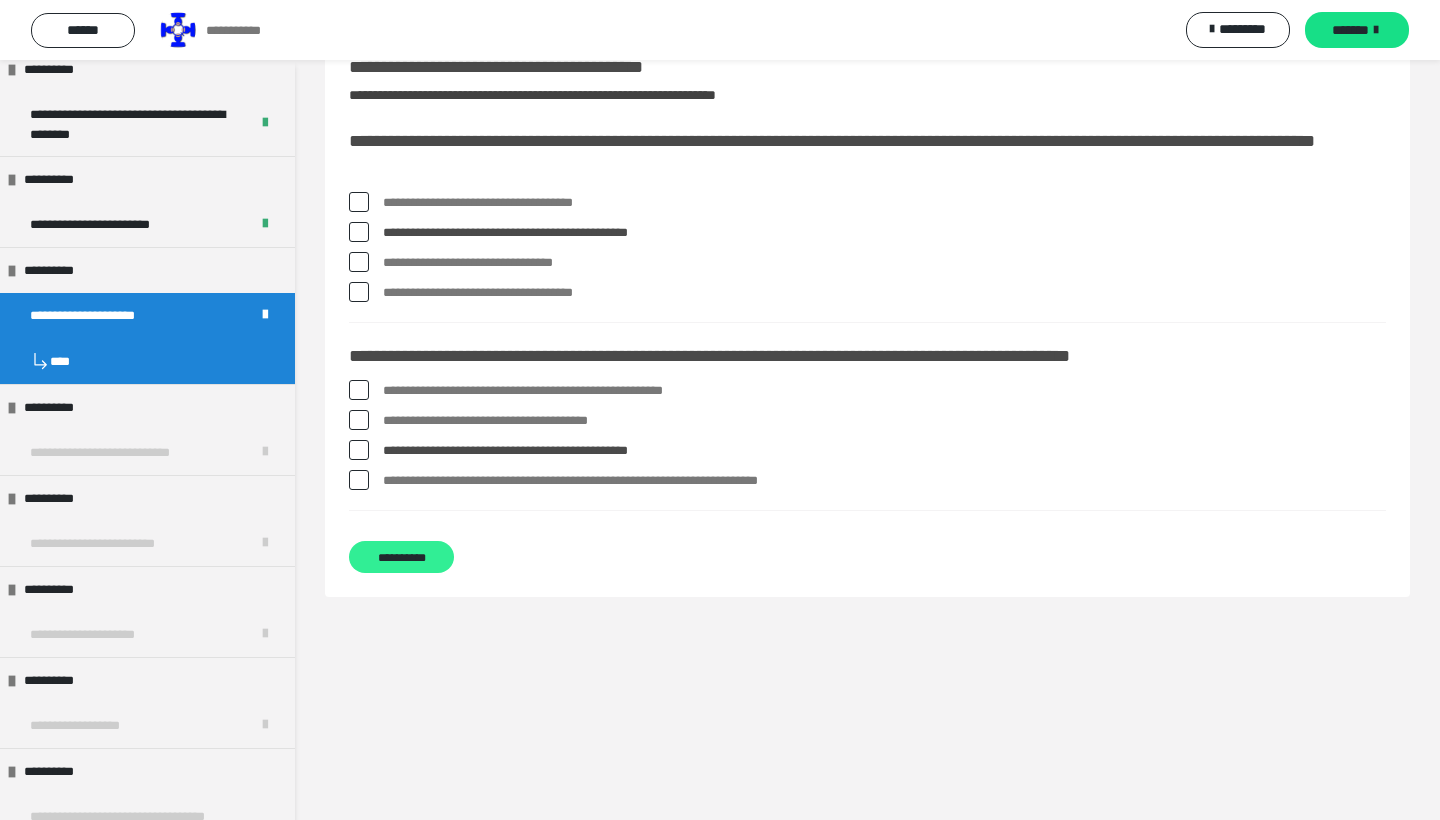 click on "**********" at bounding box center [401, 557] 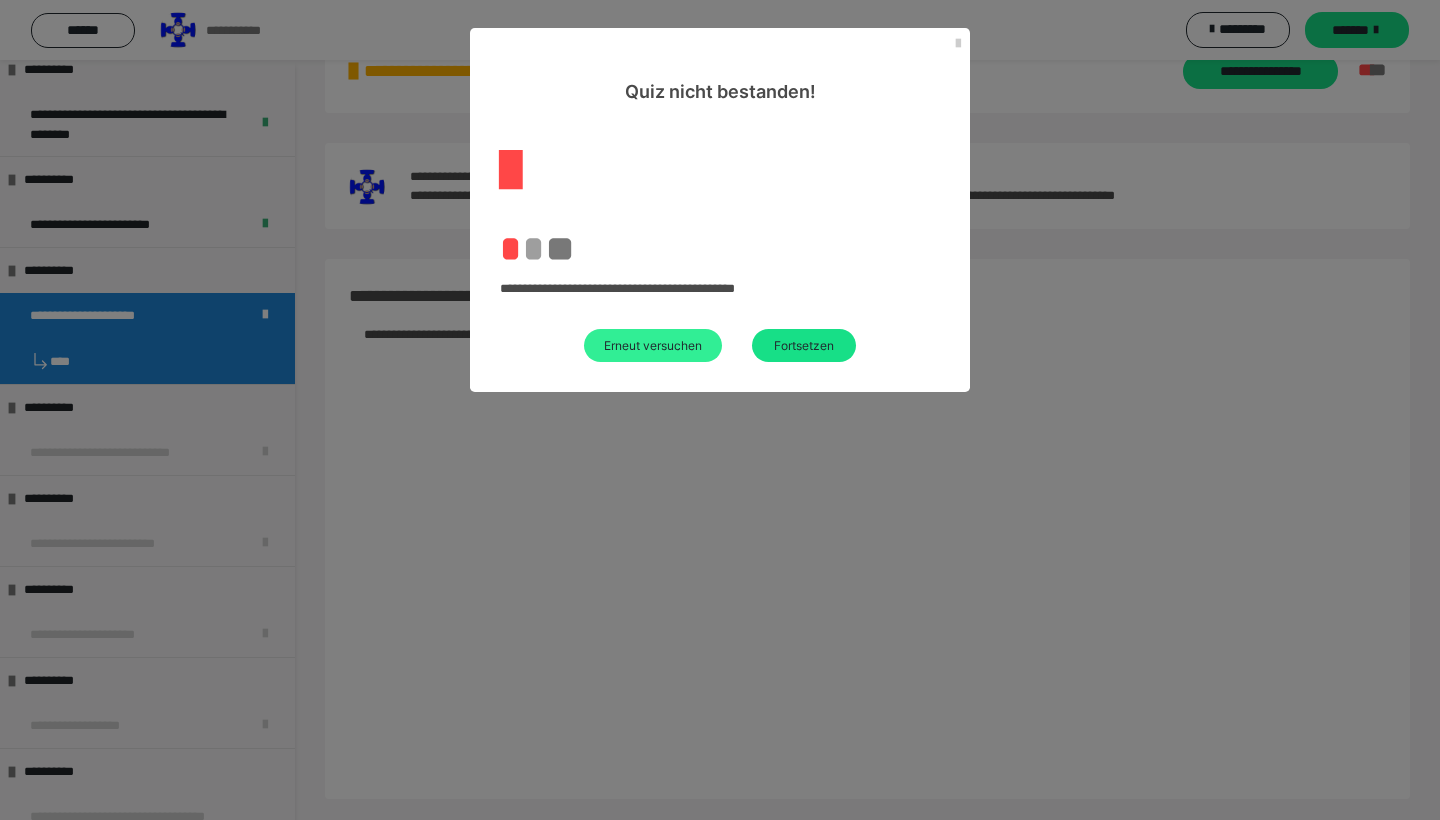 click on "Erneut versuchen" at bounding box center (653, 345) 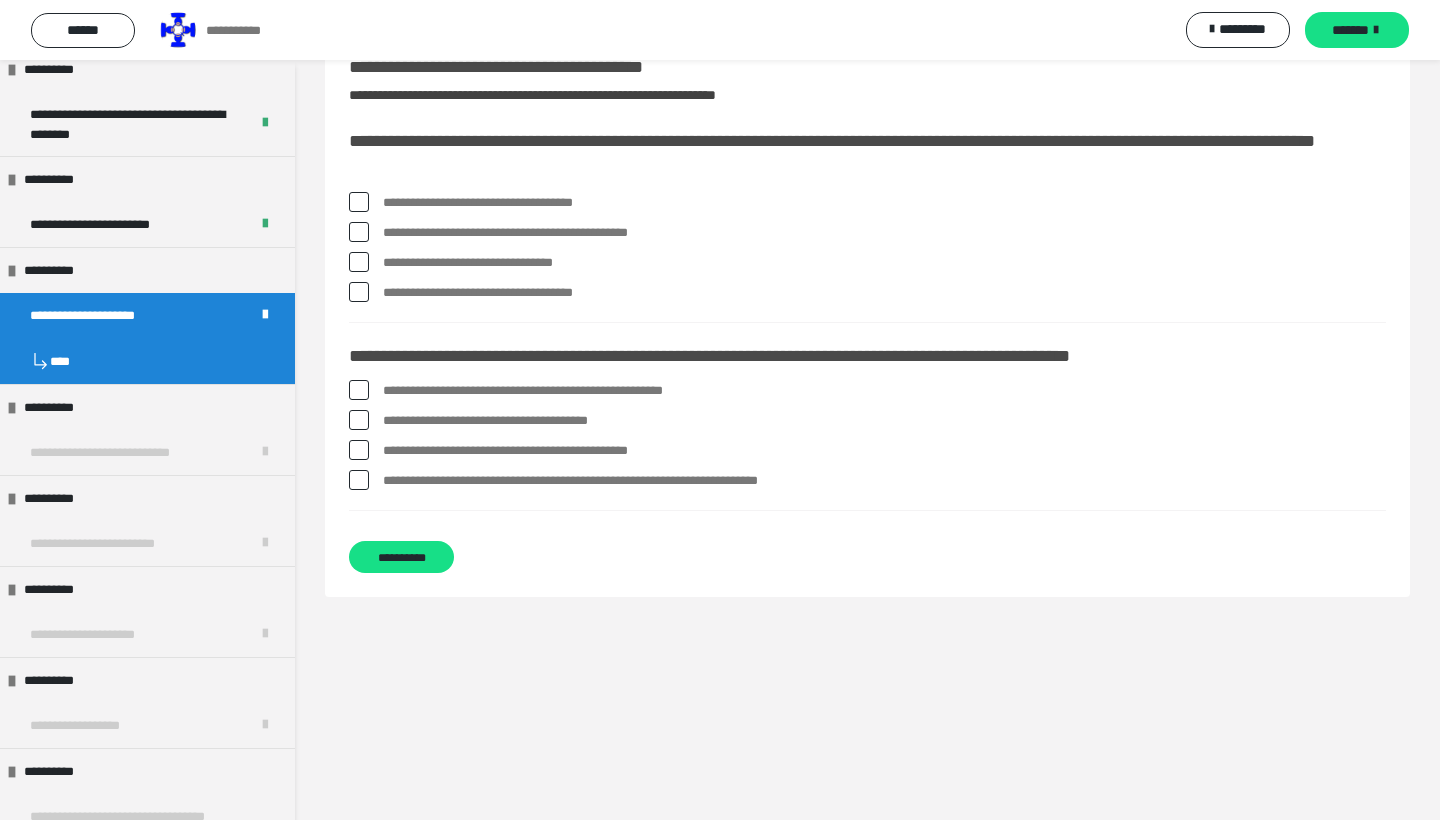 click on "**********" at bounding box center (884, 203) 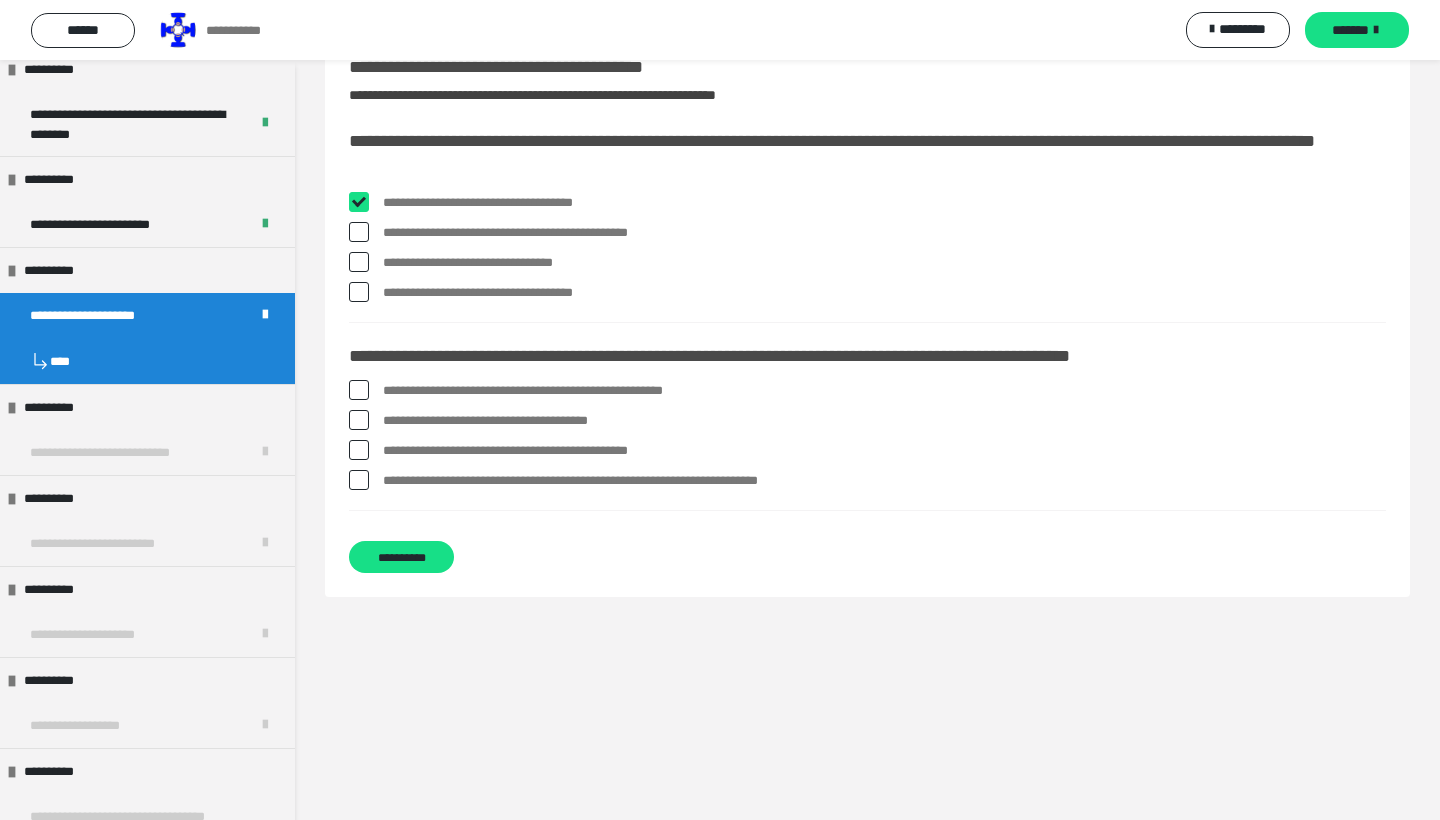 checkbox on "****" 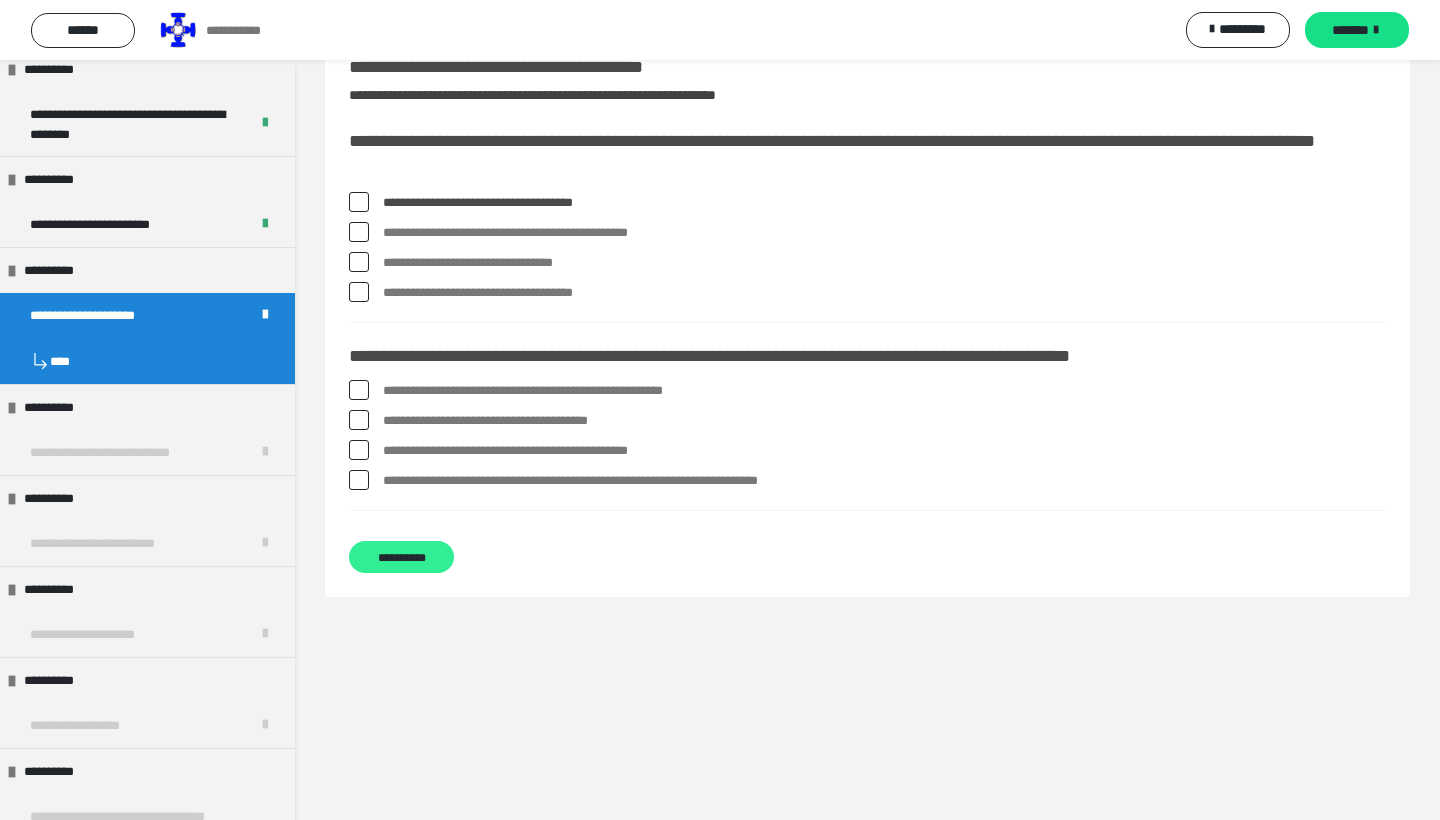 click on "**********" at bounding box center [401, 557] 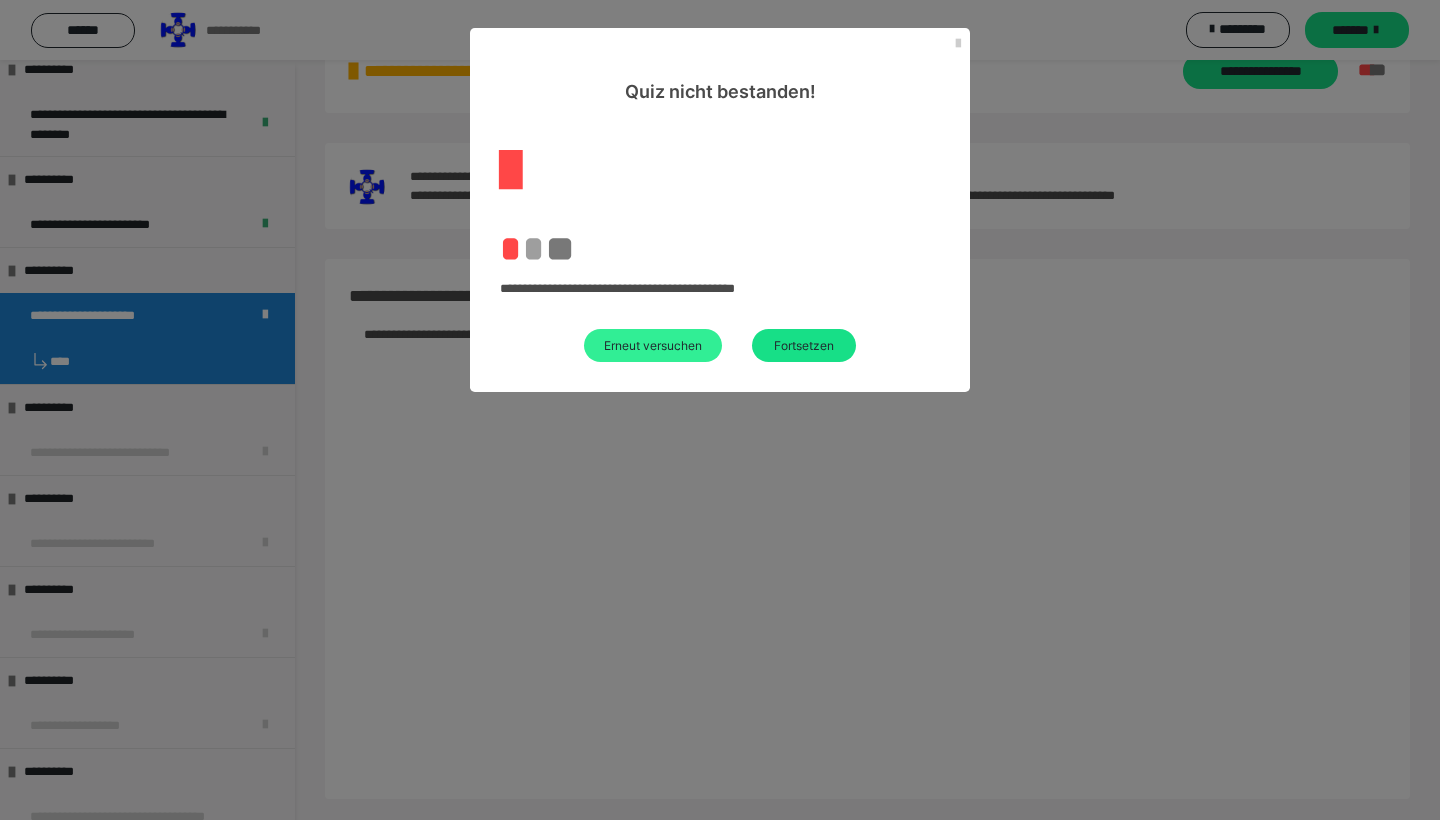 click on "Erneut versuchen" at bounding box center [653, 345] 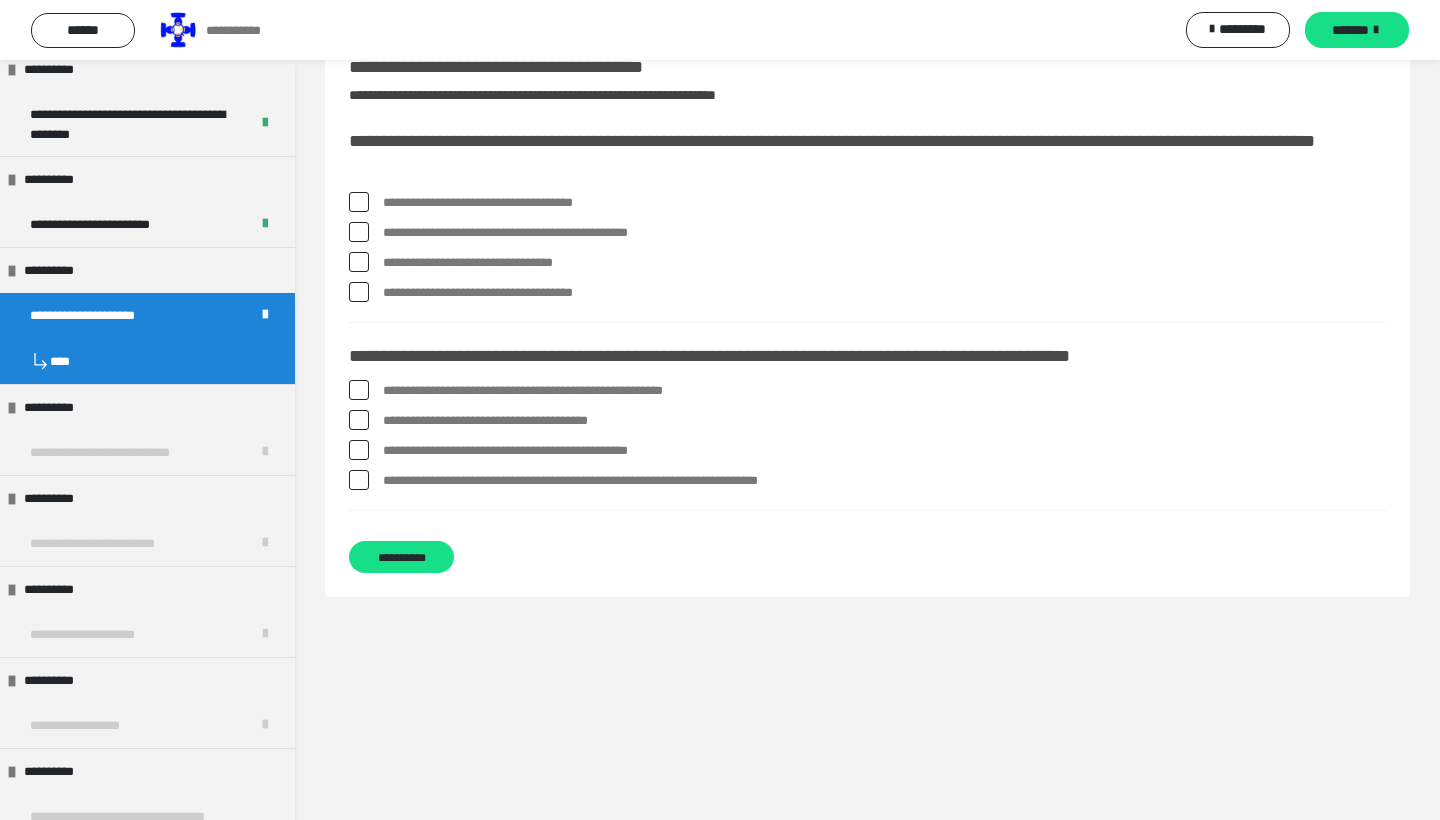 click on "**********" at bounding box center (884, 263) 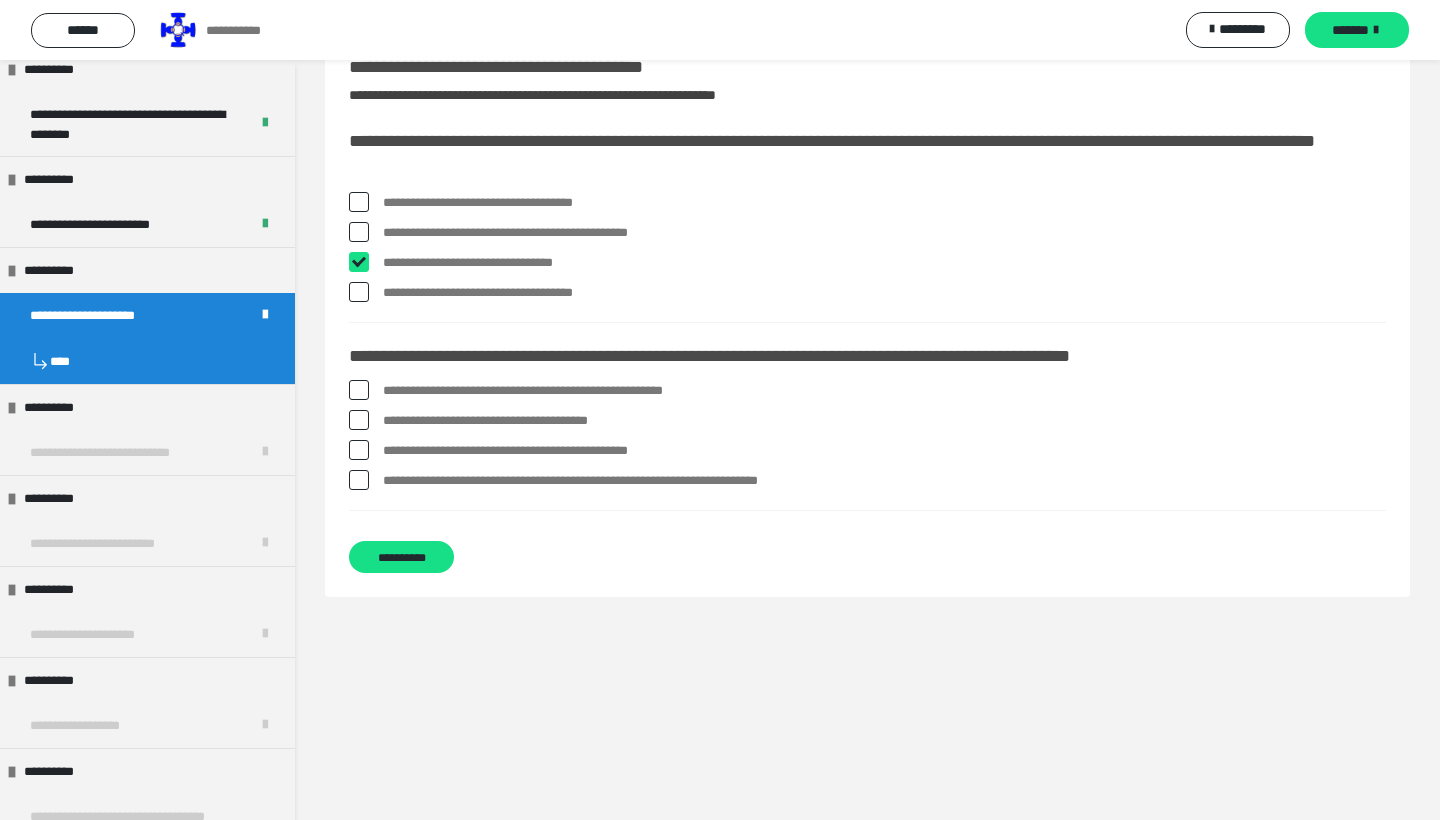 checkbox on "****" 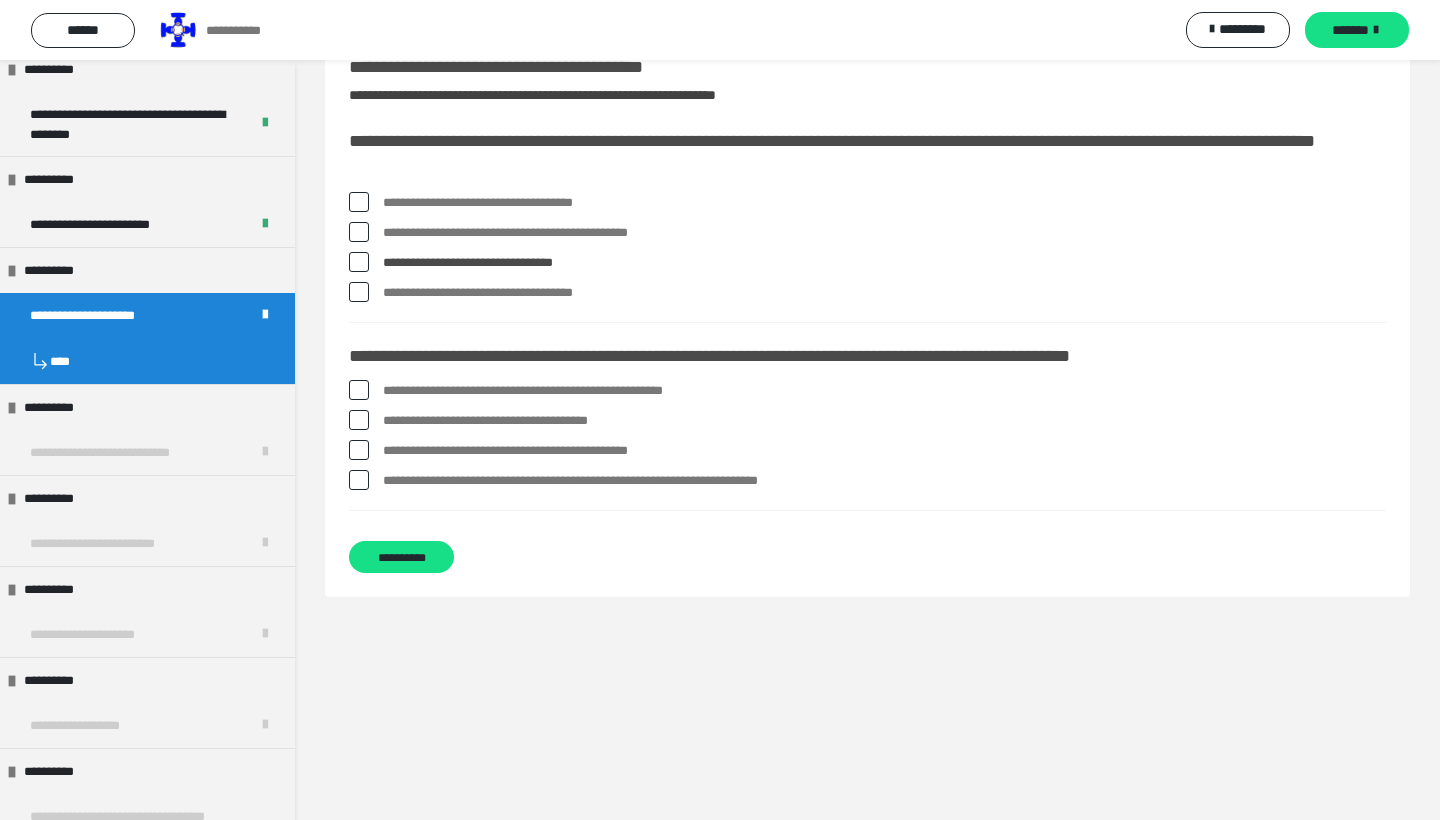 click on "**********" at bounding box center (867, 252) 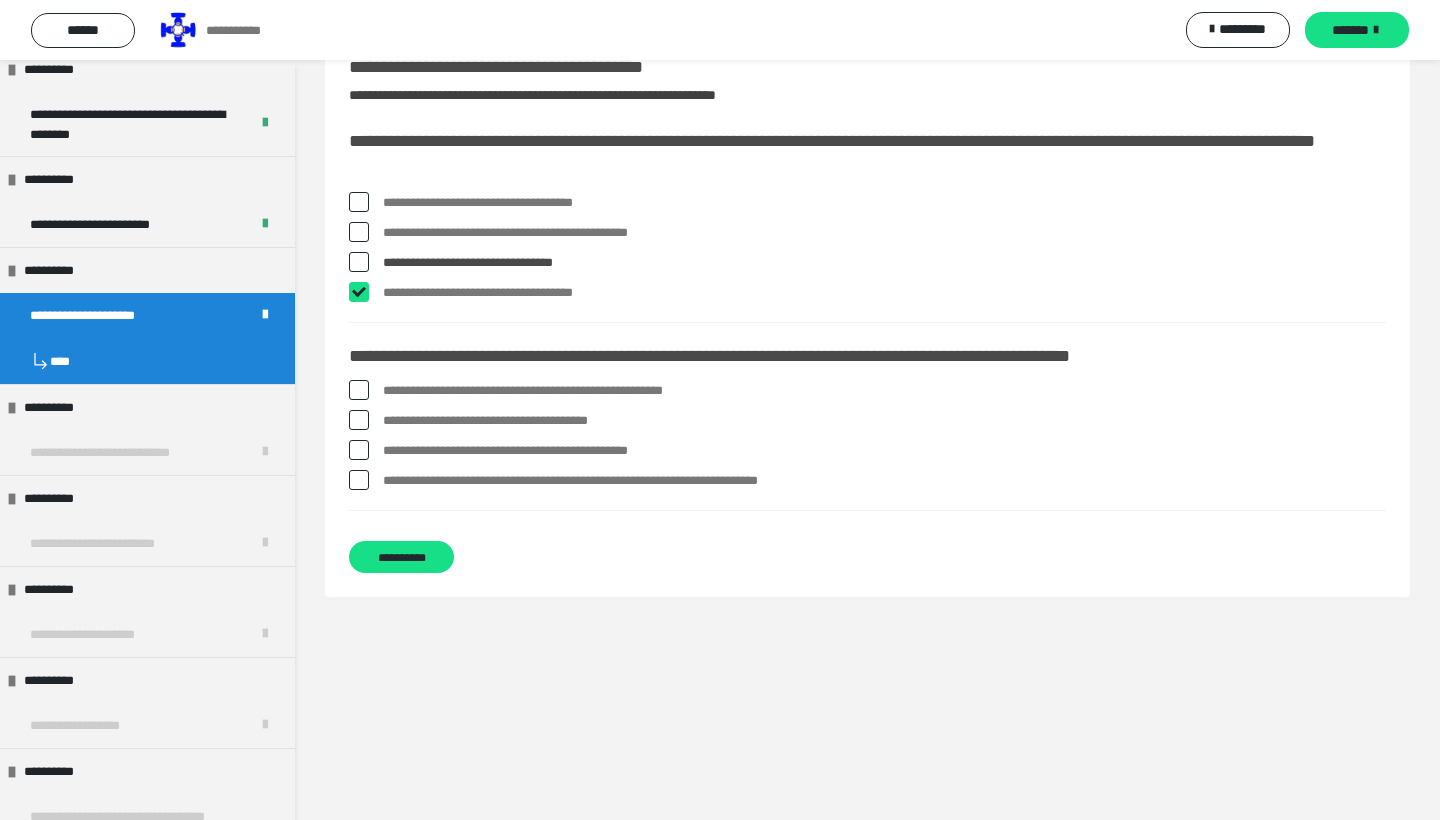 checkbox on "****" 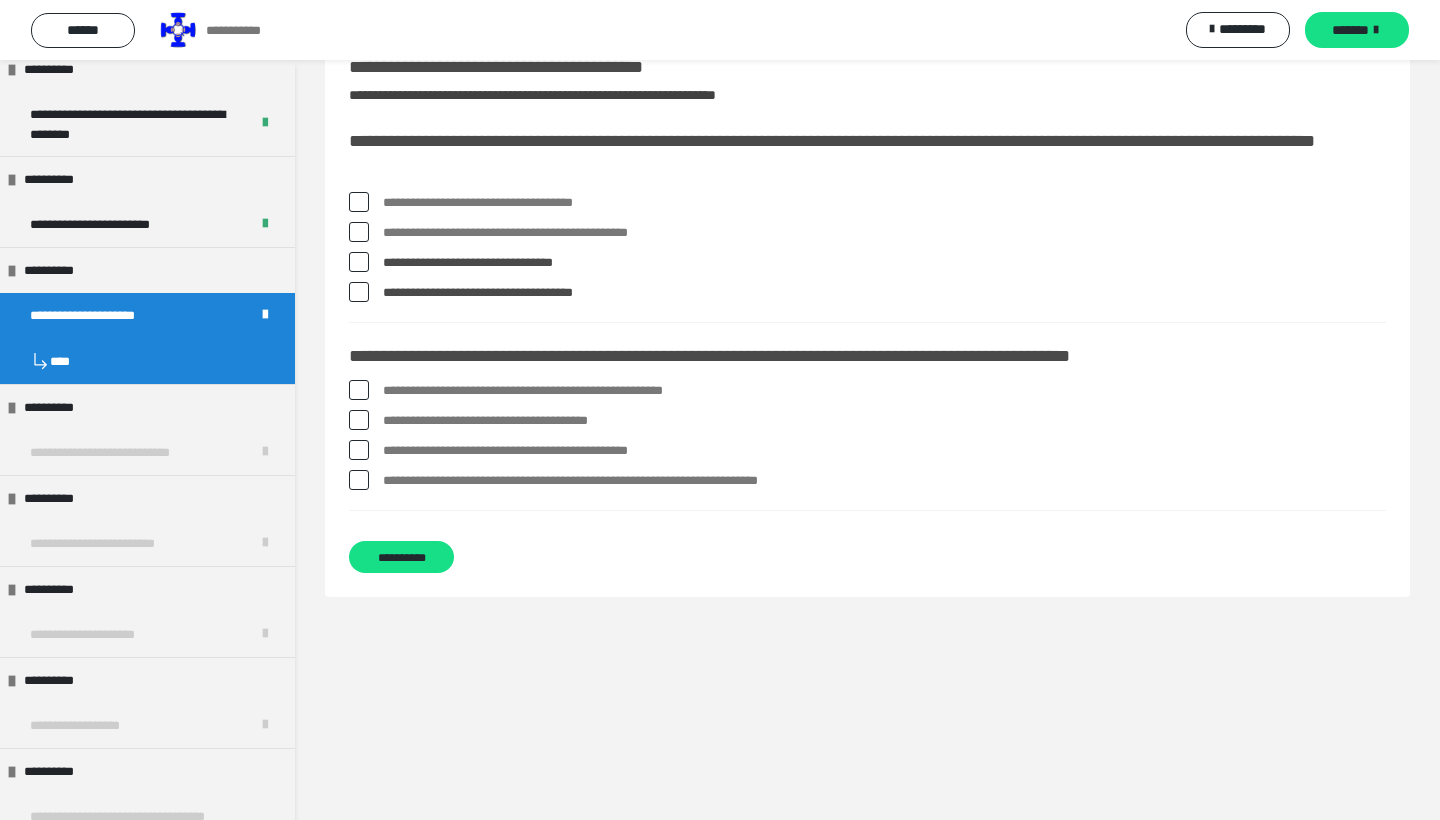 click on "**********" at bounding box center [884, 263] 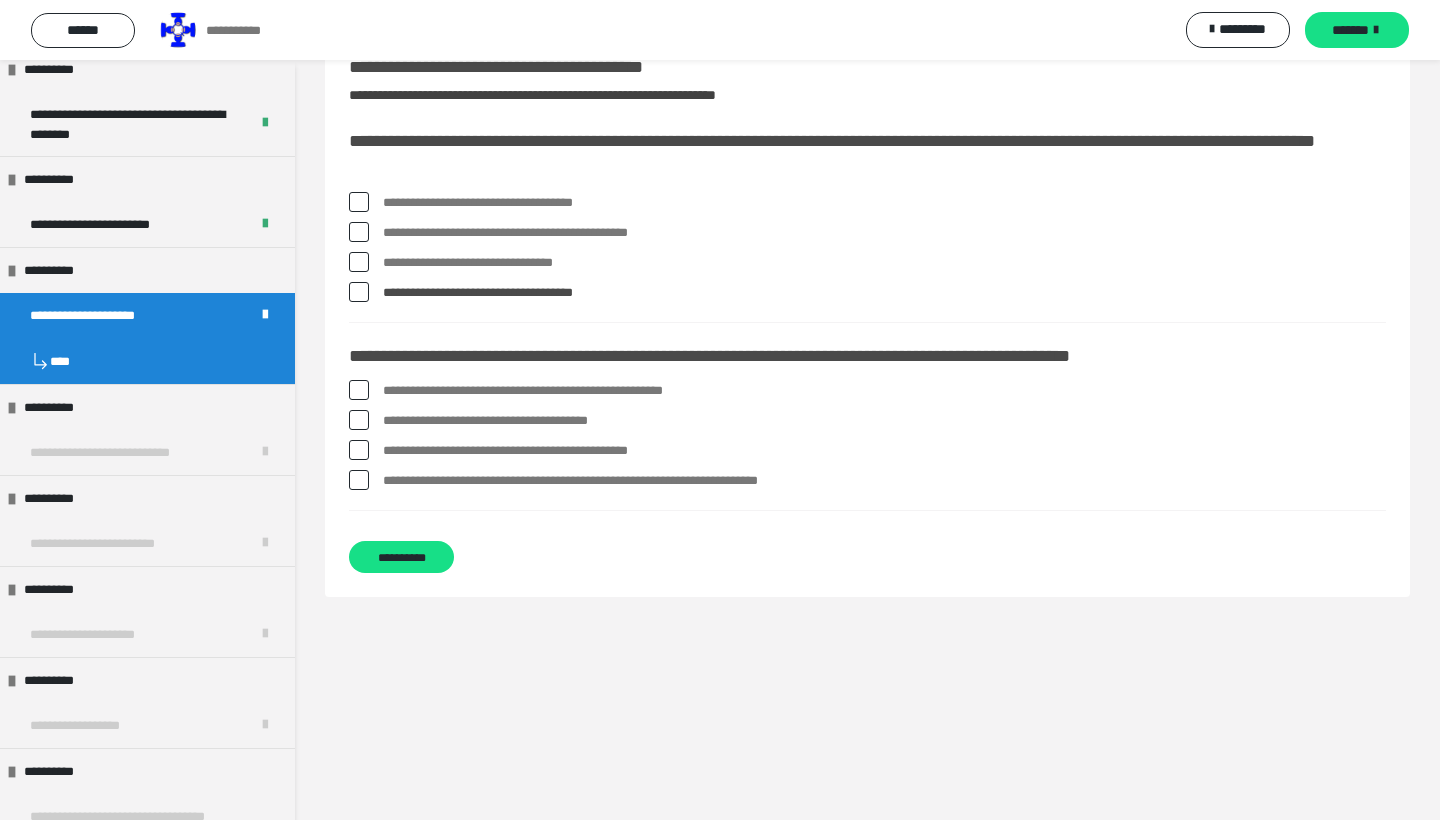 click at bounding box center [359, 390] 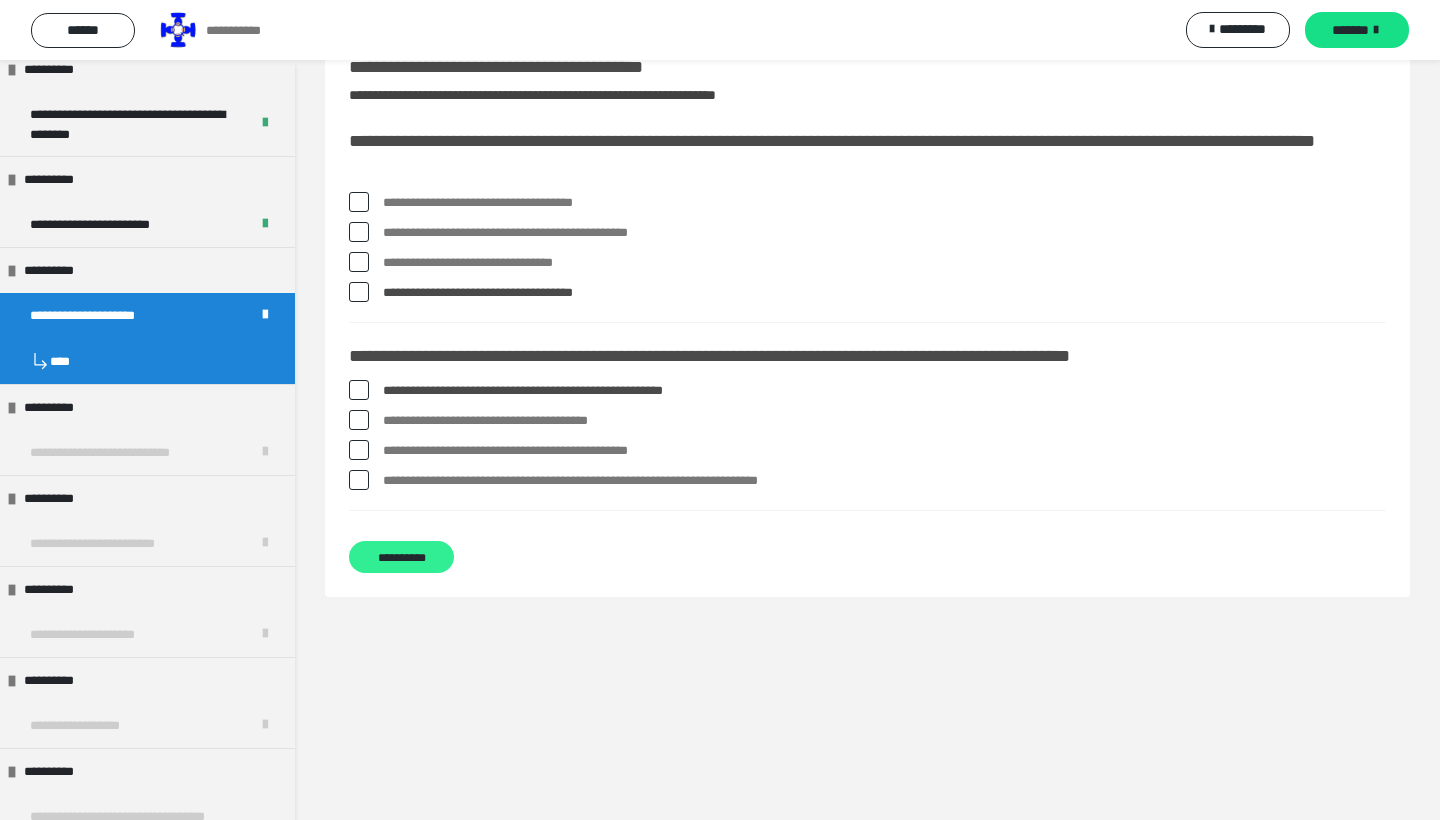 click on "**********" at bounding box center (401, 557) 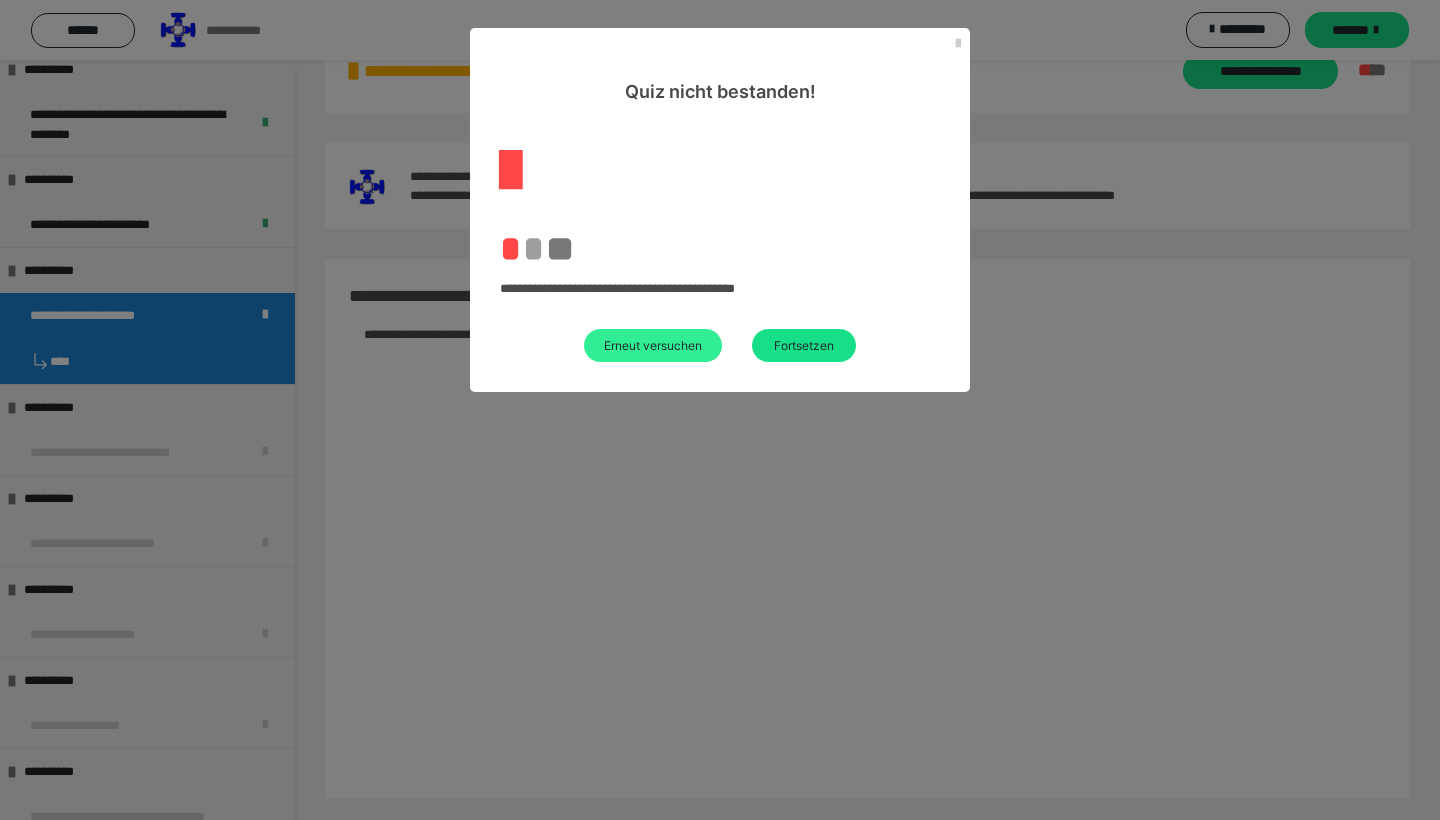 click on "Erneut versuchen" at bounding box center [653, 345] 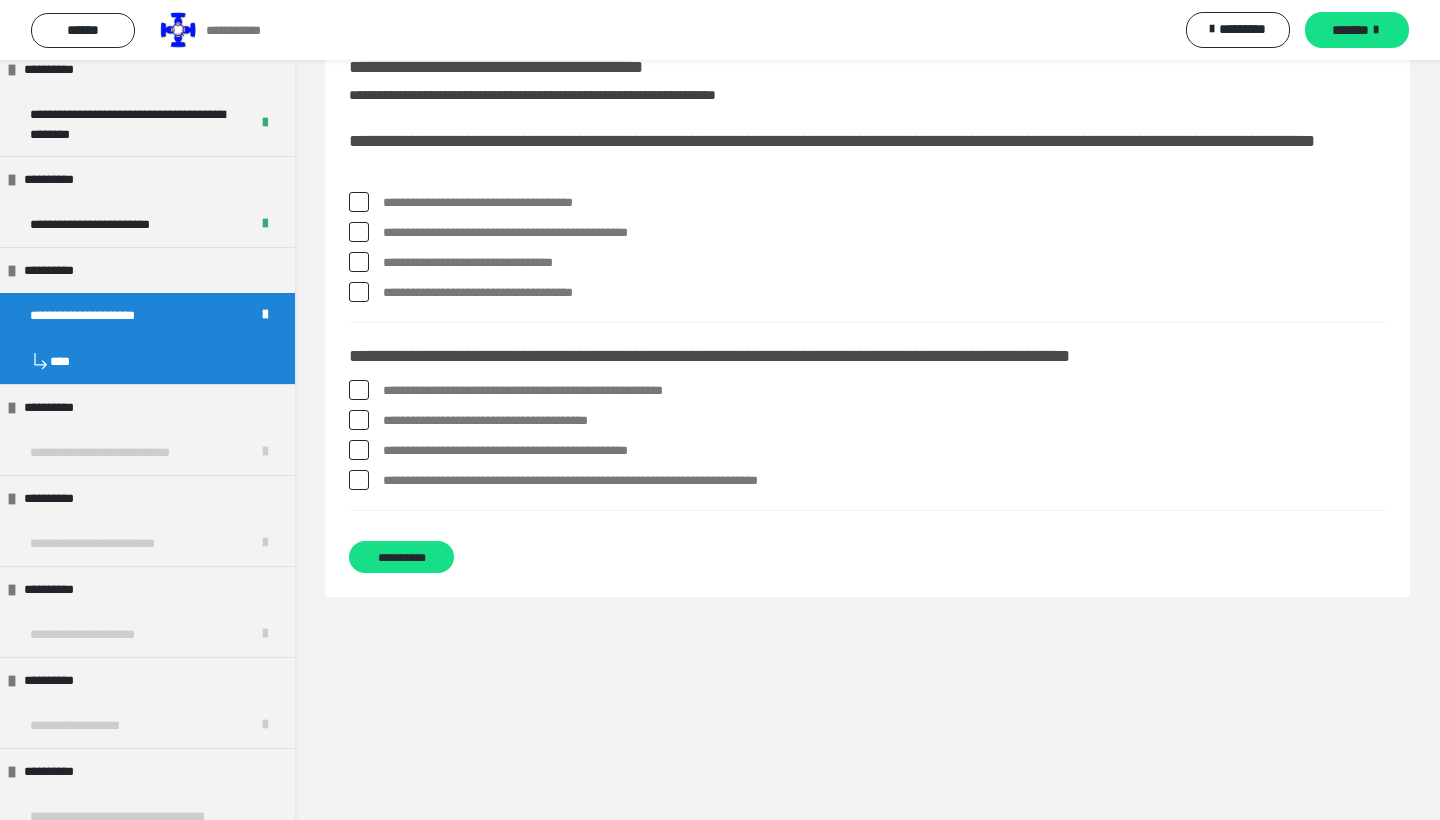 click on "**********" at bounding box center [884, 233] 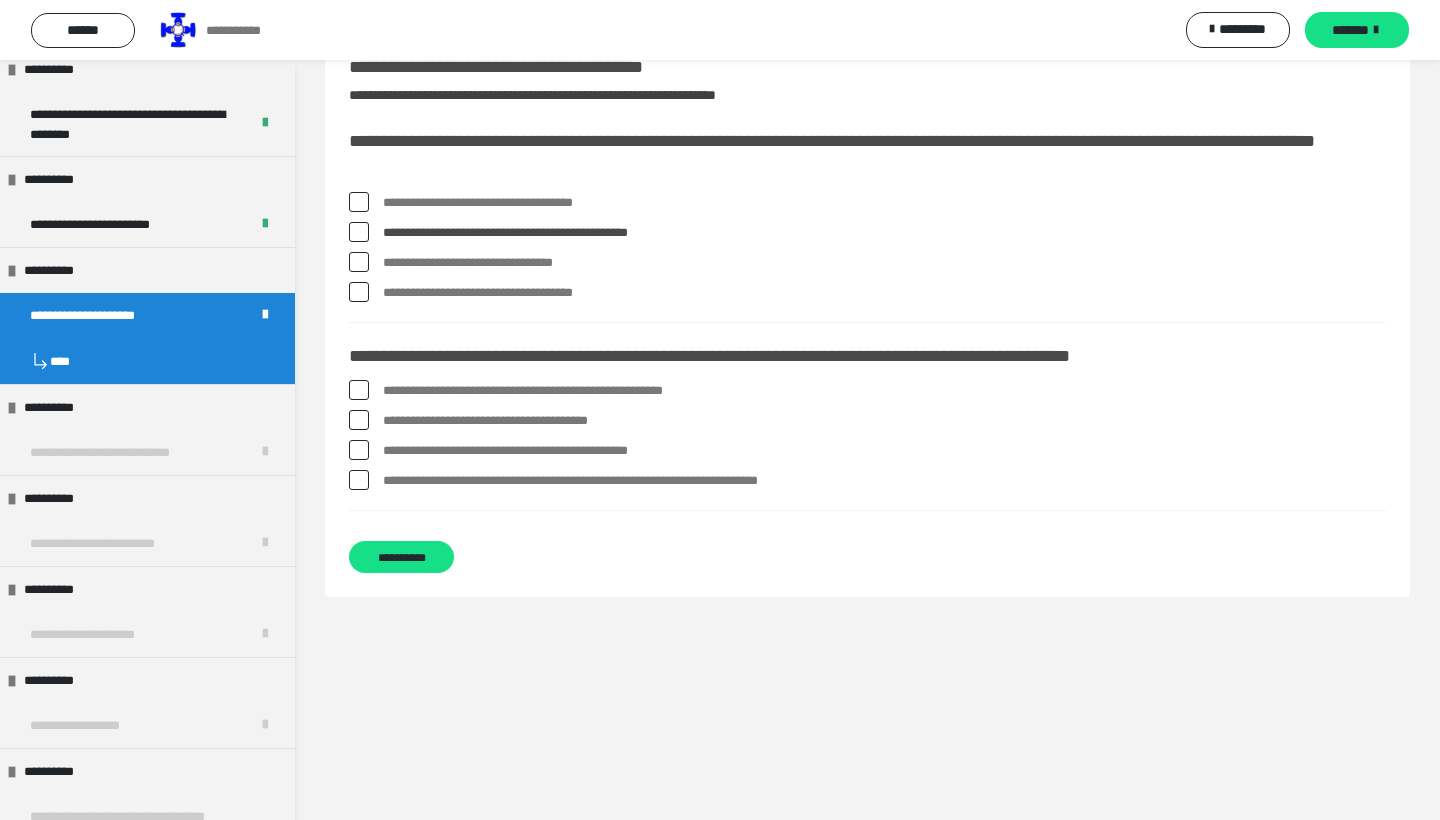 click on "**********" at bounding box center [884, 233] 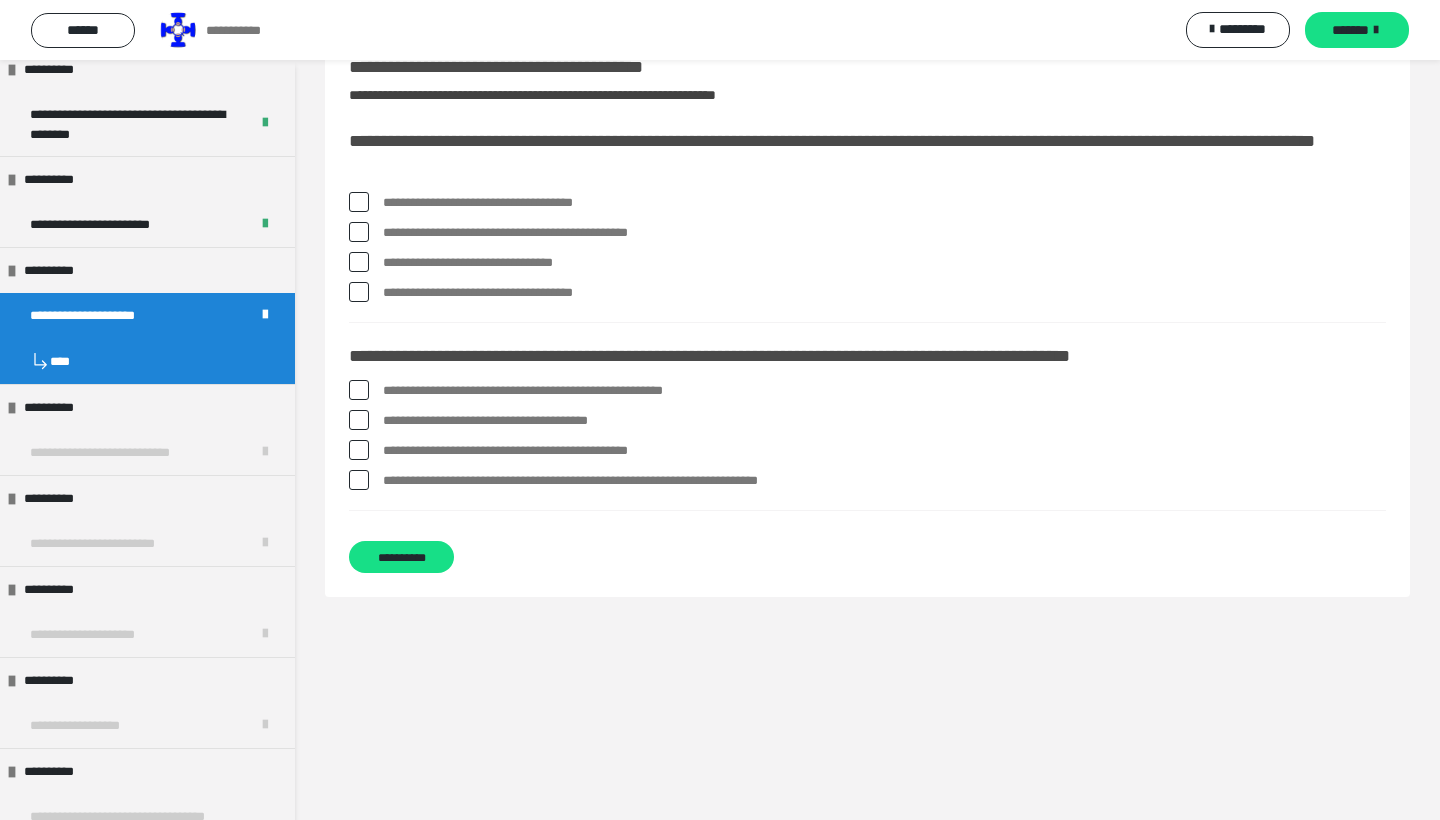 click on "**********" at bounding box center (884, 263) 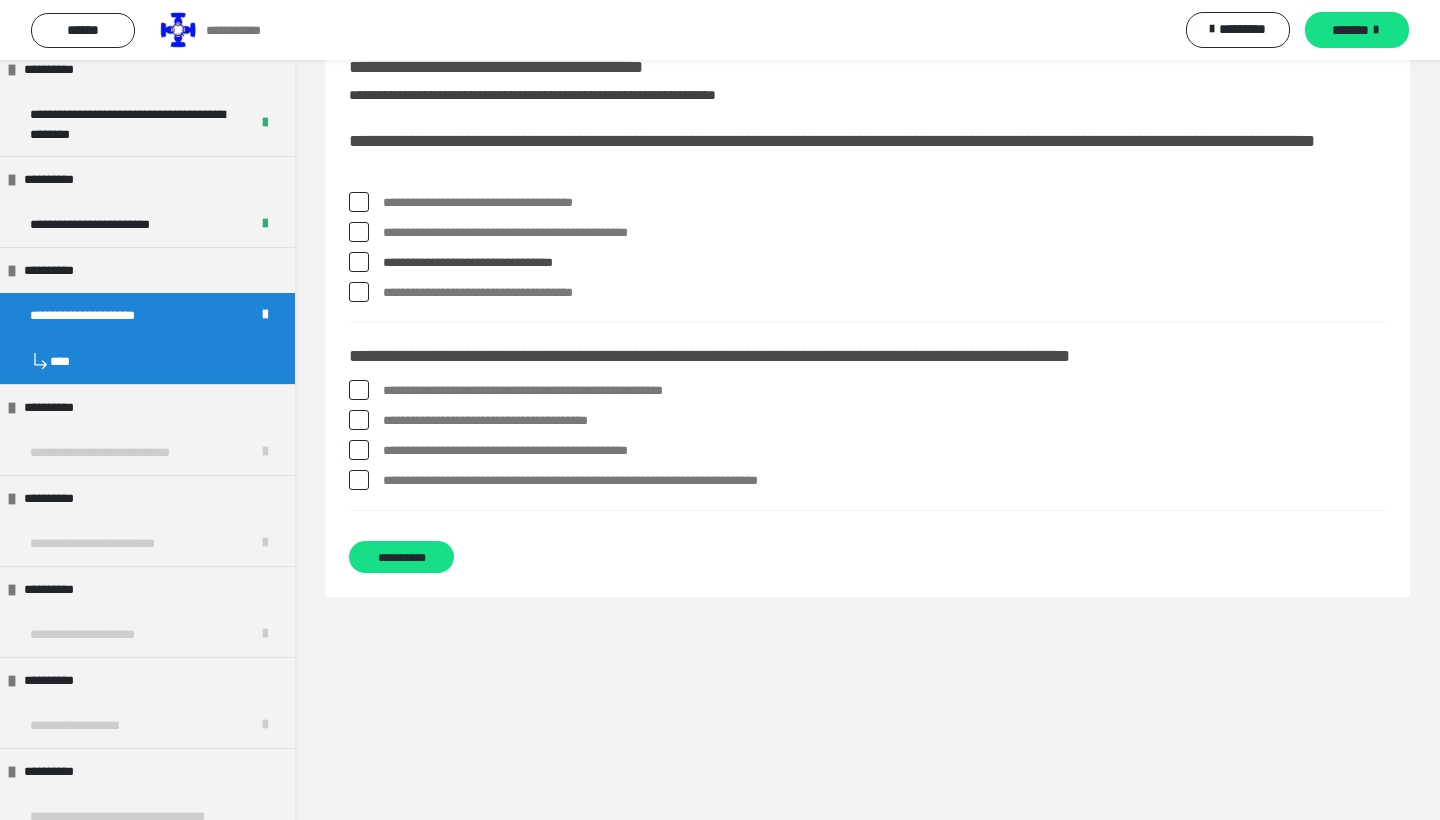 click on "**********" at bounding box center [884, 451] 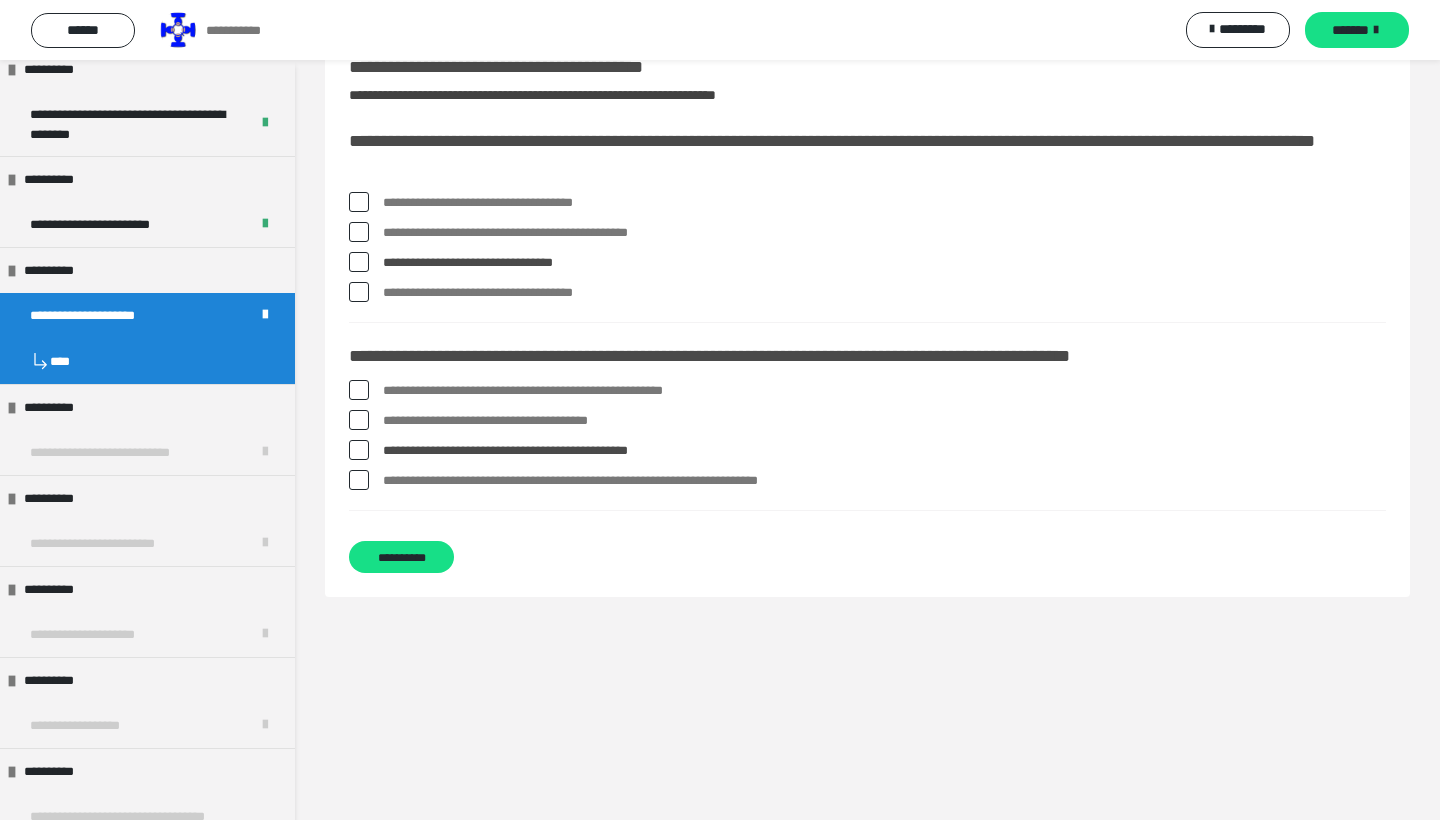 click on "**********" at bounding box center [884, 451] 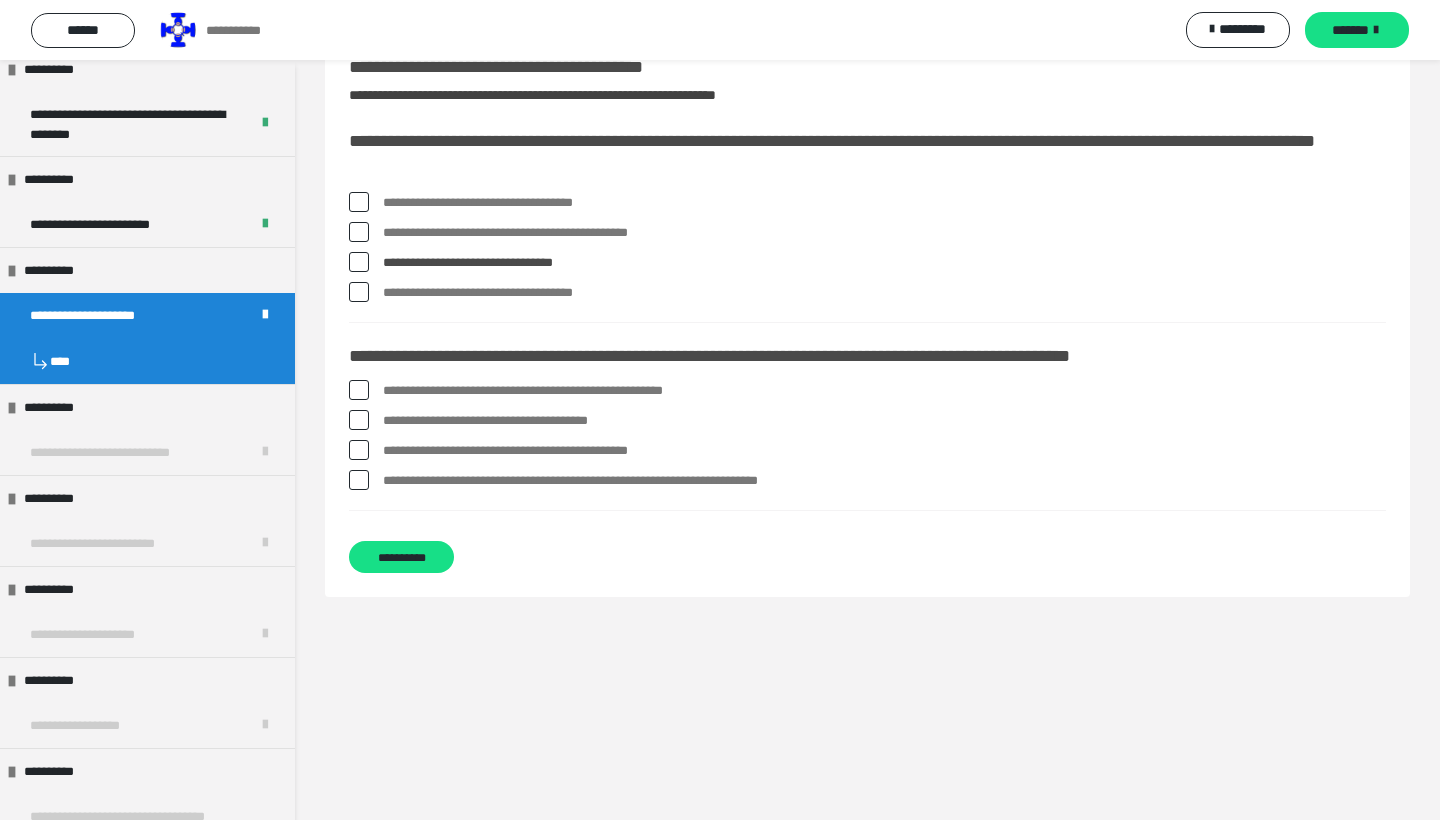 click on "**********" at bounding box center [884, 481] 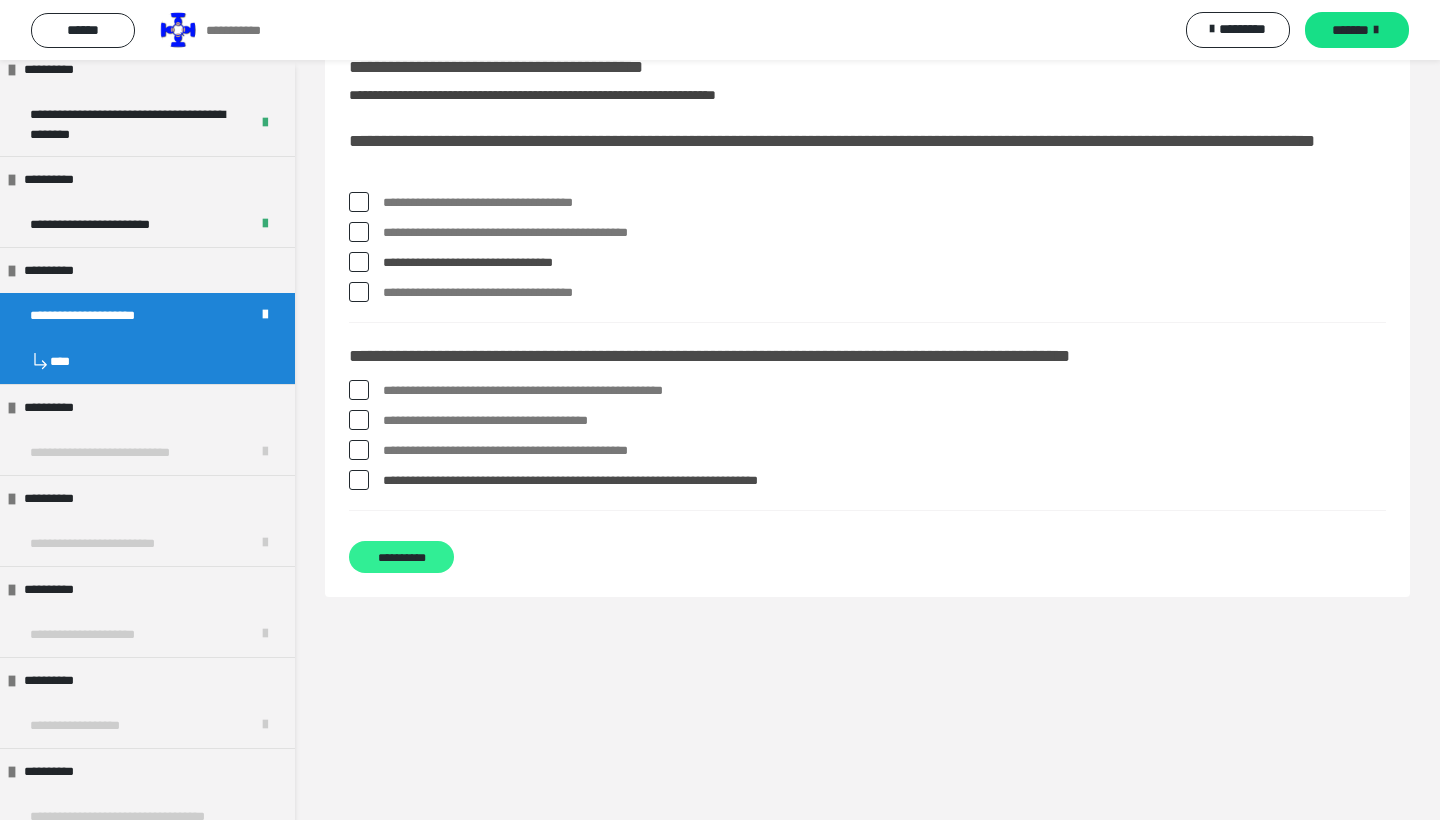 click on "**********" at bounding box center [401, 557] 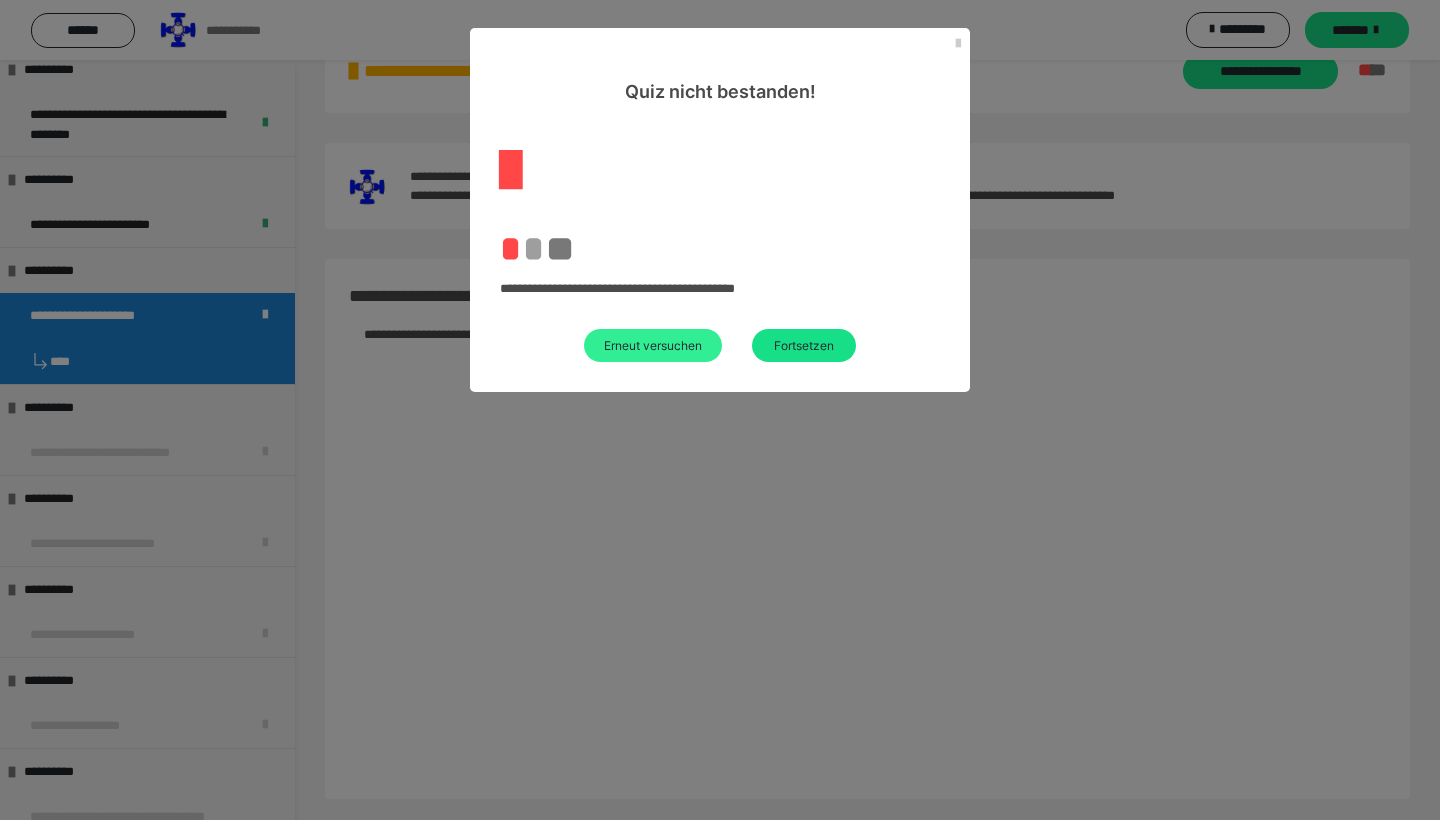 click on "Erneut versuchen" at bounding box center (653, 345) 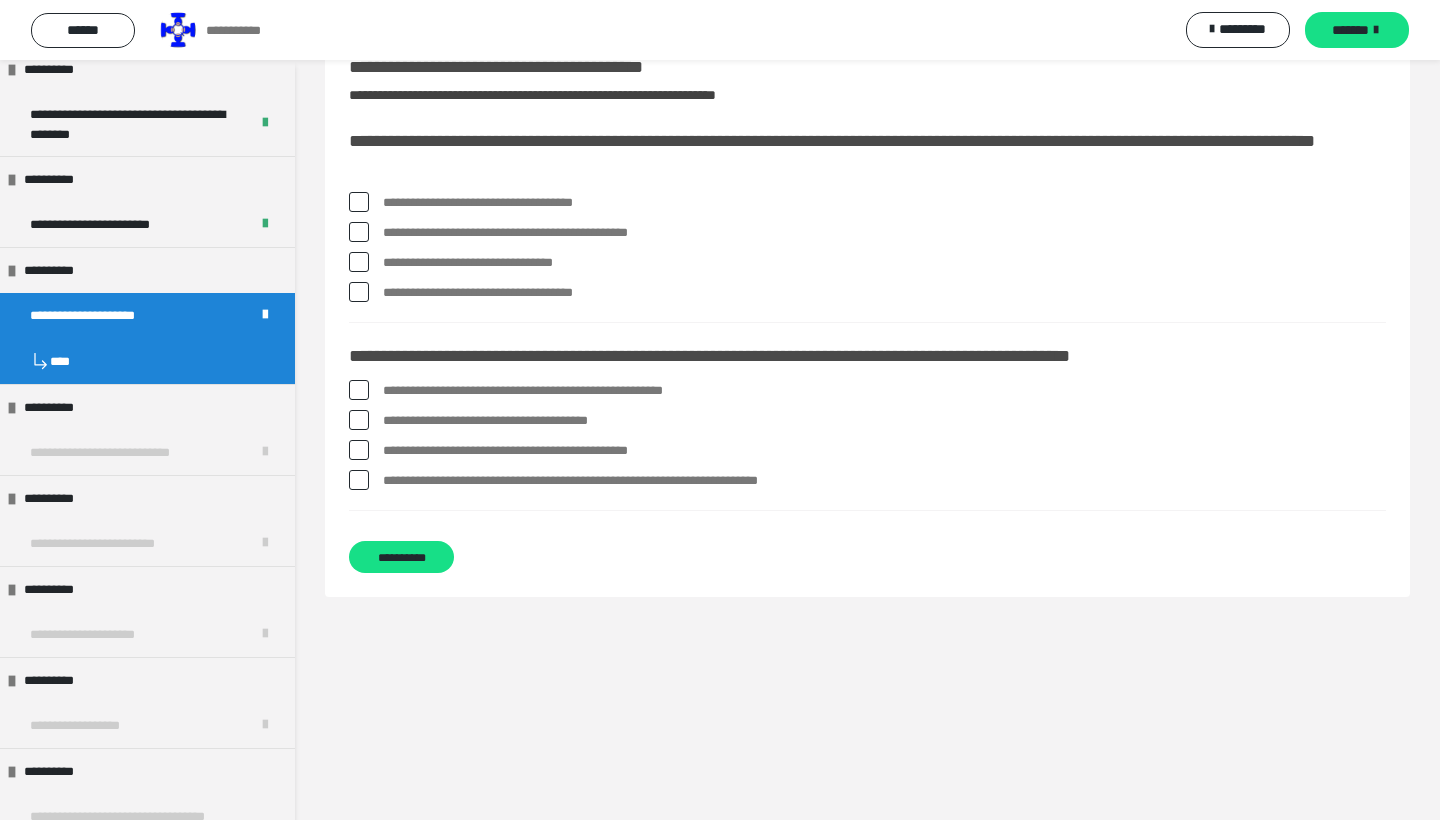 click on "**********" at bounding box center [867, 440] 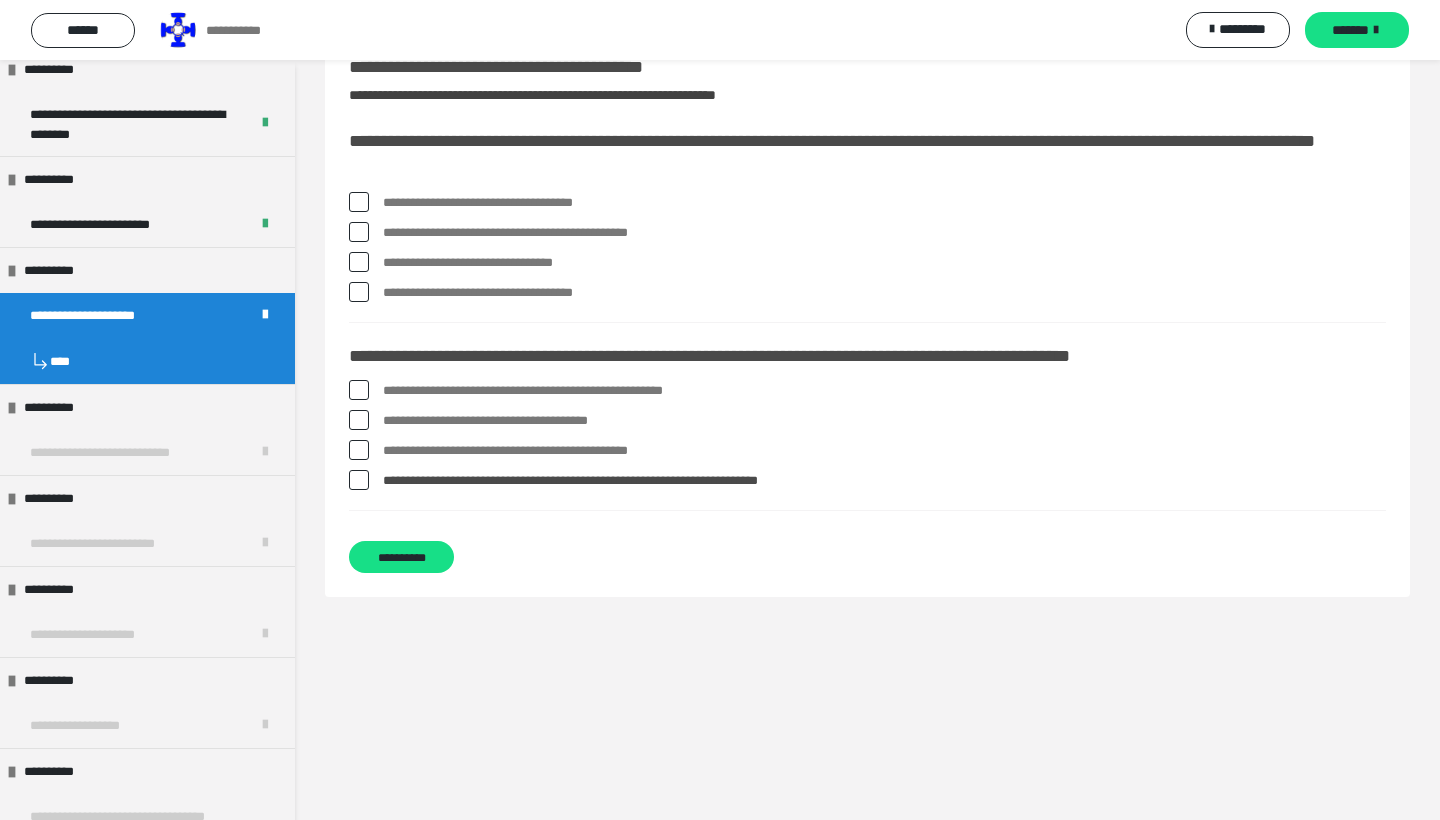 click on "**********" at bounding box center (884, 451) 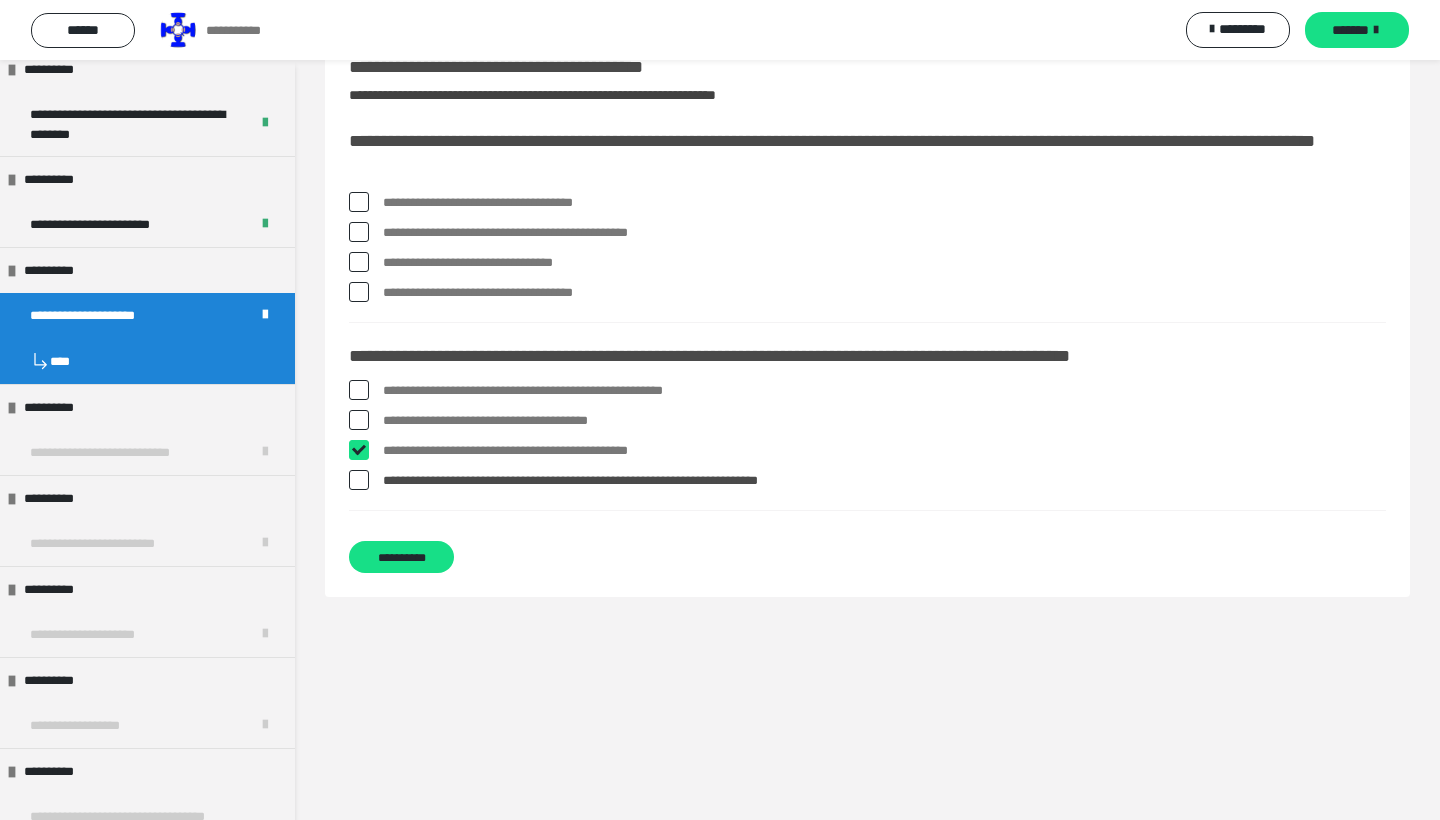checkbox on "****" 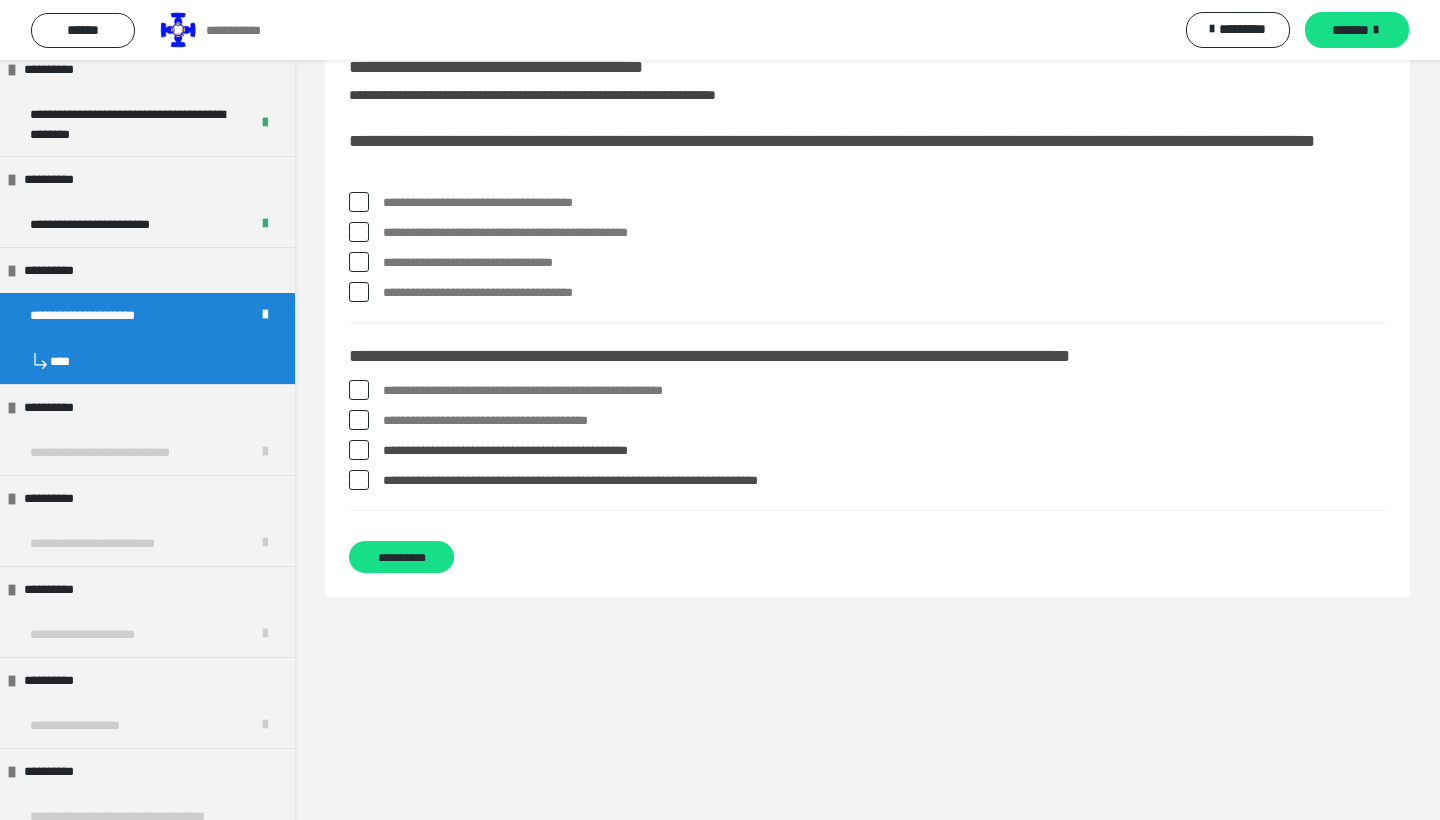 click on "**********" at bounding box center [867, 252] 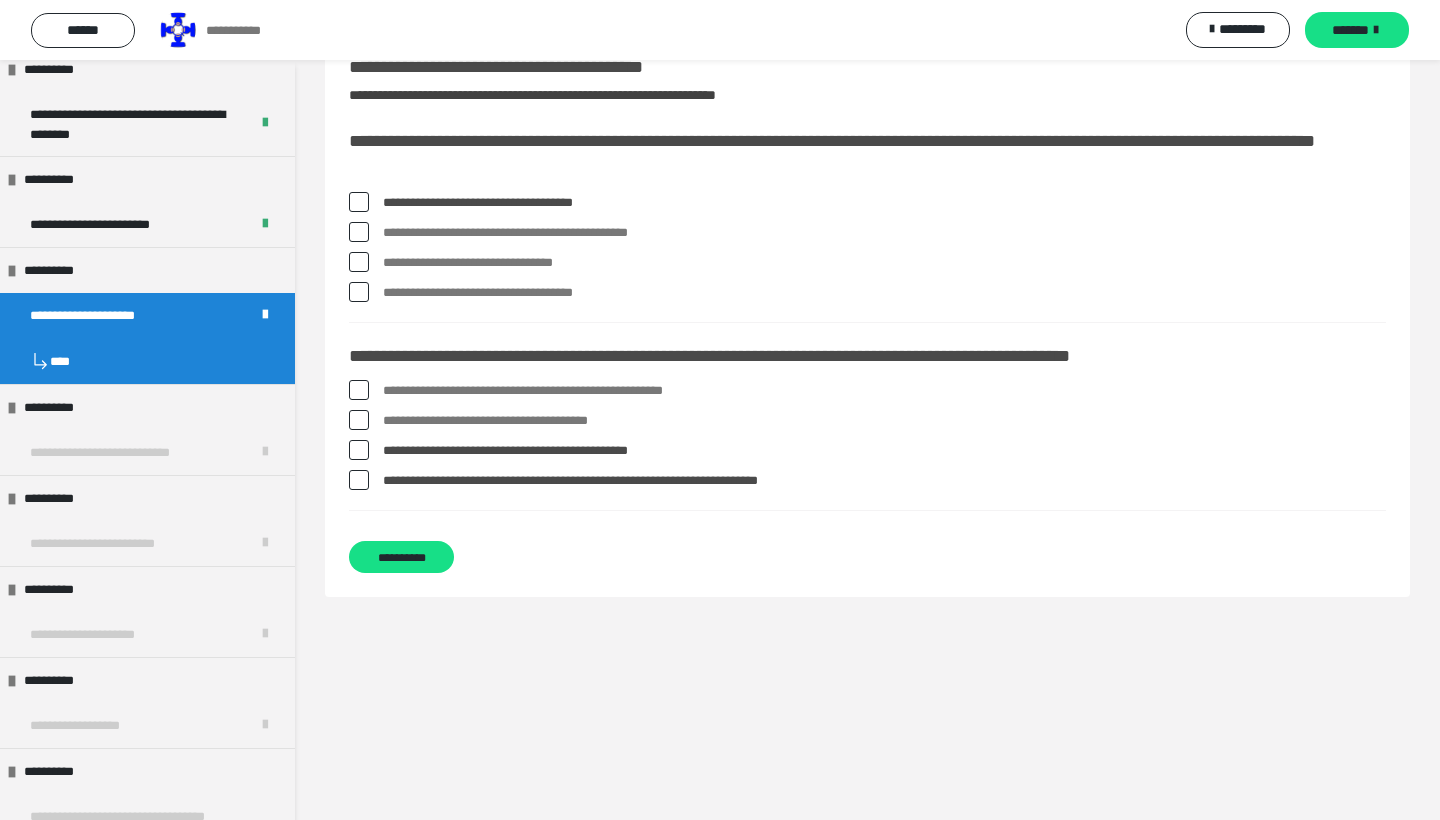 click on "**********" at bounding box center [884, 293] 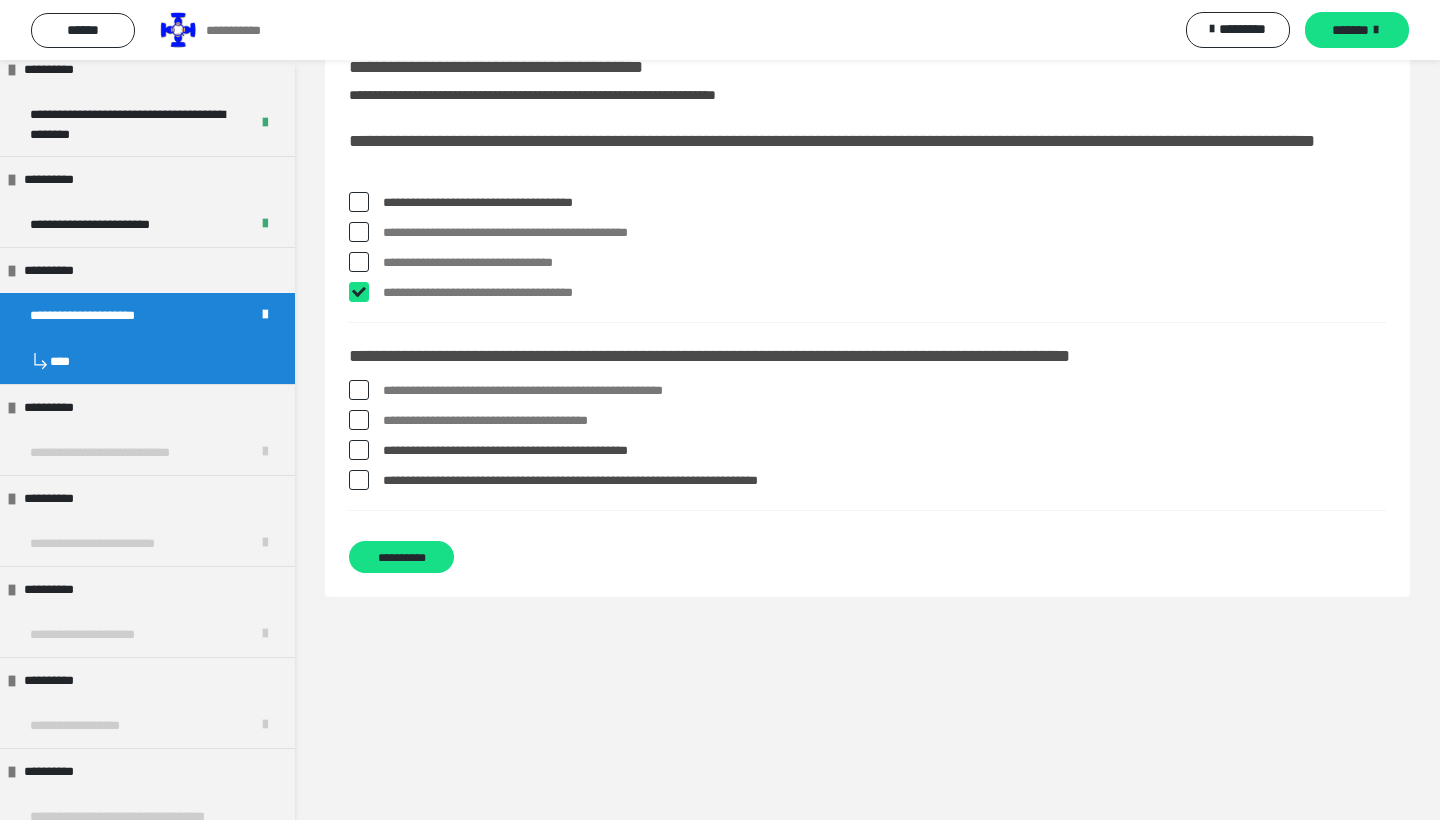 checkbox on "****" 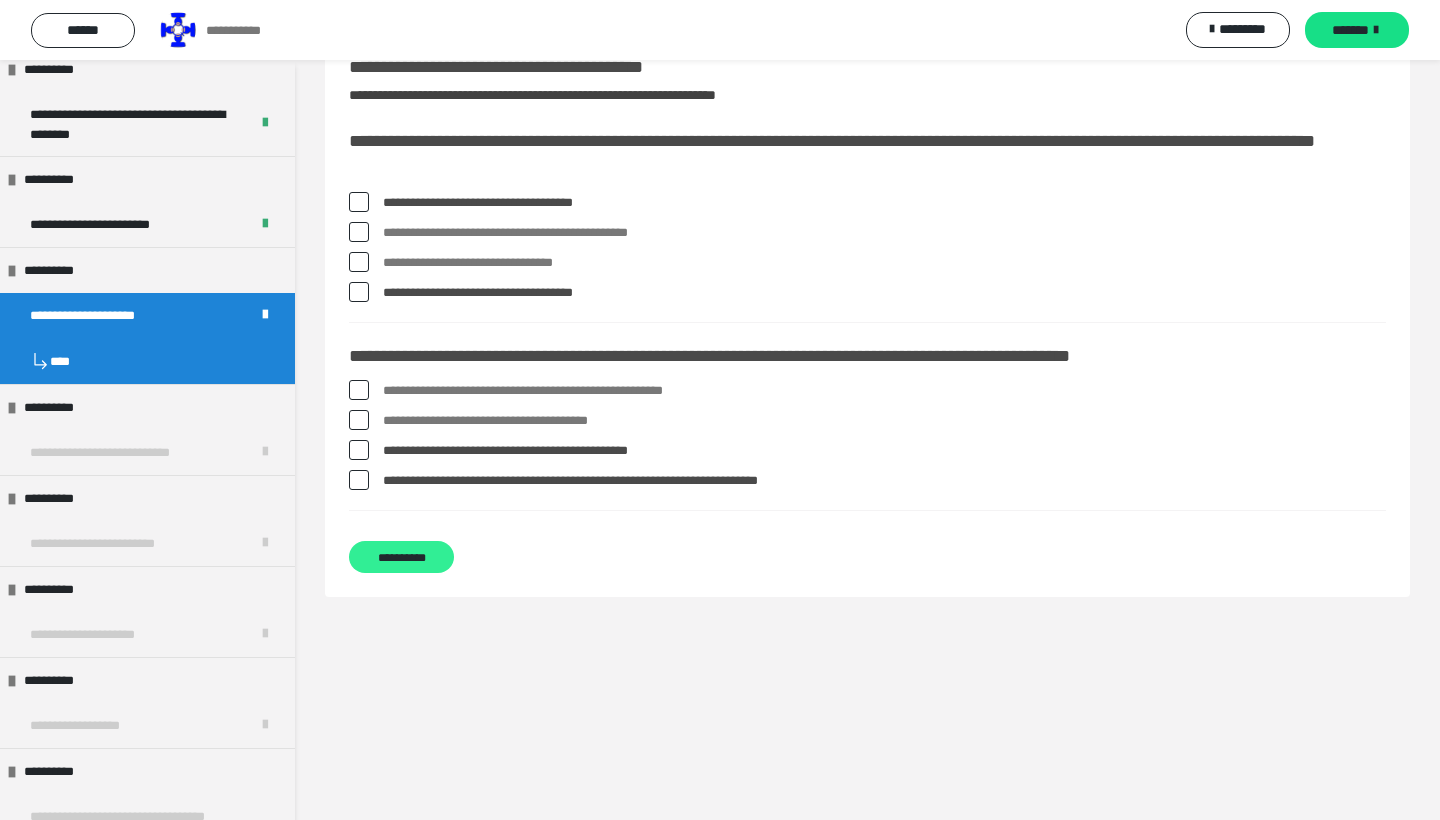 click on "**********" at bounding box center (401, 557) 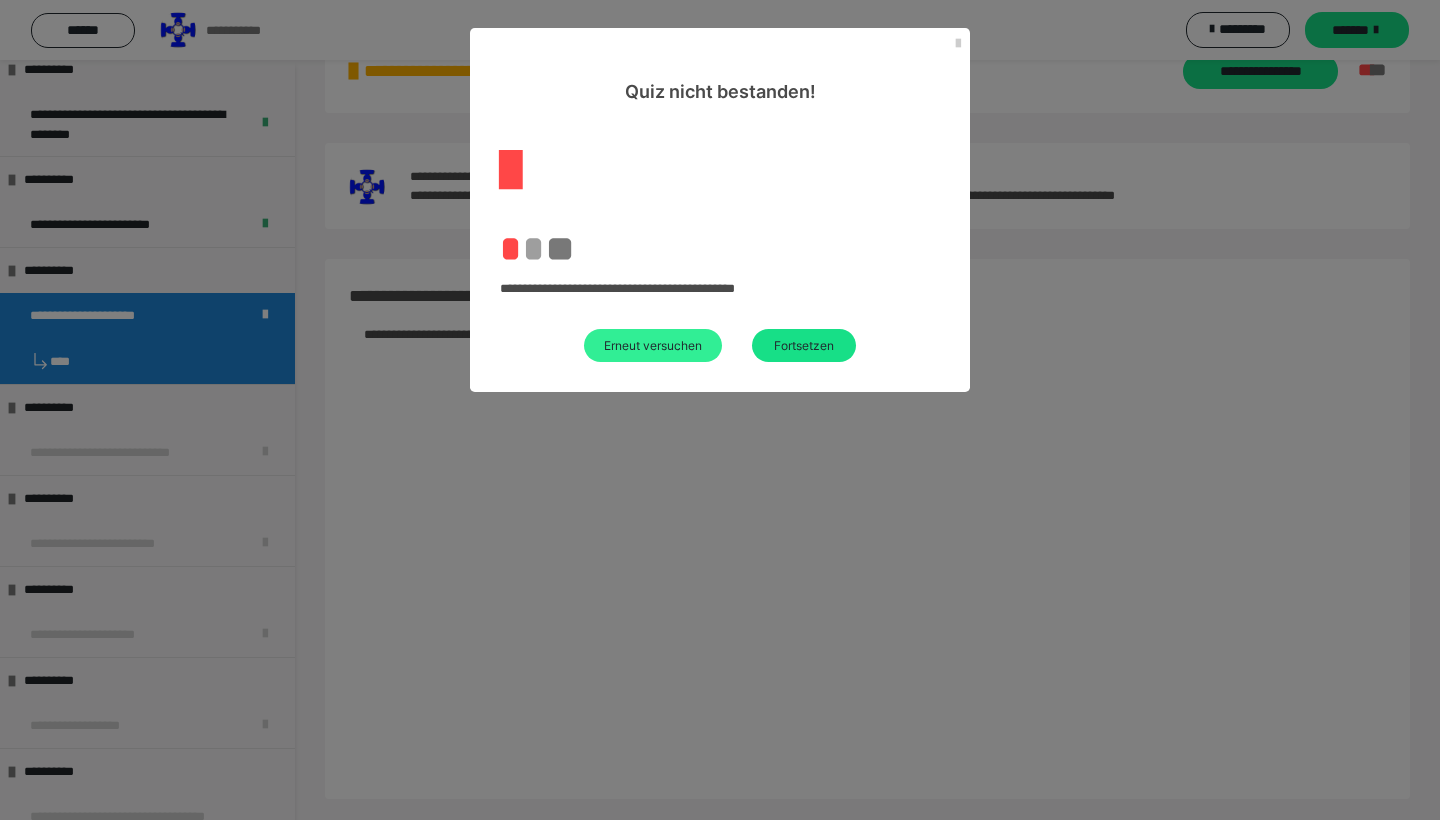 click on "Erneut versuchen" at bounding box center [653, 345] 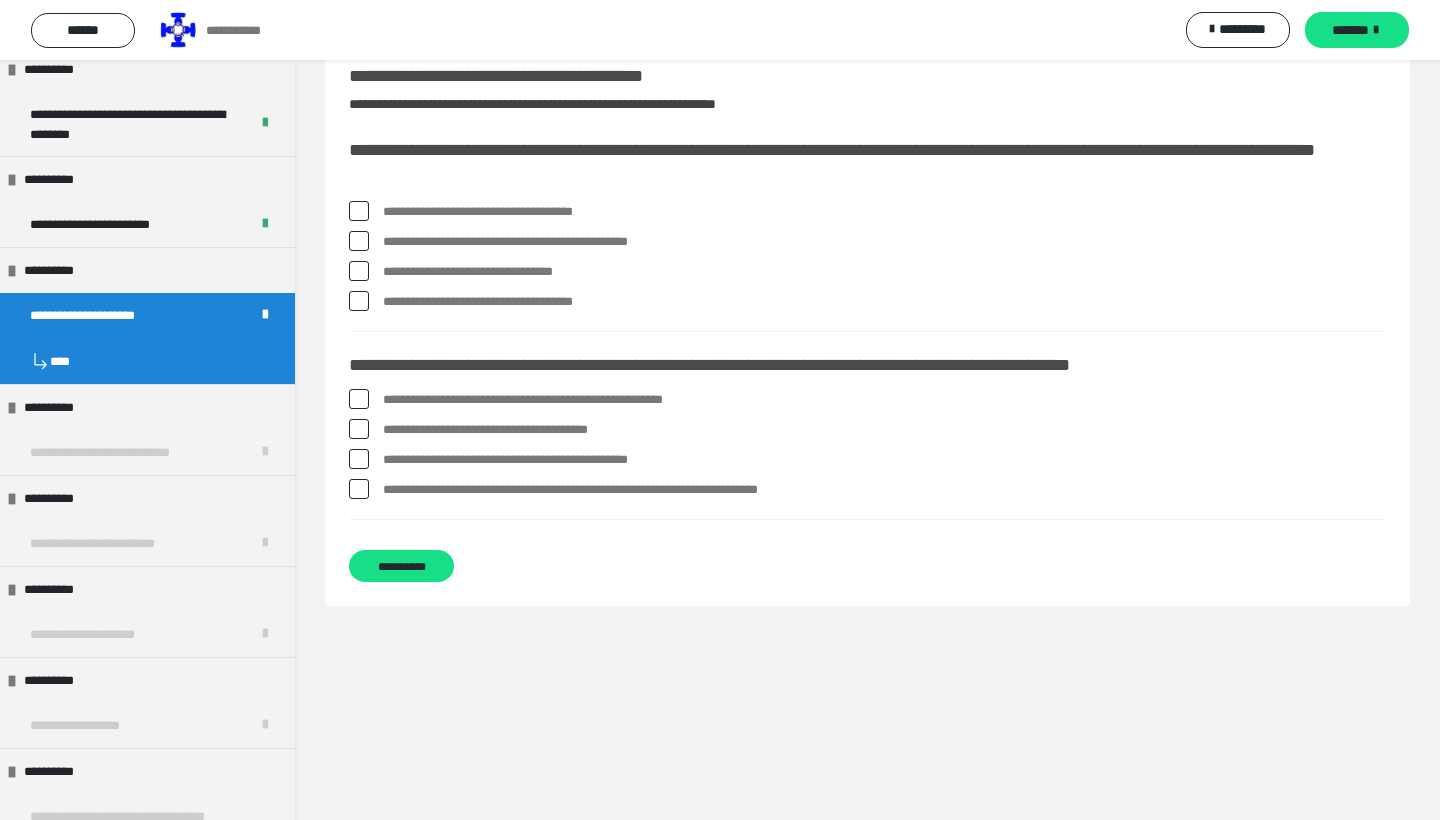 scroll, scrollTop: 55, scrollLeft: 0, axis: vertical 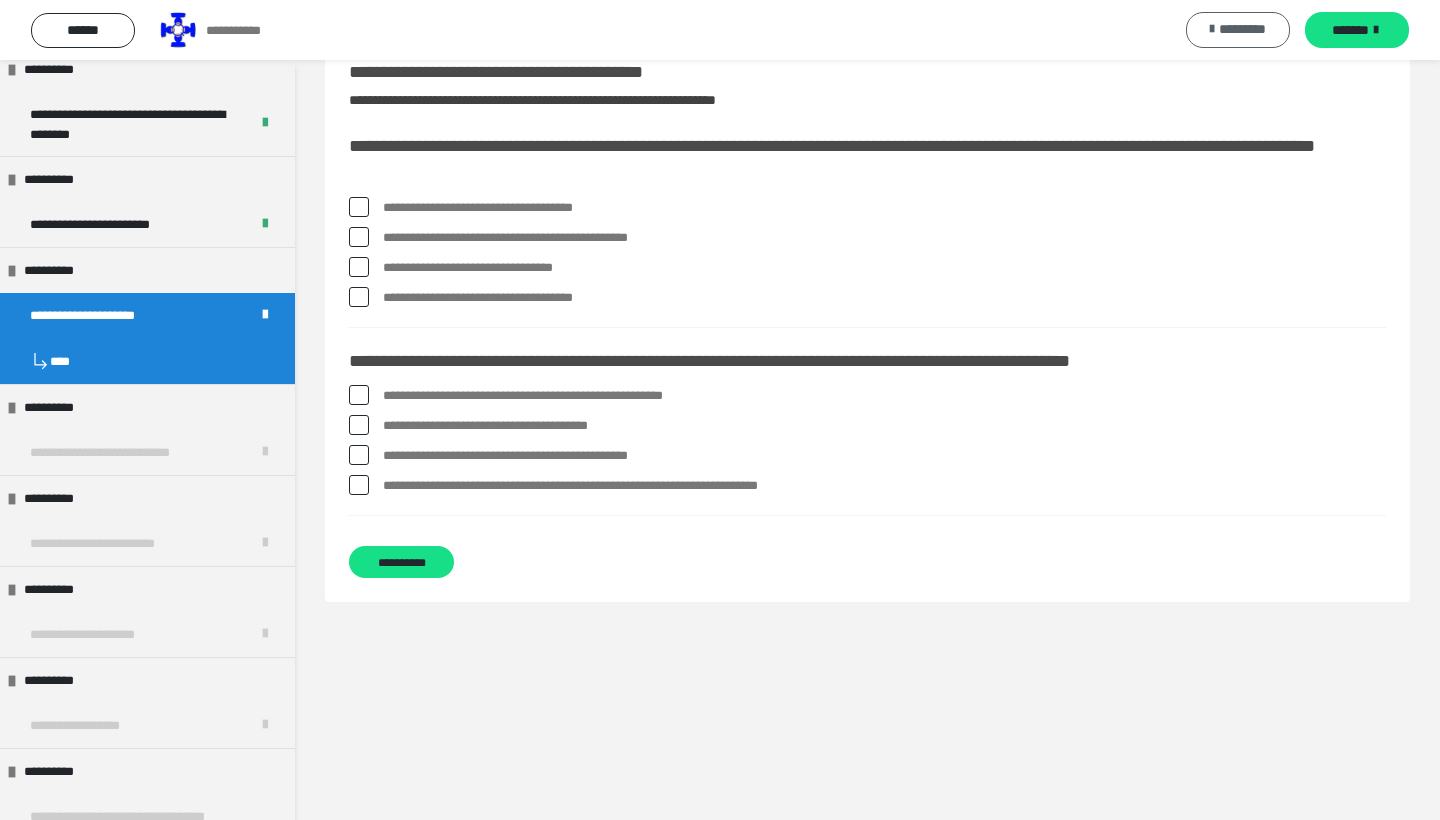 click on "*********" at bounding box center [1238, 30] 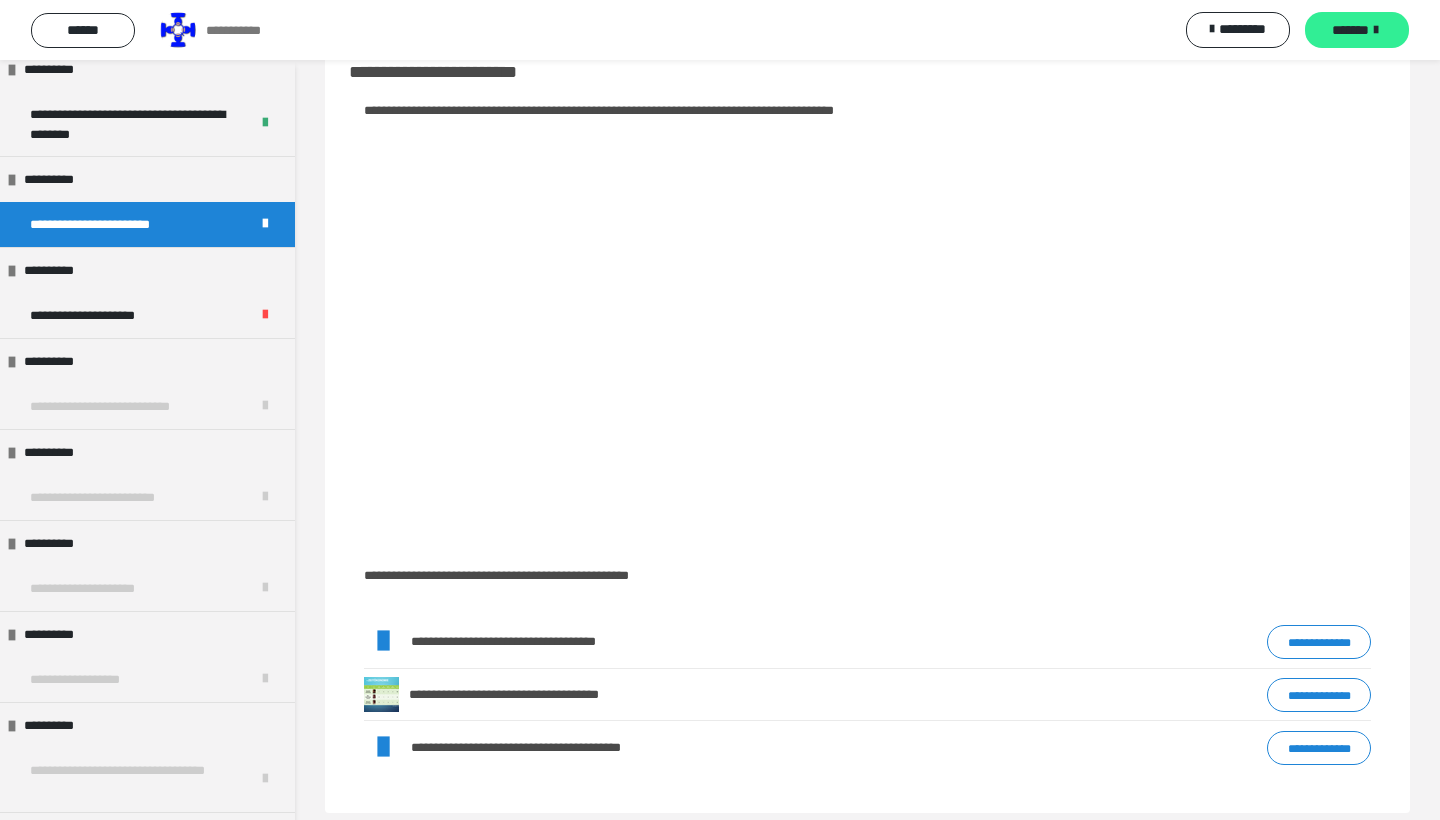 click on "*******" at bounding box center (1350, 30) 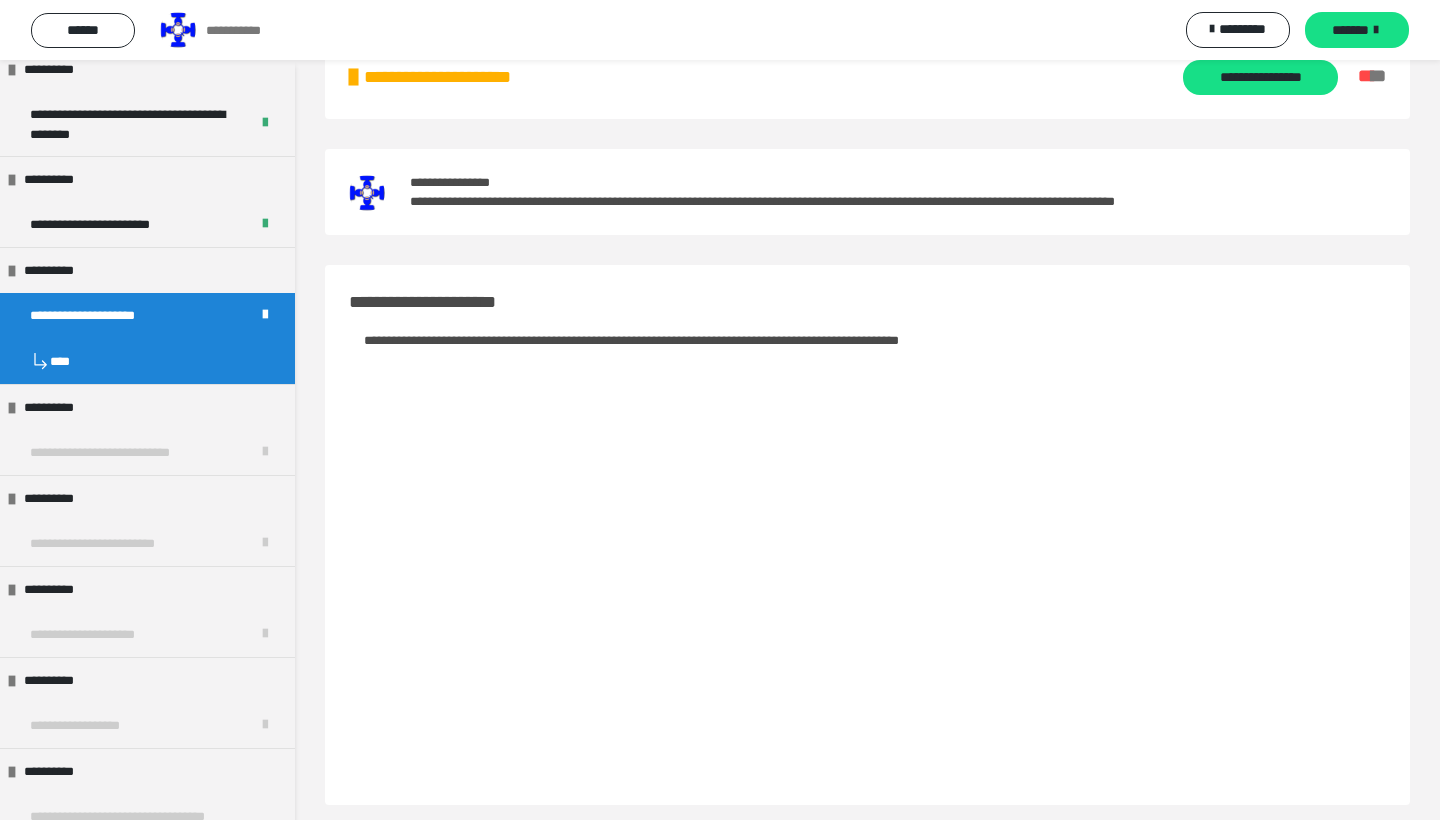 scroll, scrollTop: 53, scrollLeft: 0, axis: vertical 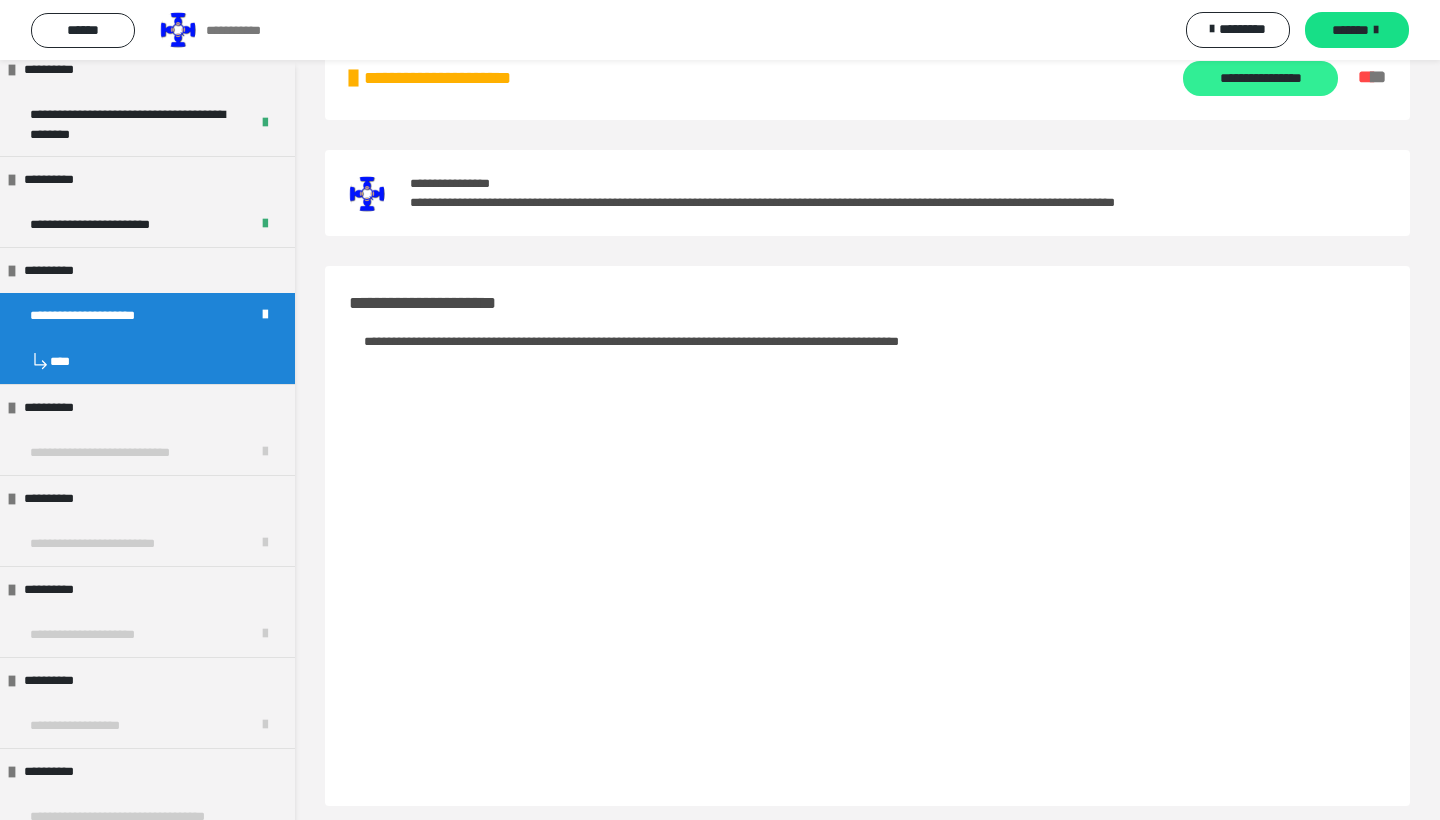 click on "**********" at bounding box center (1260, 78) 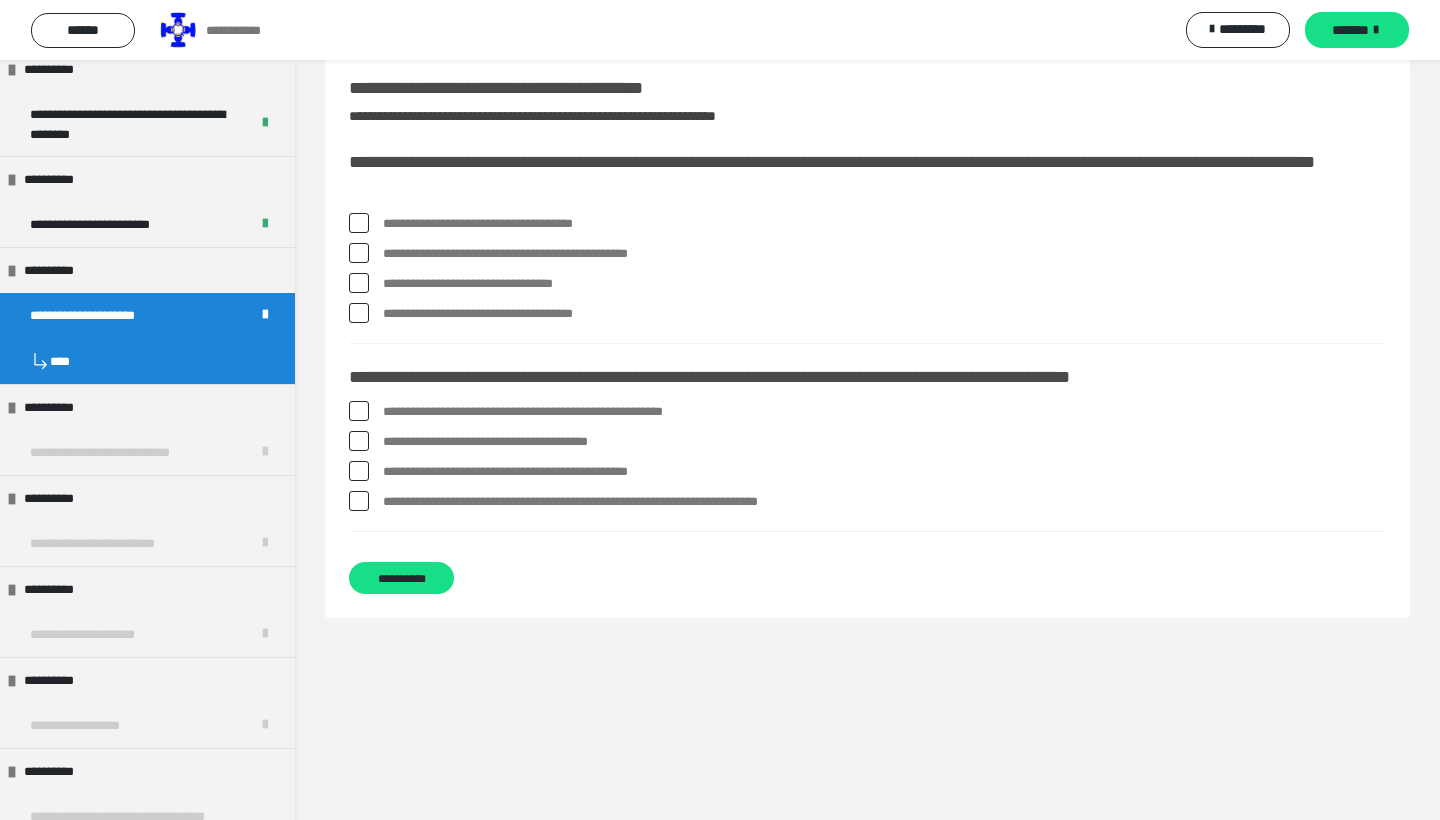 scroll, scrollTop: 39, scrollLeft: 0, axis: vertical 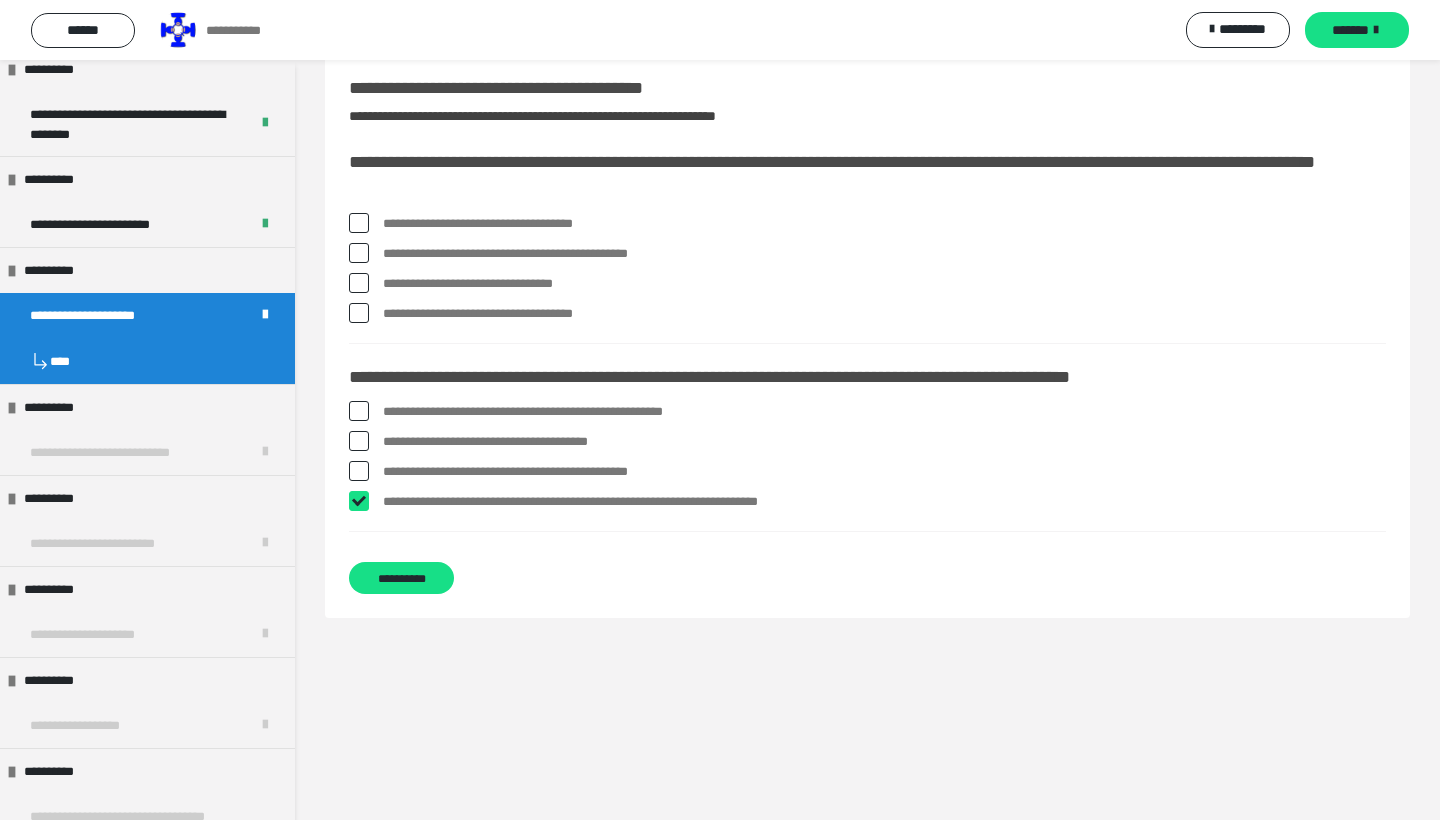 checkbox on "****" 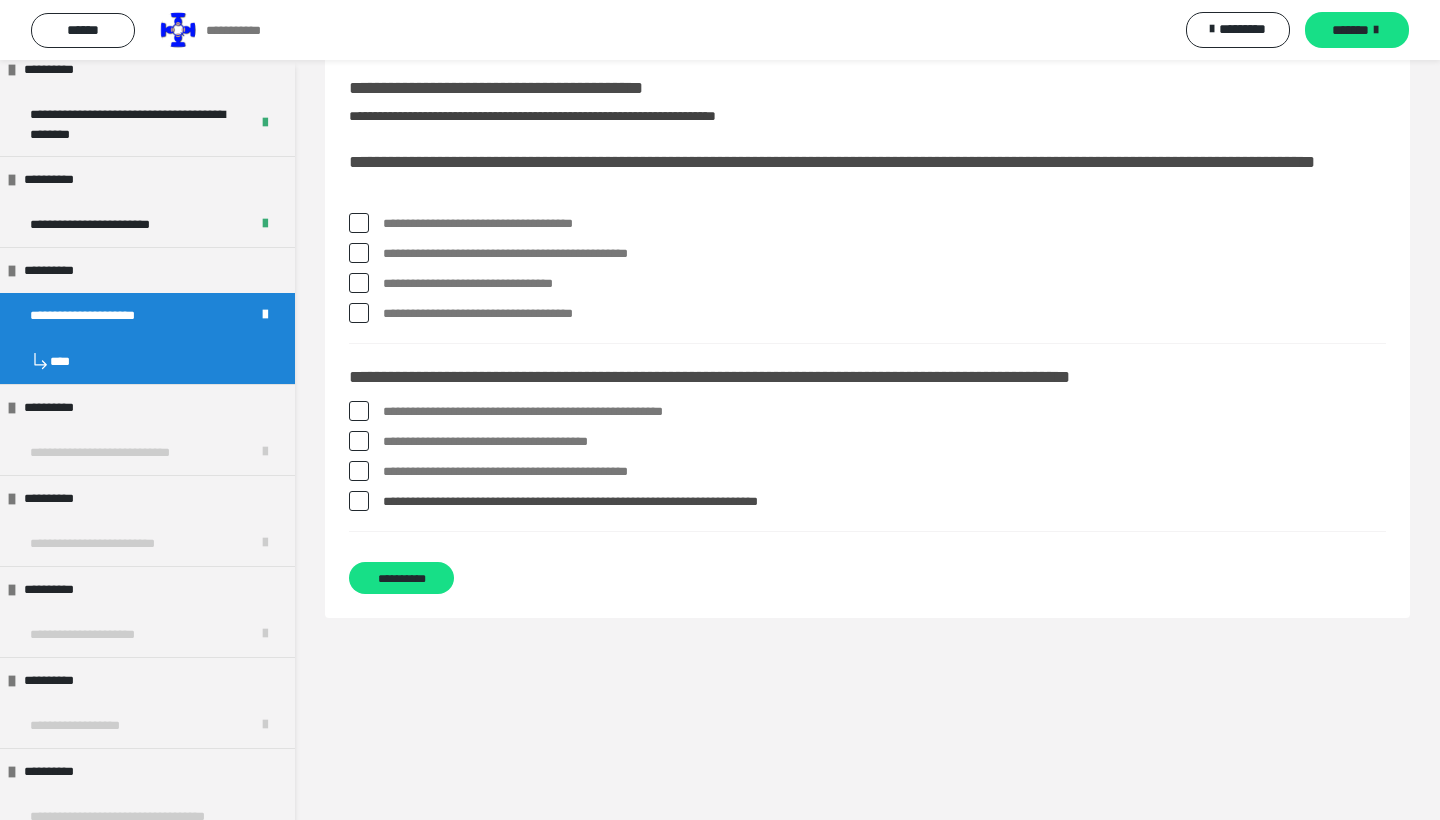 click on "**********" at bounding box center [884, 472] 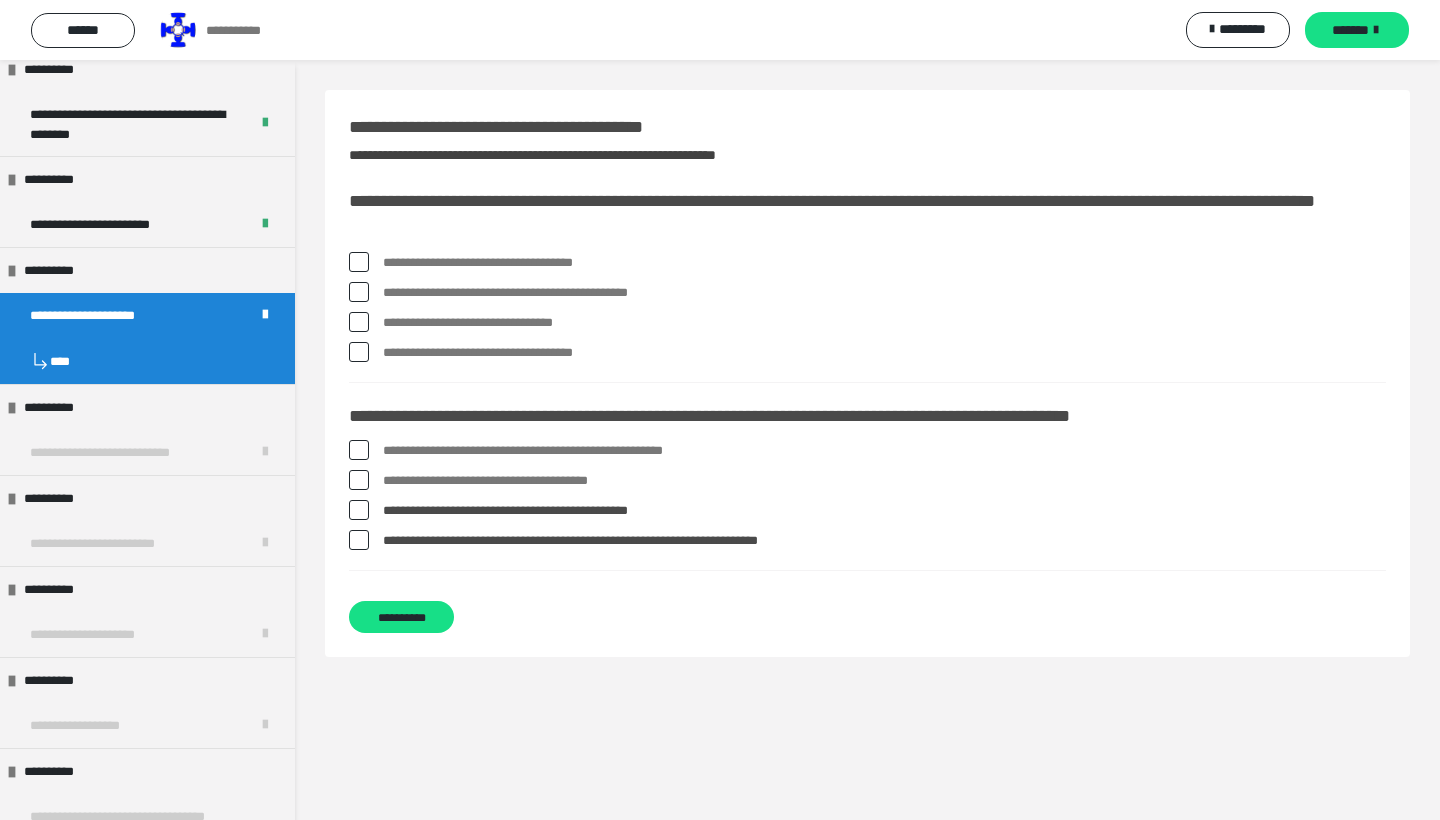 scroll, scrollTop: 0, scrollLeft: 0, axis: both 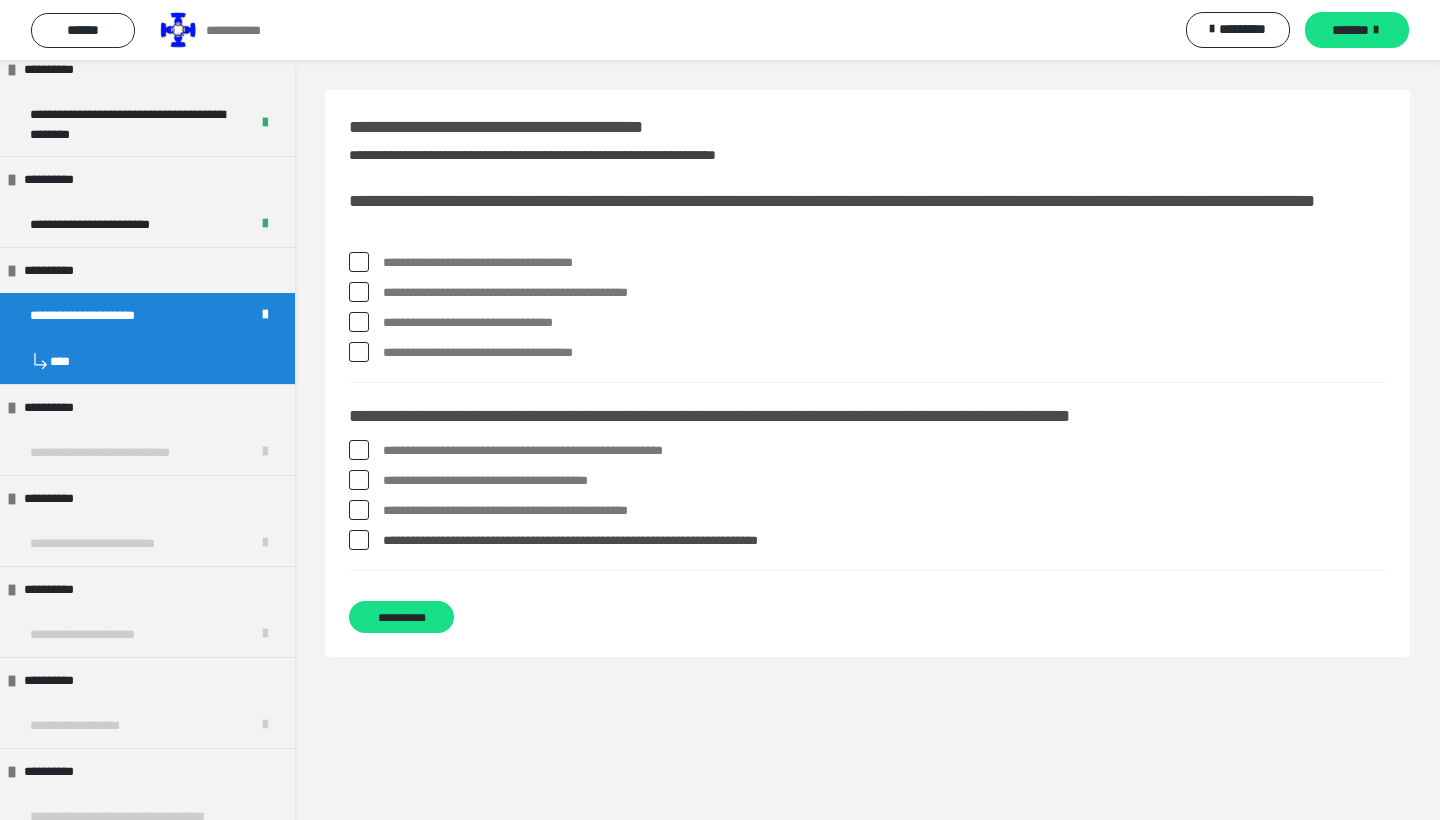 click on "**********" at bounding box center [884, 451] 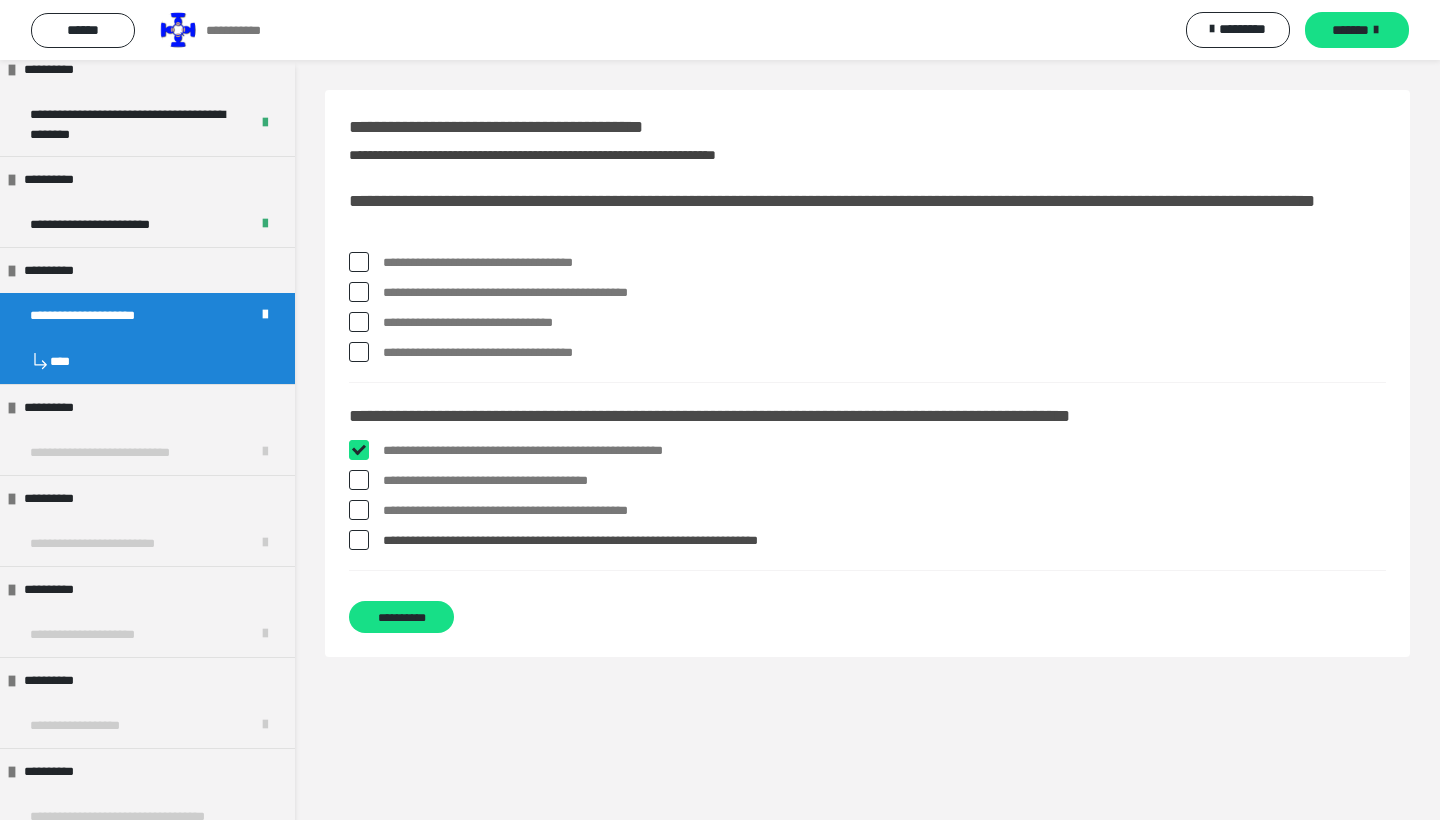 checkbox on "****" 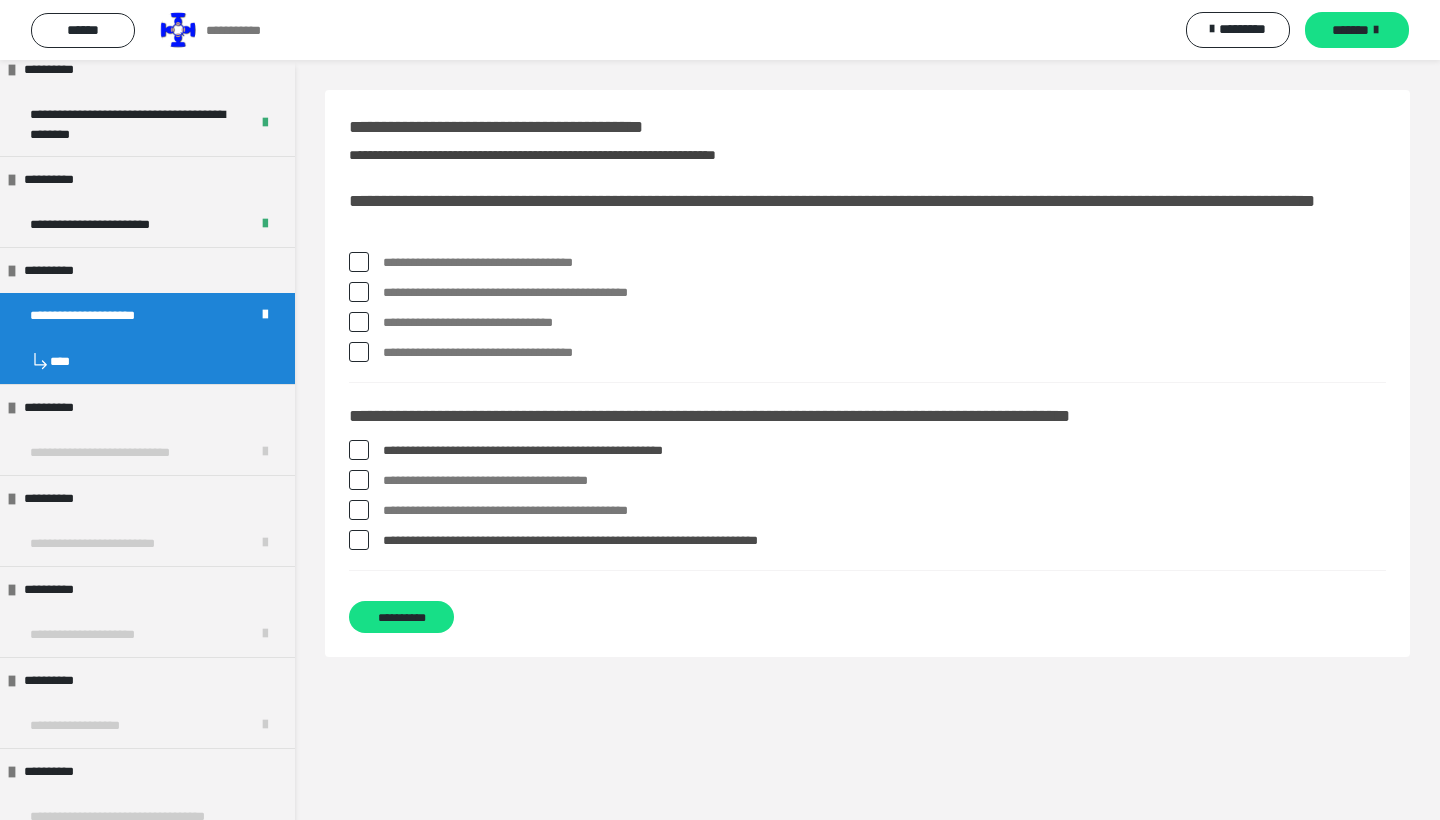 click on "**********" at bounding box center [884, 263] 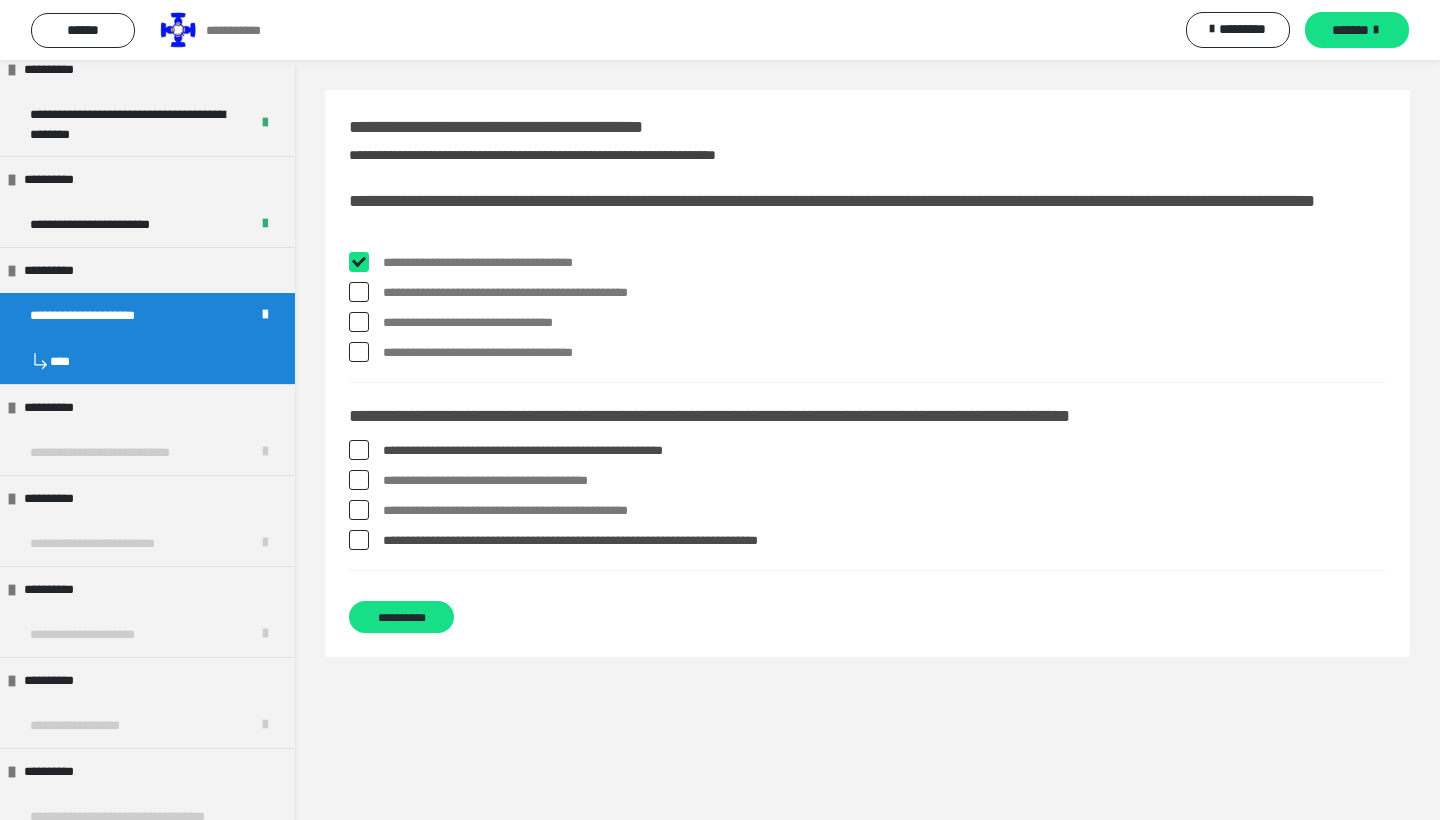 checkbox on "****" 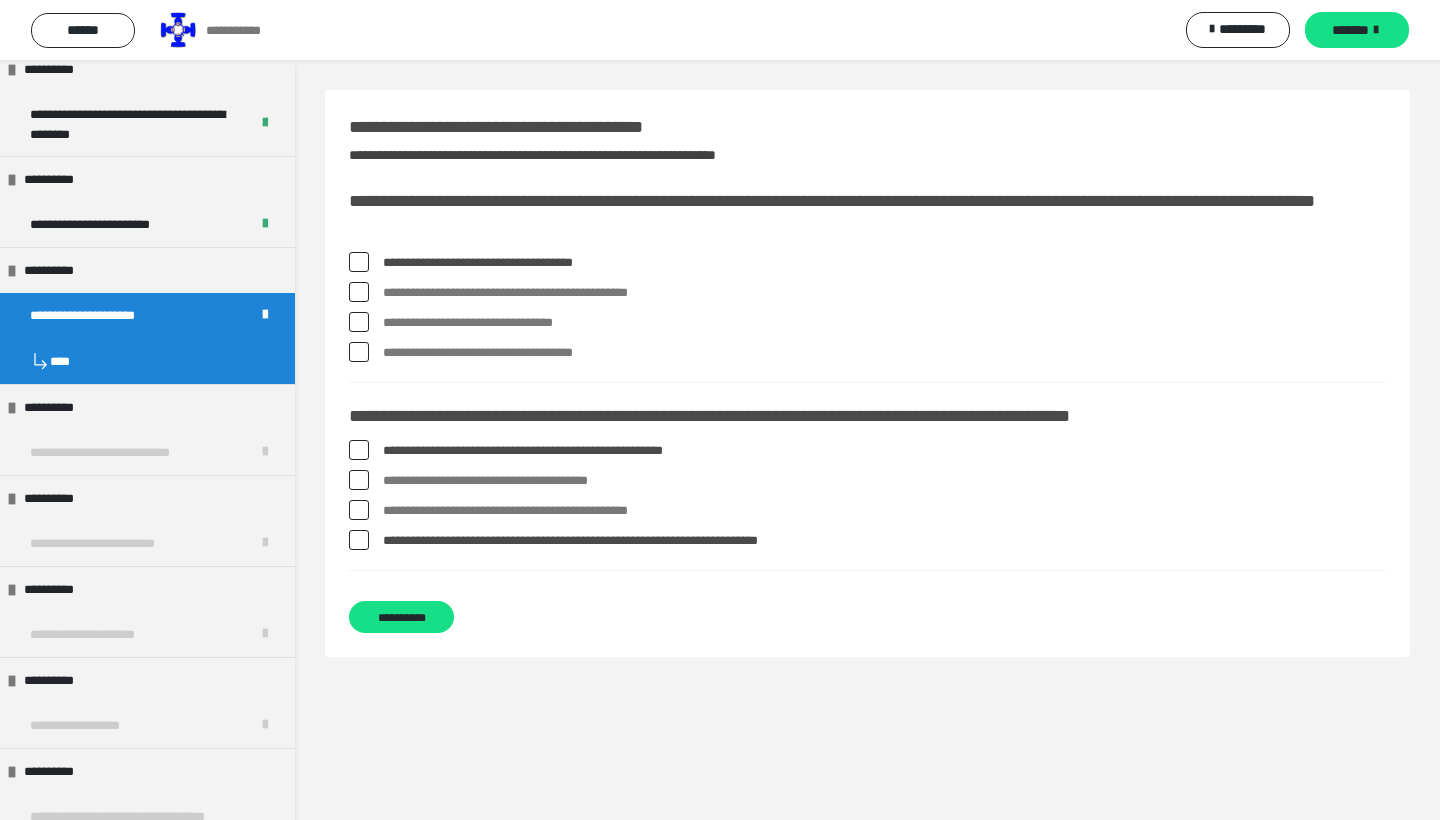 click on "**********" at bounding box center (884, 353) 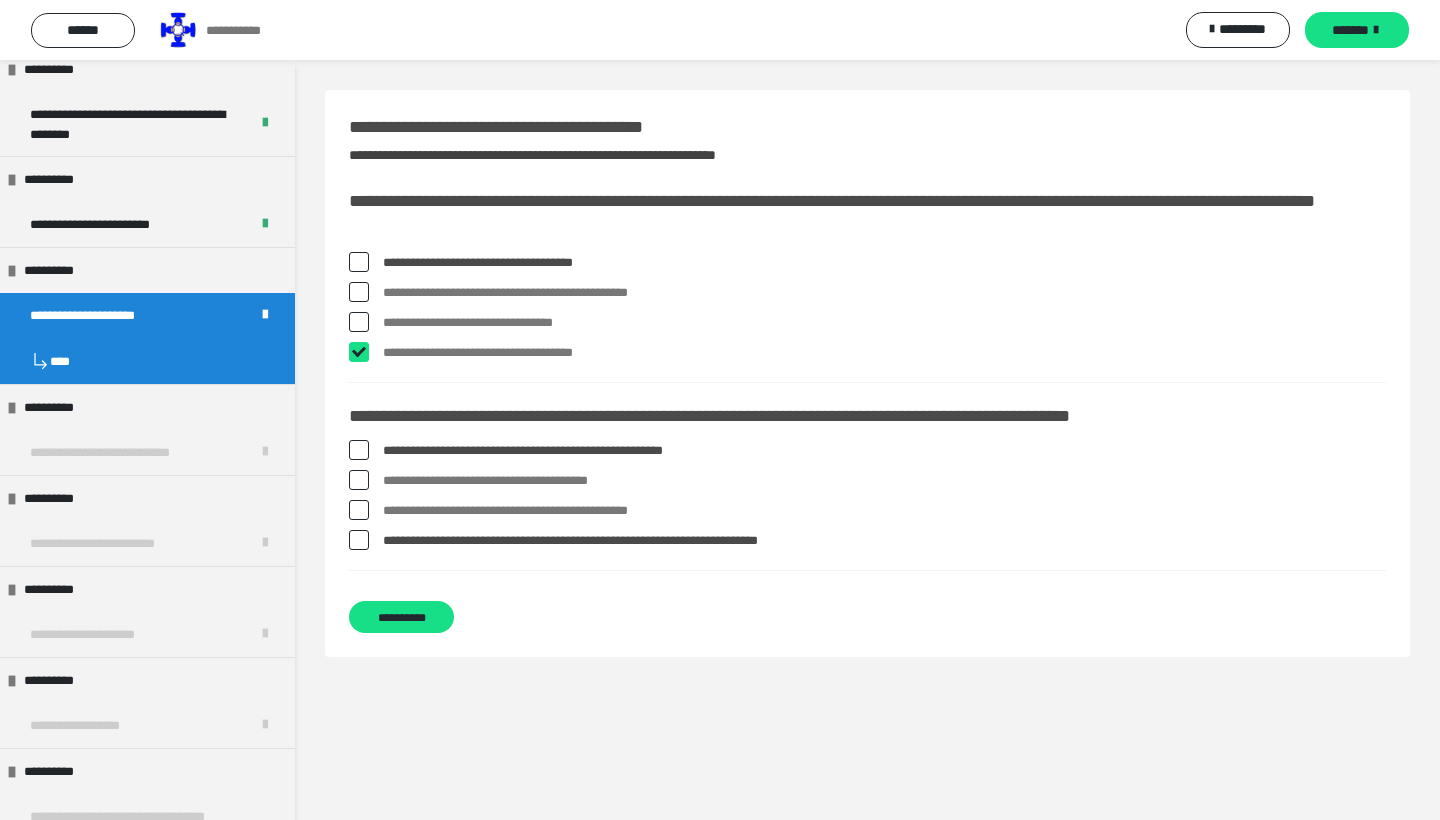 checkbox on "****" 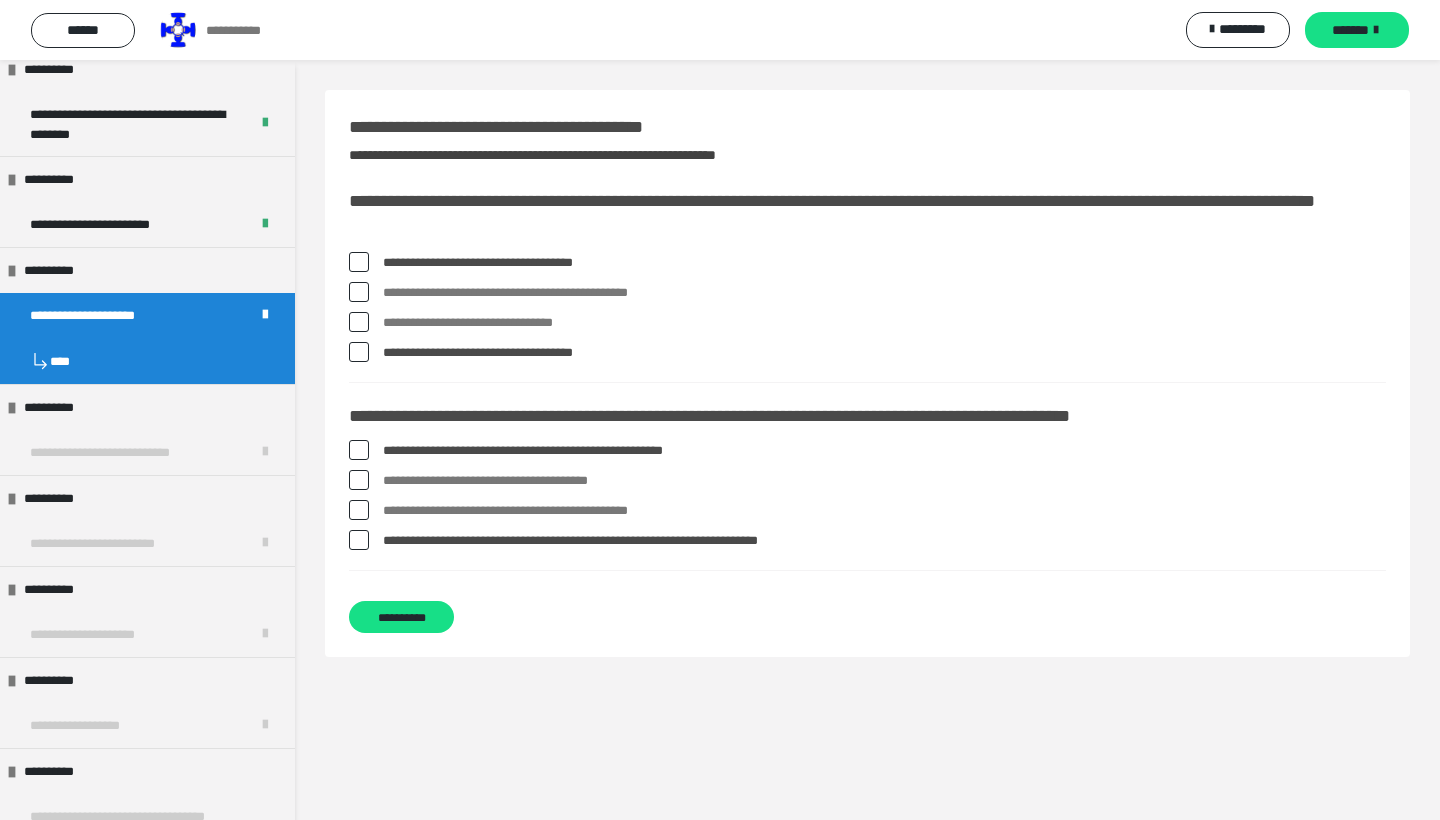 click on "**********" at bounding box center (884, 323) 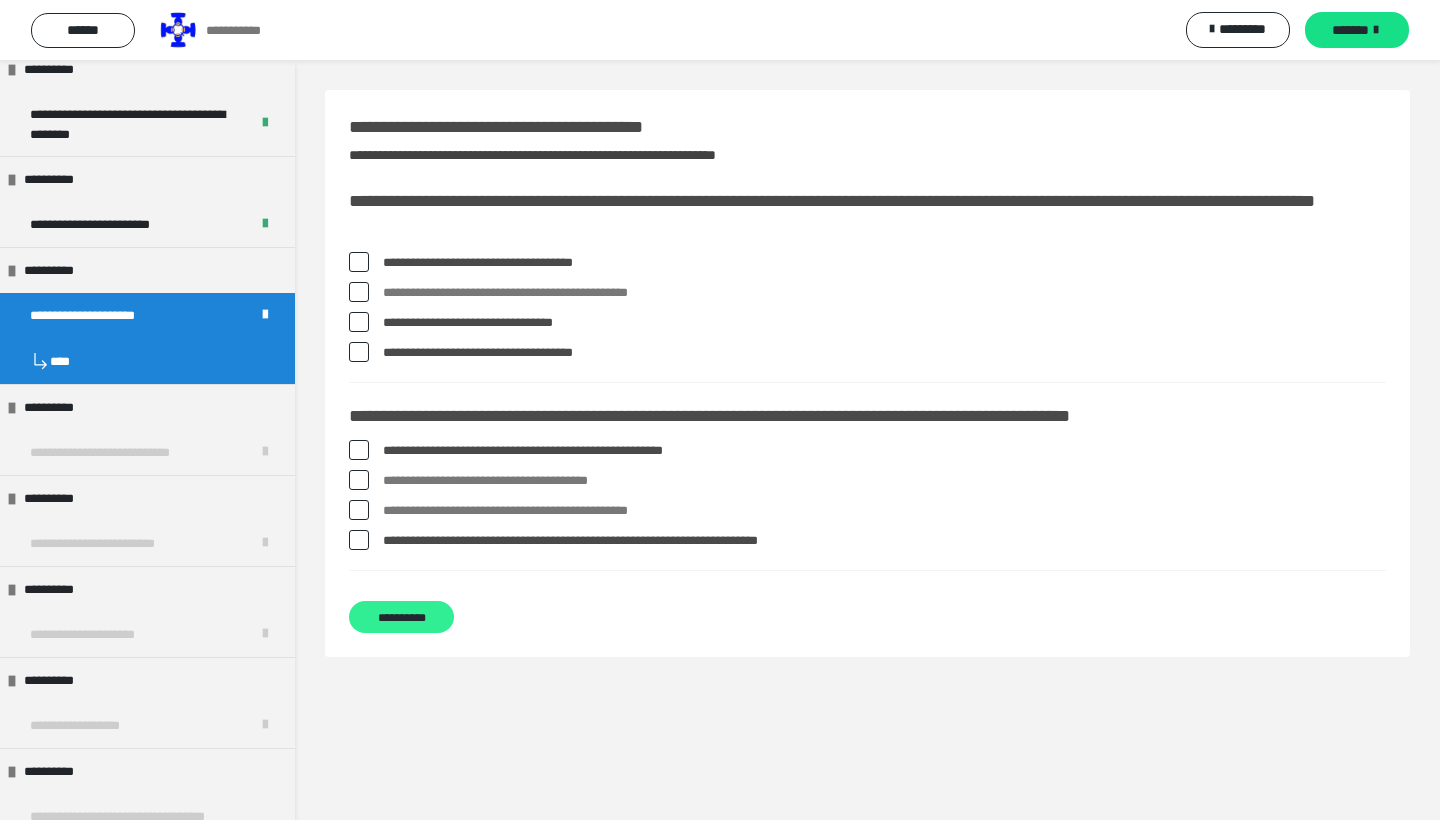 click on "**********" at bounding box center (401, 617) 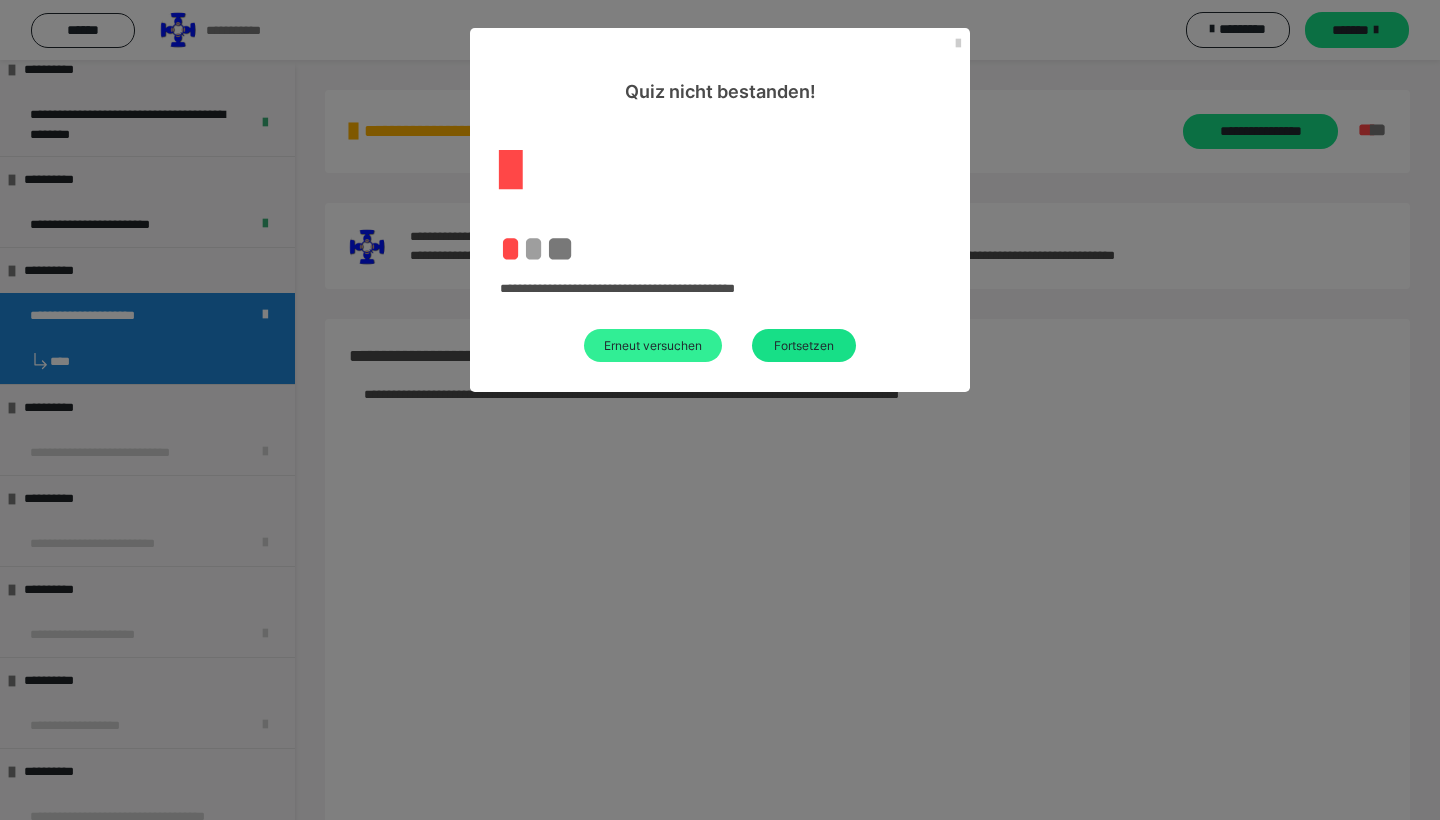 click on "Erneut versuchen" at bounding box center [653, 345] 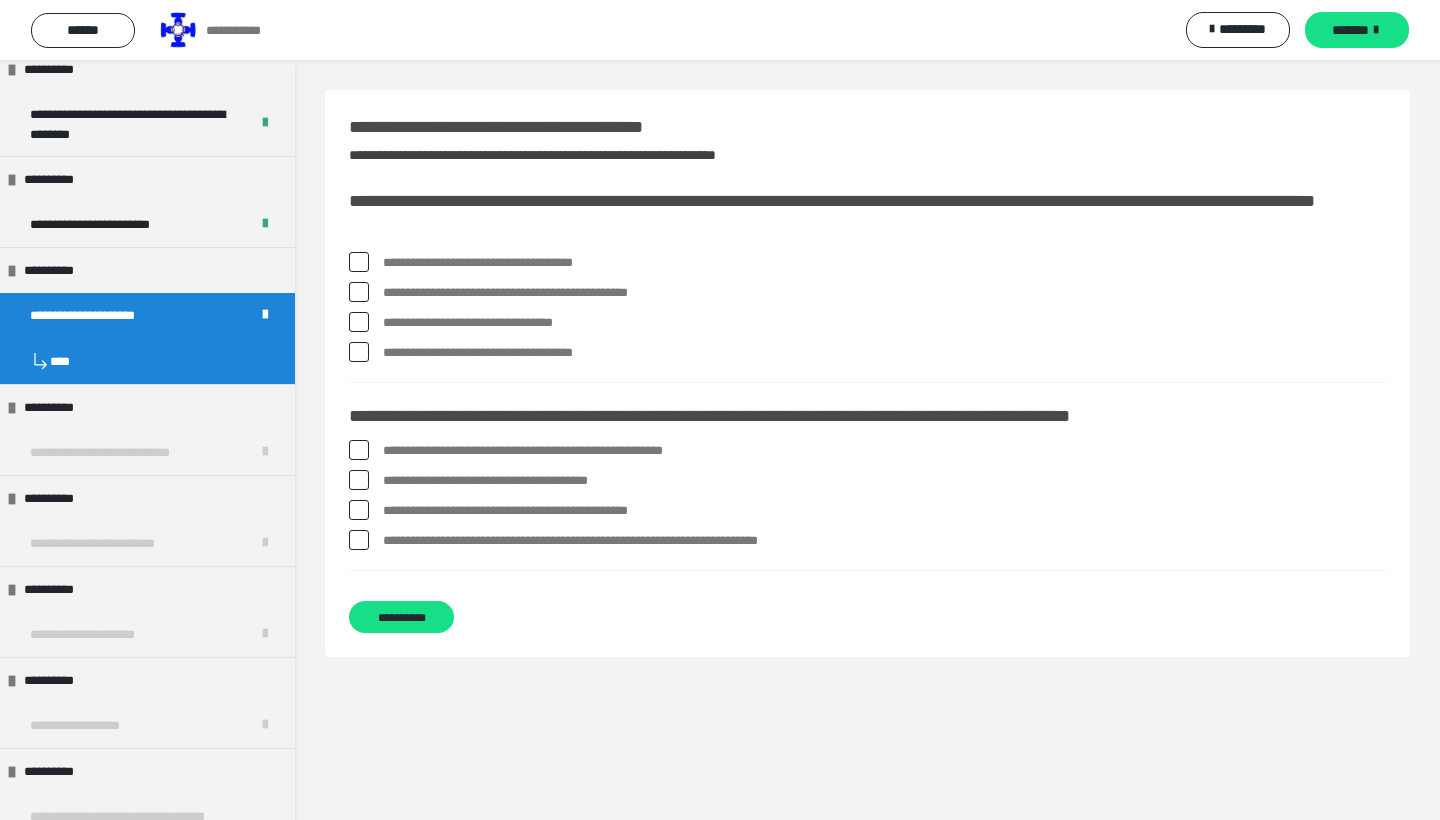 click on "**********" at bounding box center (884, 263) 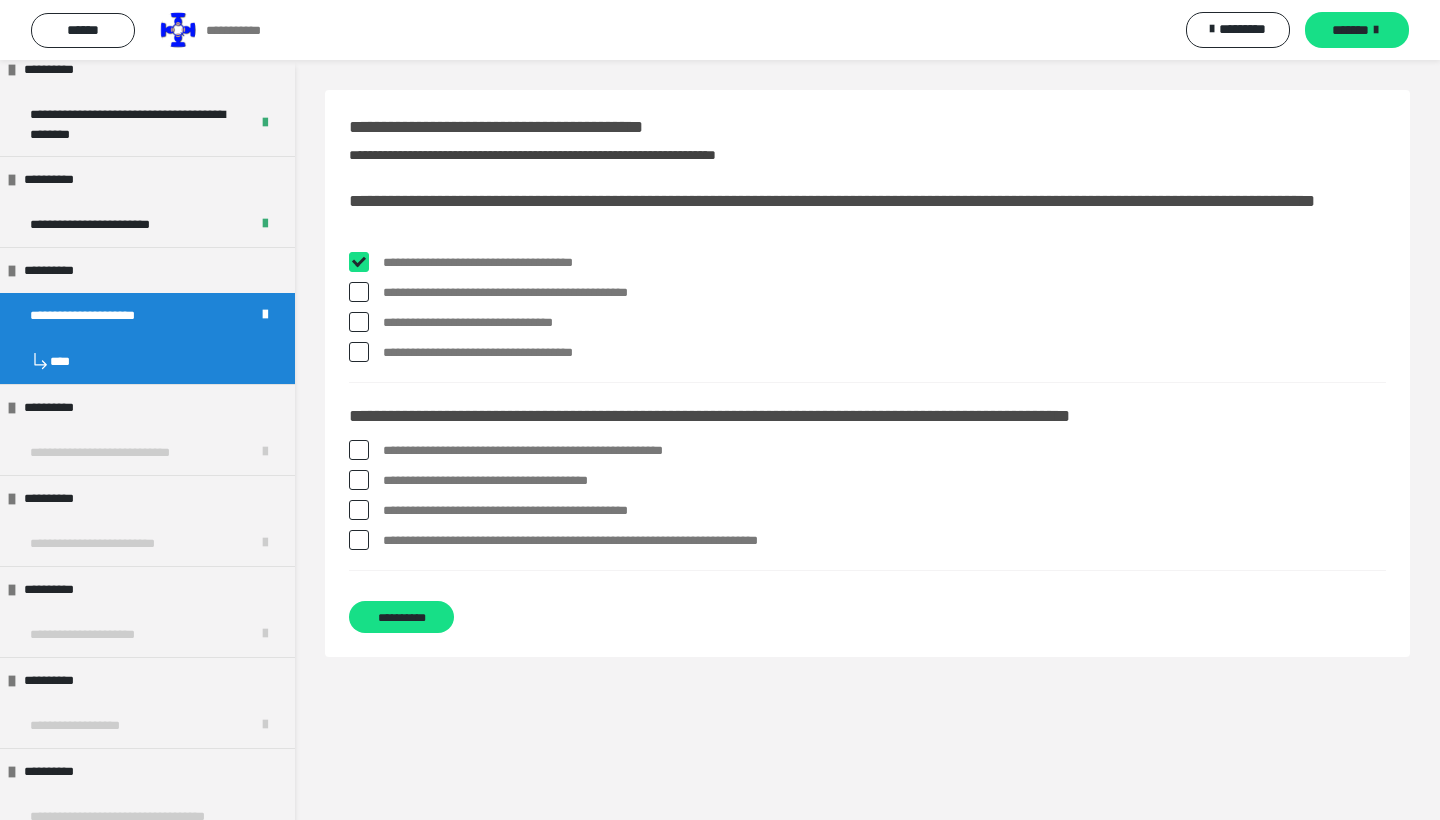 checkbox on "****" 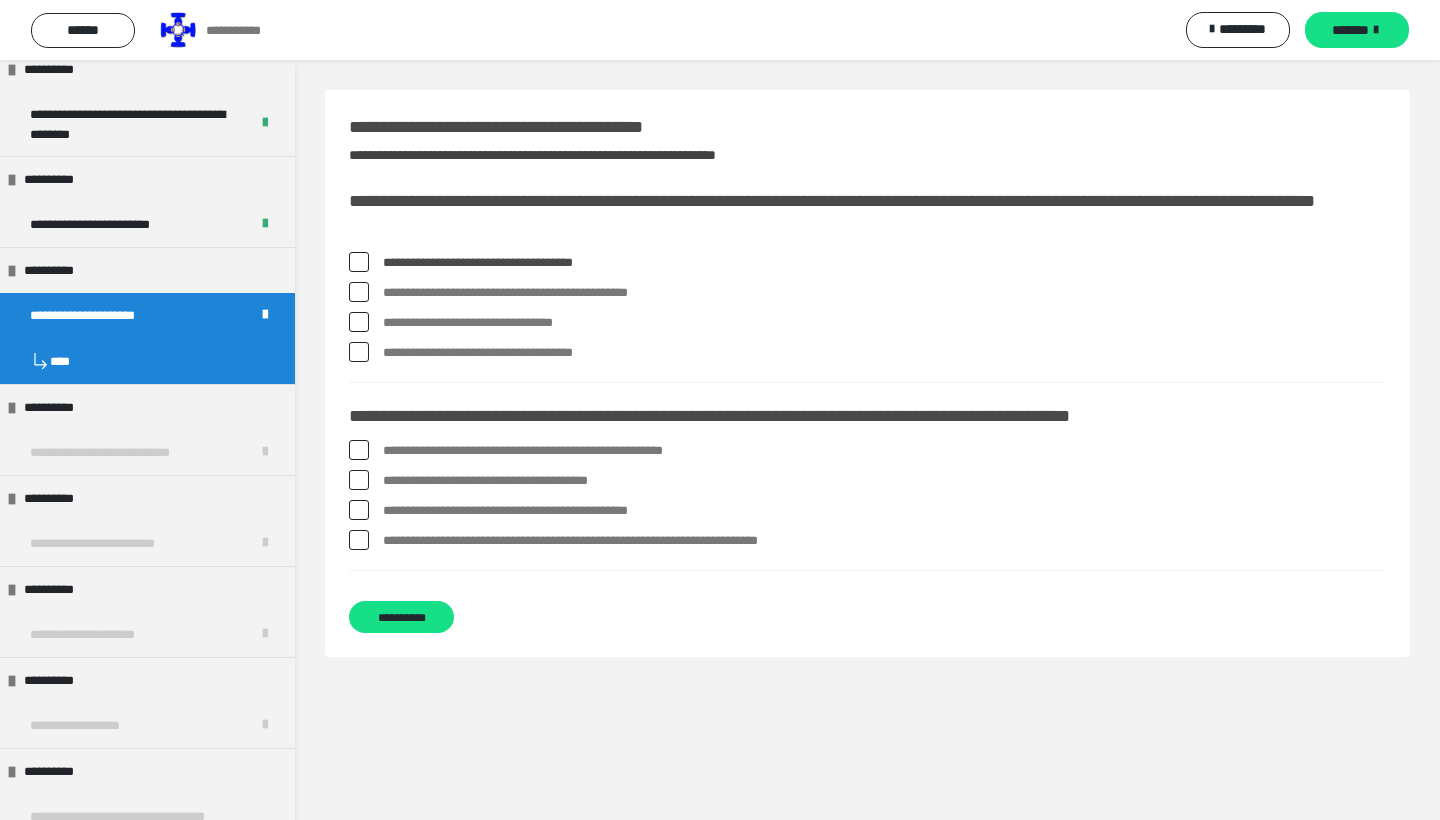 click on "**********" at bounding box center (884, 323) 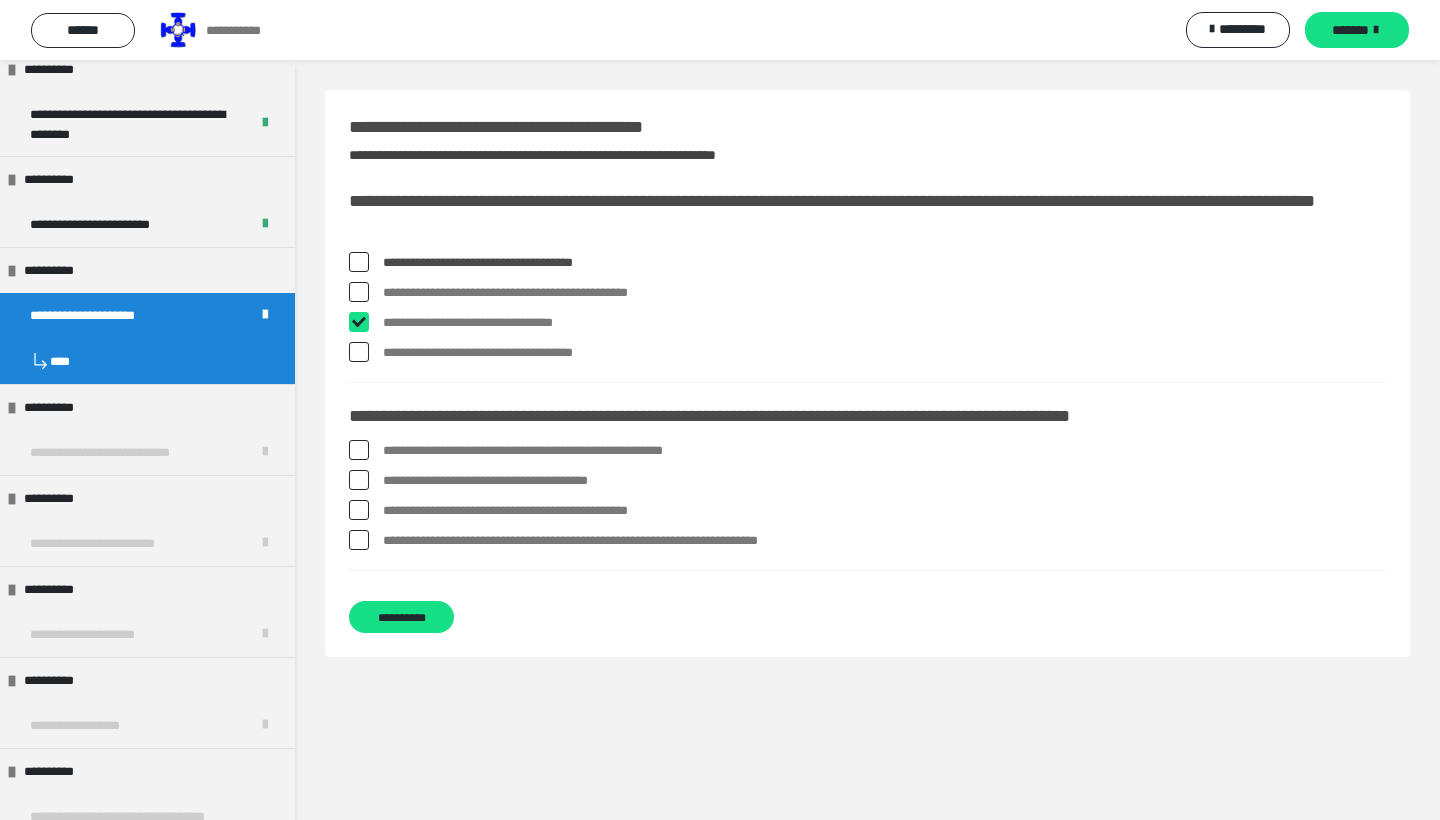 checkbox on "****" 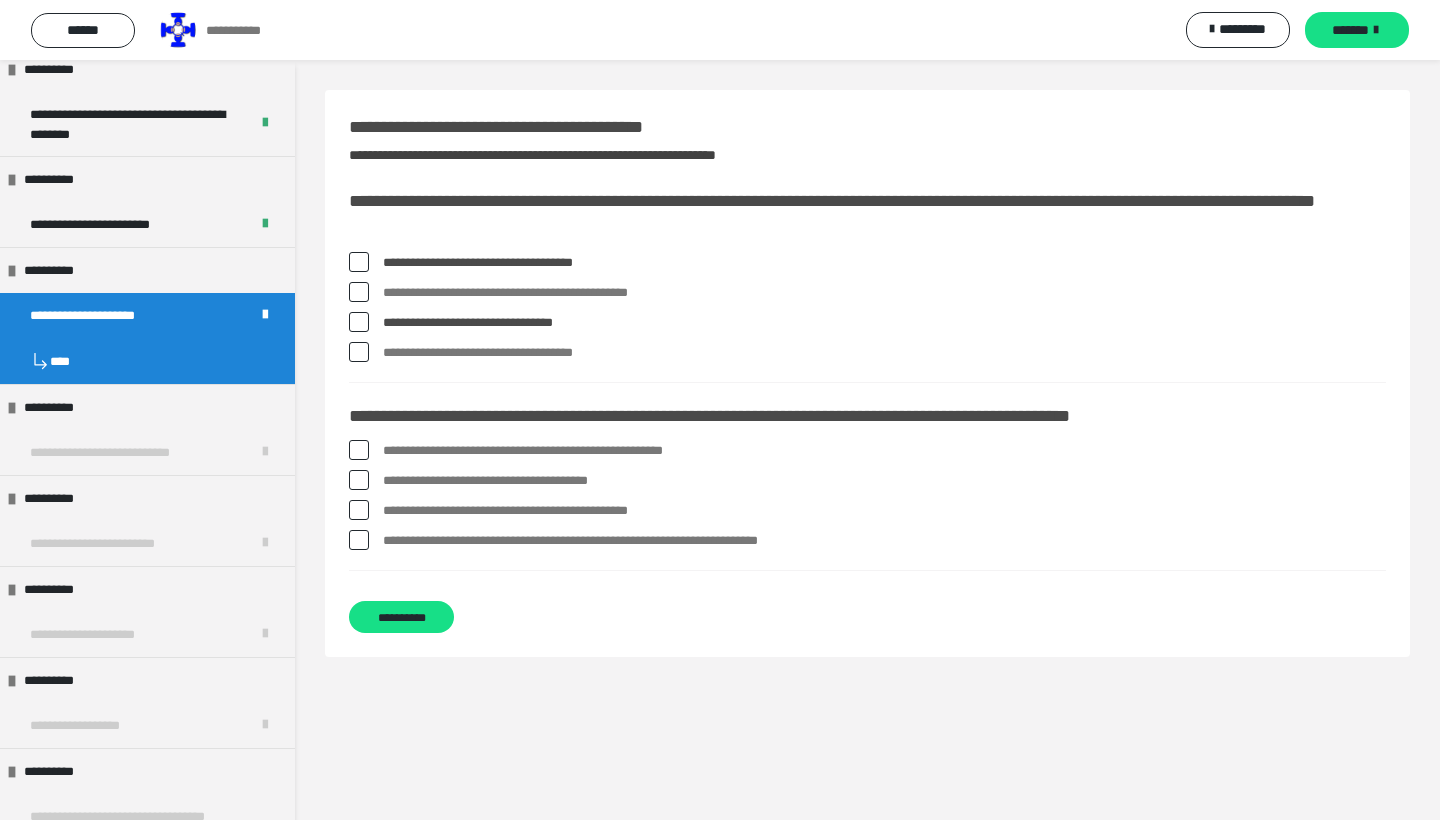click on "**********" at bounding box center [884, 353] 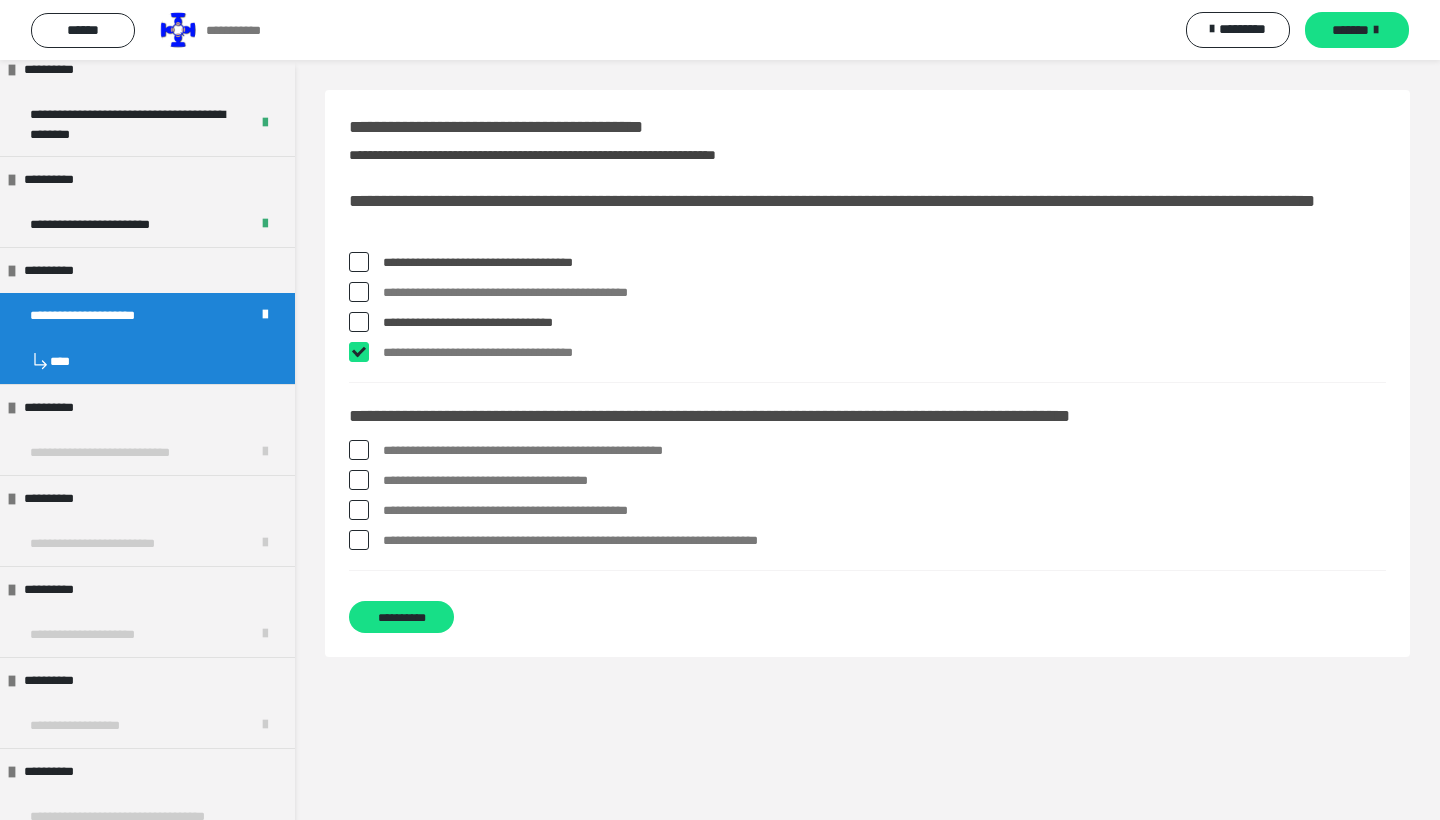 checkbox on "****" 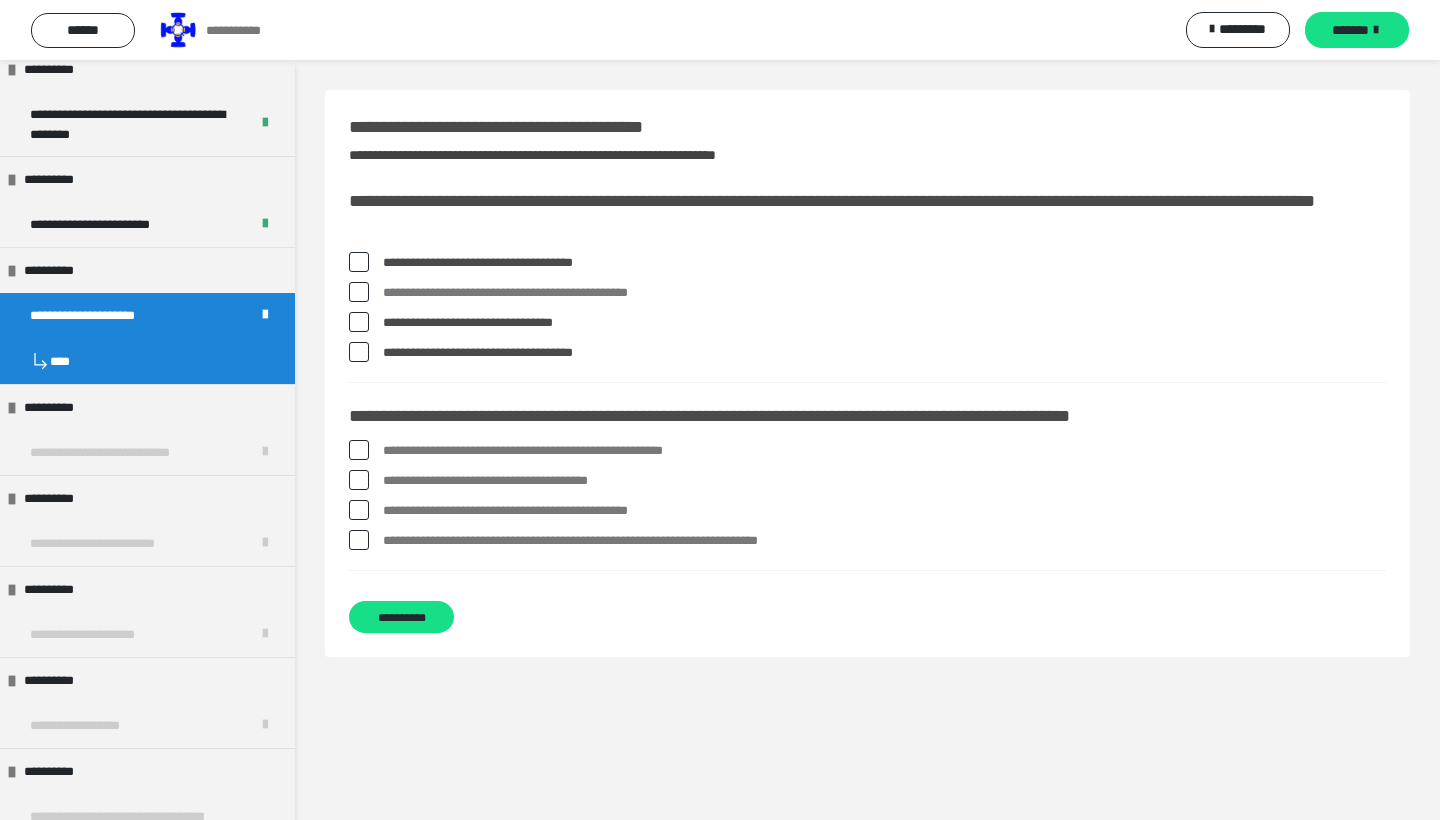 click on "**********" at bounding box center (884, 293) 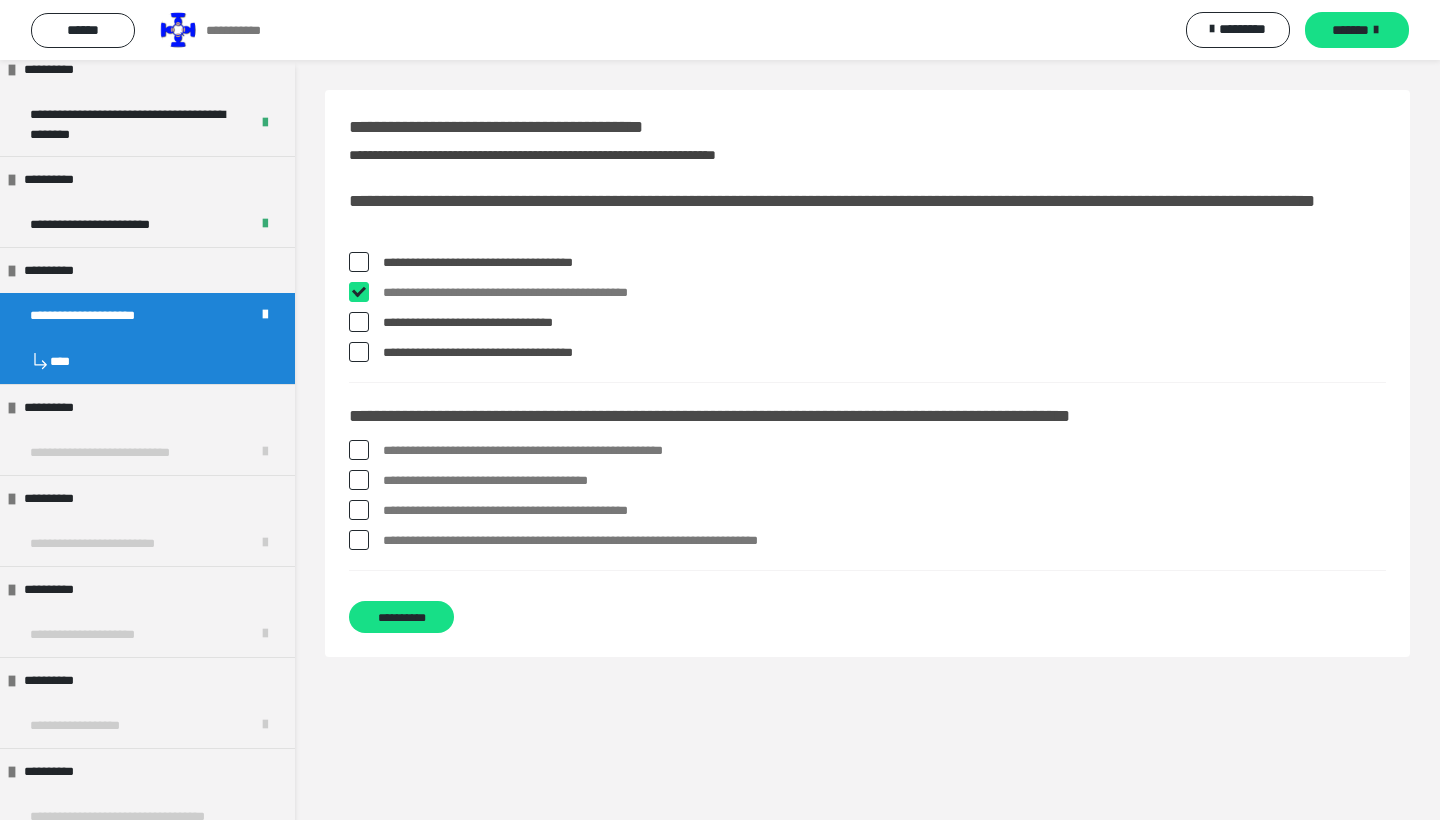 checkbox on "****" 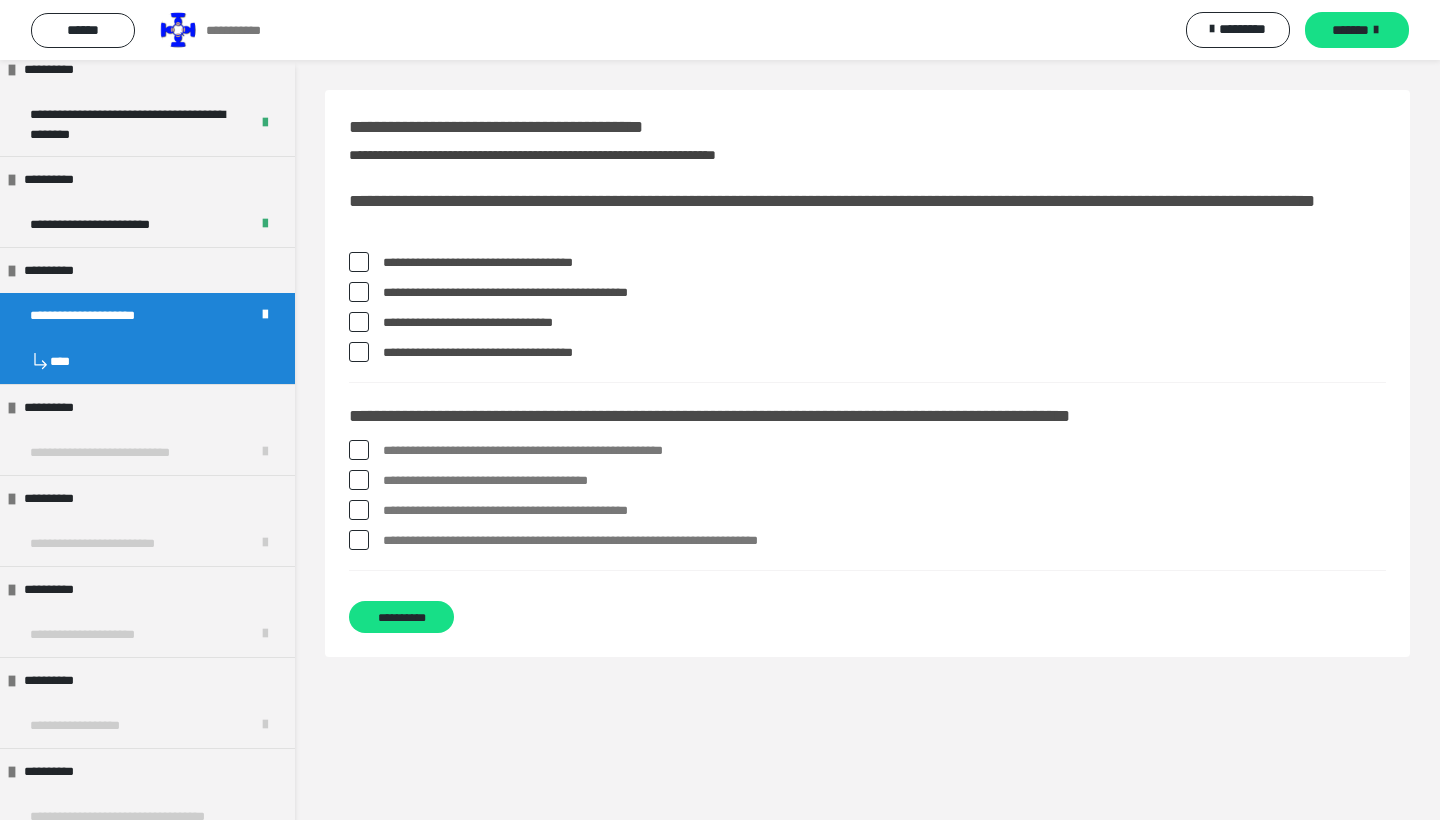 click on "**********" at bounding box center [867, 500] 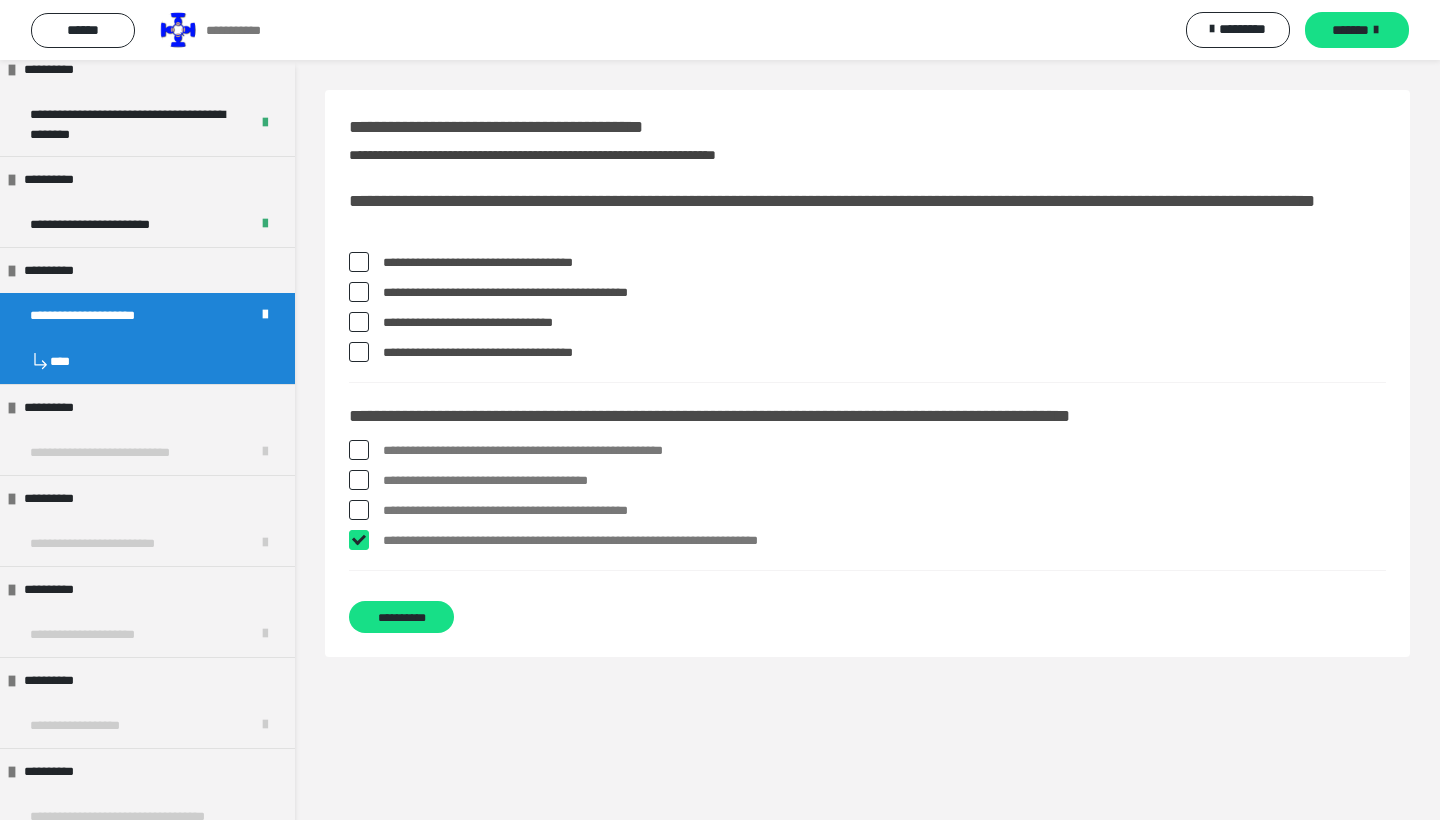 checkbox on "****" 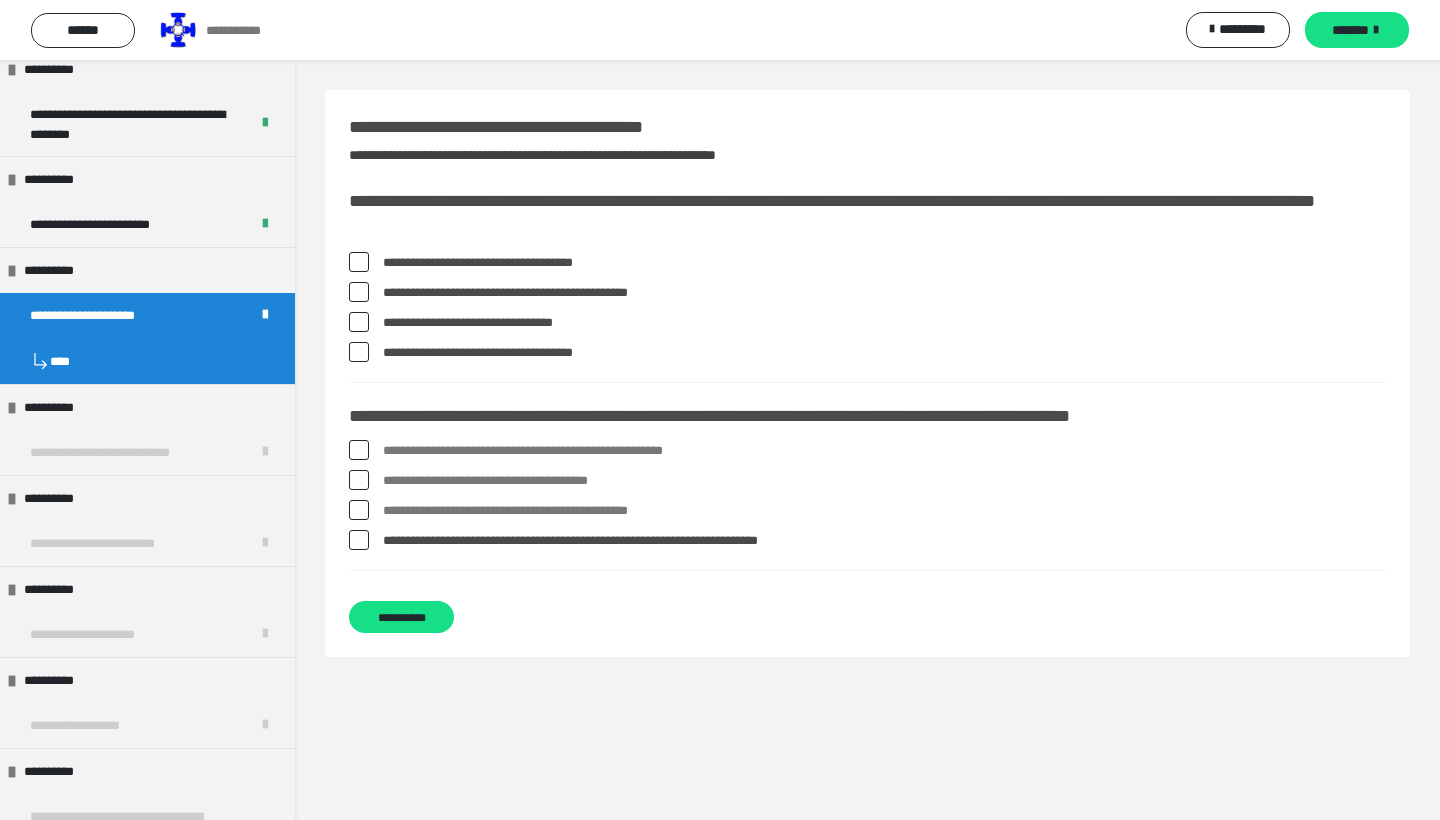 click on "**********" at bounding box center (884, 451) 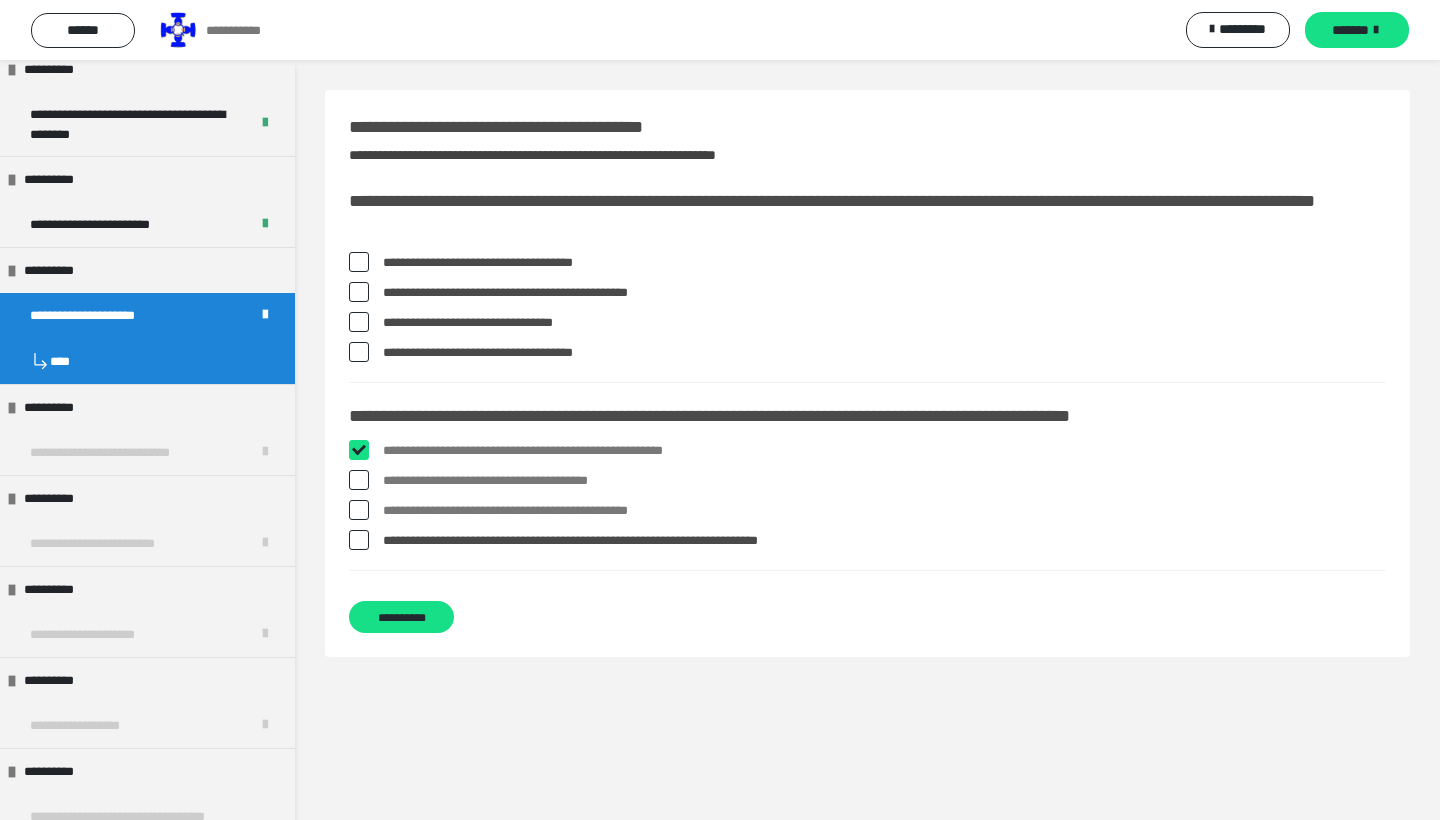checkbox on "****" 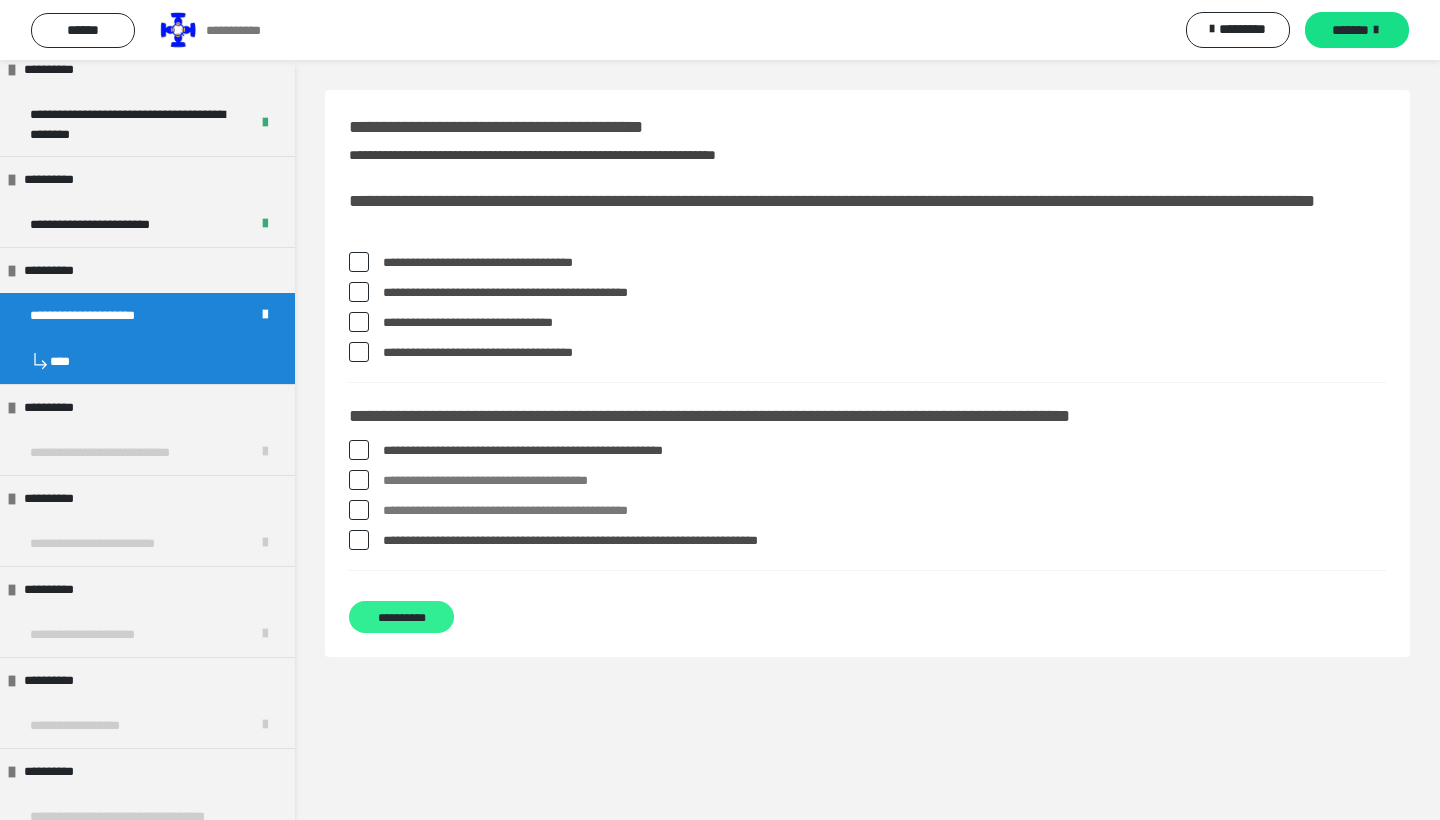 click on "**********" at bounding box center [401, 617] 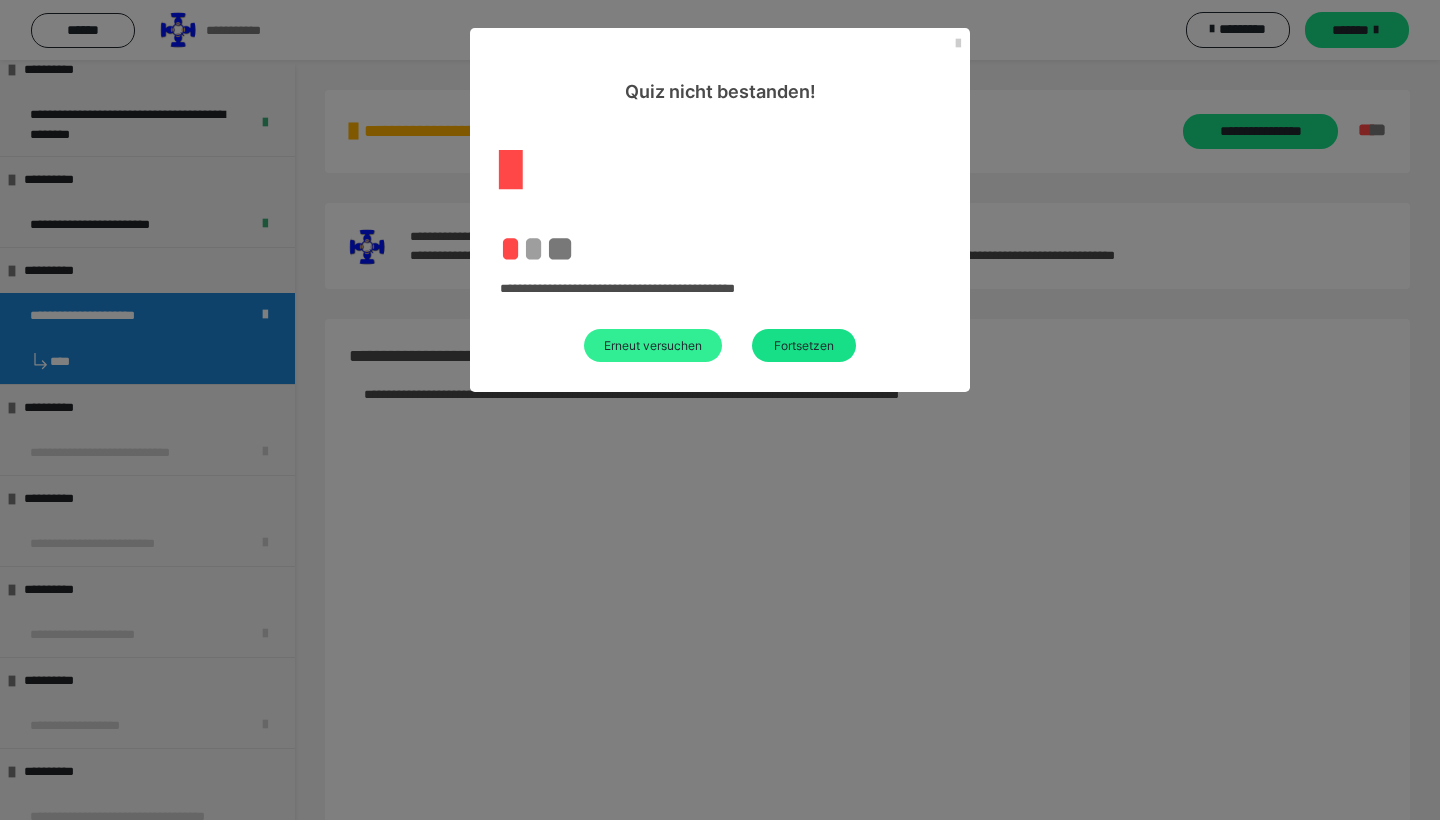 click on "Erneut versuchen" at bounding box center [653, 345] 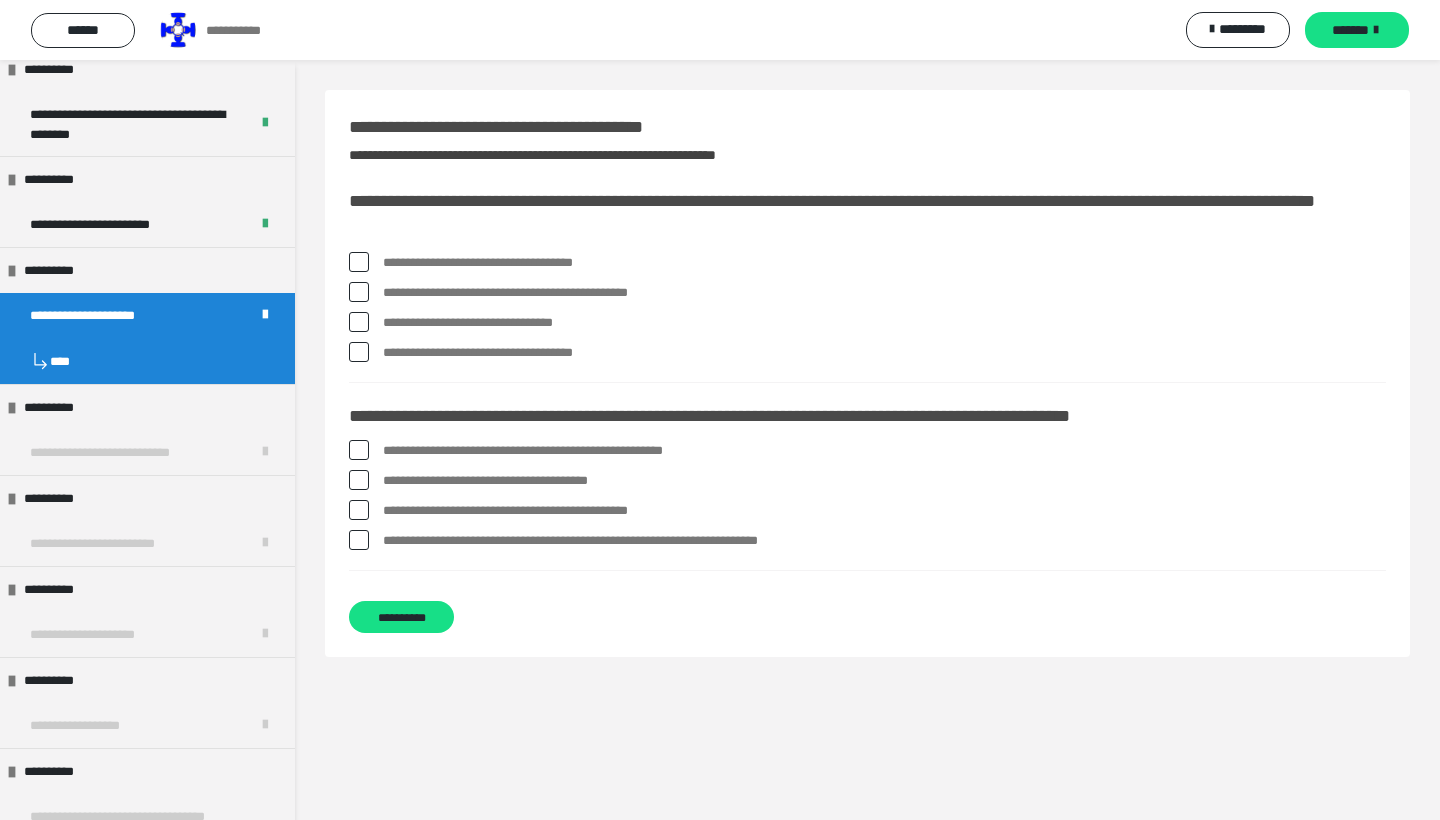click on "**********" at bounding box center (884, 541) 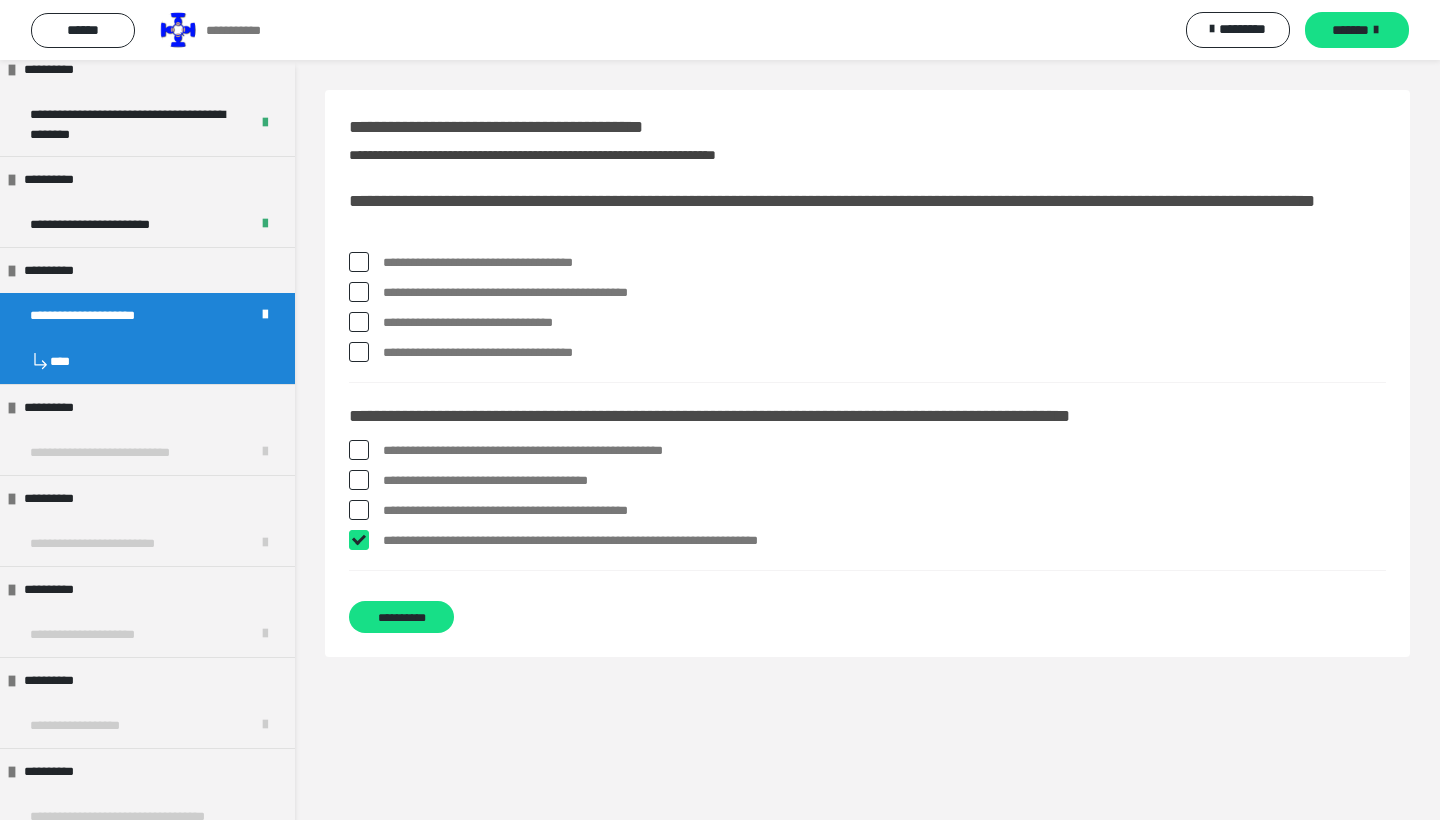 checkbox on "****" 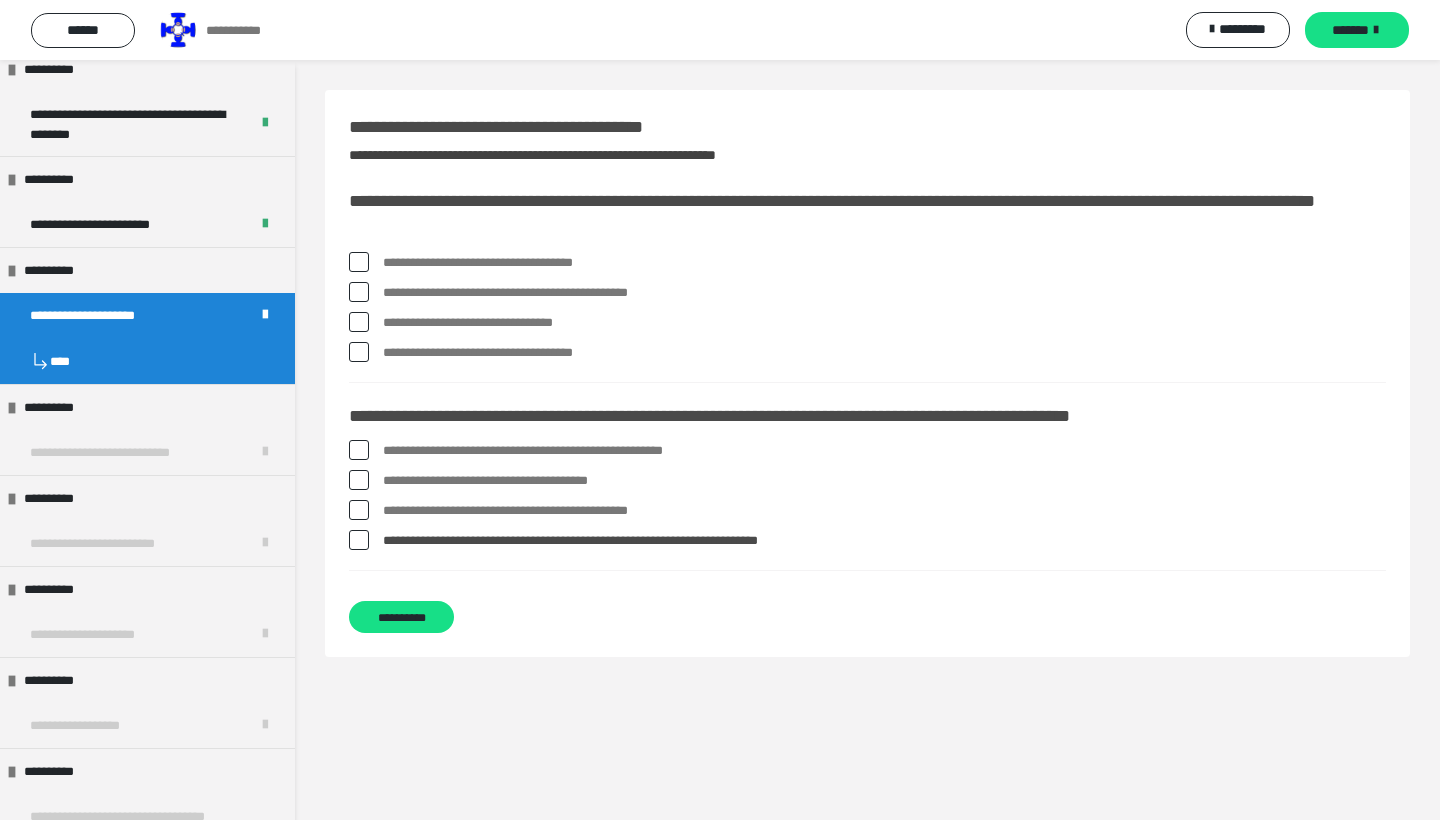 click on "**********" at bounding box center (884, 293) 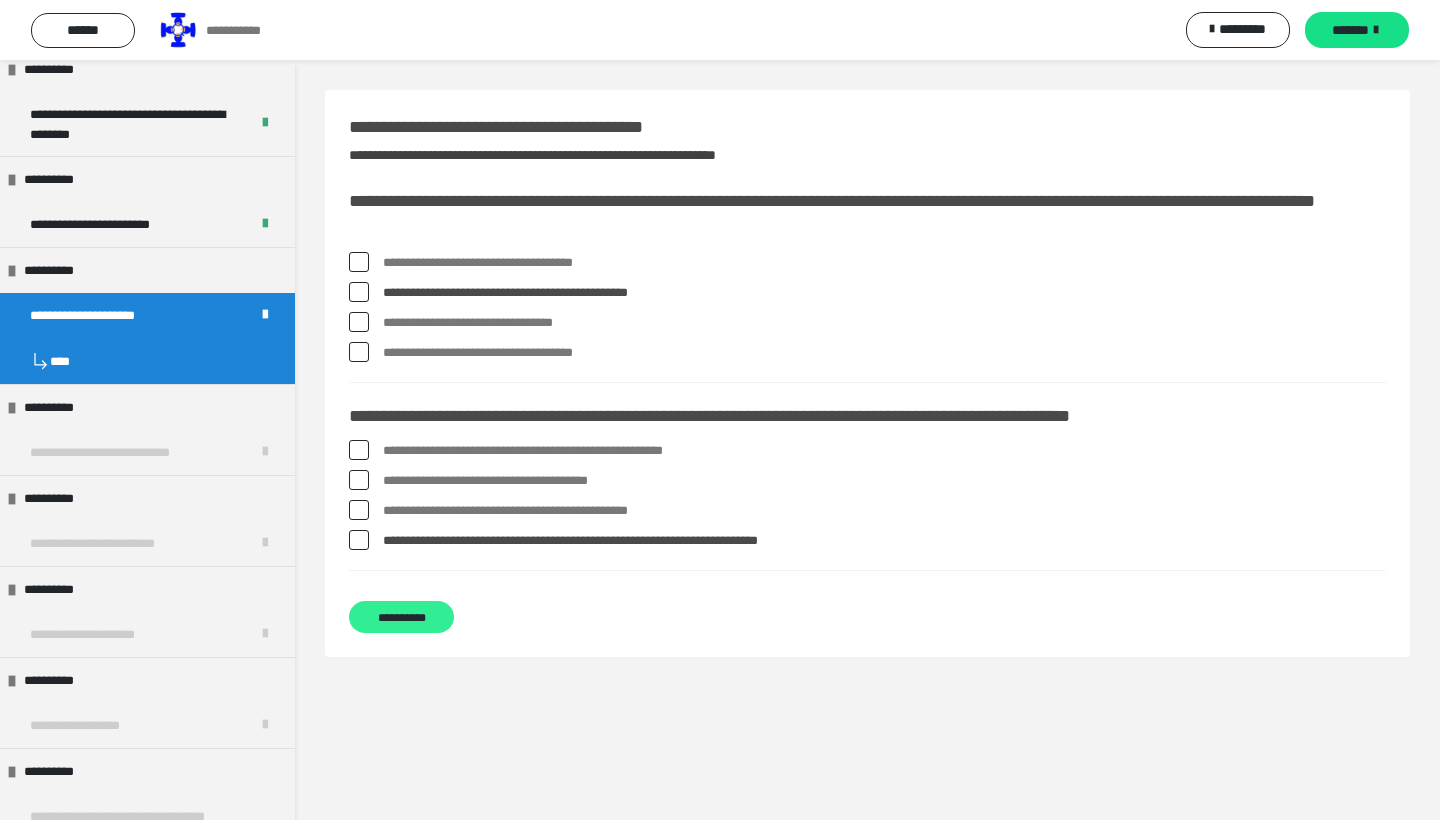 click on "**********" at bounding box center [401, 617] 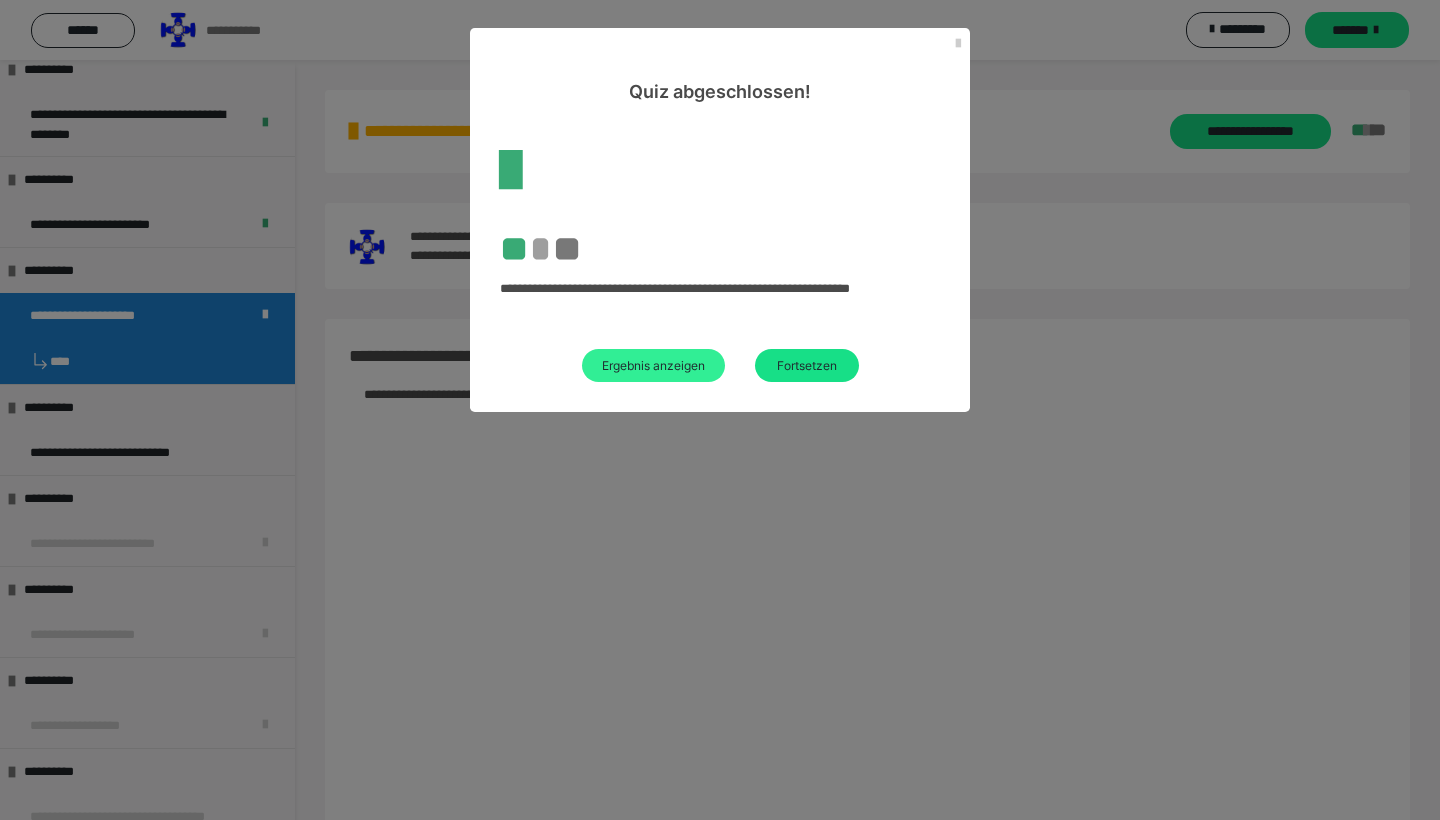 click on "Ergebnis anzeigen" at bounding box center [653, 365] 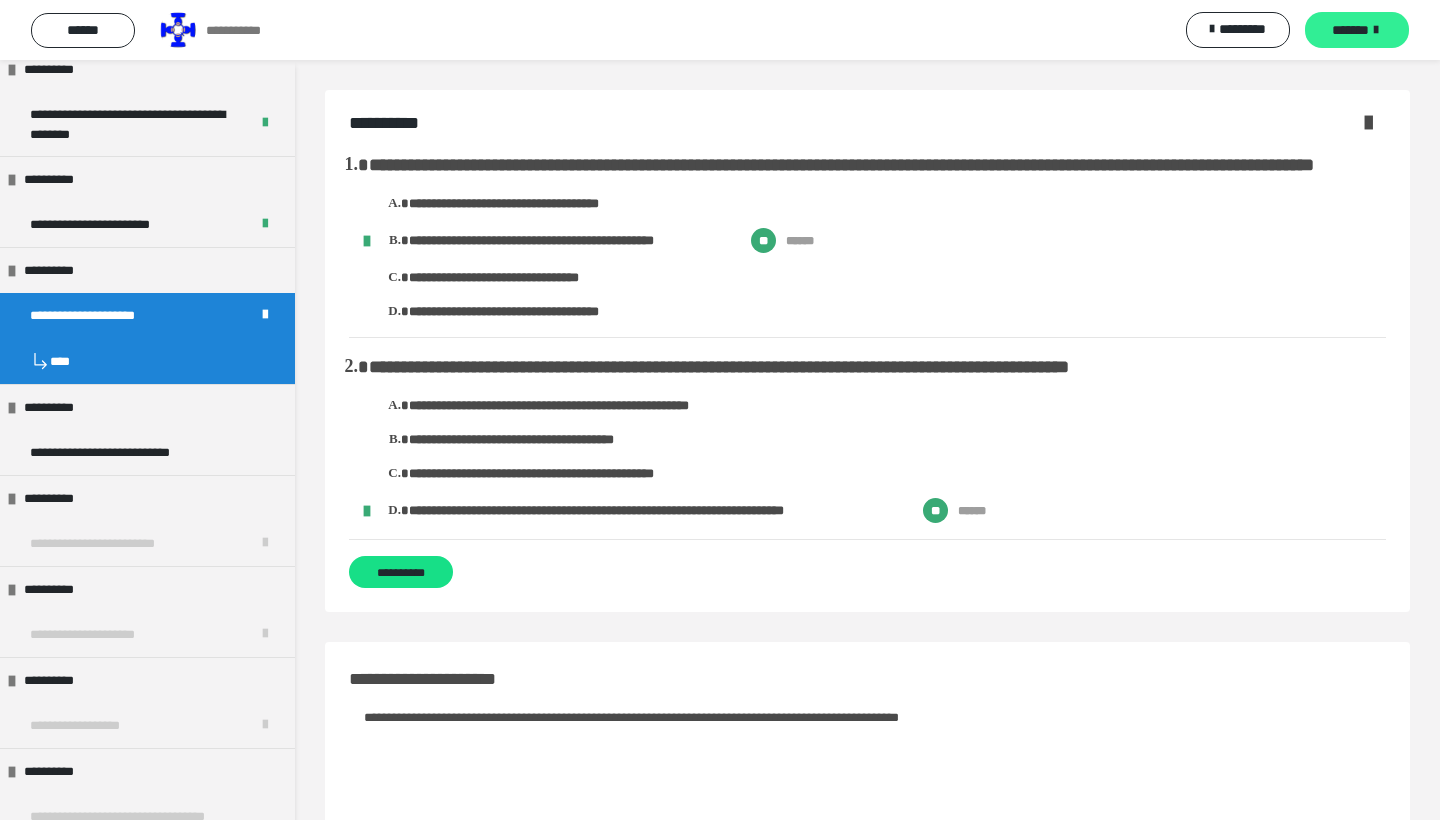 click on "*******" at bounding box center [1350, 30] 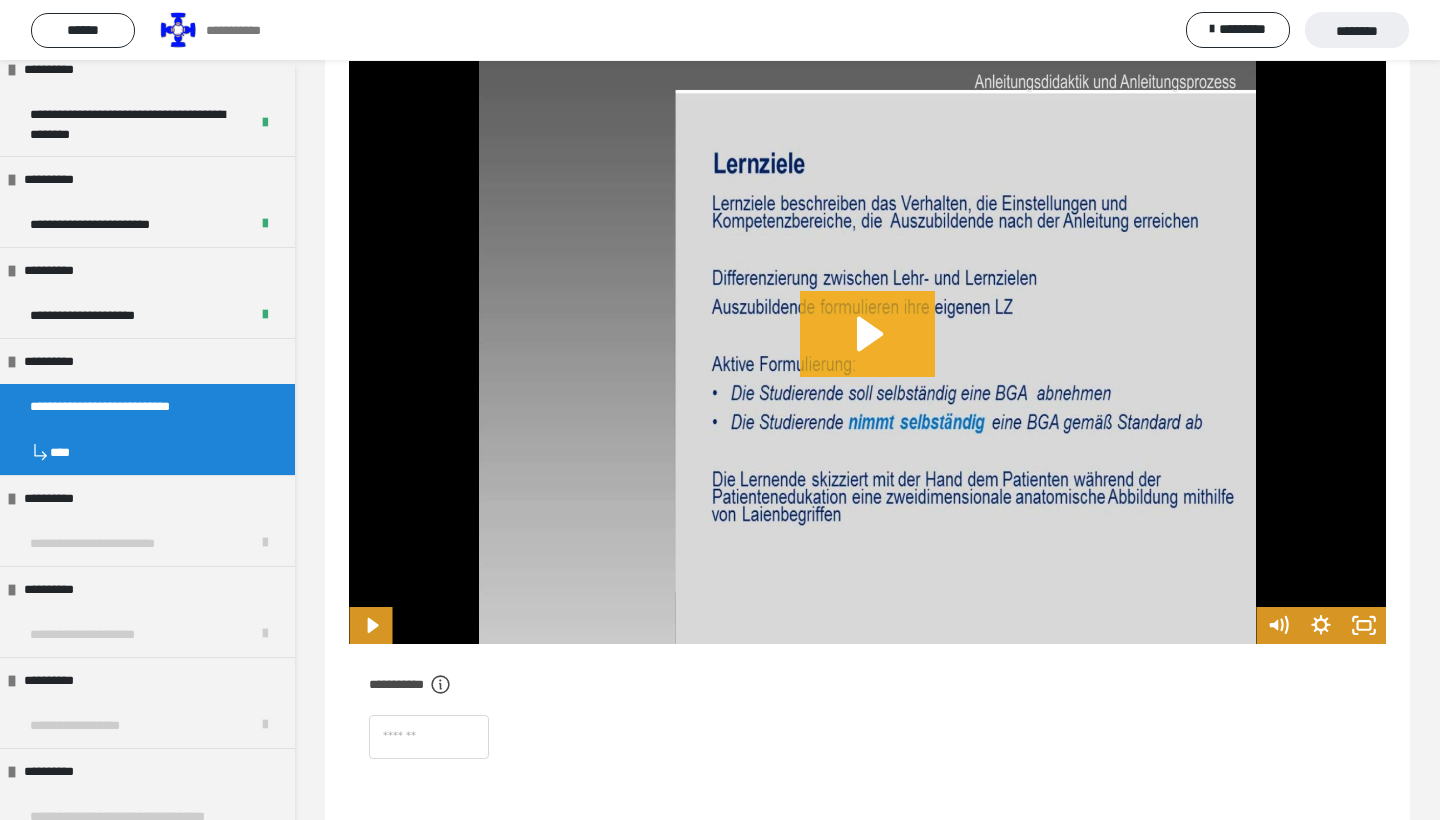 scroll, scrollTop: 1139, scrollLeft: 0, axis: vertical 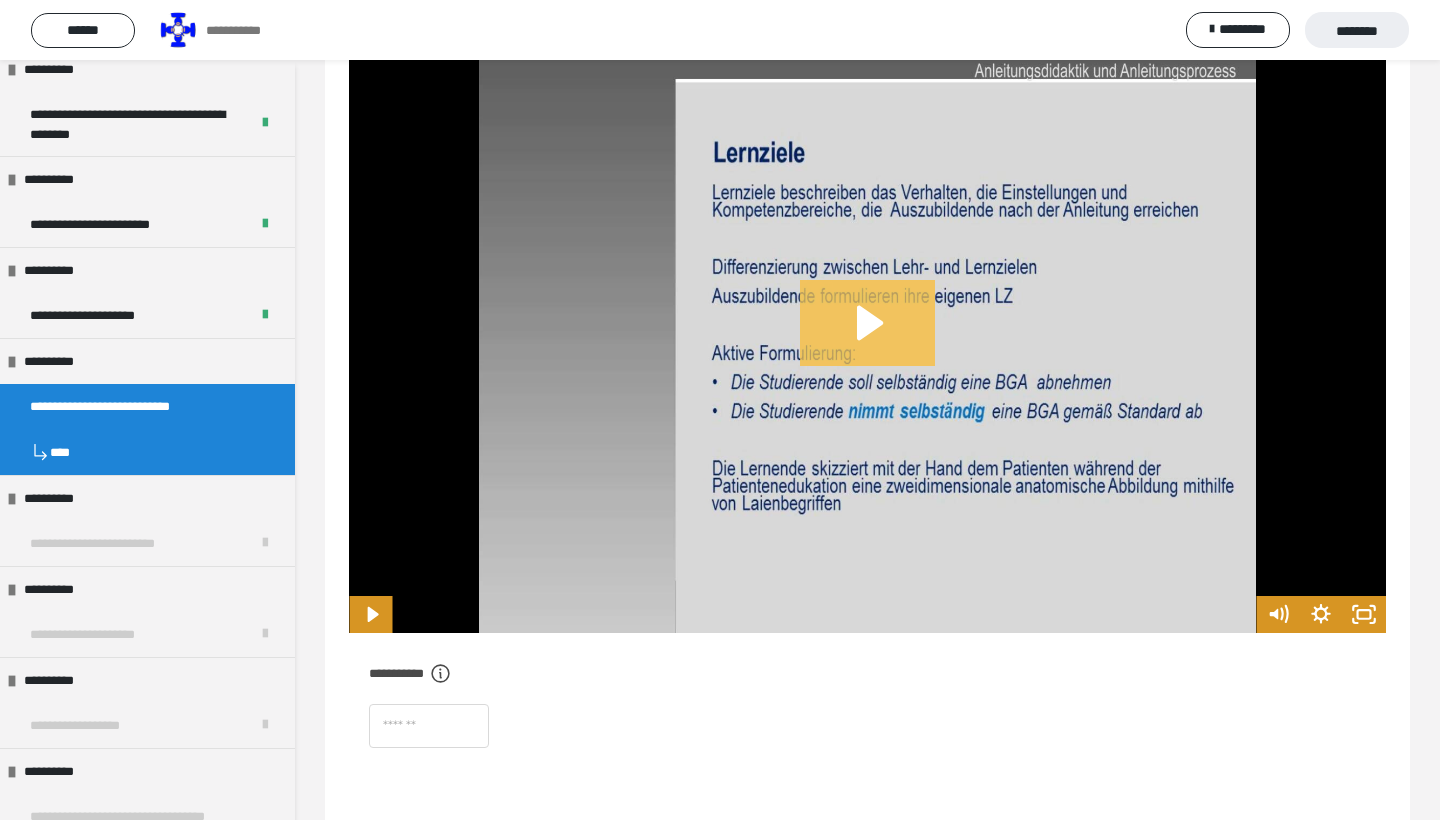 click 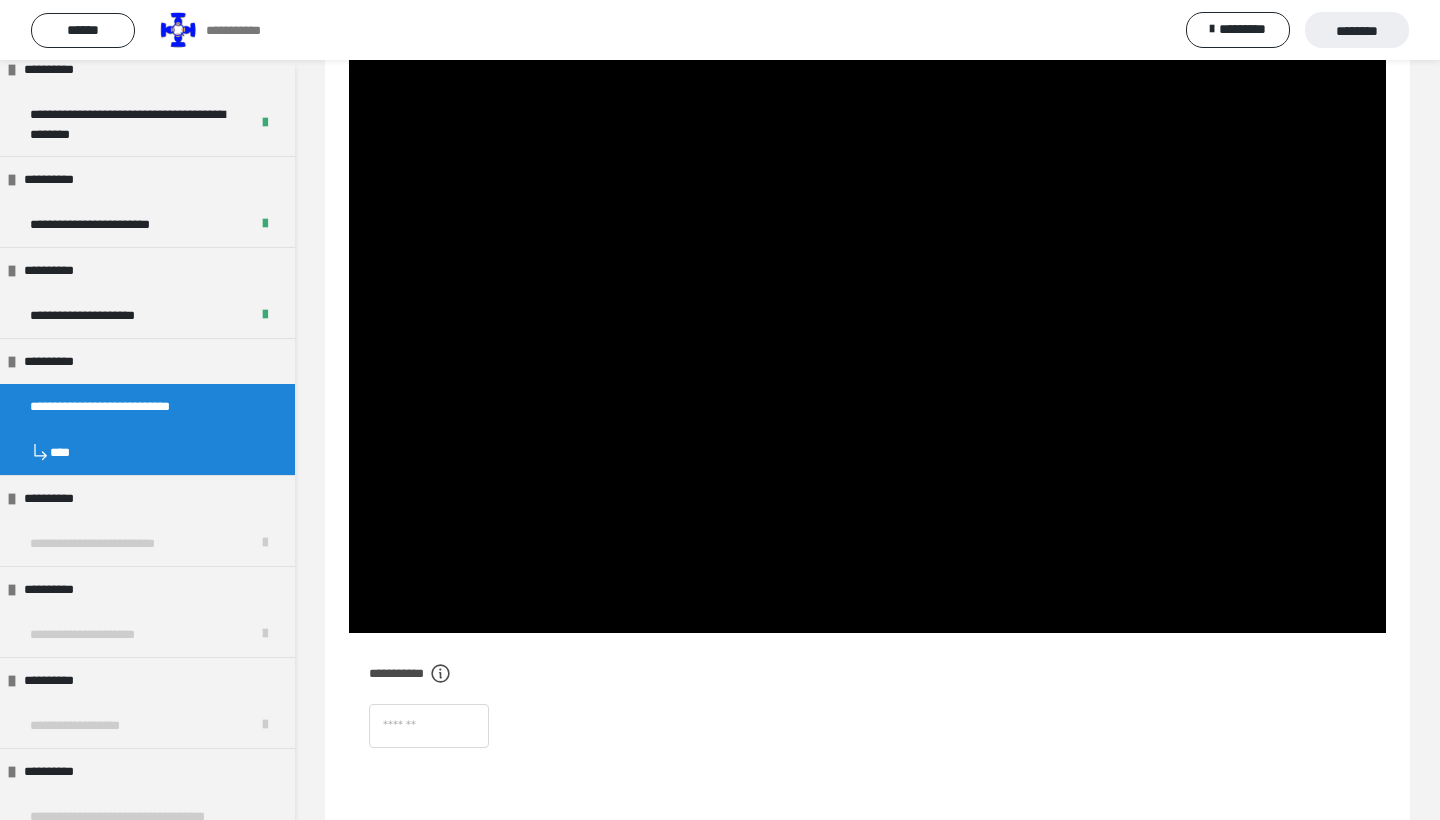 drag, startPoint x: 833, startPoint y: 324, endPoint x: 847, endPoint y: 147, distance: 177.55281 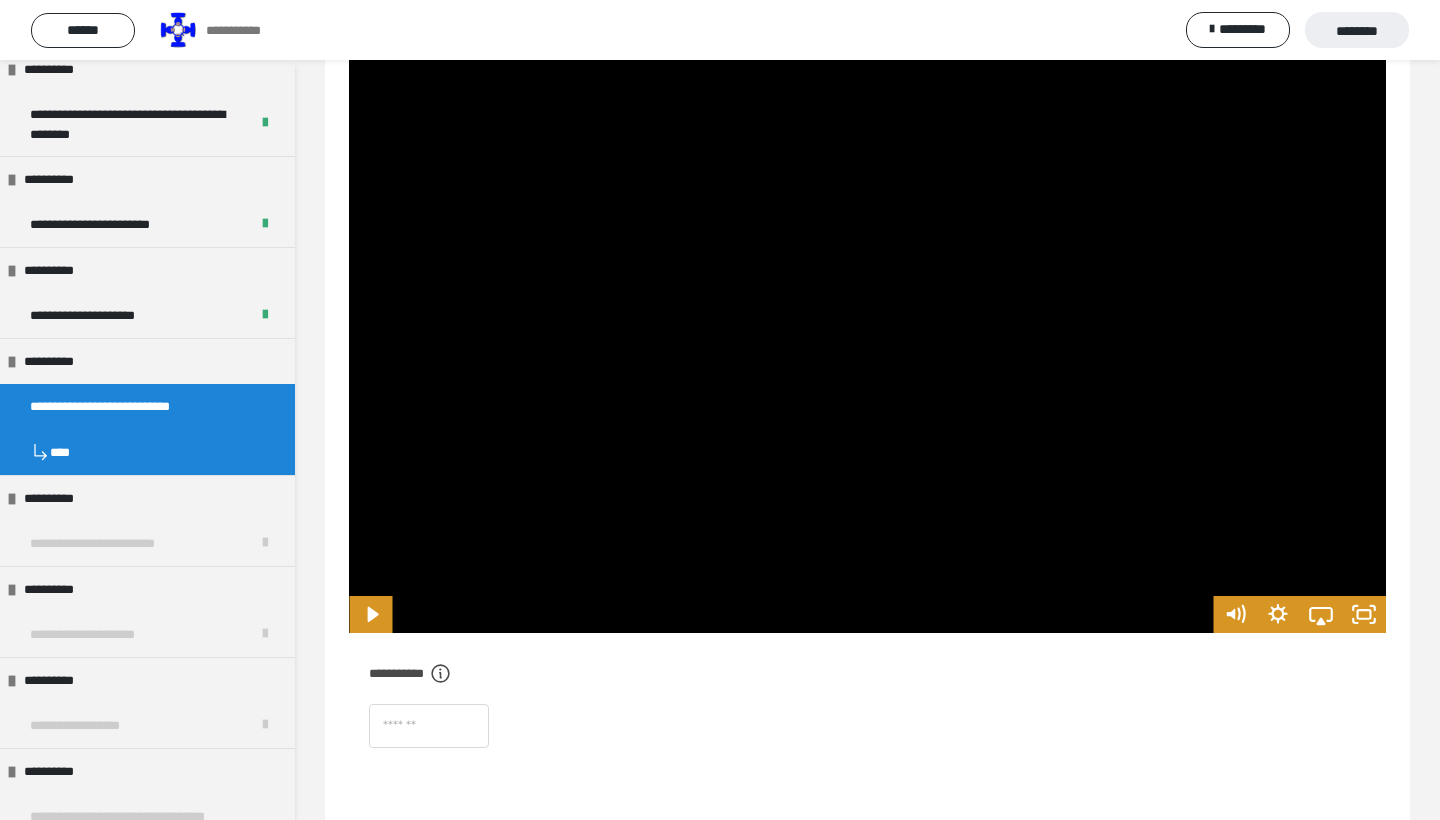 click at bounding box center (867, 341) 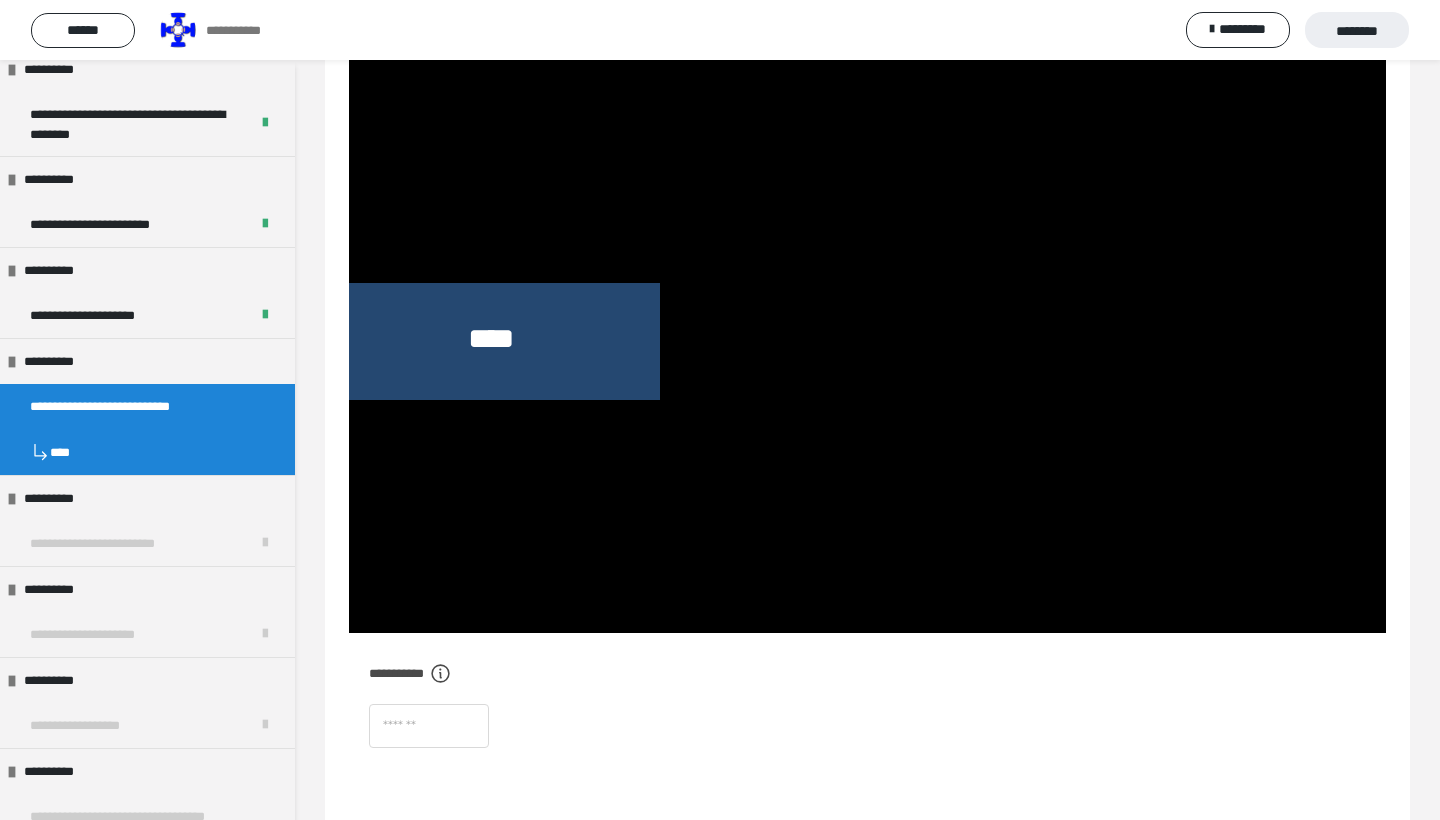 click on "**********" at bounding box center [867, 710] 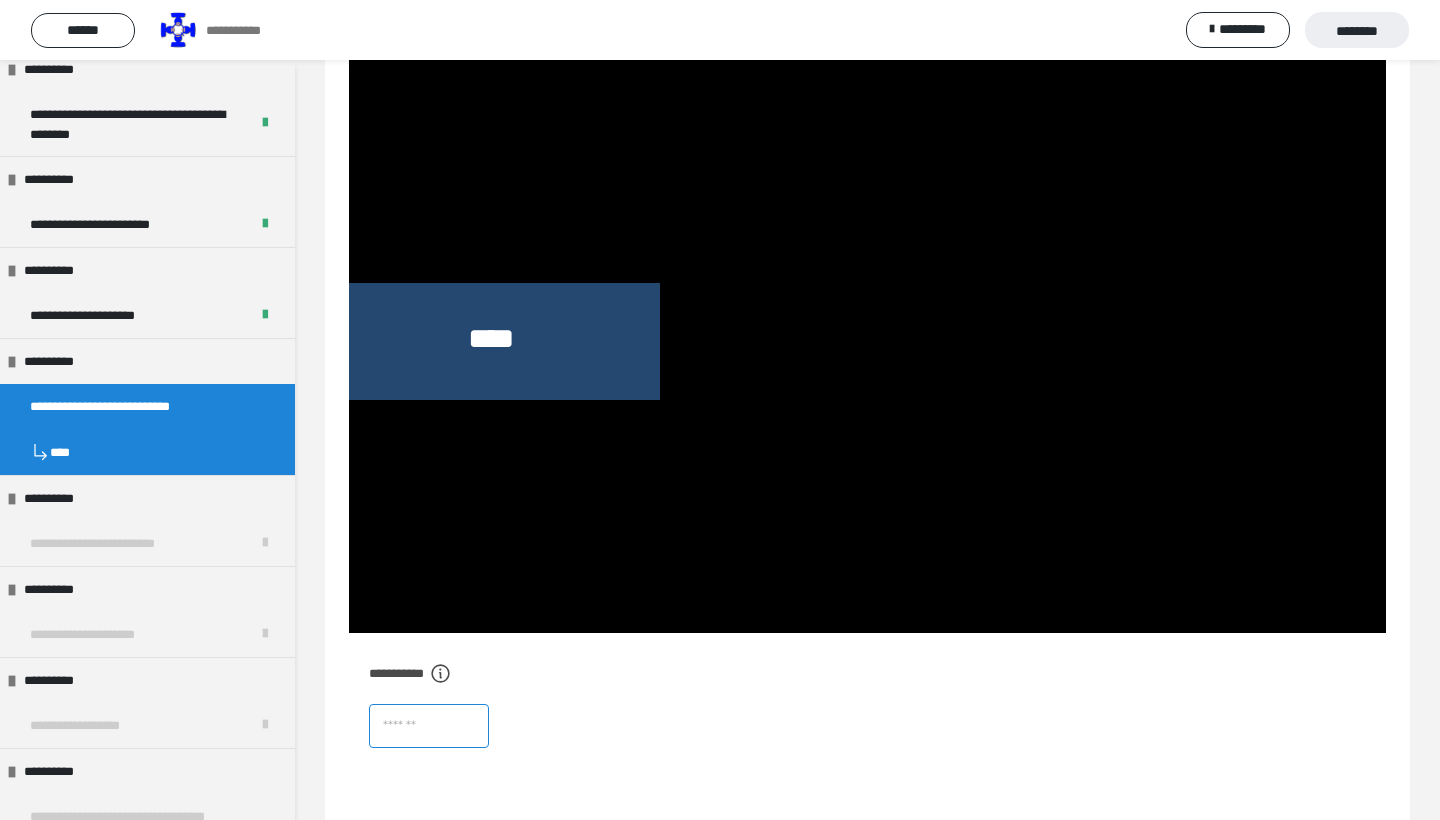 click at bounding box center (429, 726) 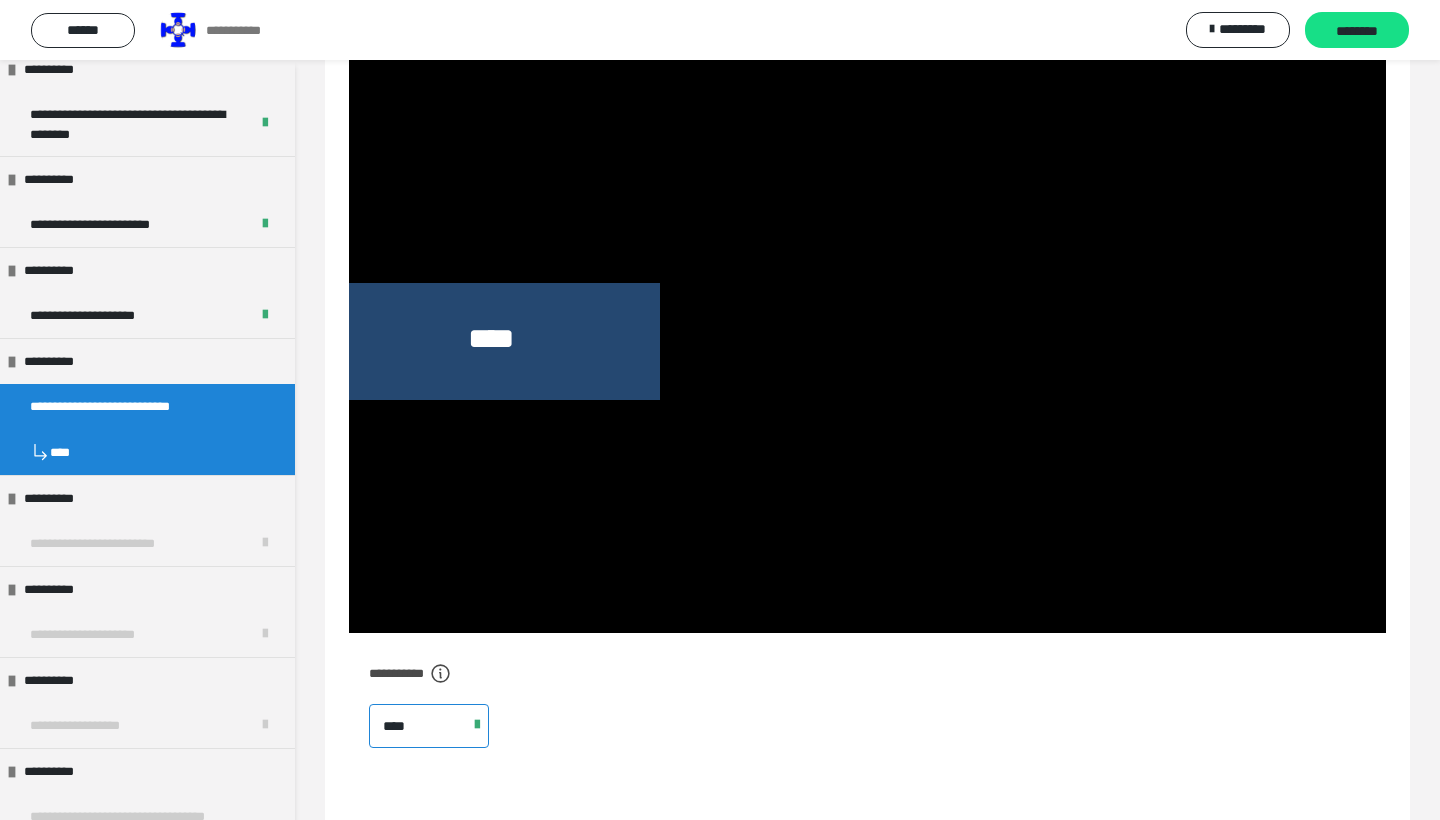type on "****" 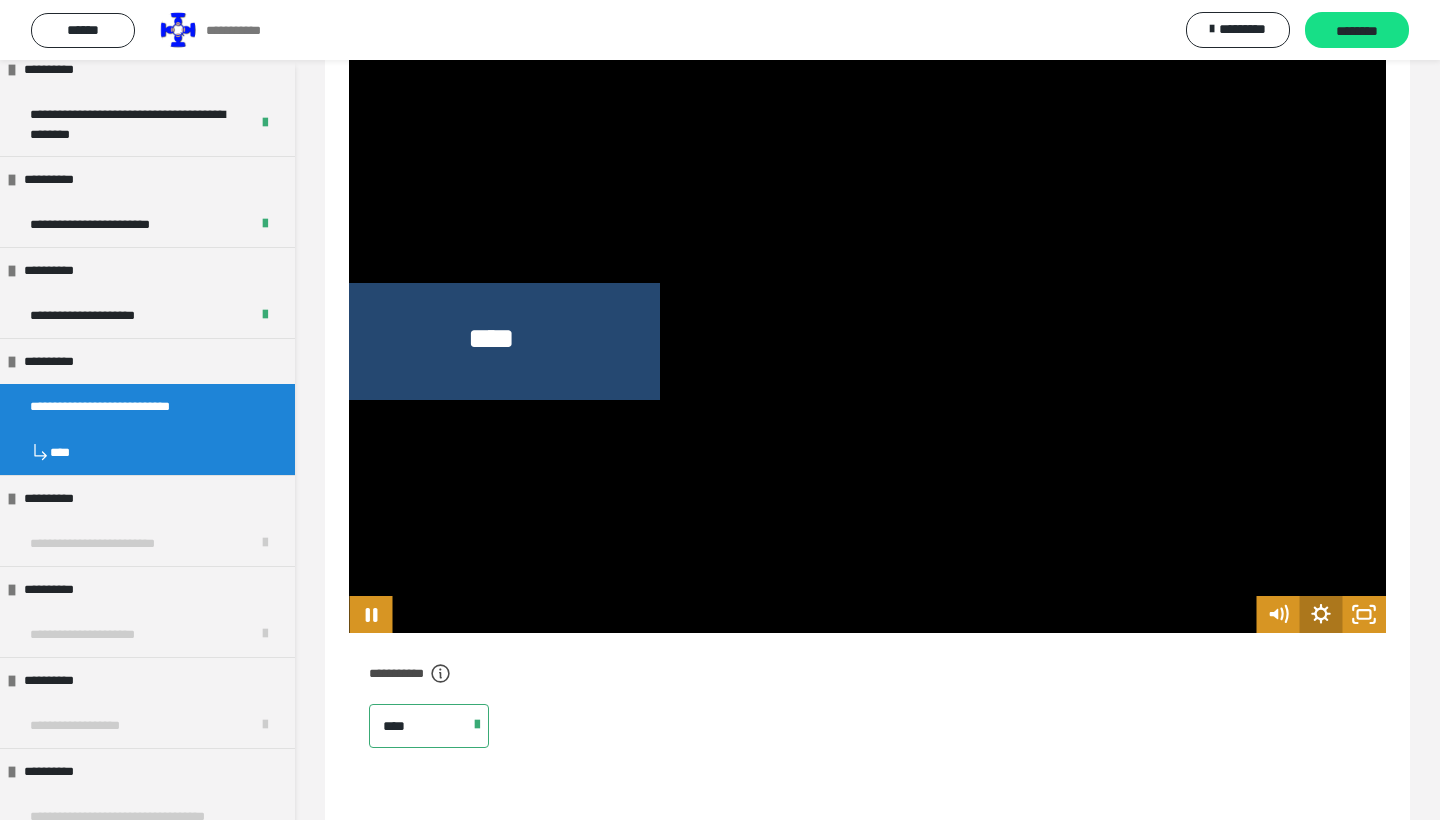 click 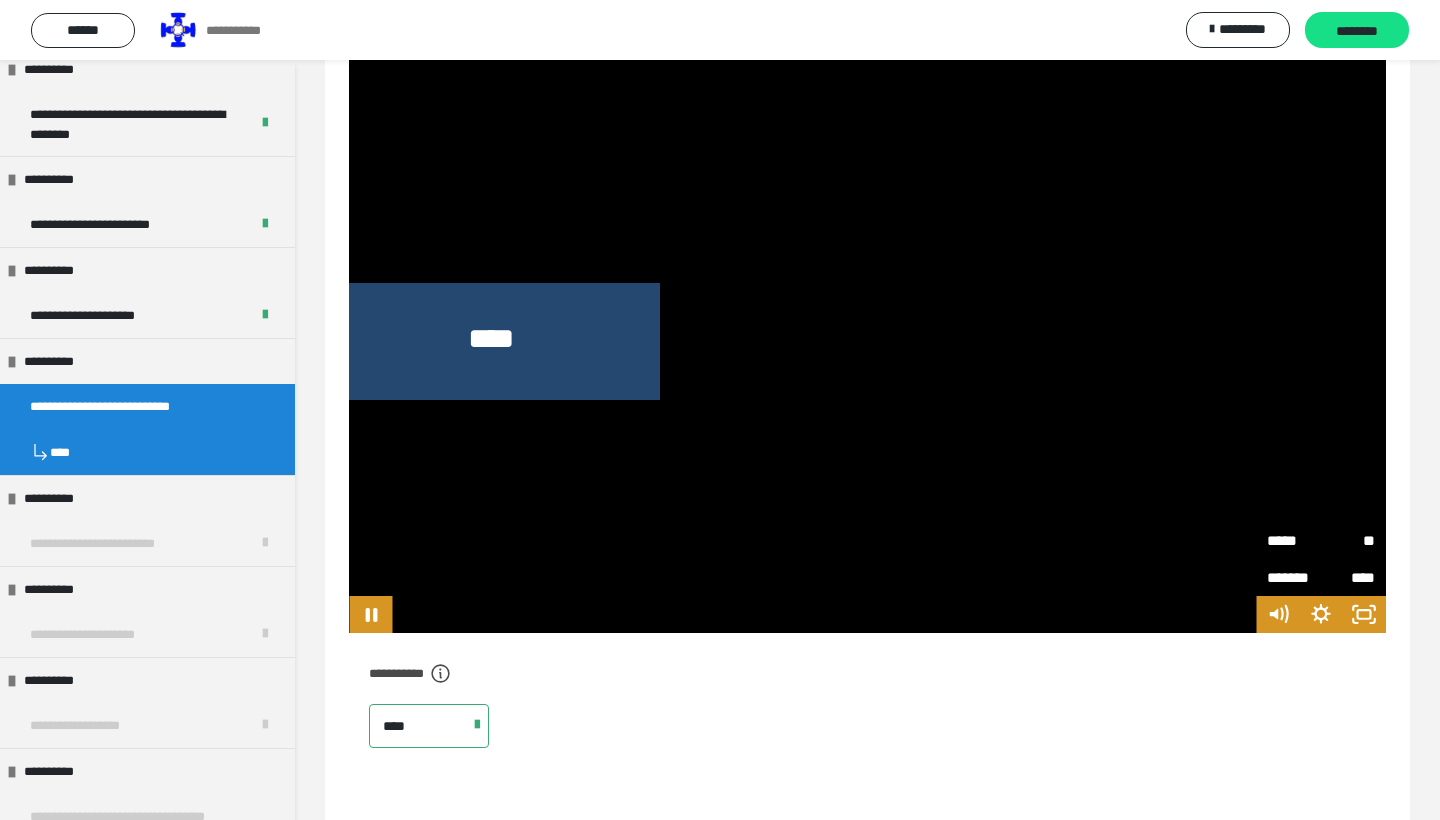 click on "*****" at bounding box center [1294, 540] 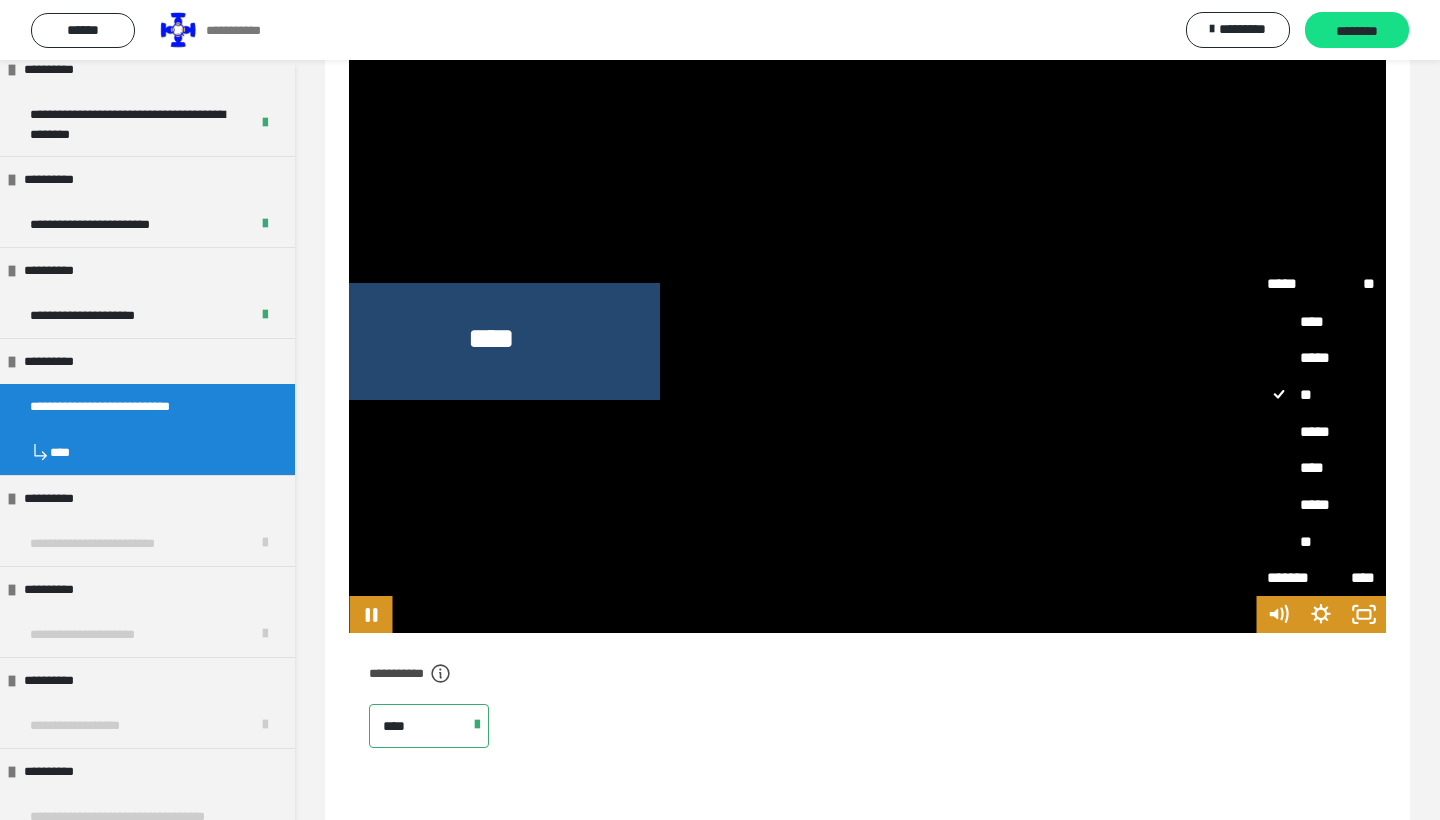 click on "*****" at bounding box center [1321, 431] 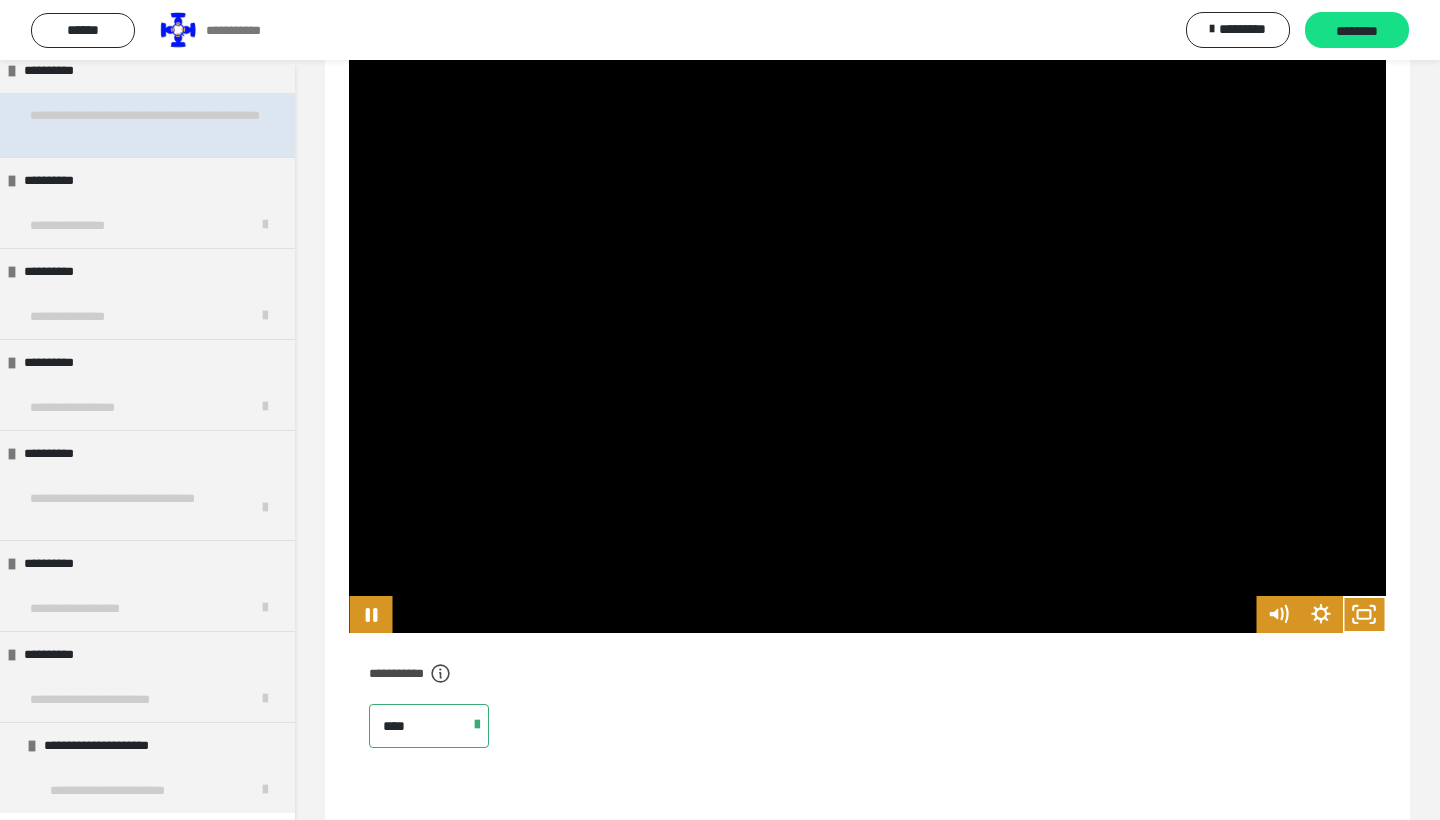 scroll, scrollTop: 2490, scrollLeft: 0, axis: vertical 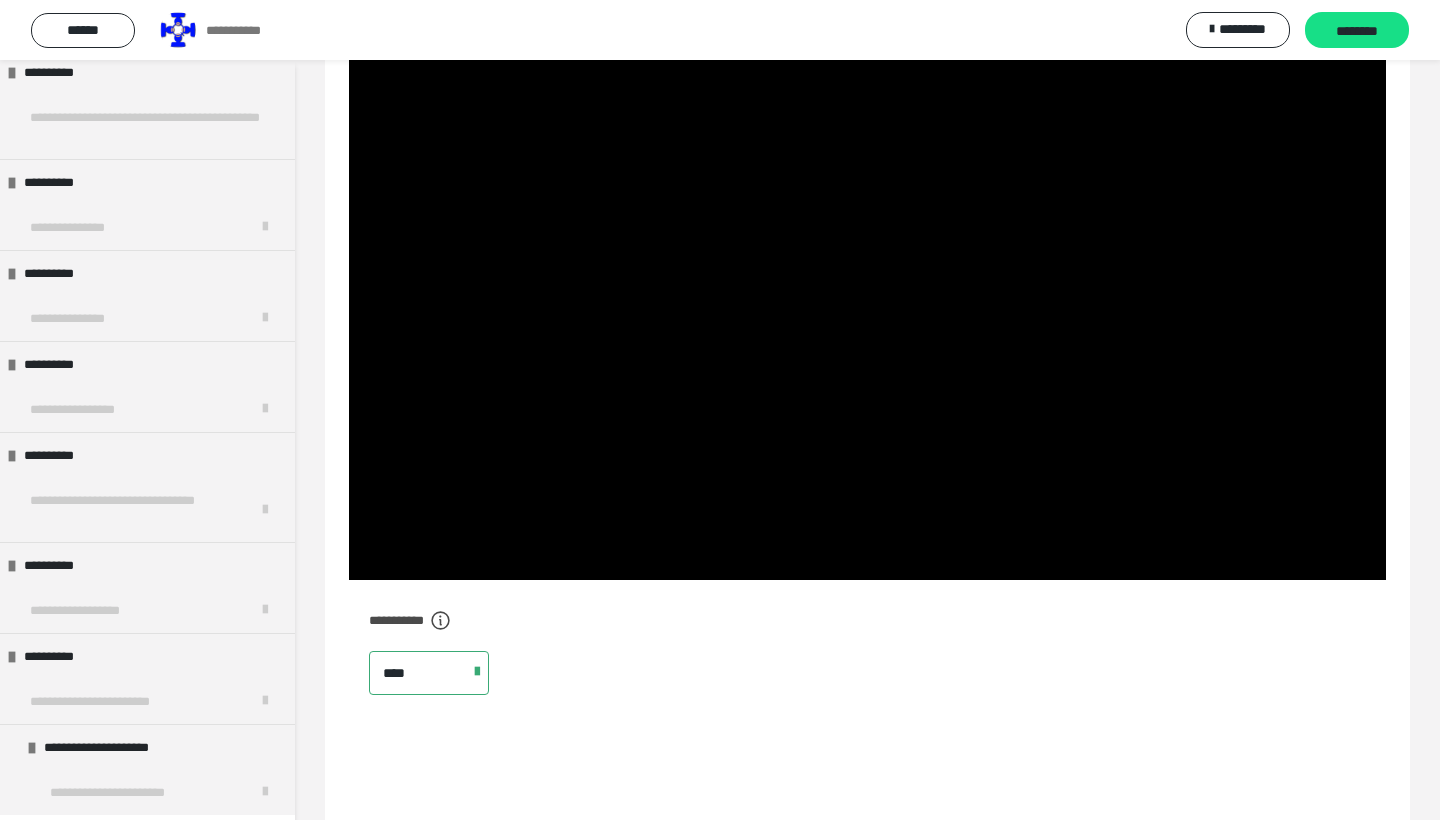 click on "**********" at bounding box center (720, 30) 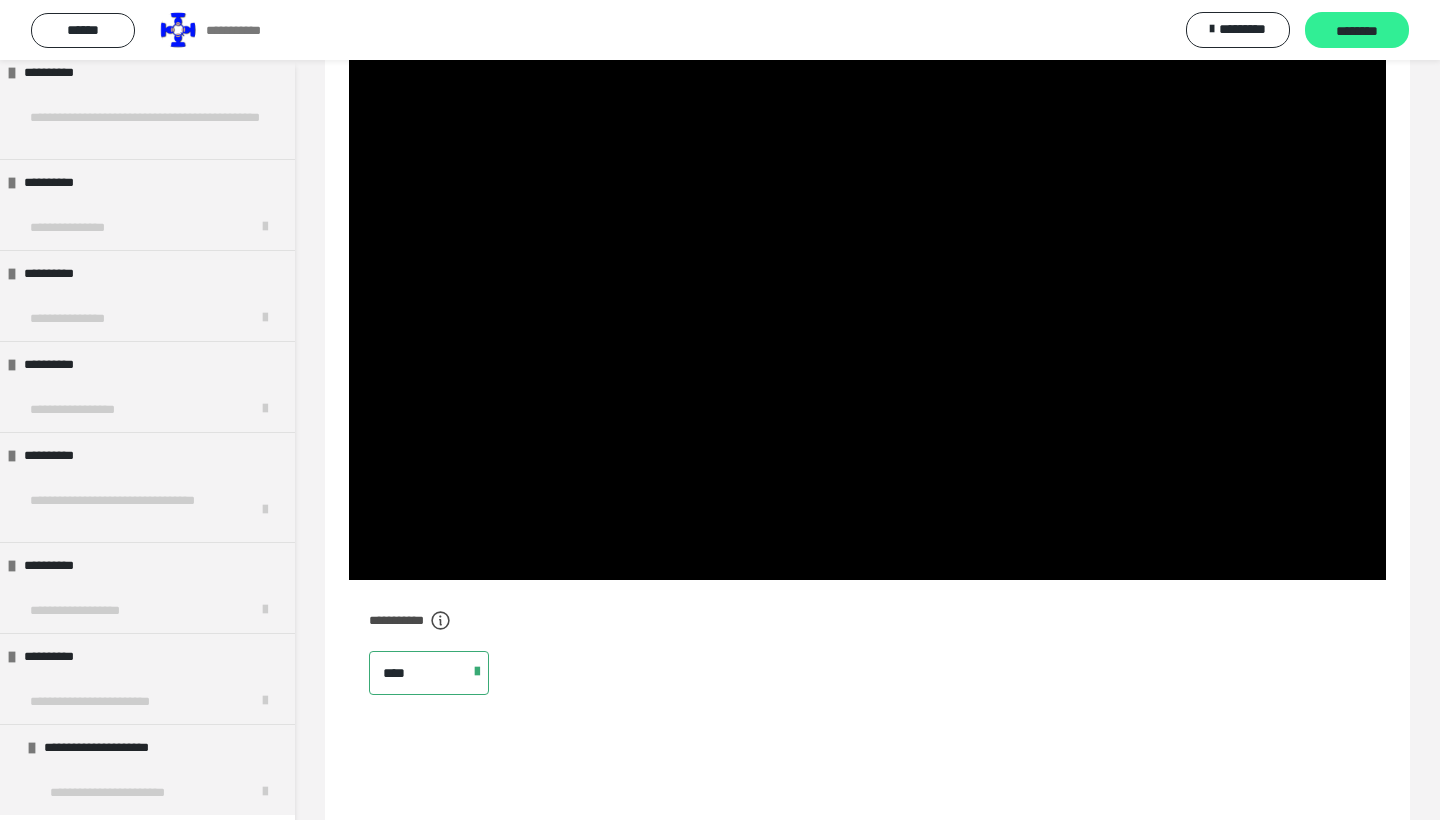 click on "********" at bounding box center [1357, 31] 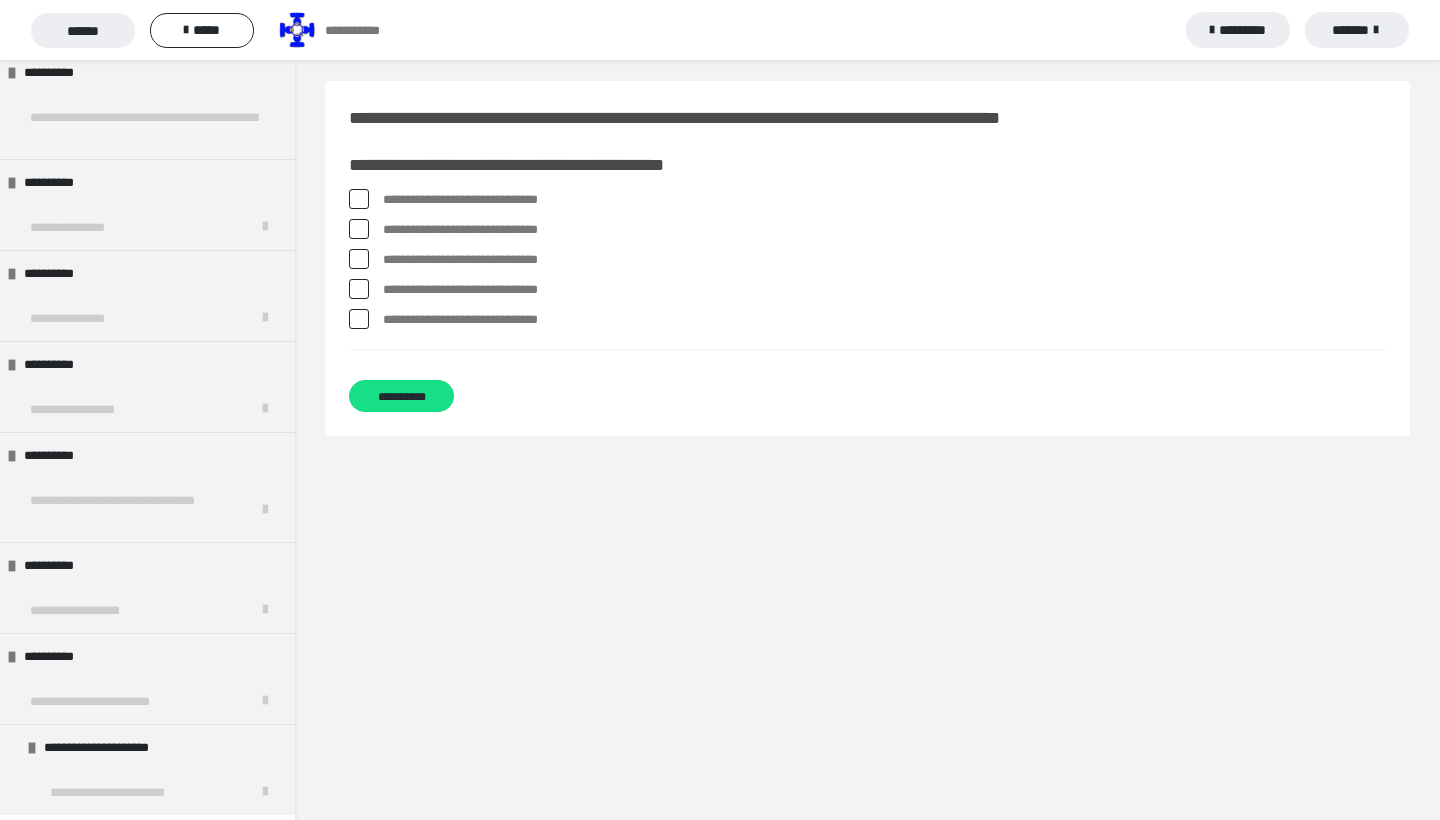 scroll, scrollTop: 42, scrollLeft: 0, axis: vertical 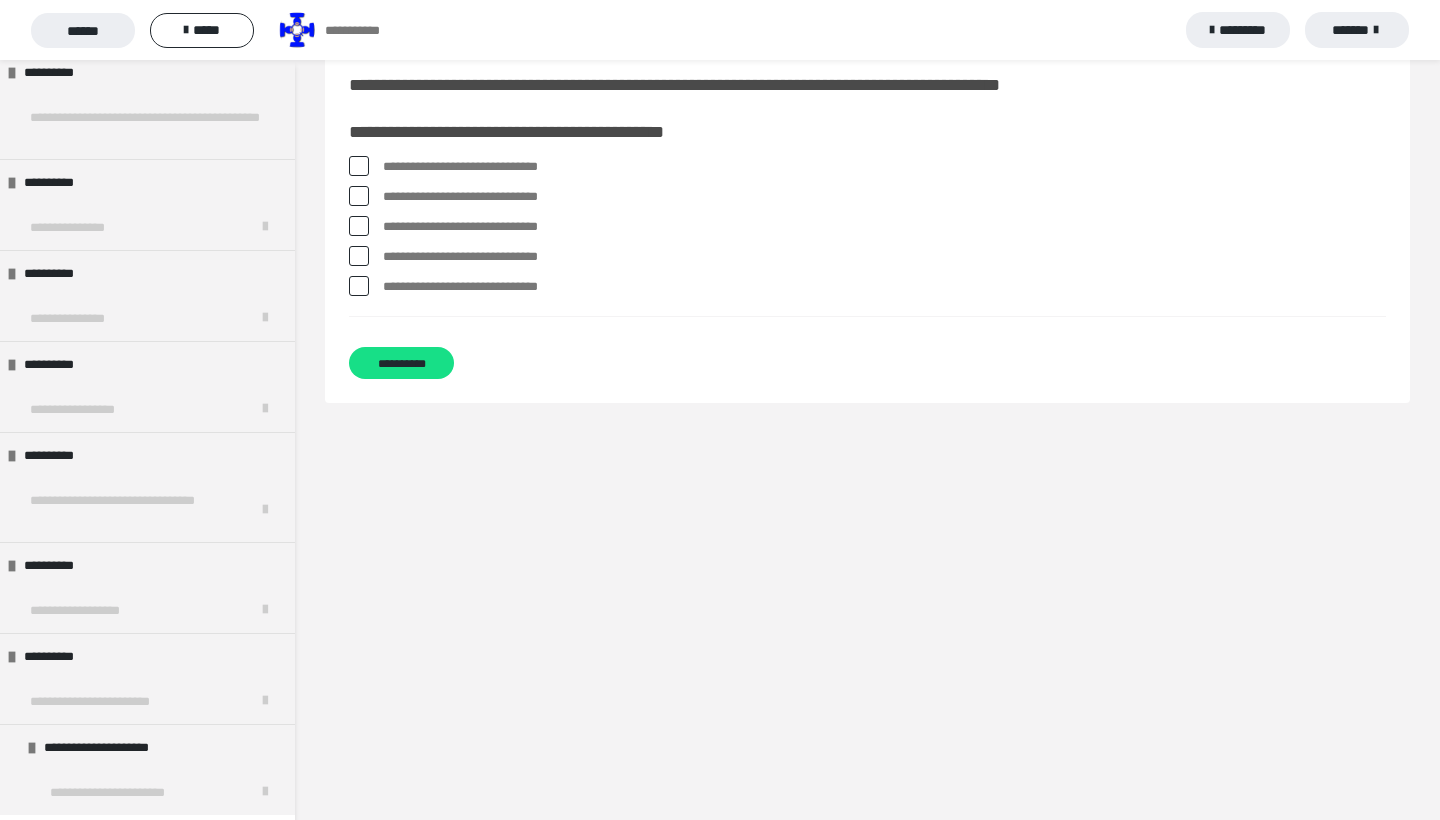 click on "*********" at bounding box center (1238, 30) 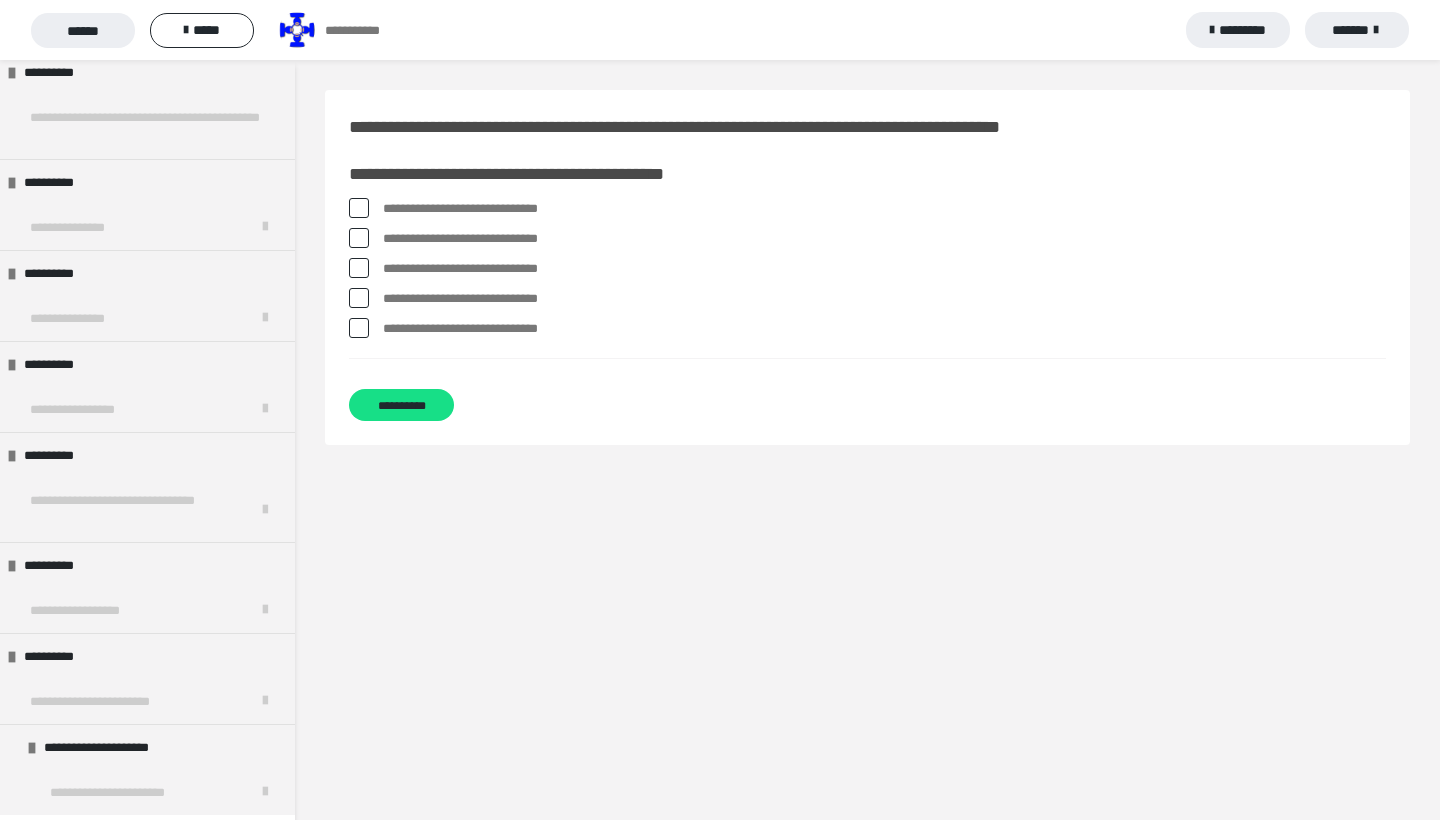 scroll, scrollTop: 0, scrollLeft: 0, axis: both 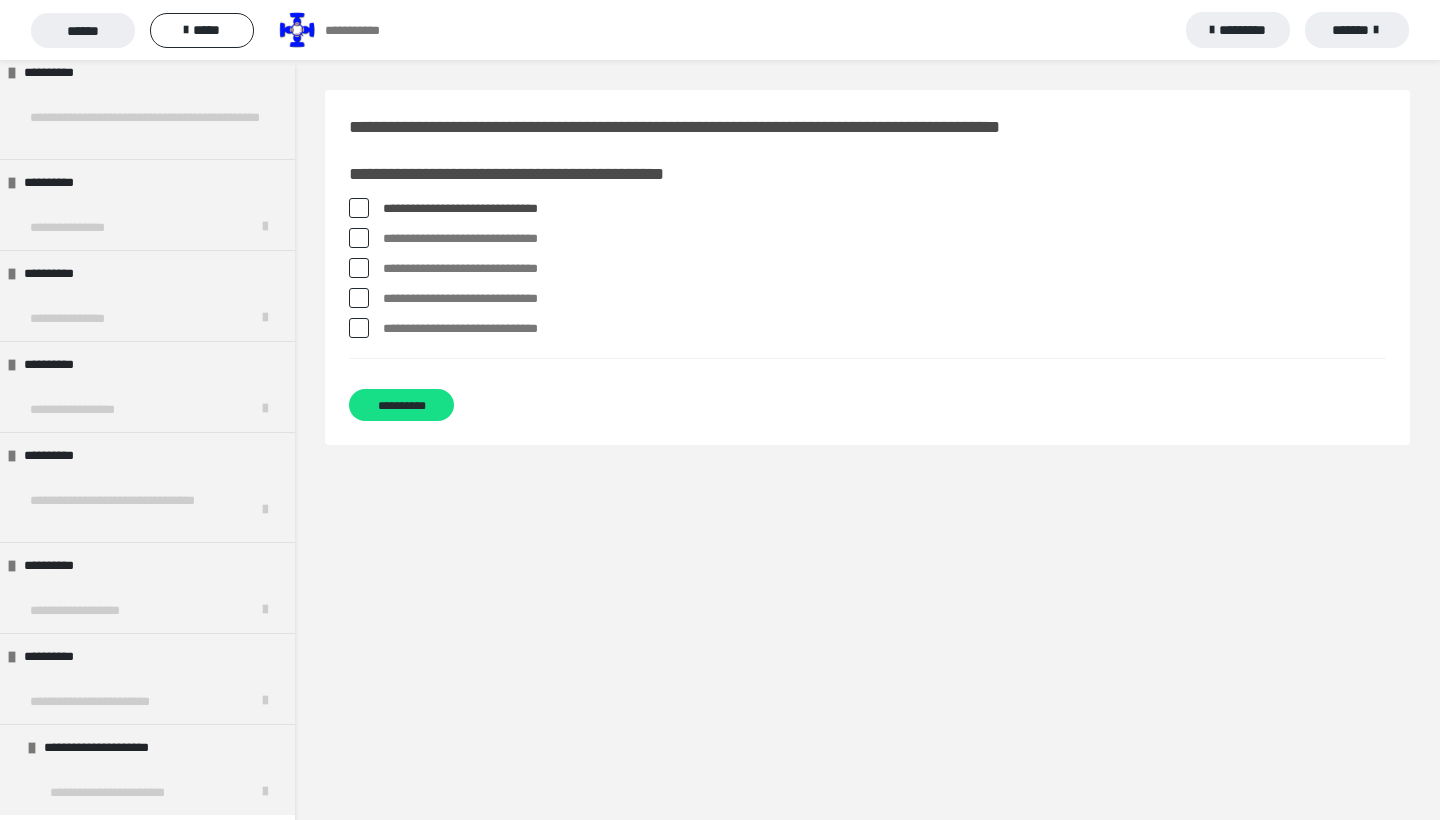 click on "**********" at bounding box center [884, 299] 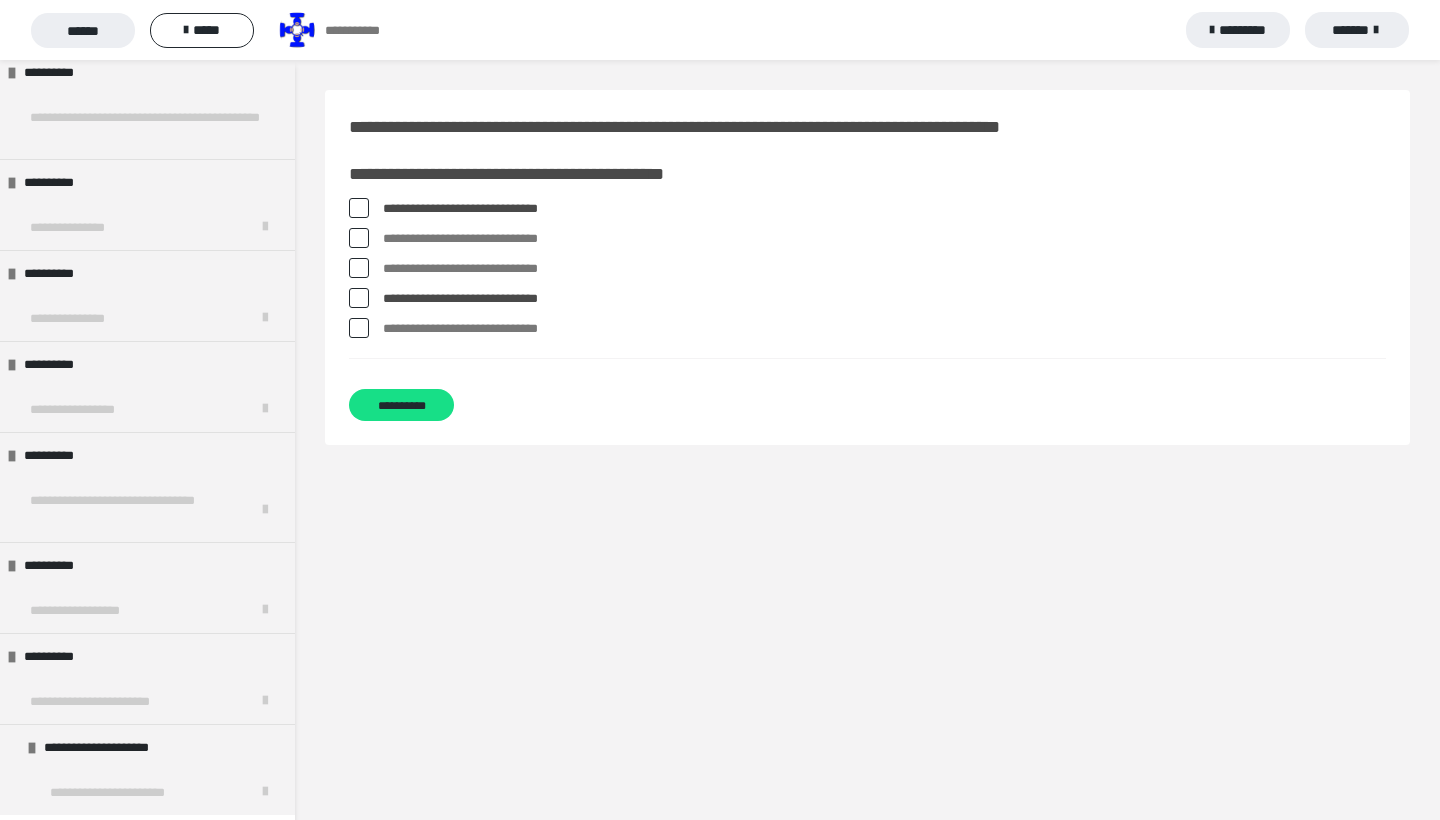 click on "**********" at bounding box center [884, 329] 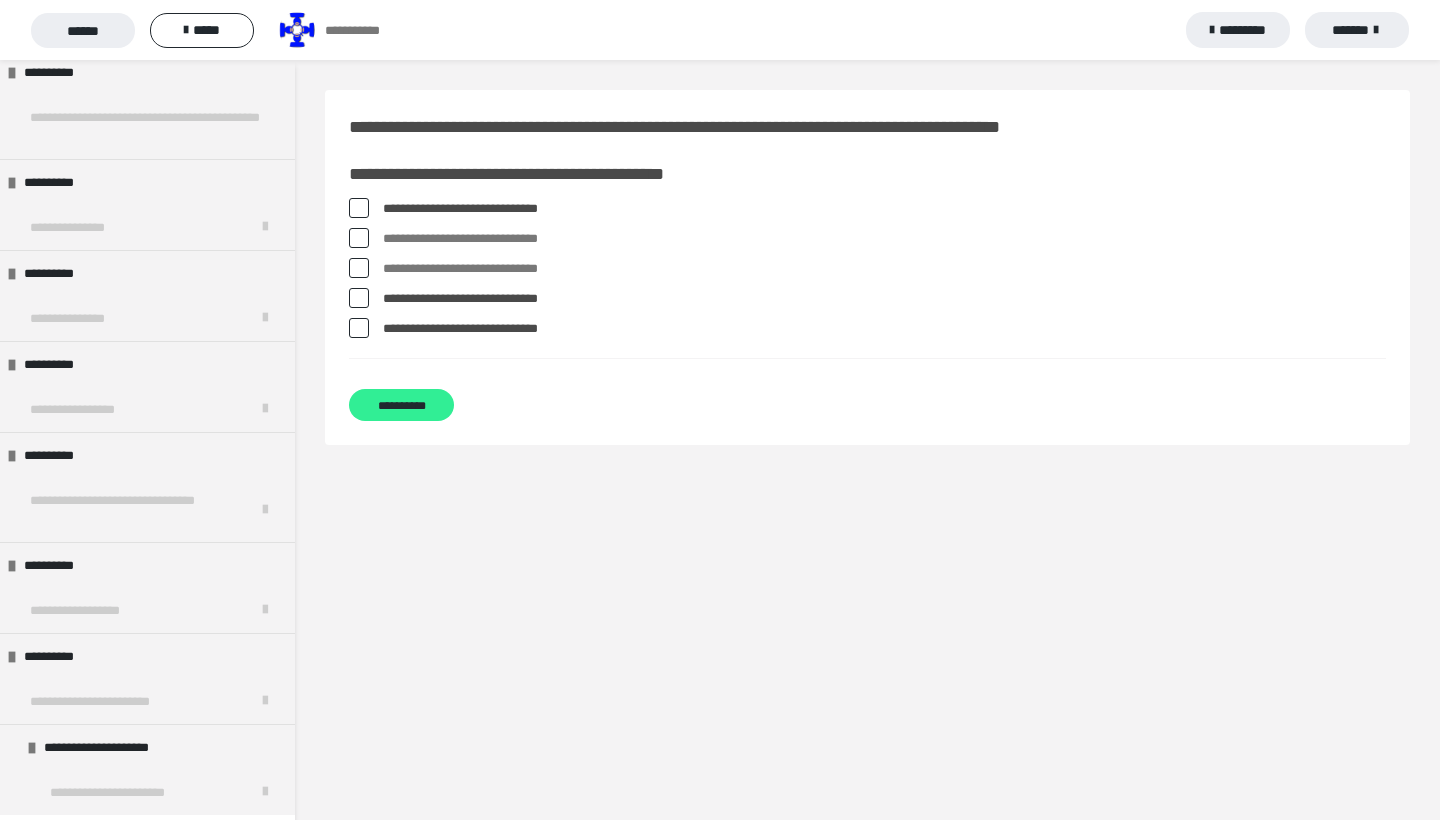 click on "**********" at bounding box center [401, 405] 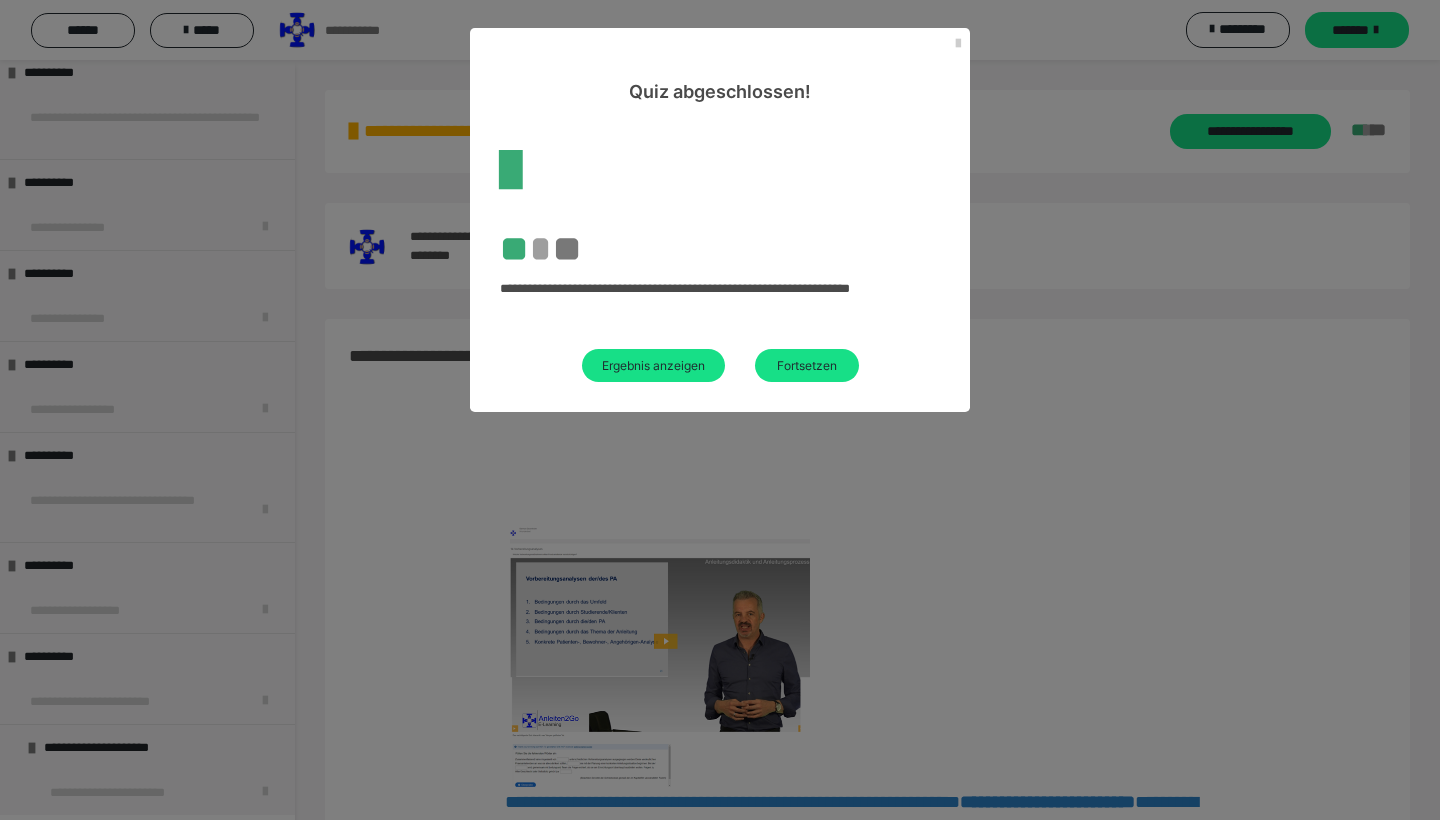 click on "**********" at bounding box center (720, 258) 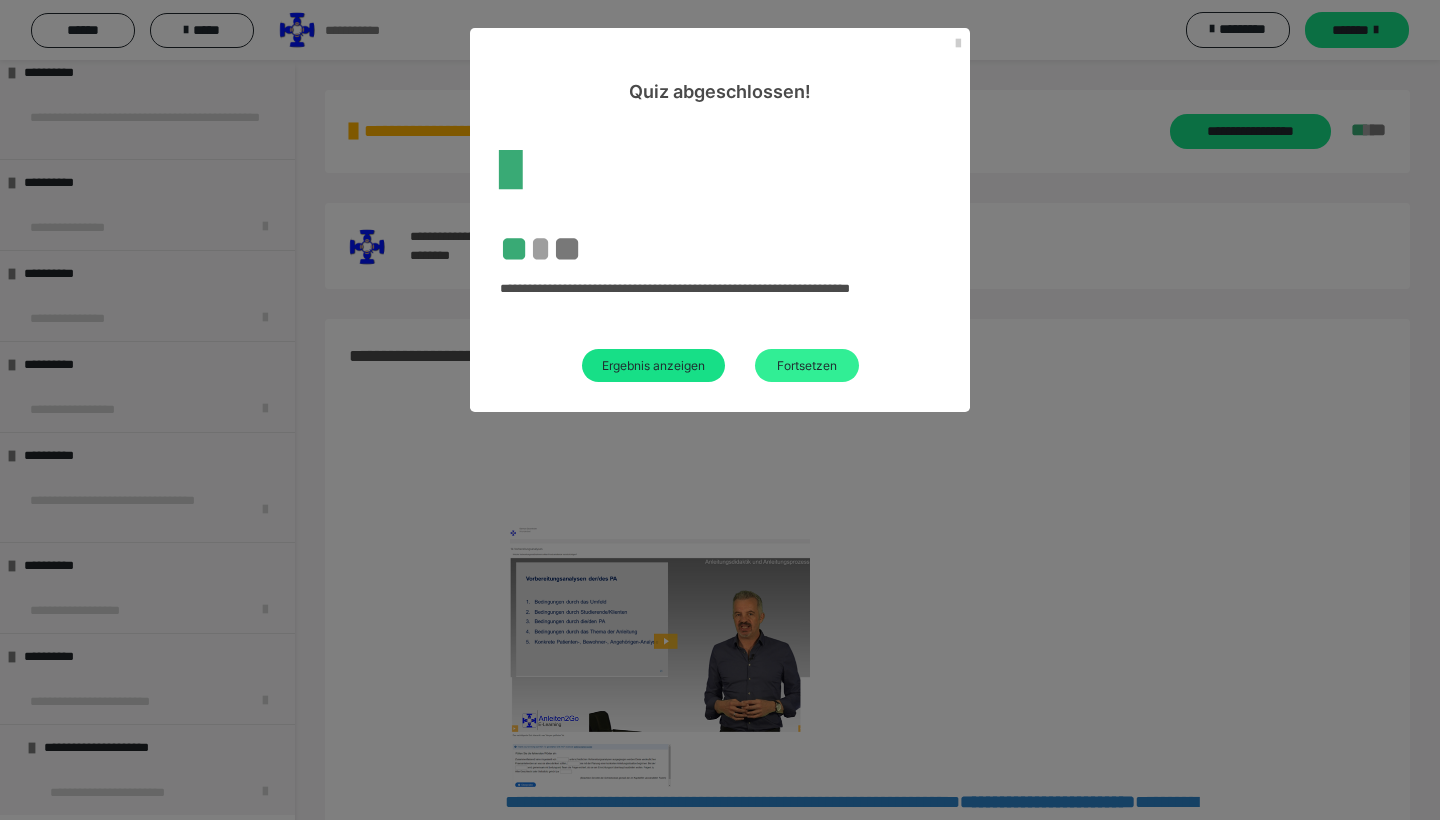click on "Fortsetzen" at bounding box center (807, 365) 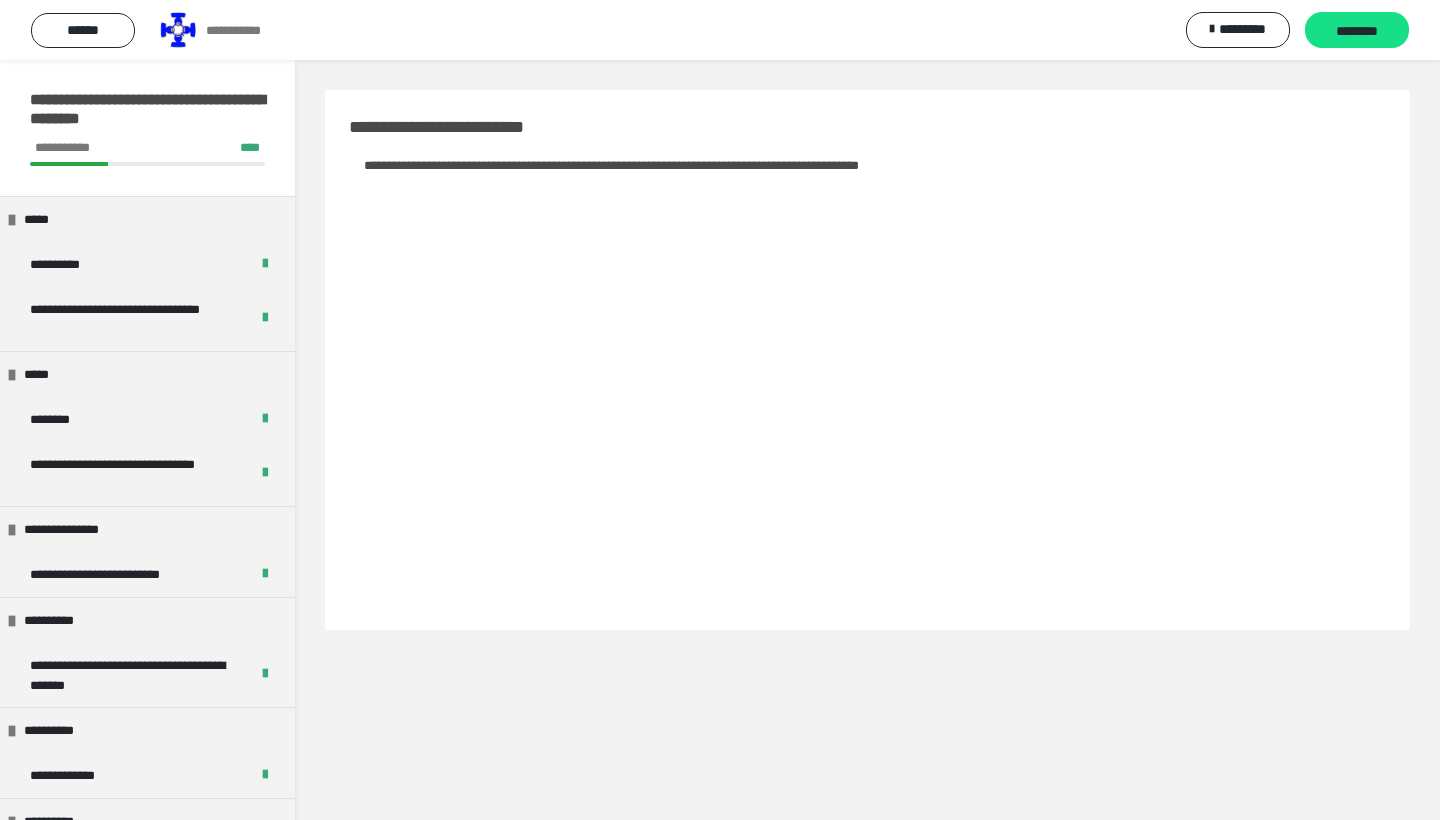 scroll, scrollTop: 0, scrollLeft: 0, axis: both 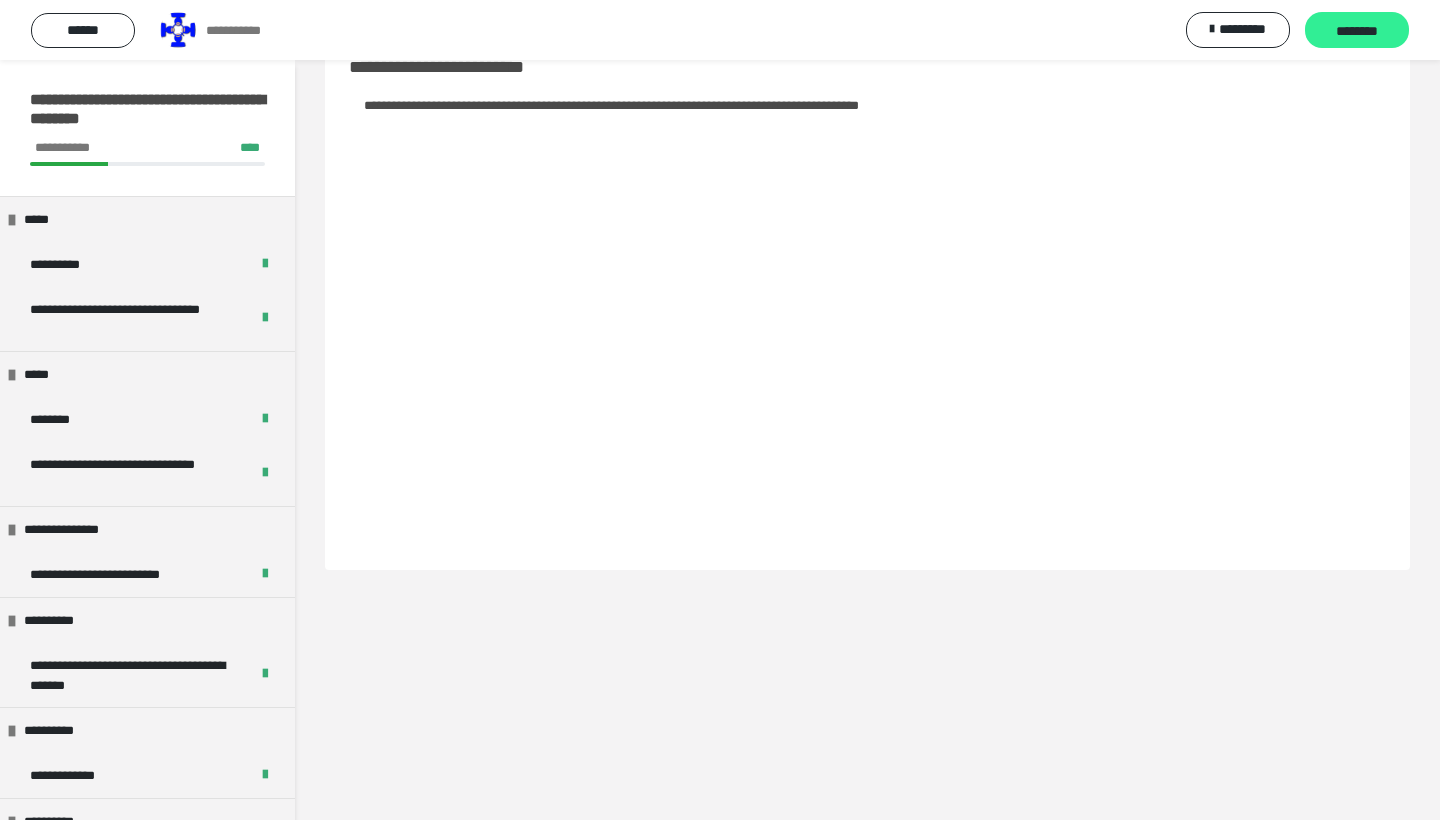 click on "********" at bounding box center (1357, 30) 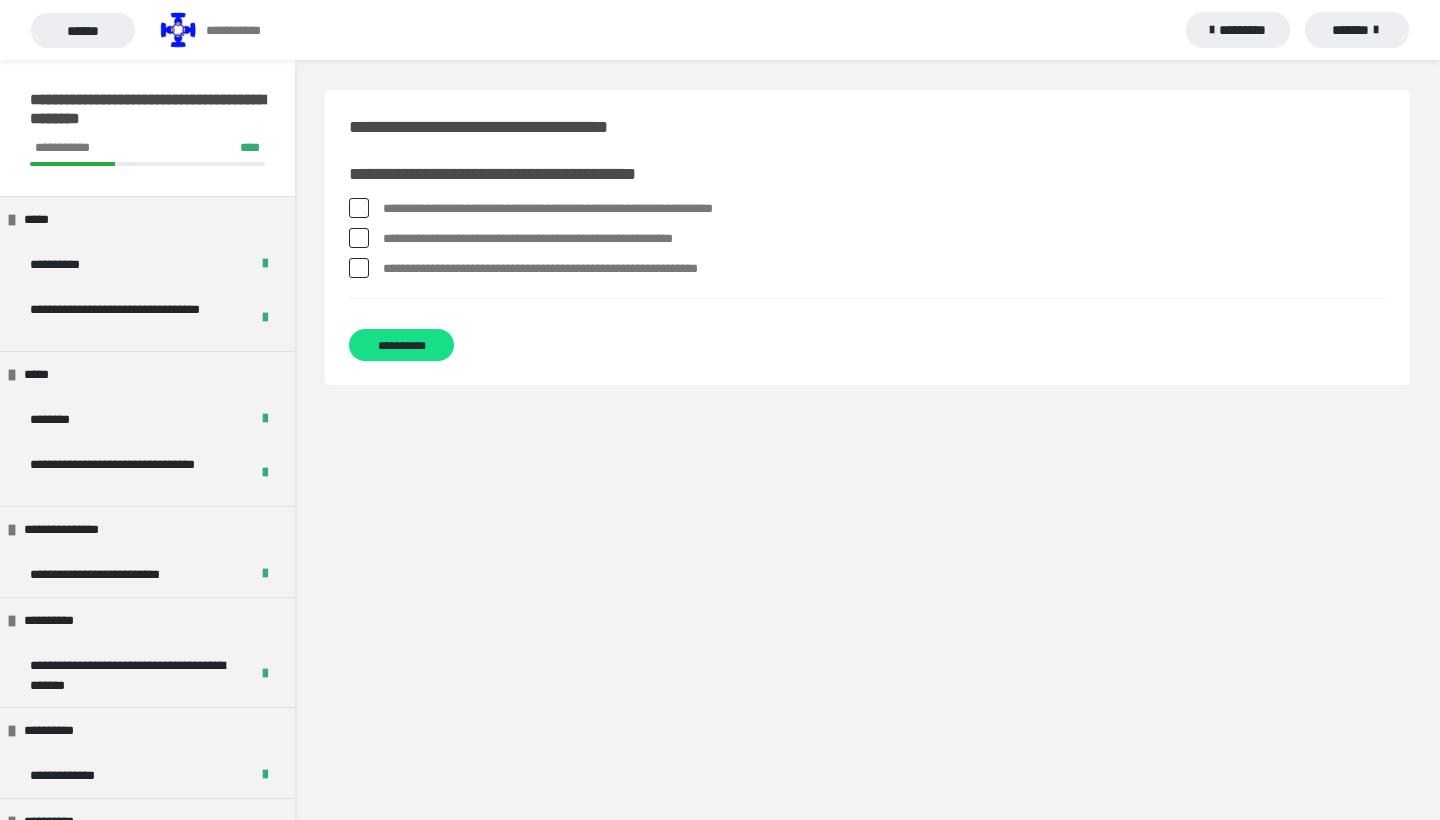 click on "**********" at bounding box center [884, 209] 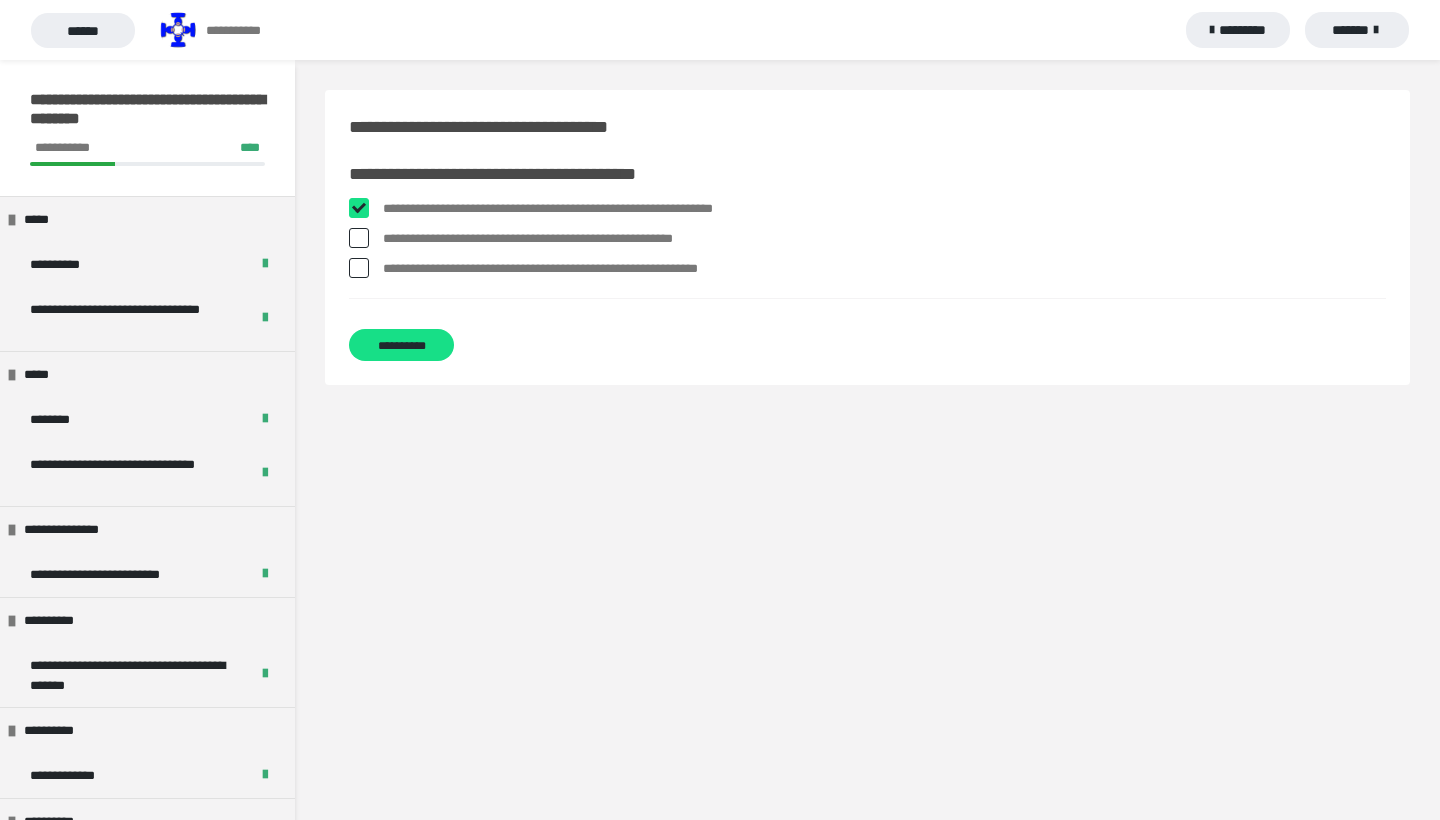 checkbox on "****" 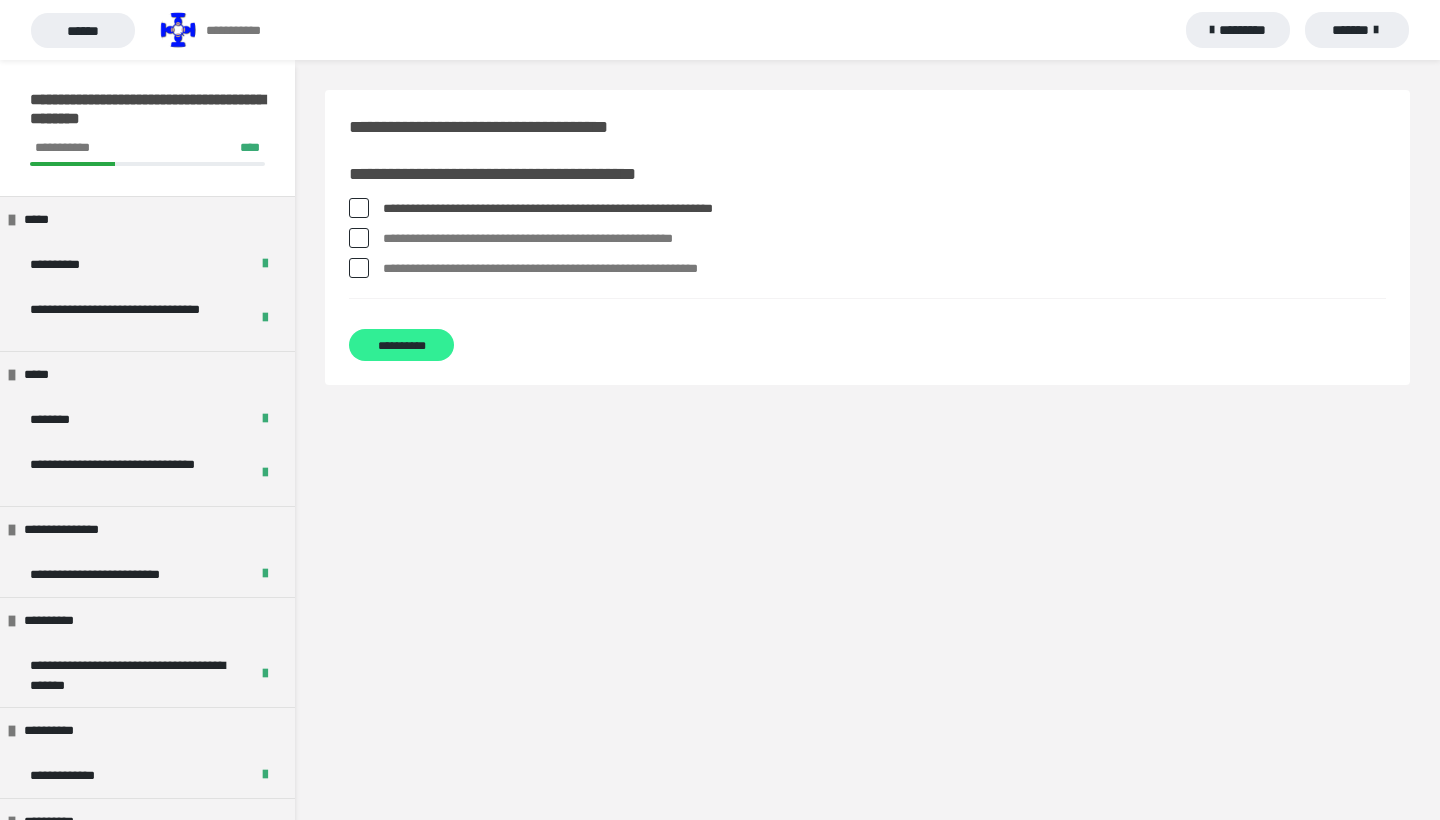 click on "**********" at bounding box center [401, 345] 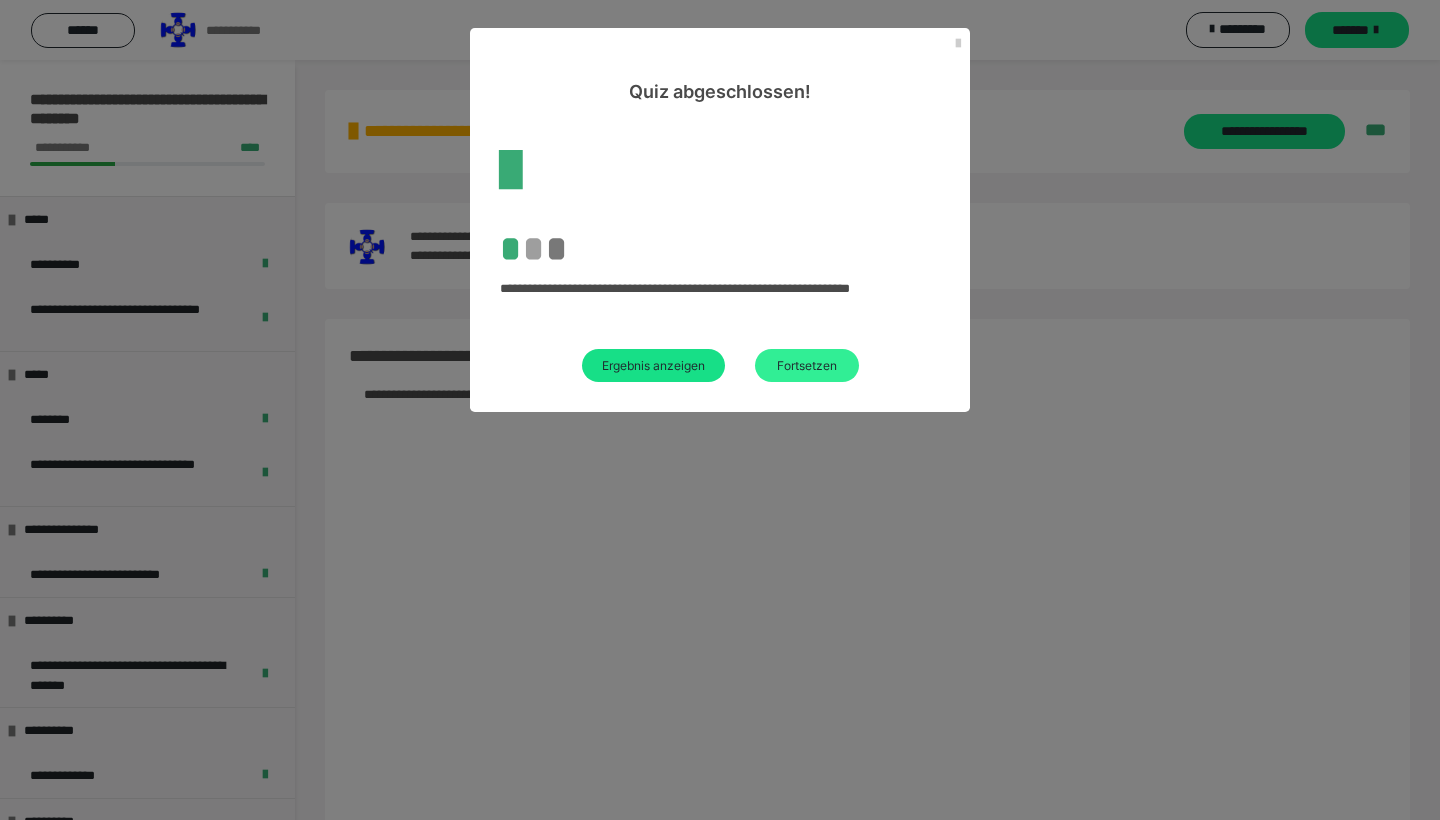 click on "Fortsetzen" at bounding box center (807, 365) 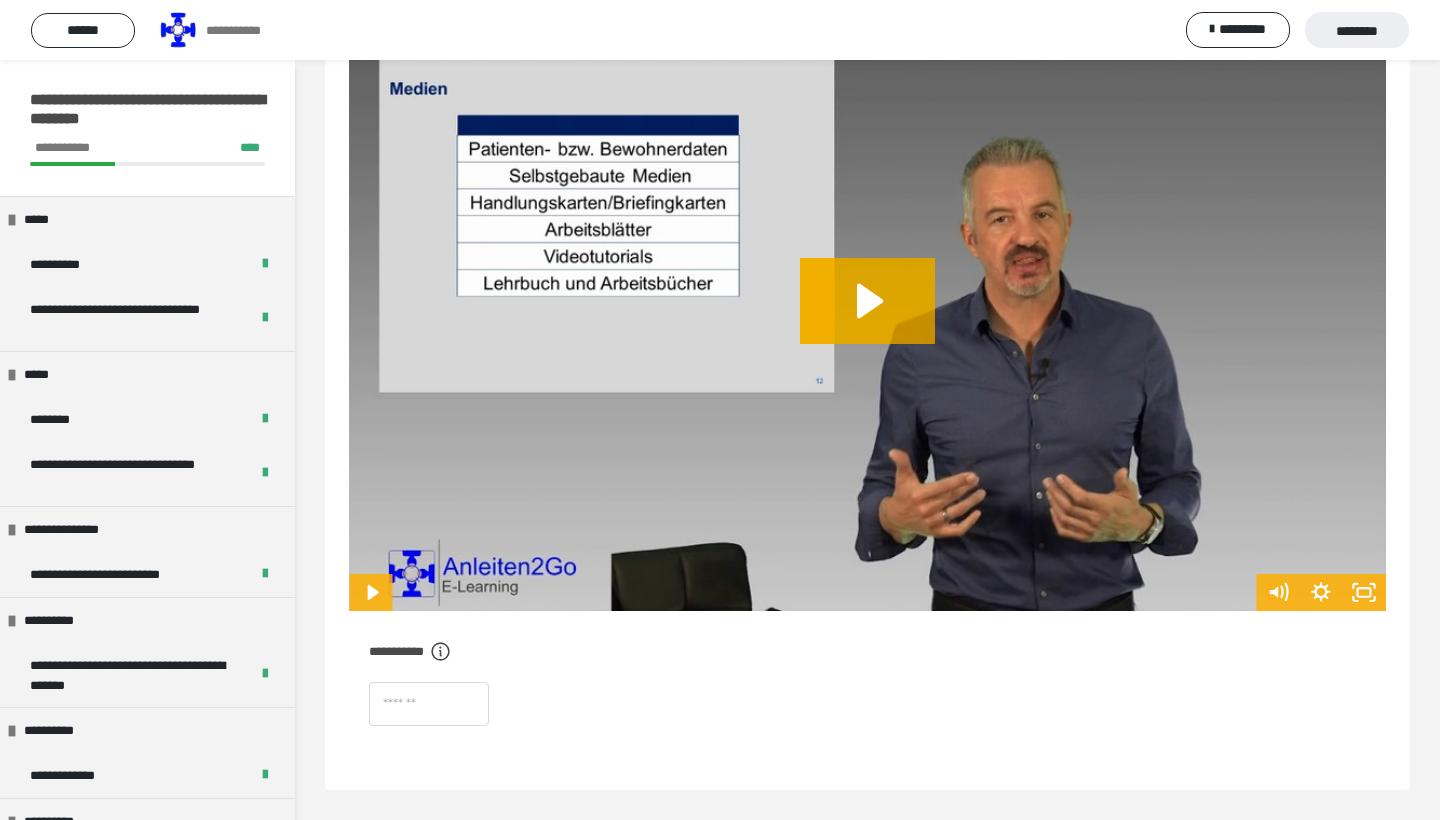 scroll, scrollTop: 162, scrollLeft: 0, axis: vertical 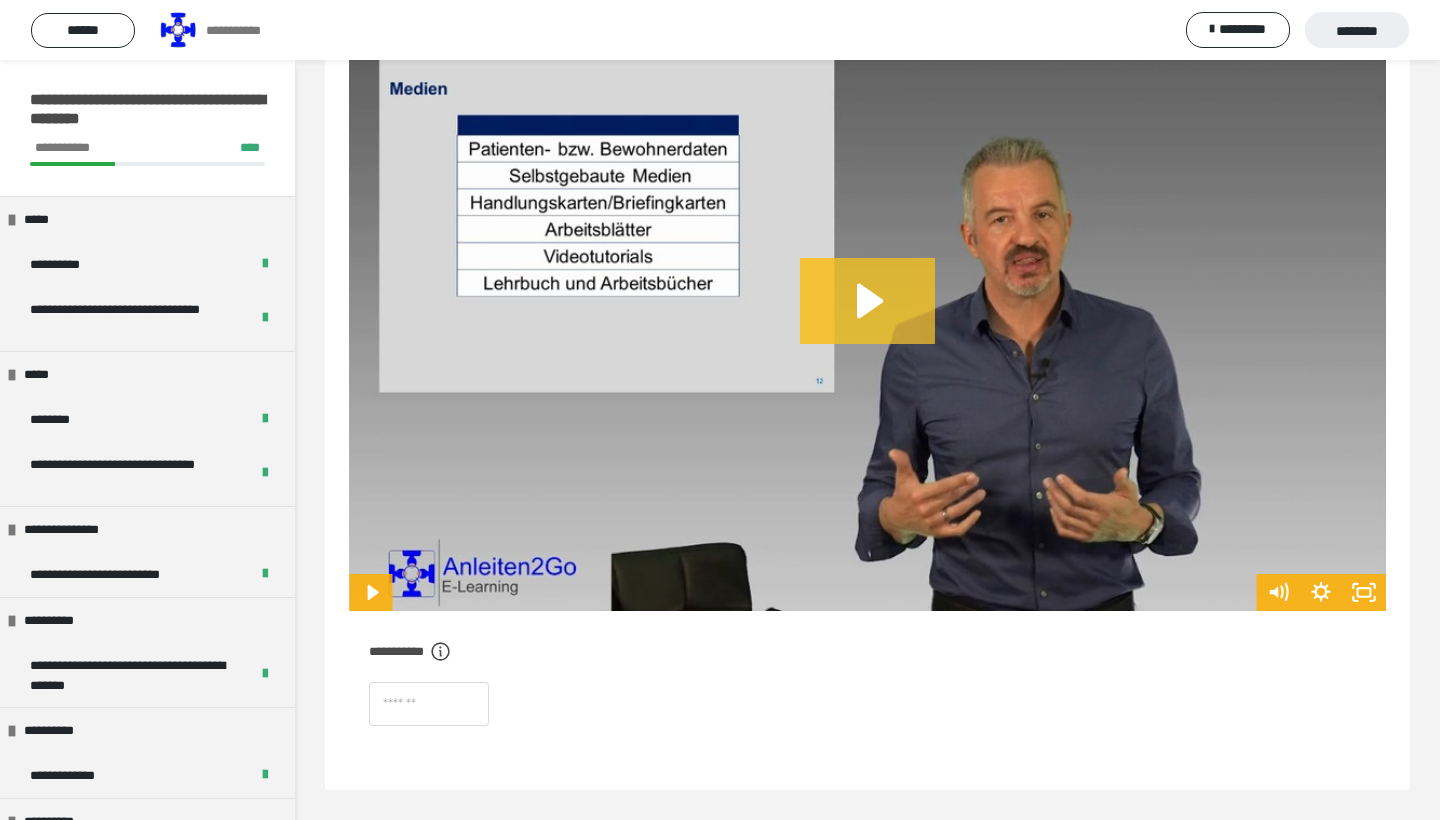 click 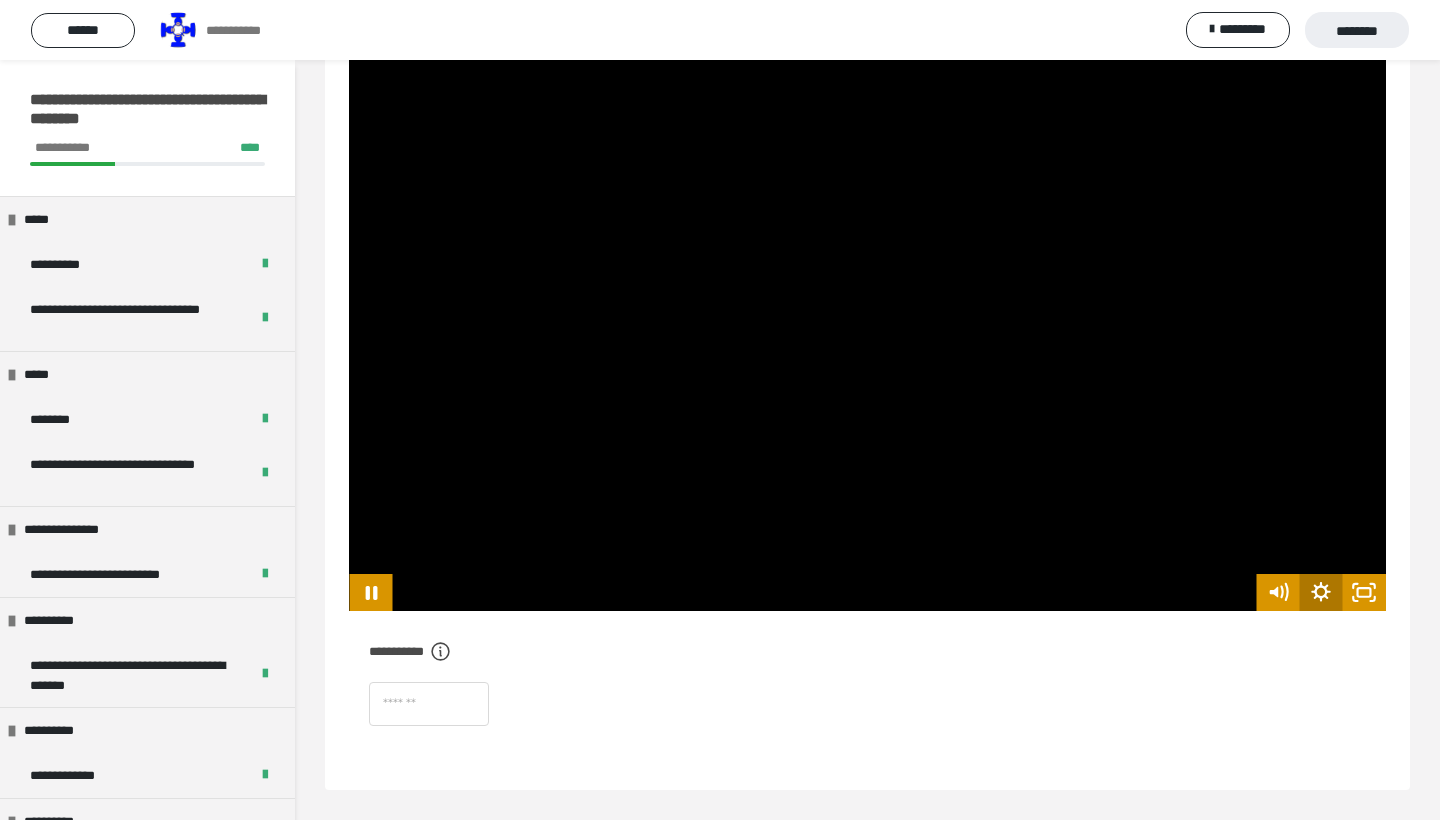 click 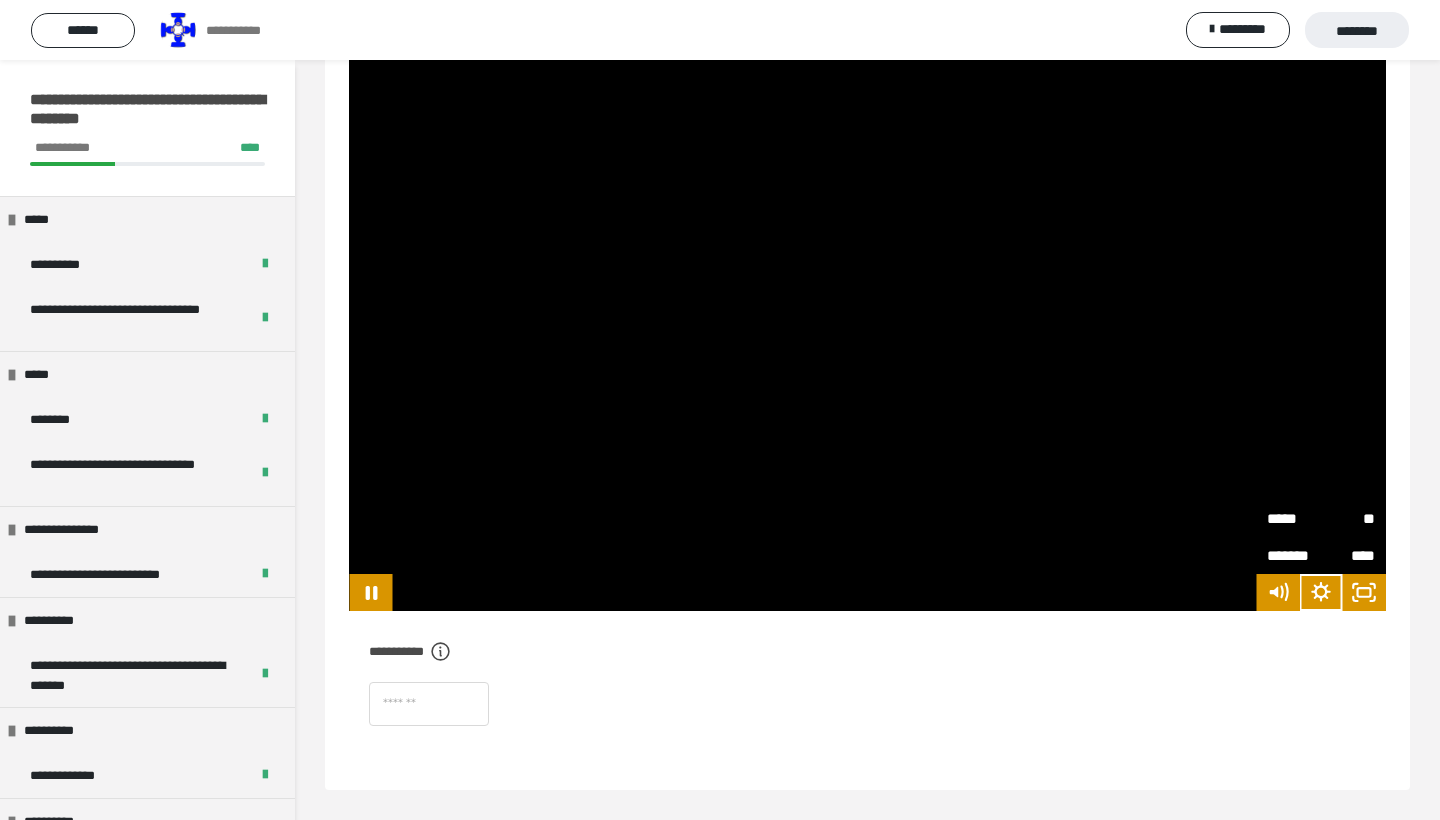 drag, startPoint x: 1299, startPoint y: 550, endPoint x: 1283, endPoint y: 530, distance: 25.612497 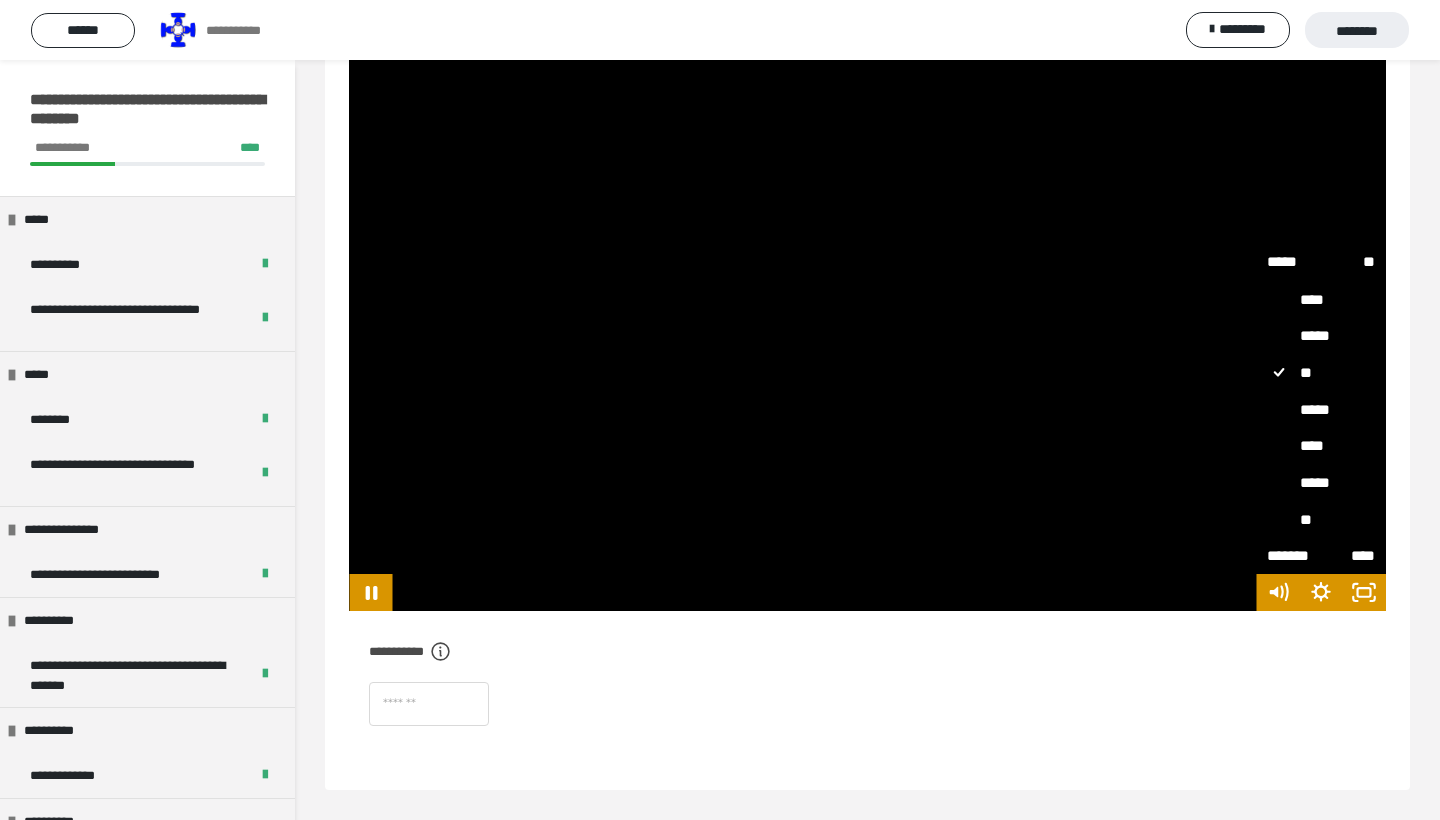 click on "****" at bounding box center [1321, 445] 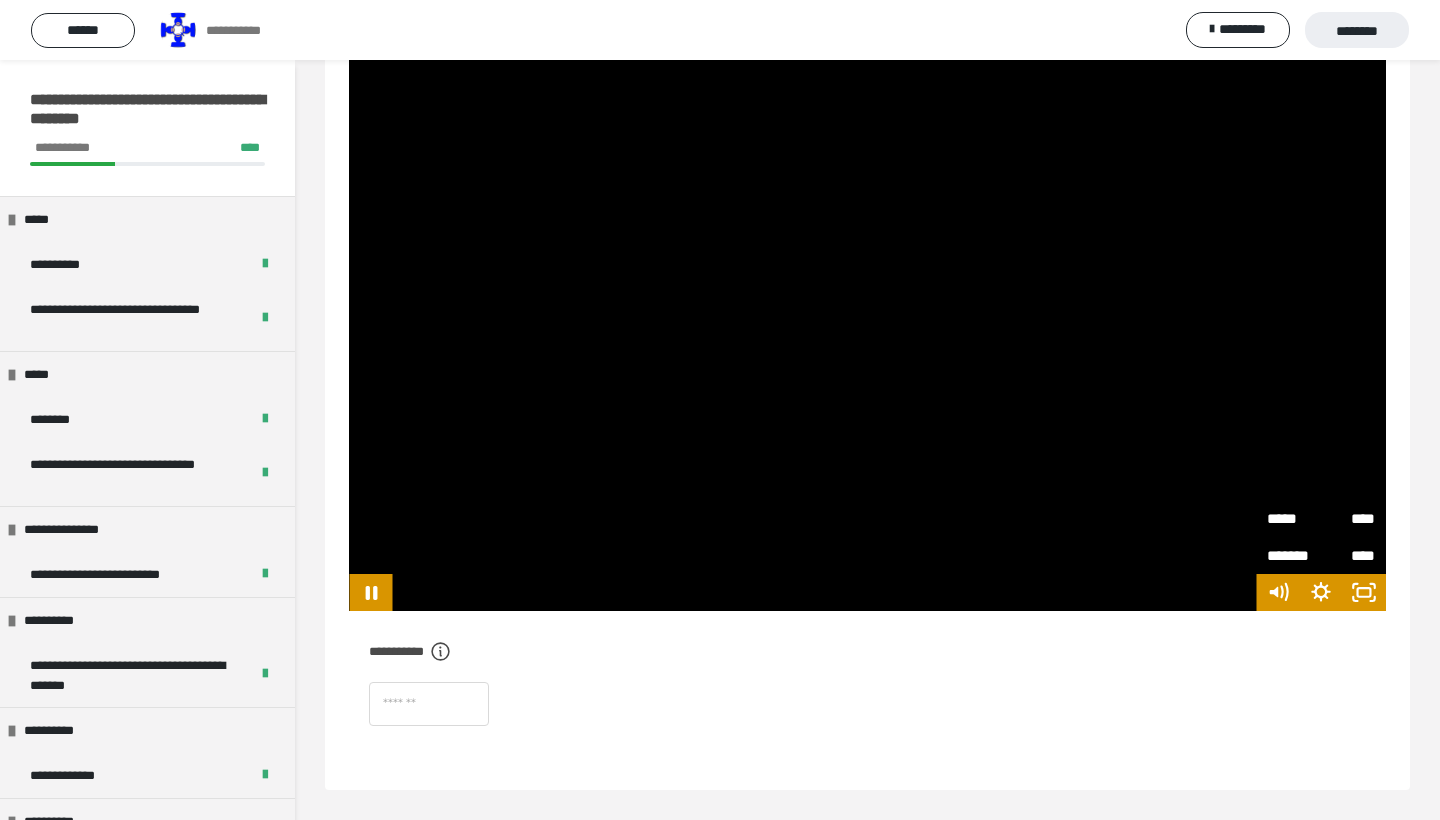 click on "**********" at bounding box center (867, 319) 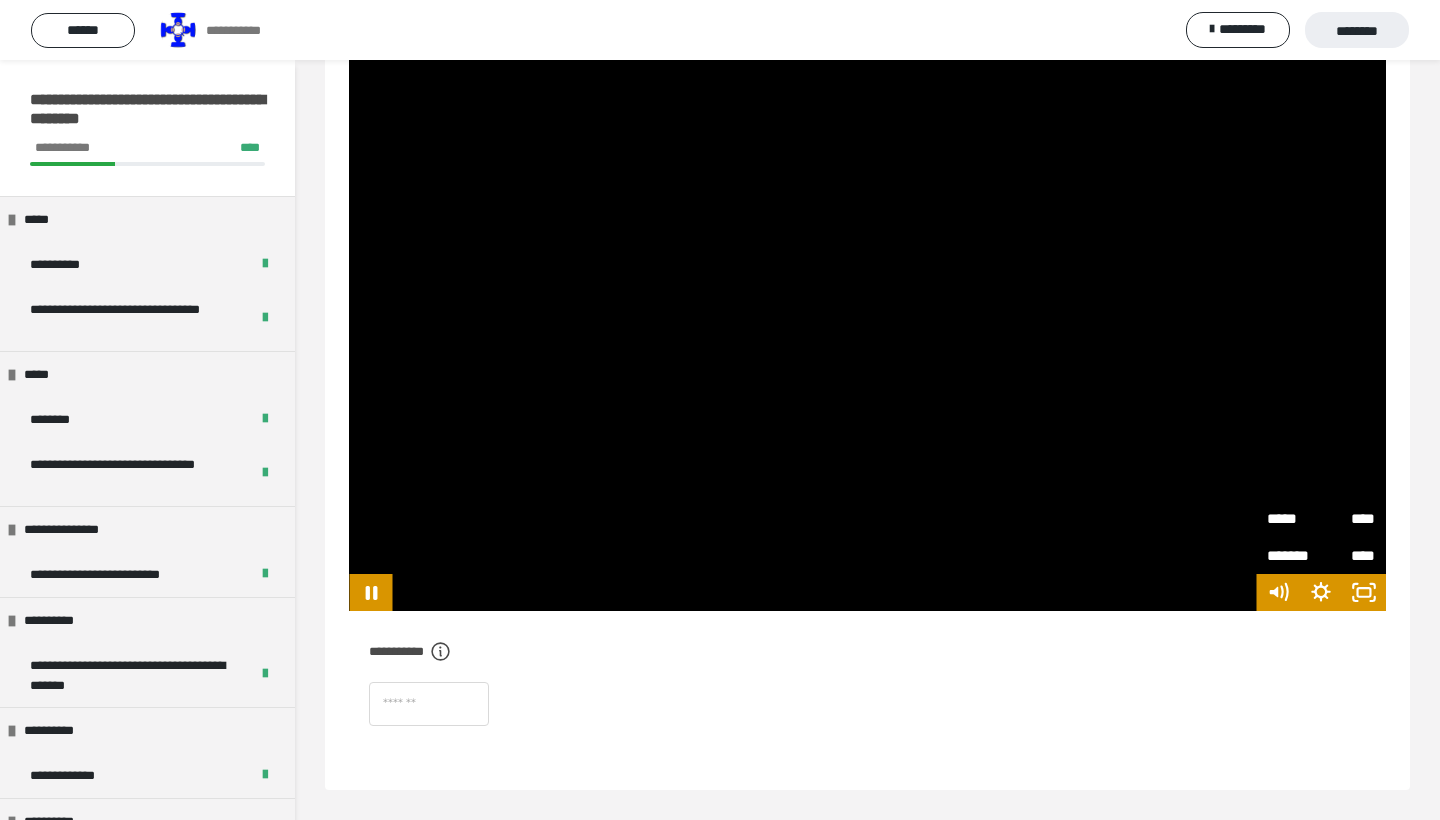 click on "*****" at bounding box center (1294, 518) 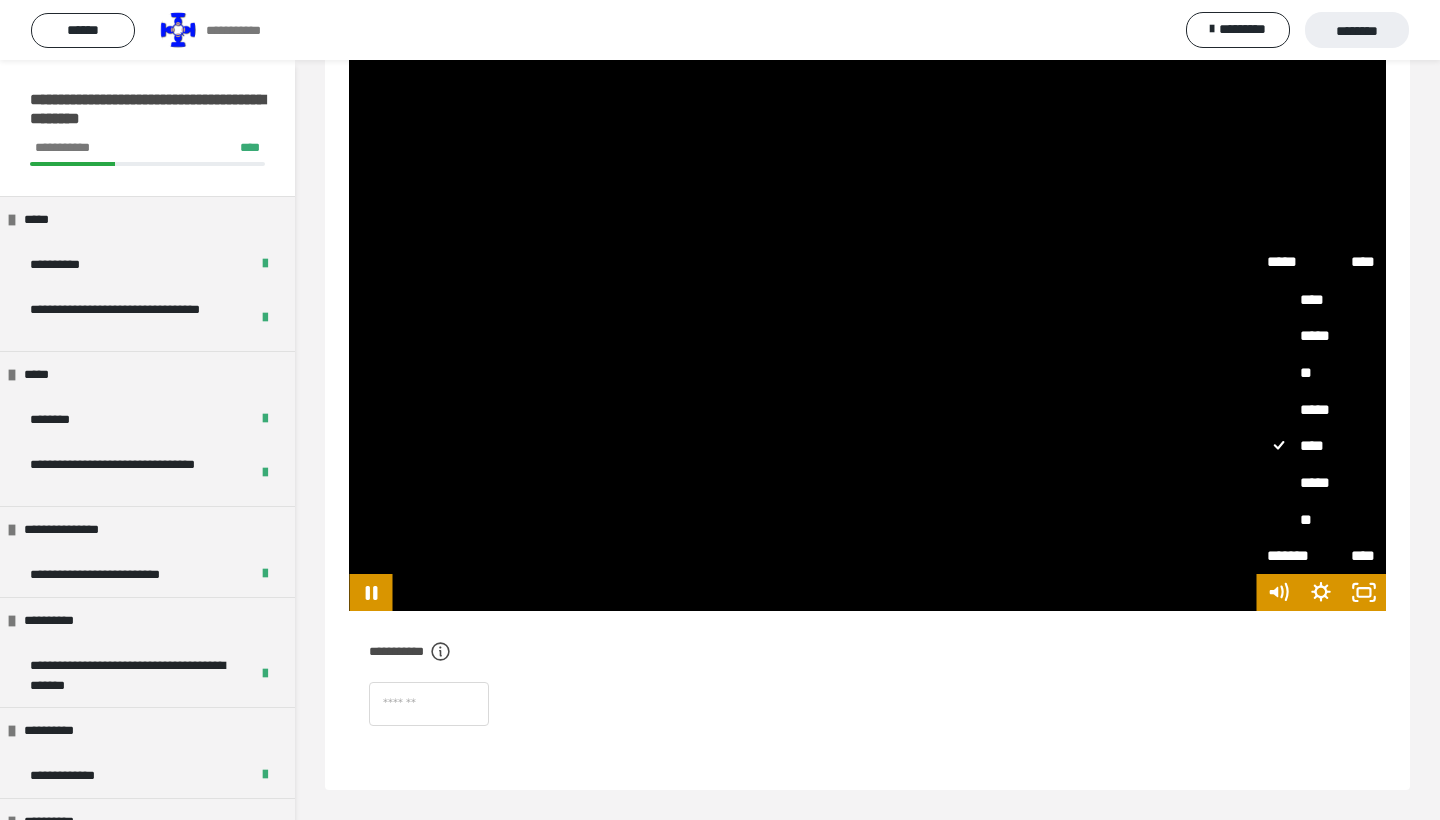 click on "*****" at bounding box center [1321, 409] 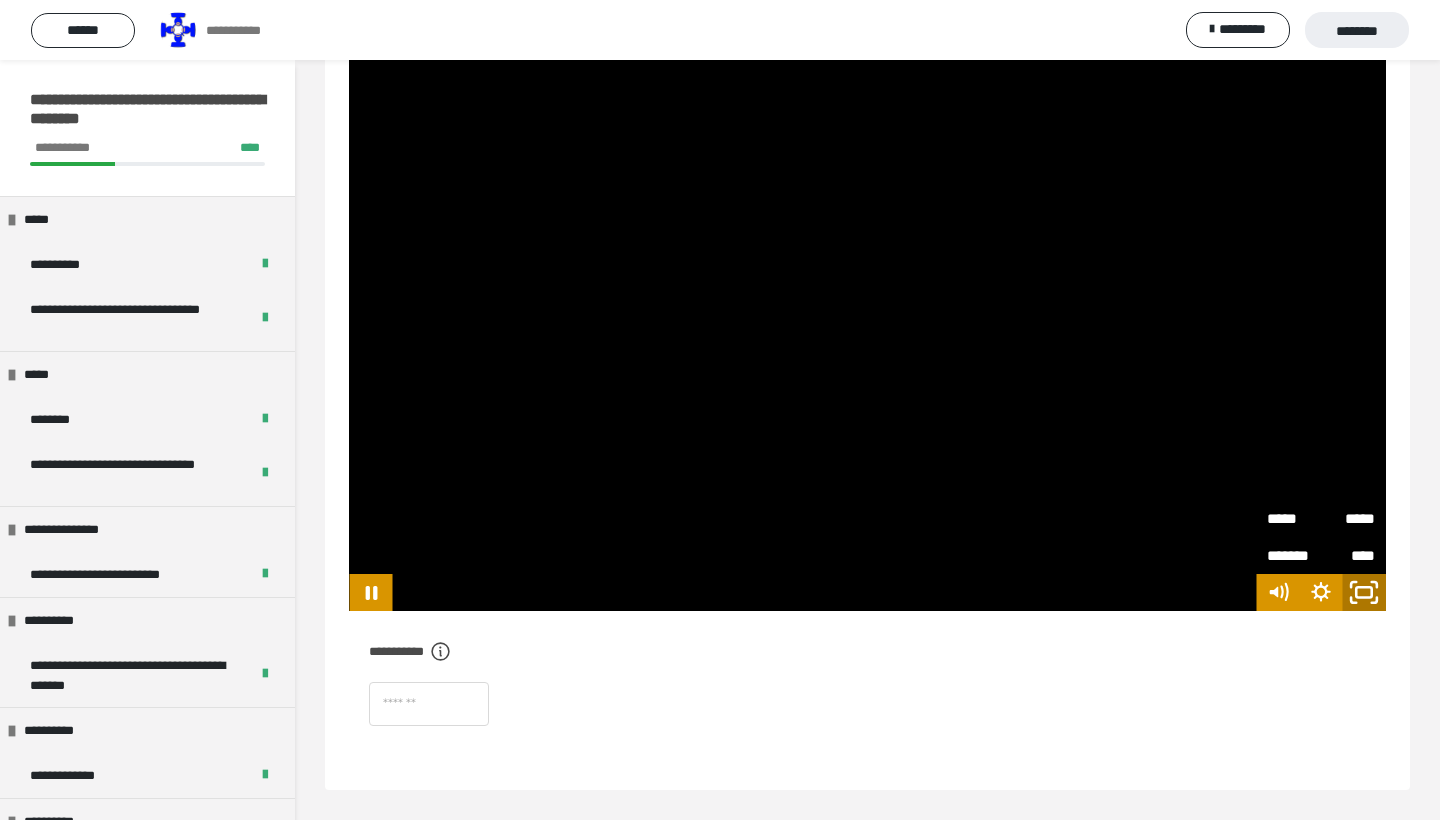 click 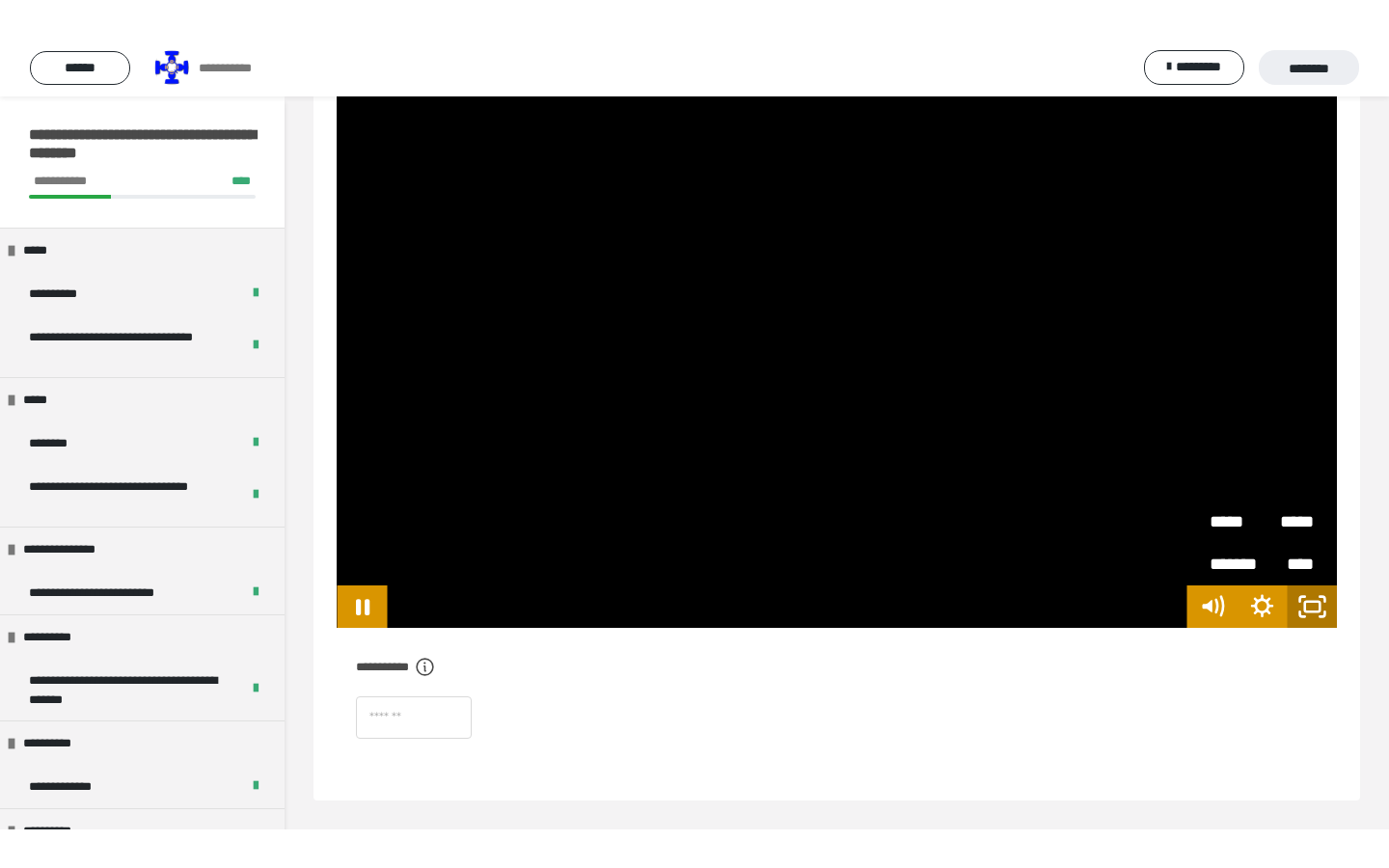 scroll, scrollTop: 0, scrollLeft: 0, axis: both 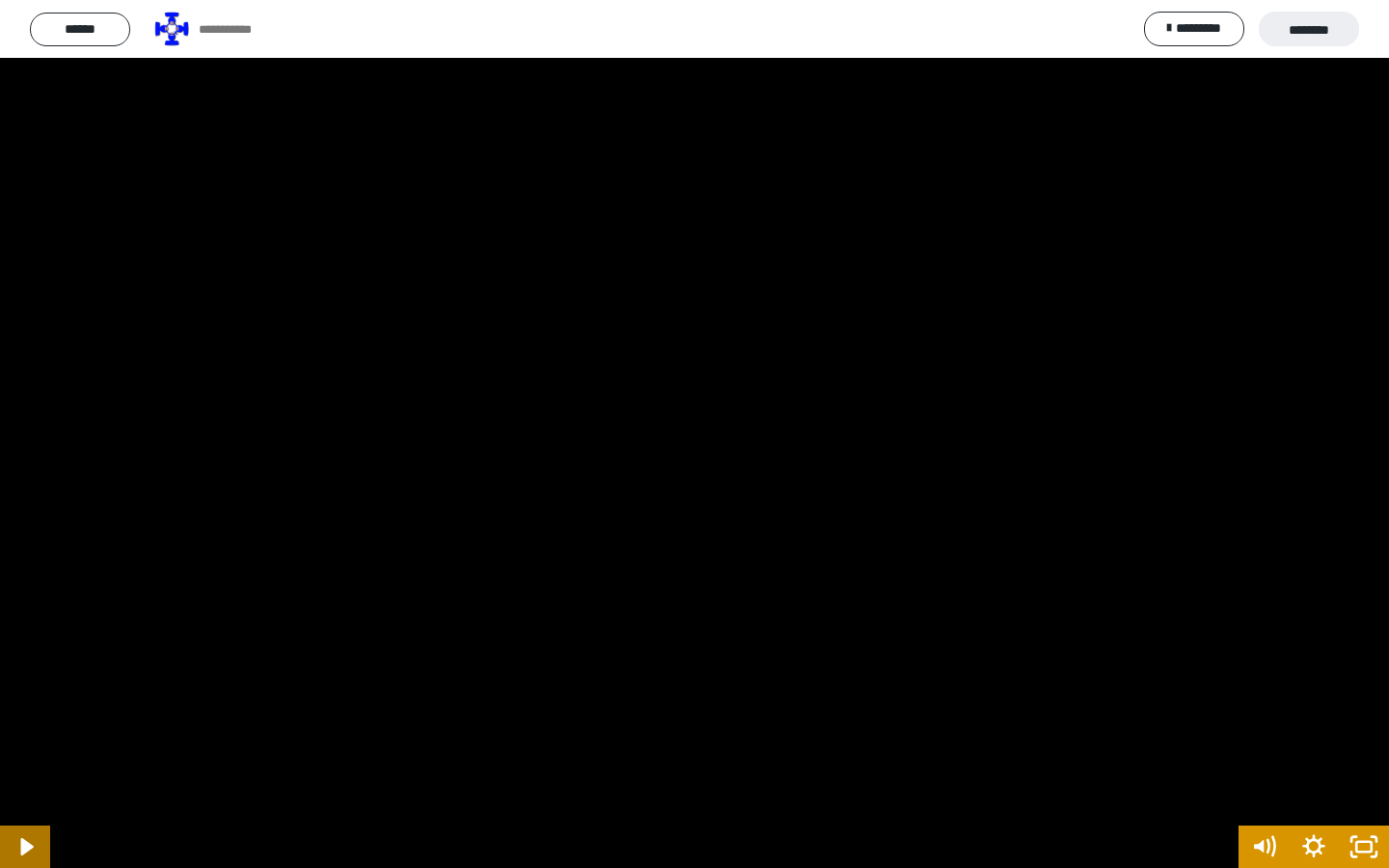 click 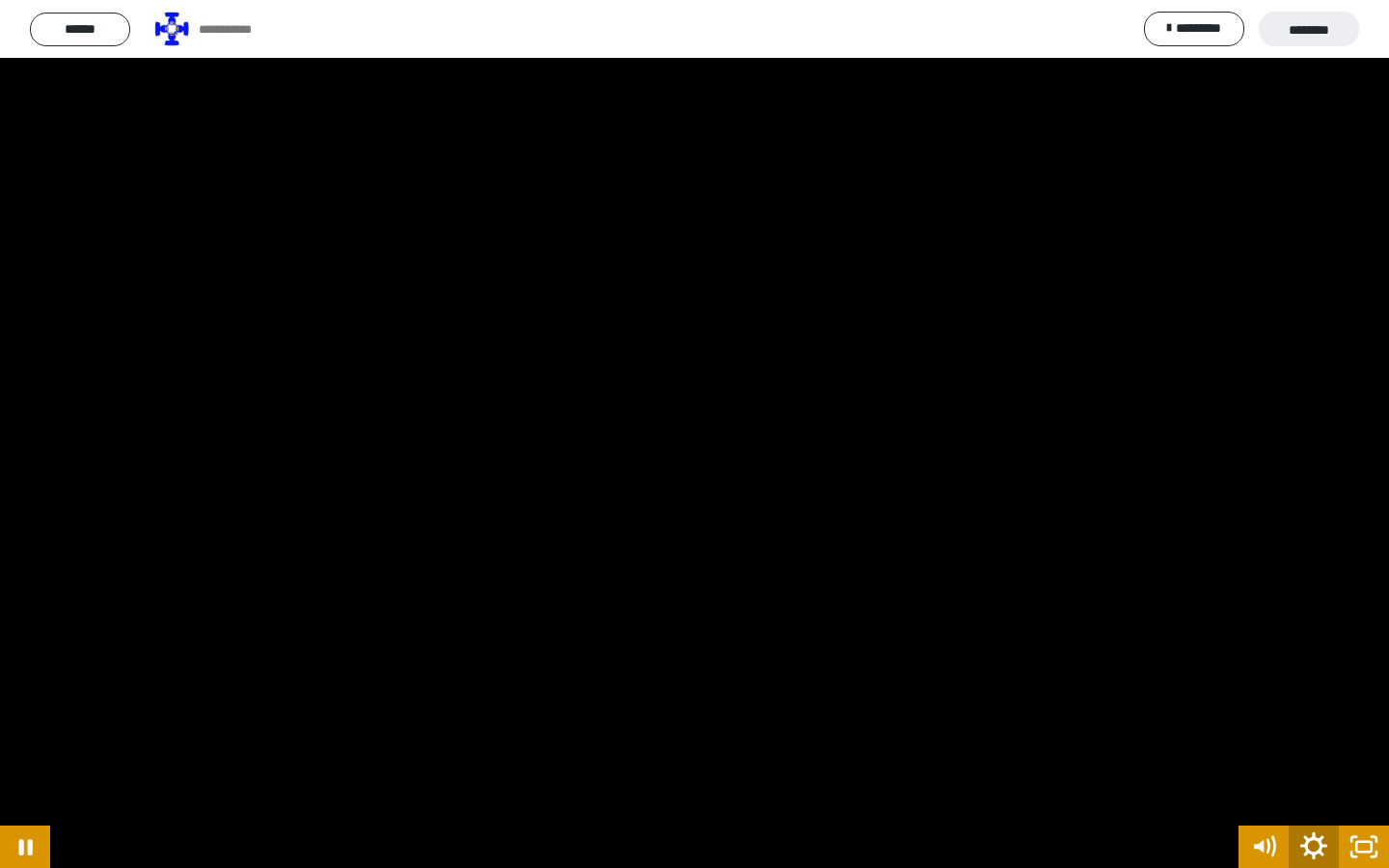 click 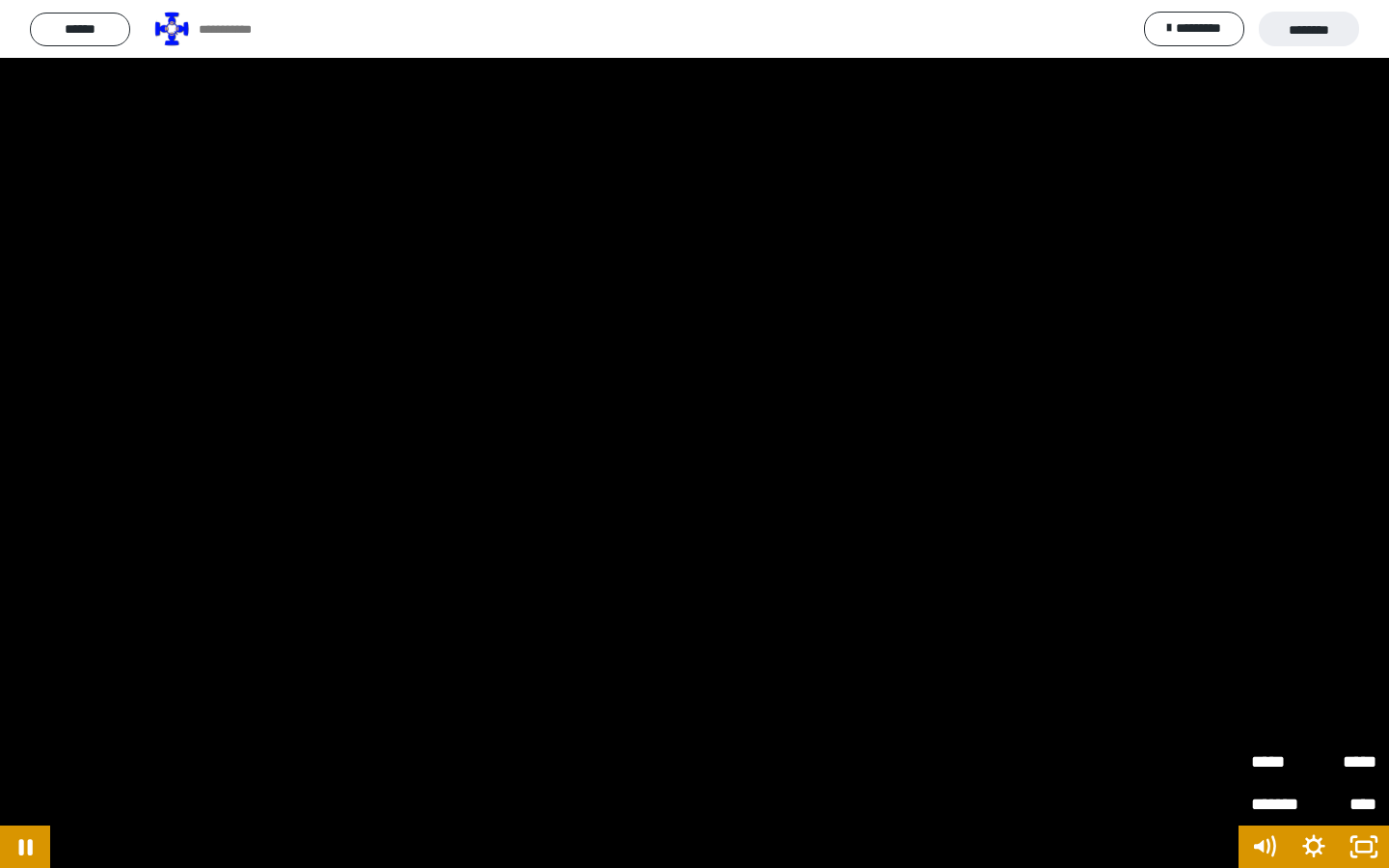 click on "*****" at bounding box center [1282, 755] 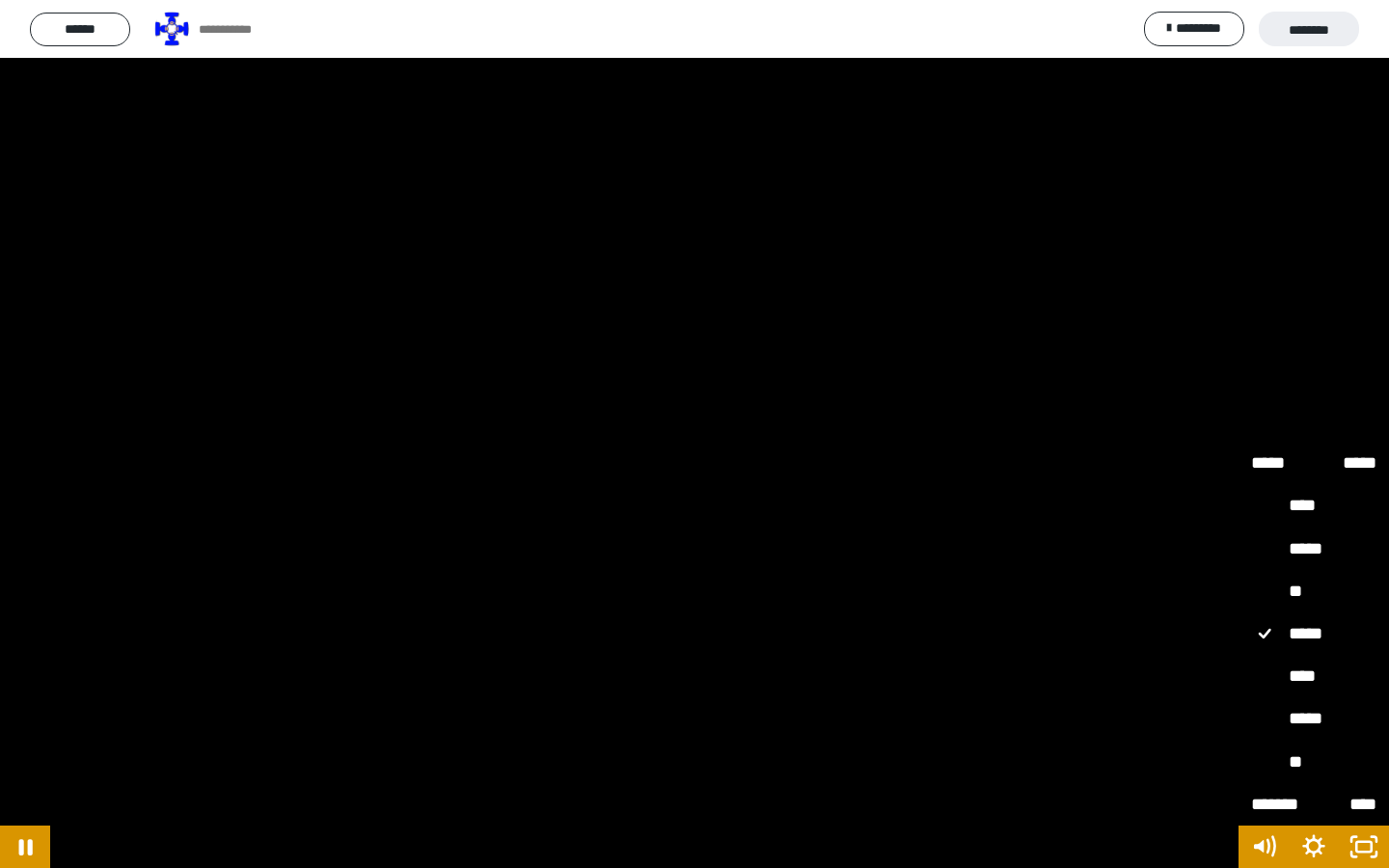 click on "****" at bounding box center (1314, 677) 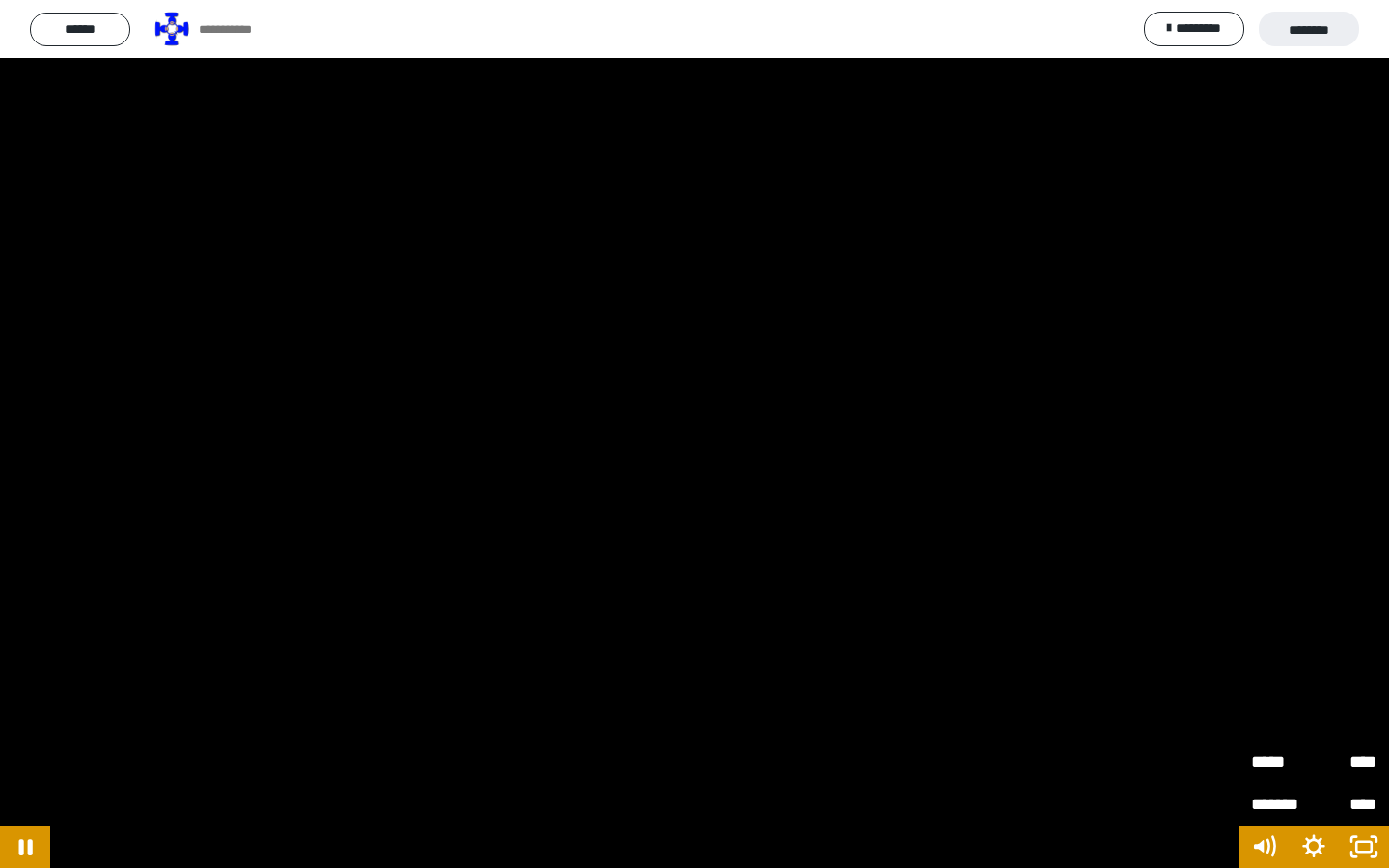 click on "*****" at bounding box center (1282, 755) 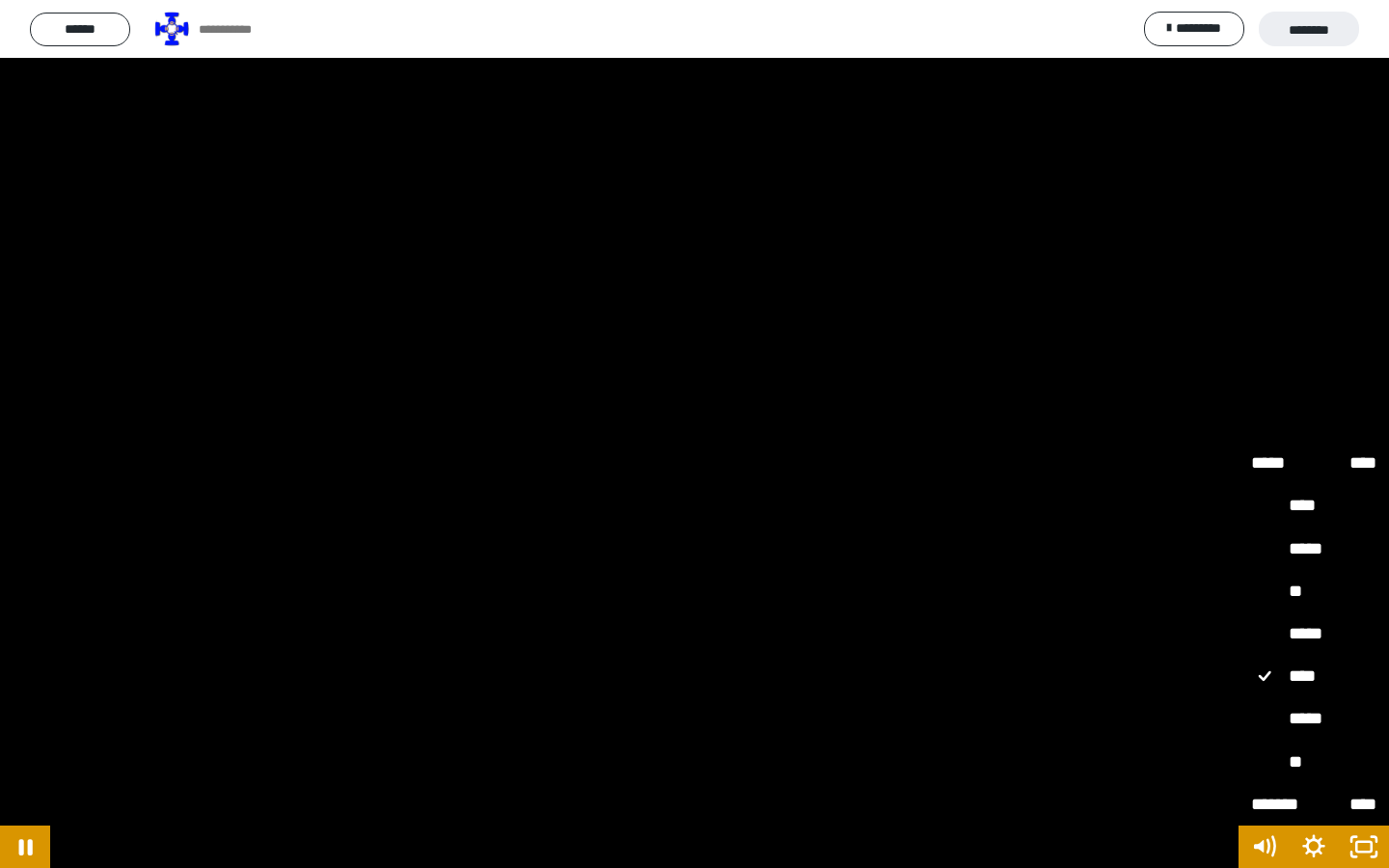 click on "**" at bounding box center [1314, 763] 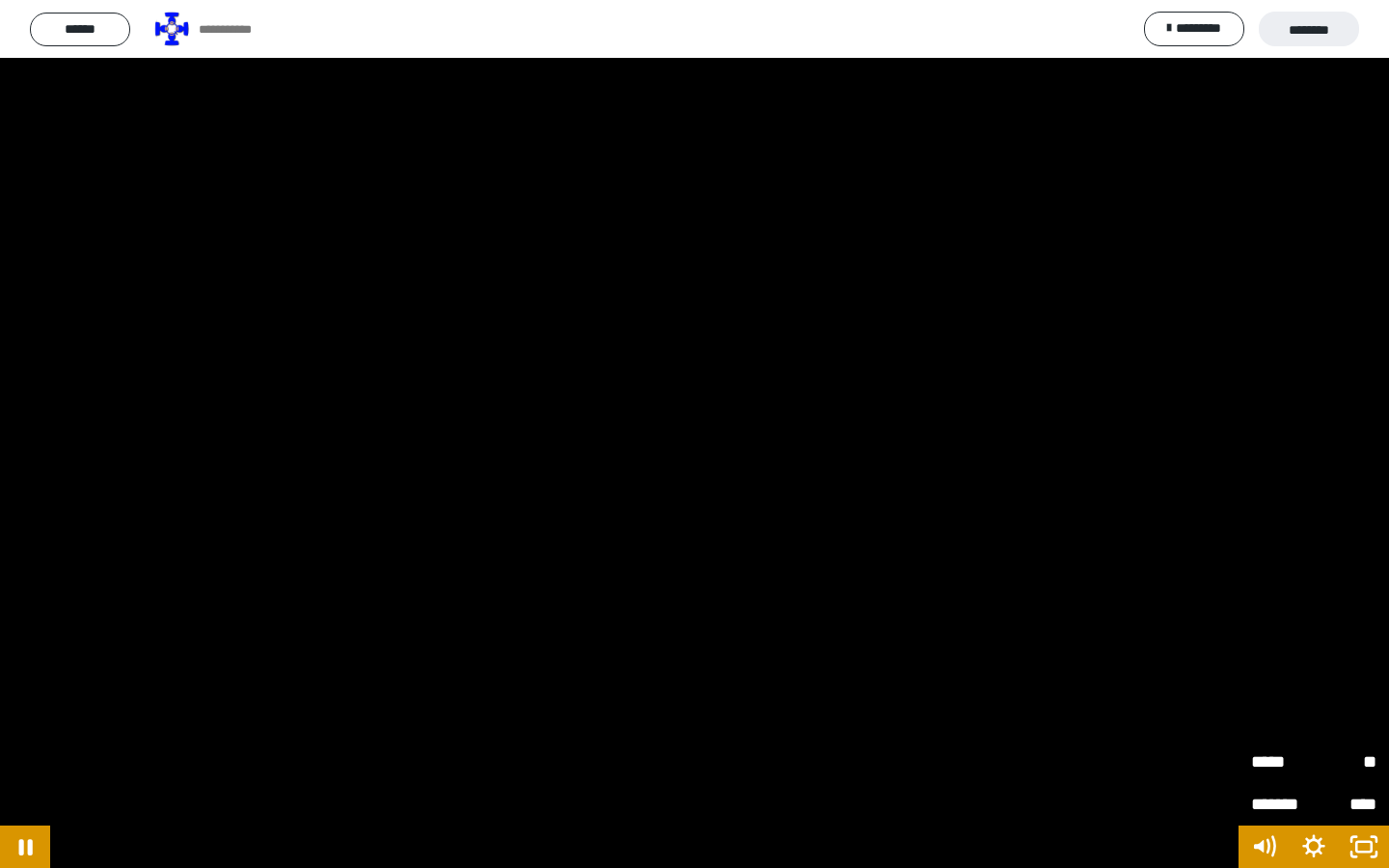type 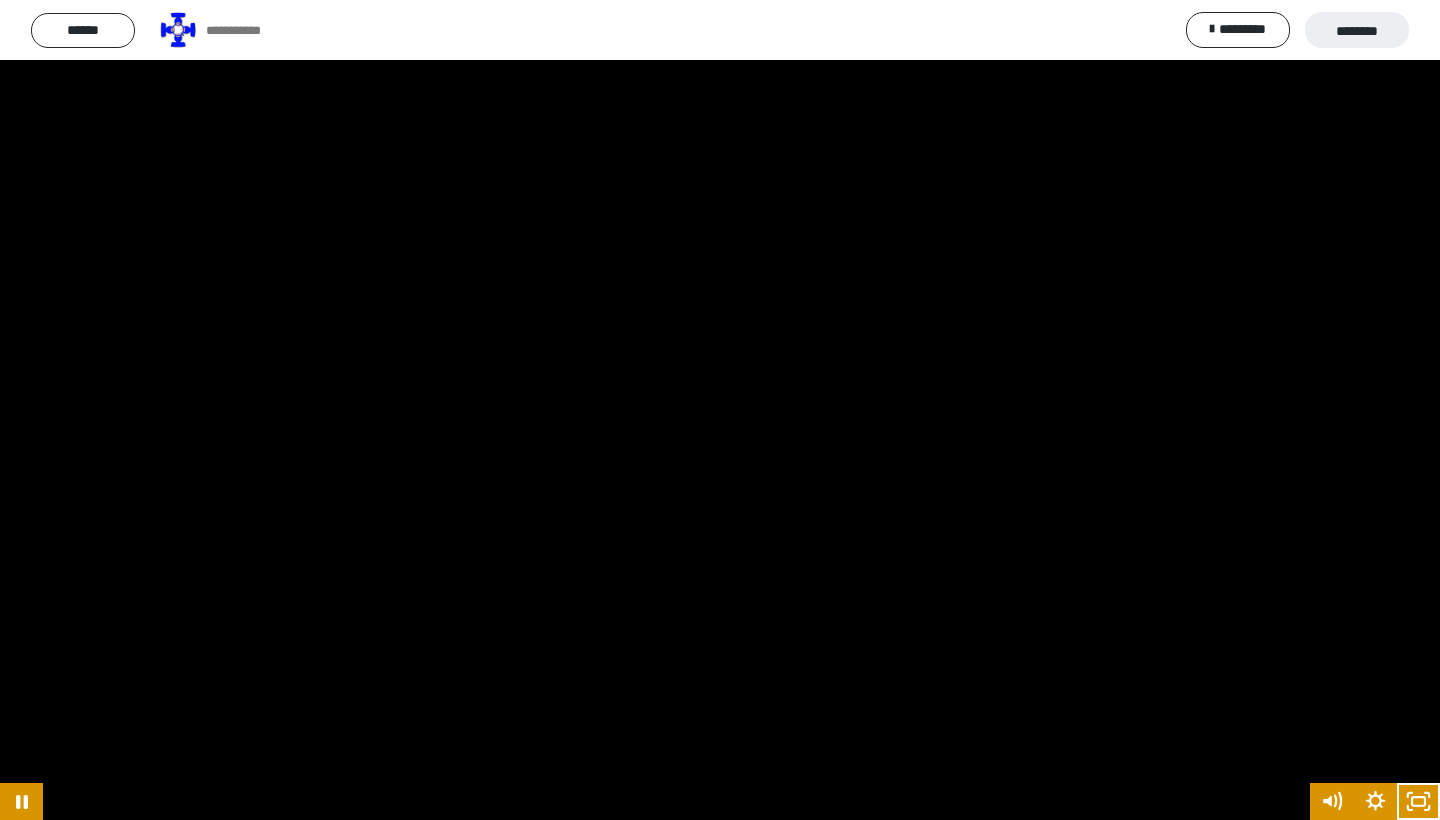 scroll, scrollTop: 162, scrollLeft: 0, axis: vertical 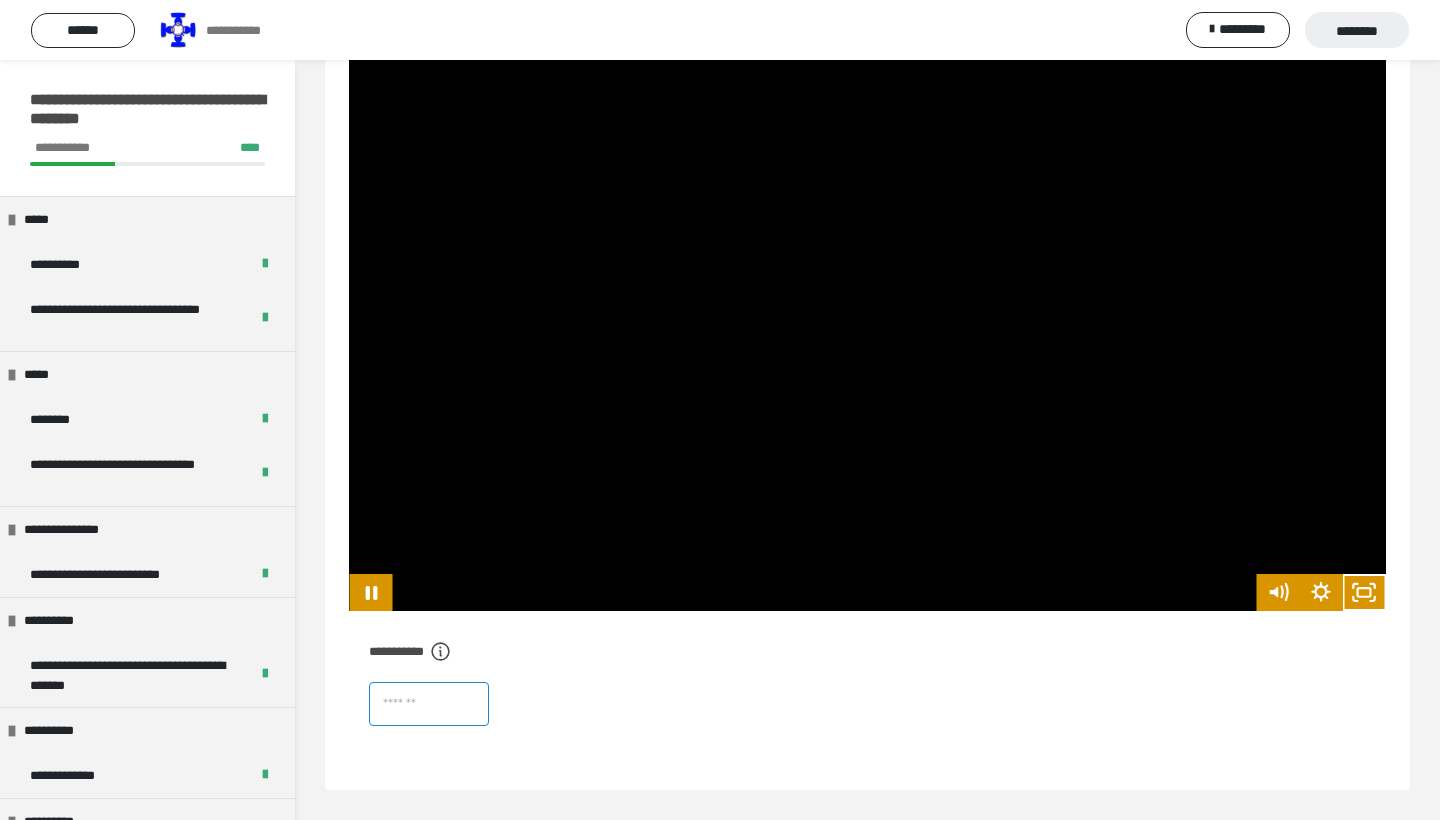click at bounding box center [429, 704] 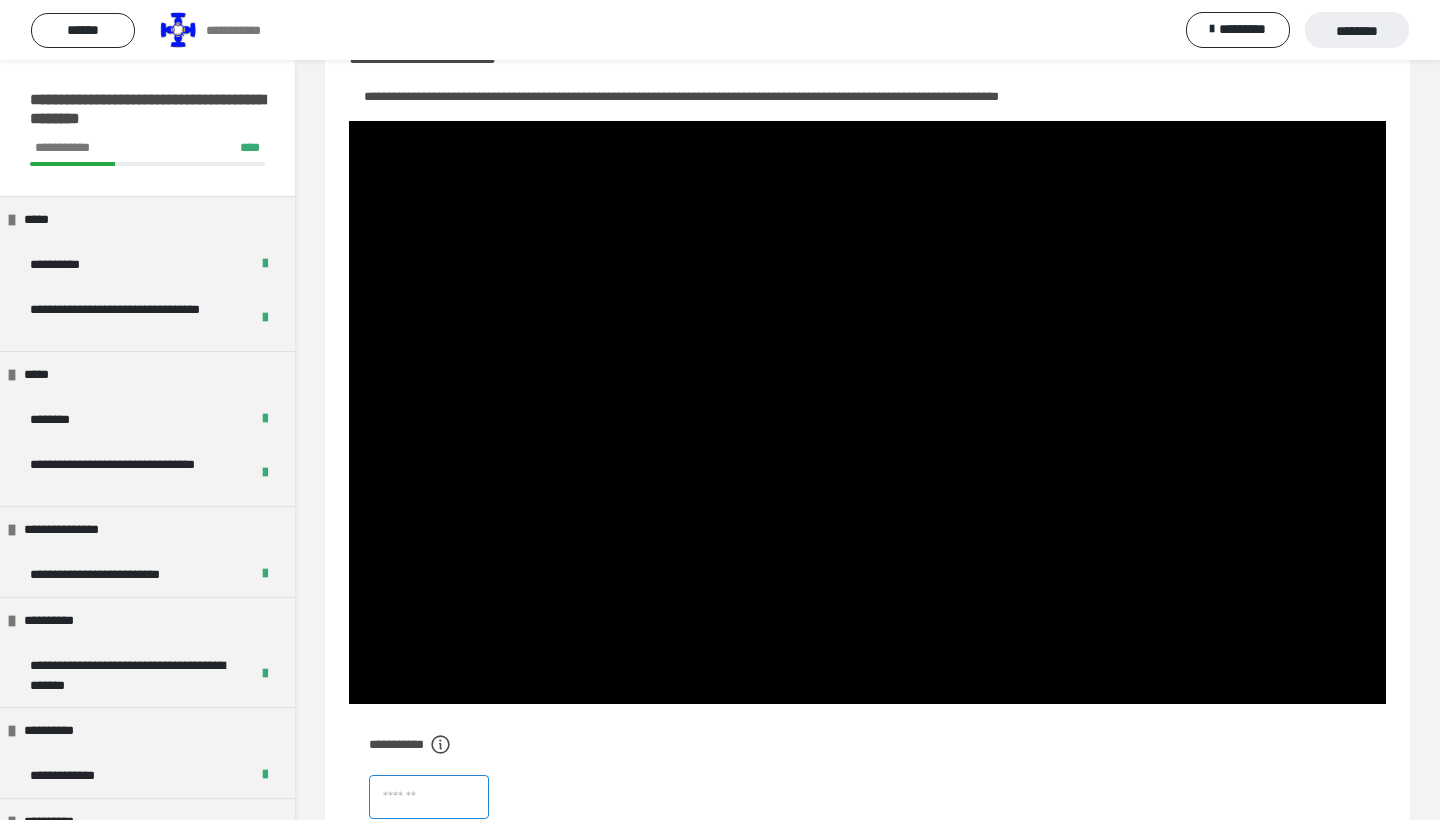 scroll, scrollTop: 73, scrollLeft: 0, axis: vertical 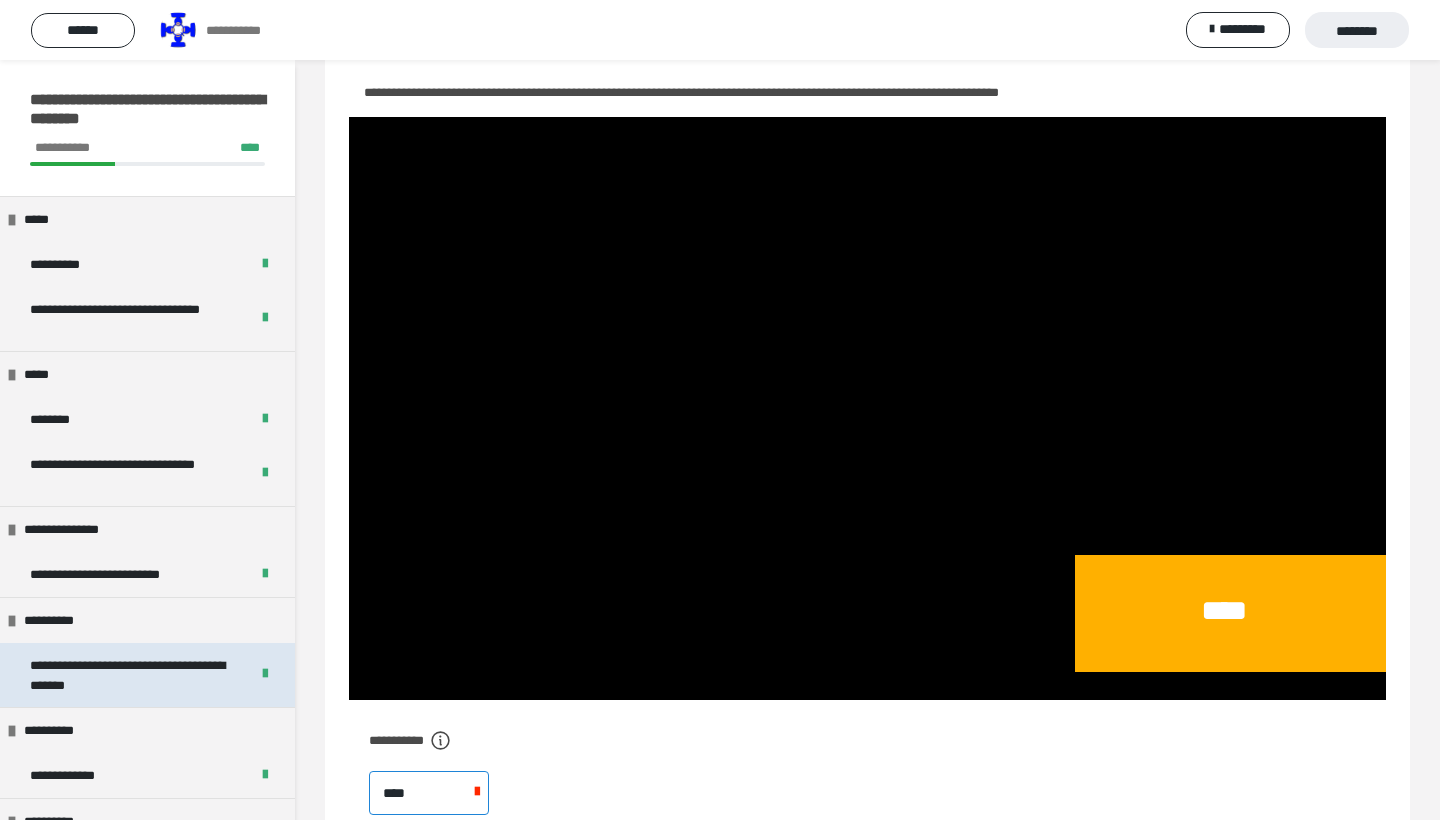type on "****" 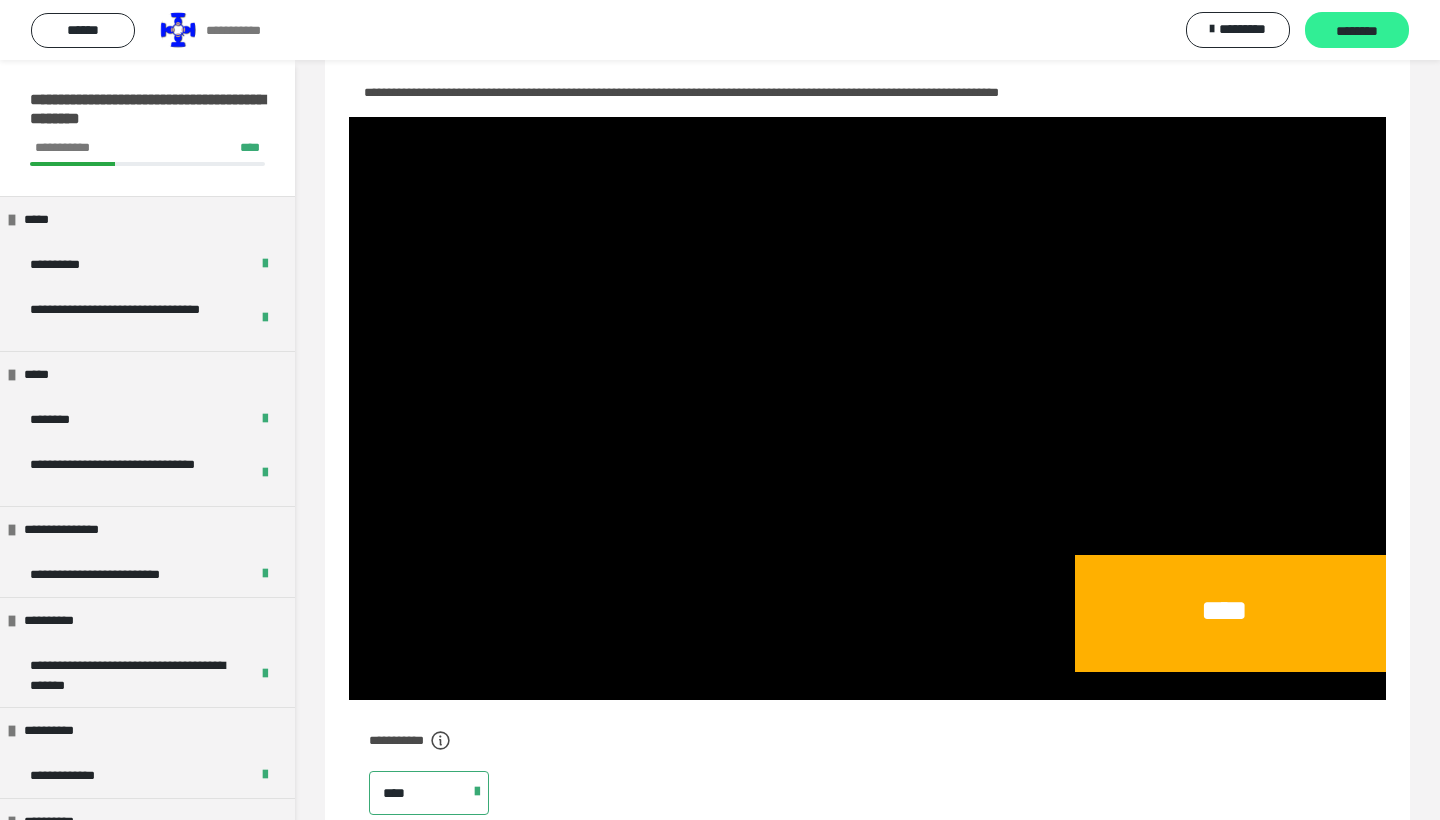 click on "********" at bounding box center (1357, 30) 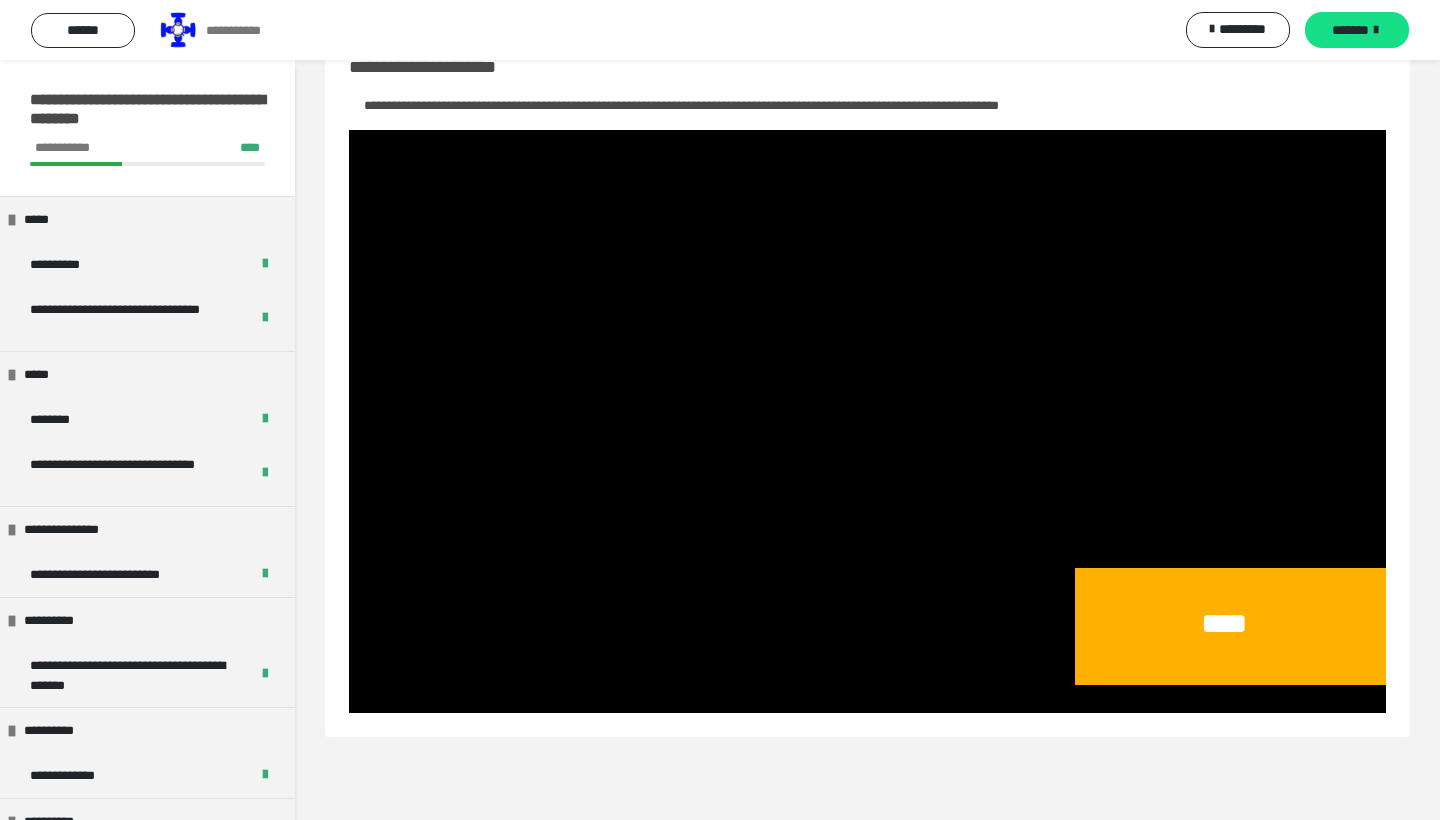 scroll, scrollTop: 60, scrollLeft: 0, axis: vertical 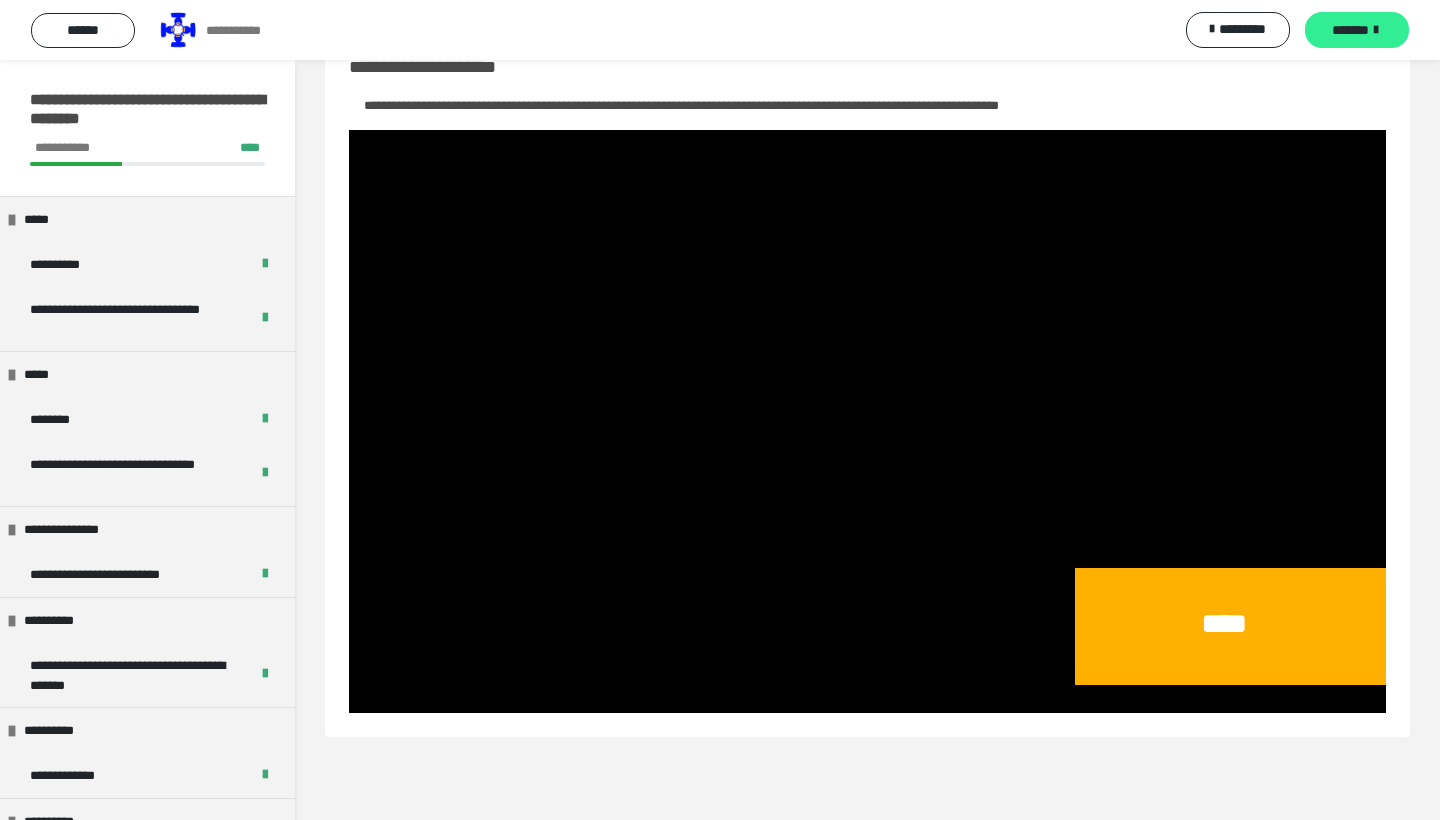 click on "*******" at bounding box center (1357, 30) 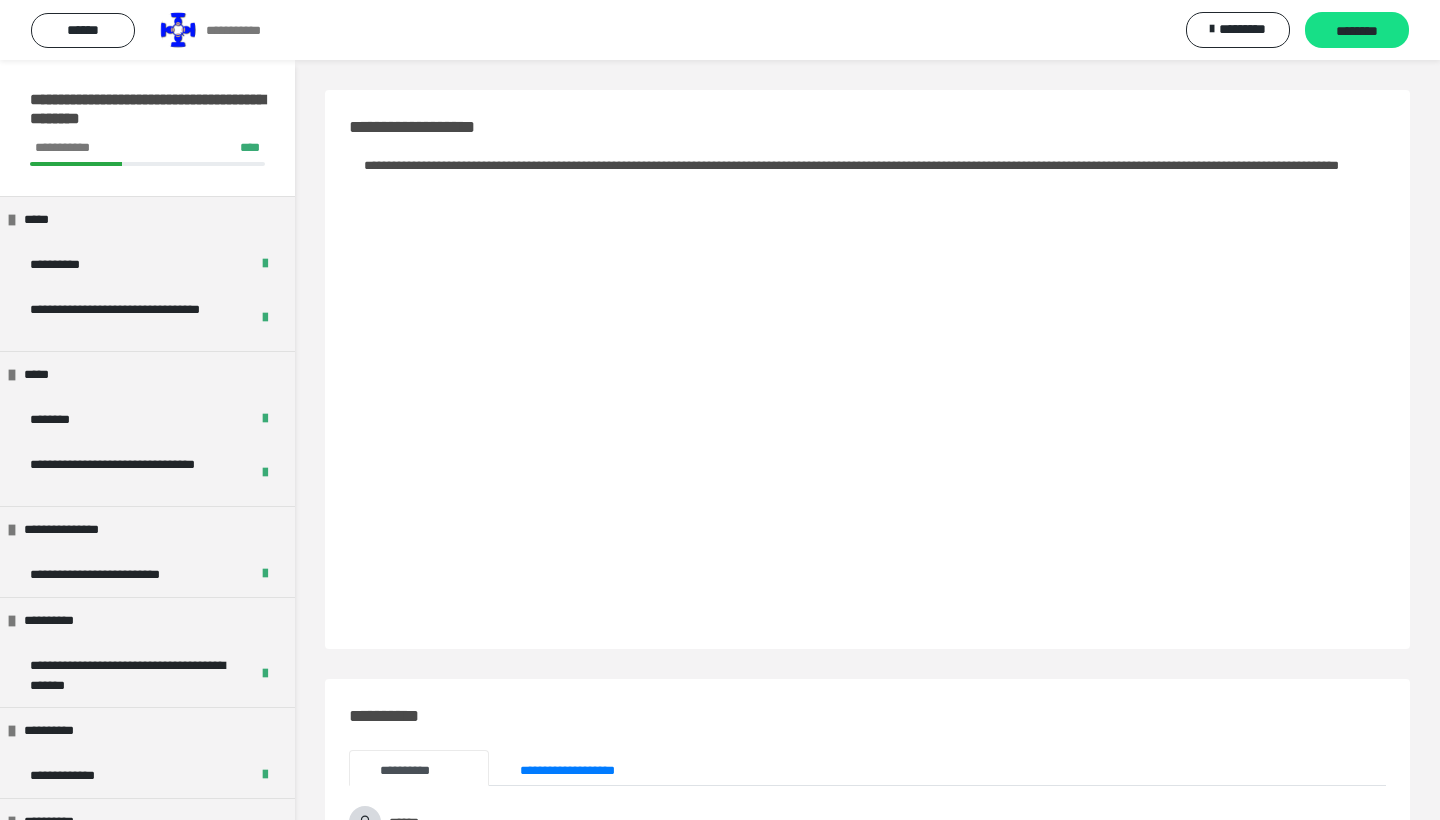 scroll, scrollTop: 0, scrollLeft: 0, axis: both 